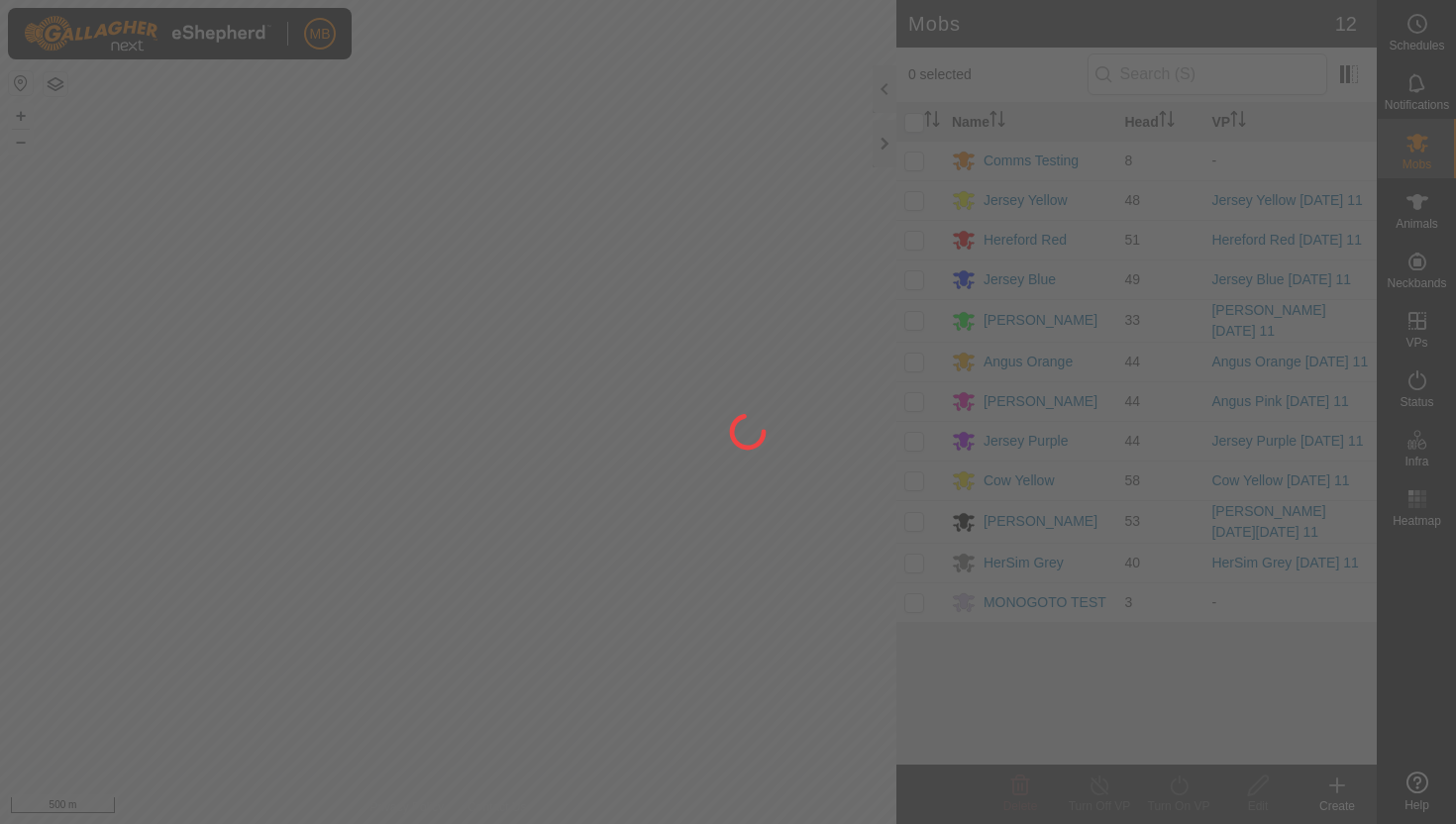 scroll, scrollTop: 0, scrollLeft: 0, axis: both 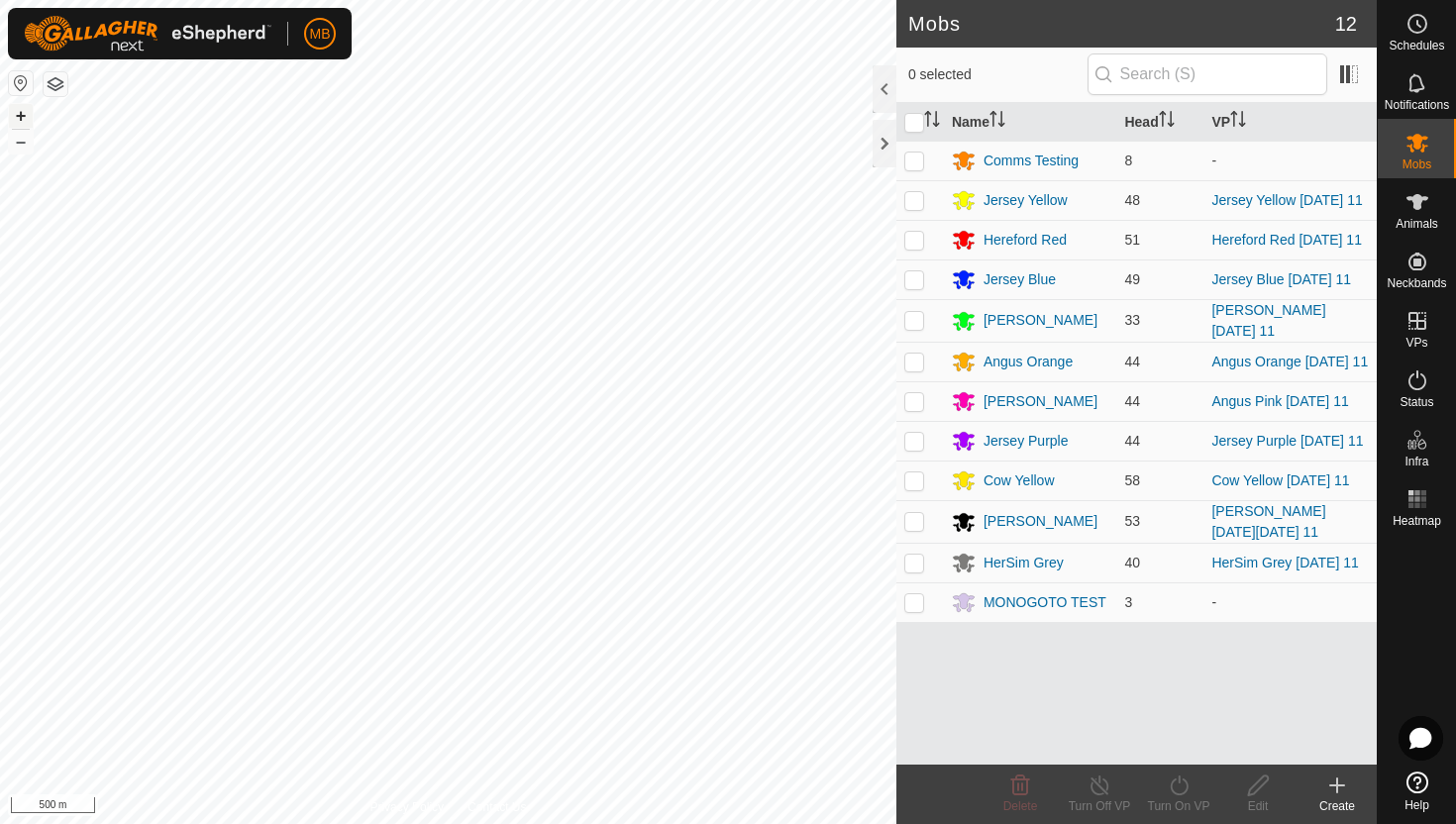 click on "+" at bounding box center (21, 116) 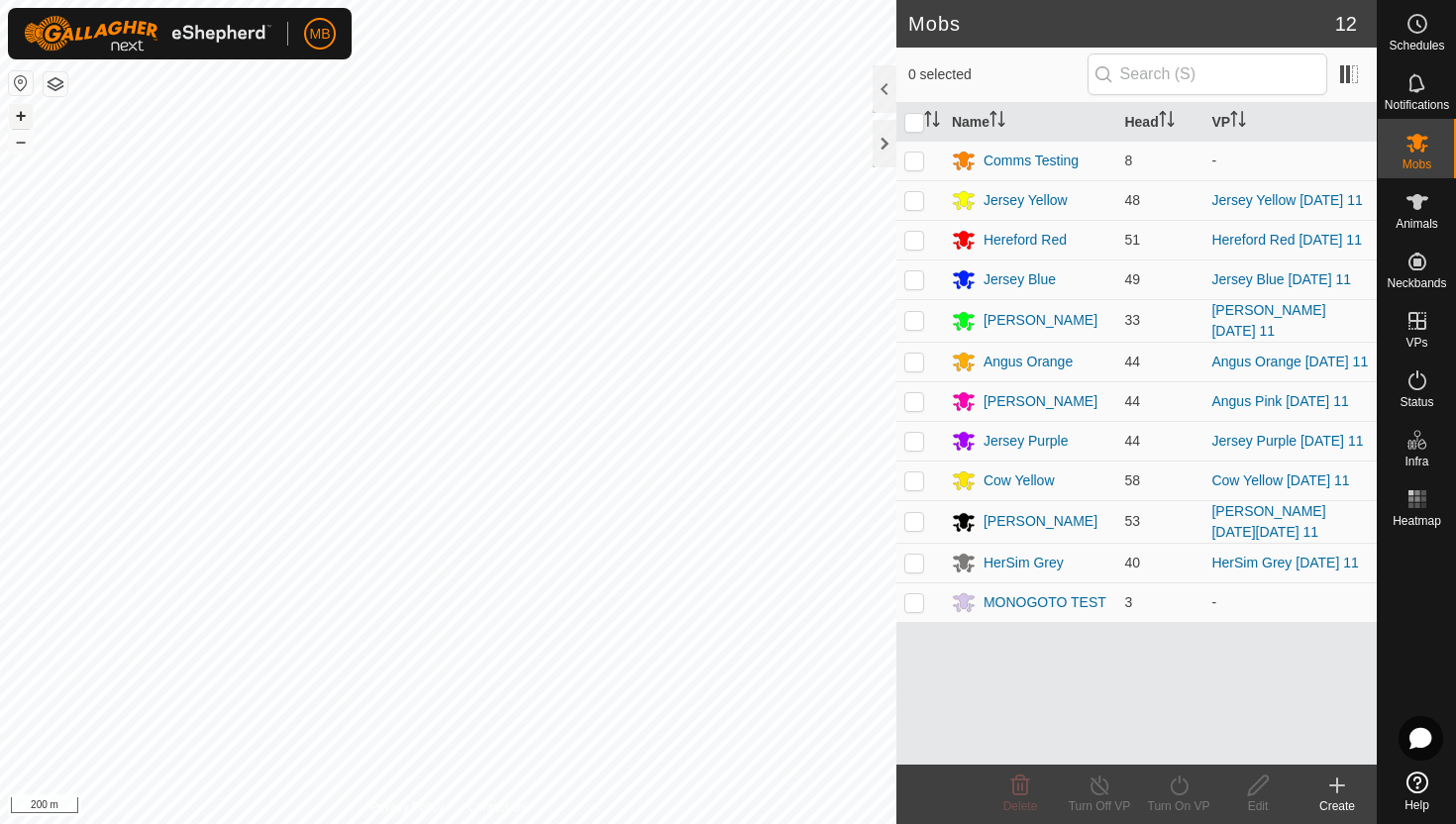 click on "+" at bounding box center [21, 116] 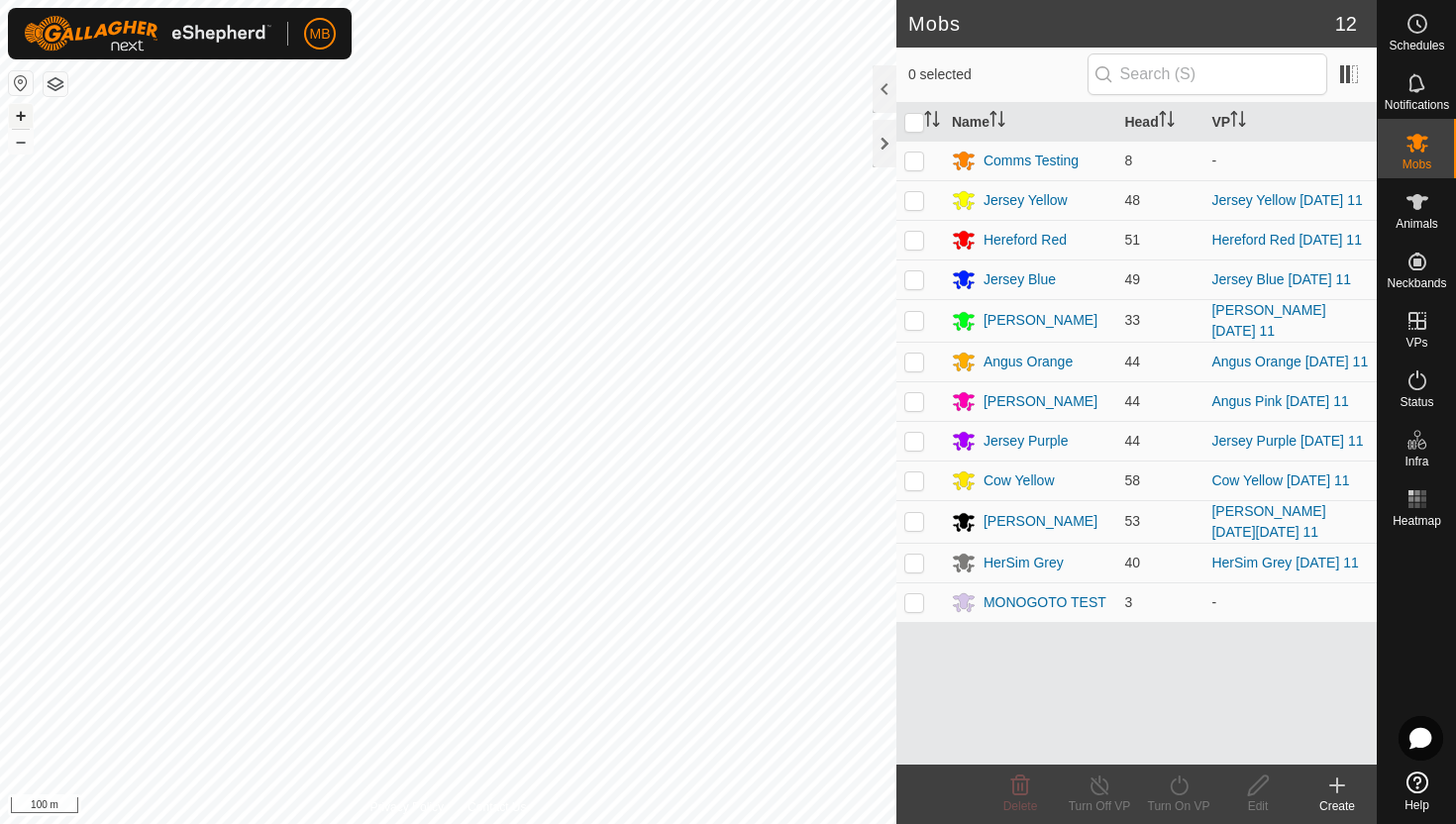 click on "+" at bounding box center (21, 116) 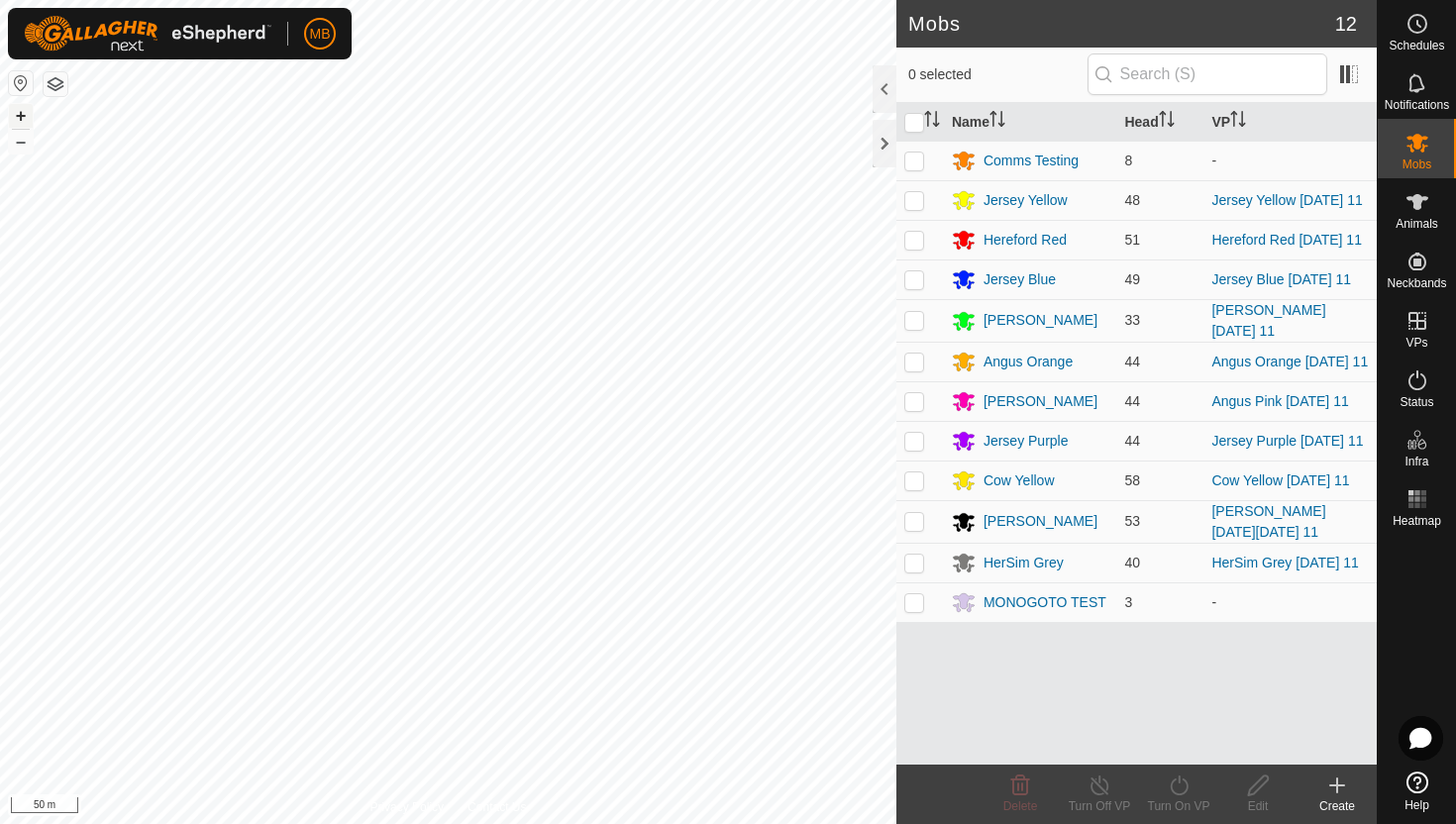 click on "+" at bounding box center [21, 116] 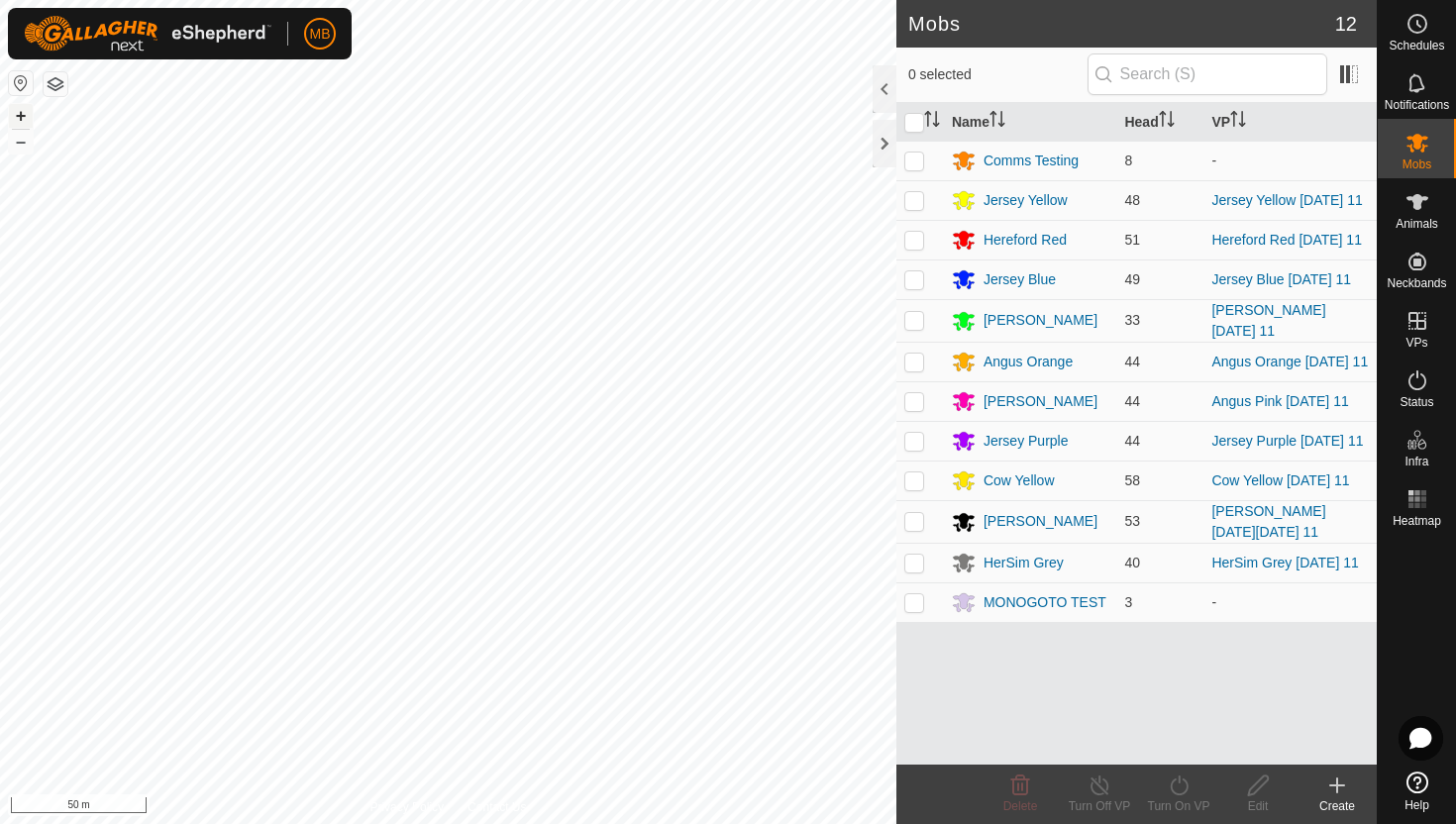 click on "+" at bounding box center [21, 116] 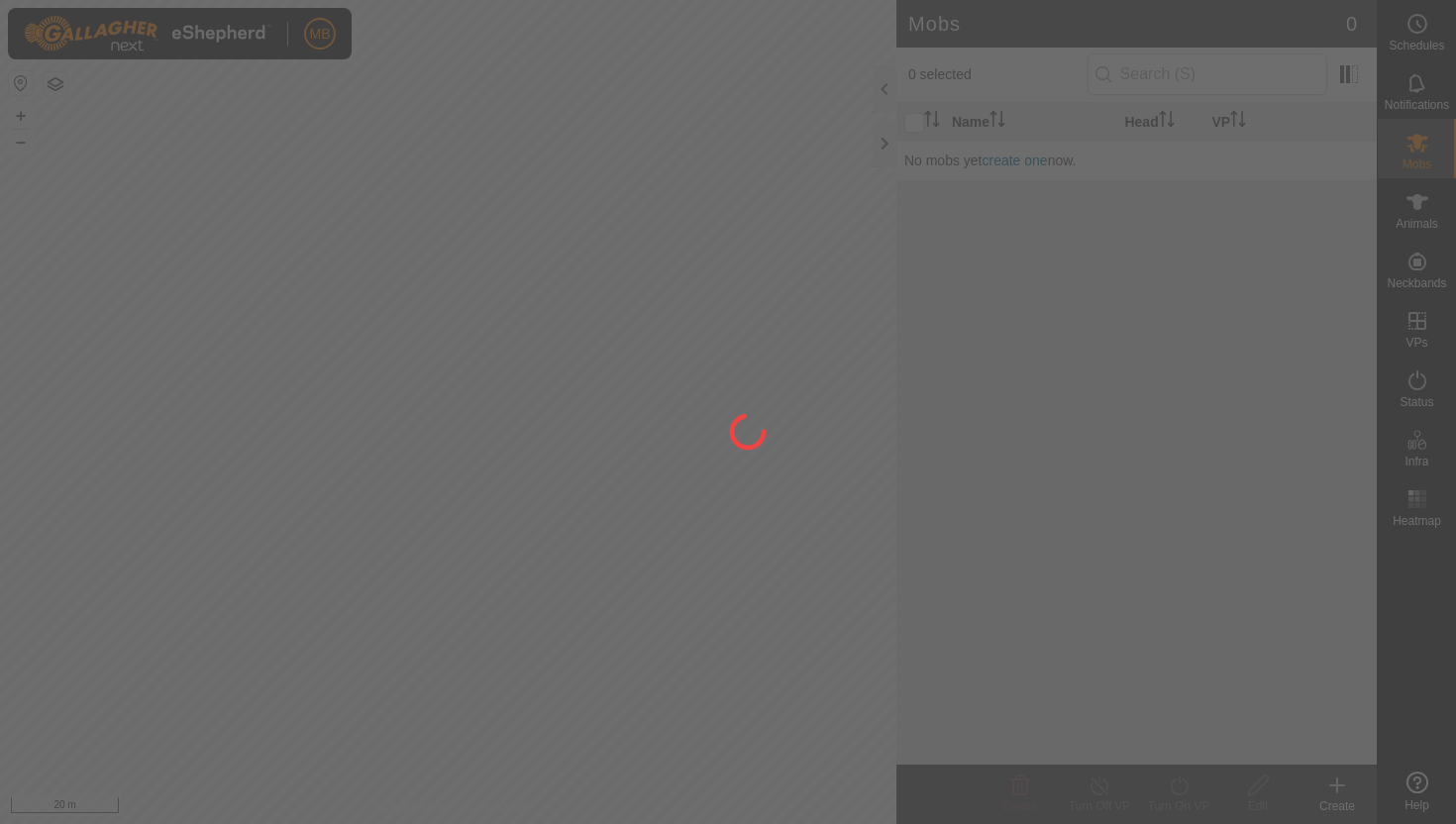 scroll, scrollTop: 0, scrollLeft: 0, axis: both 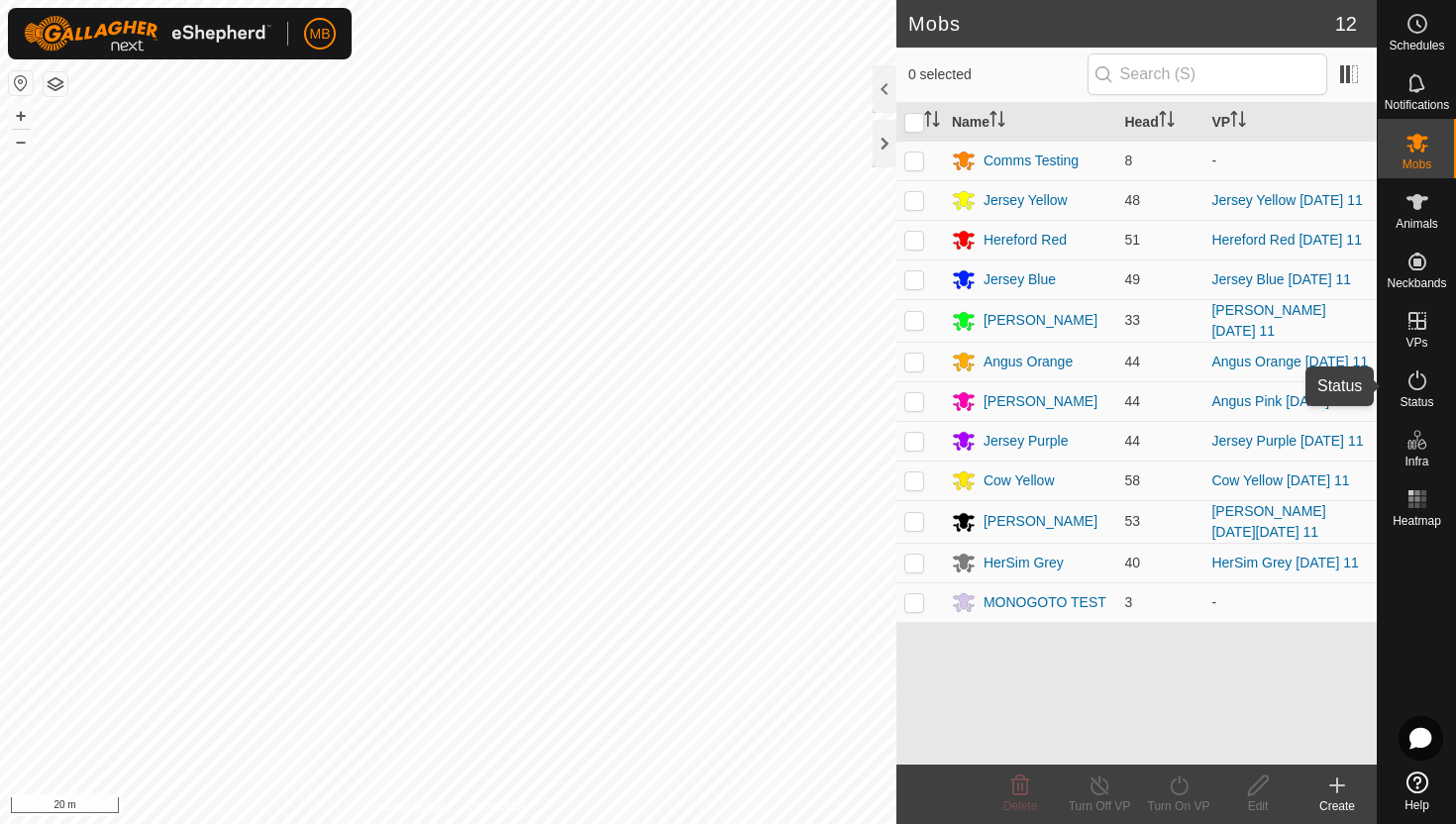 click 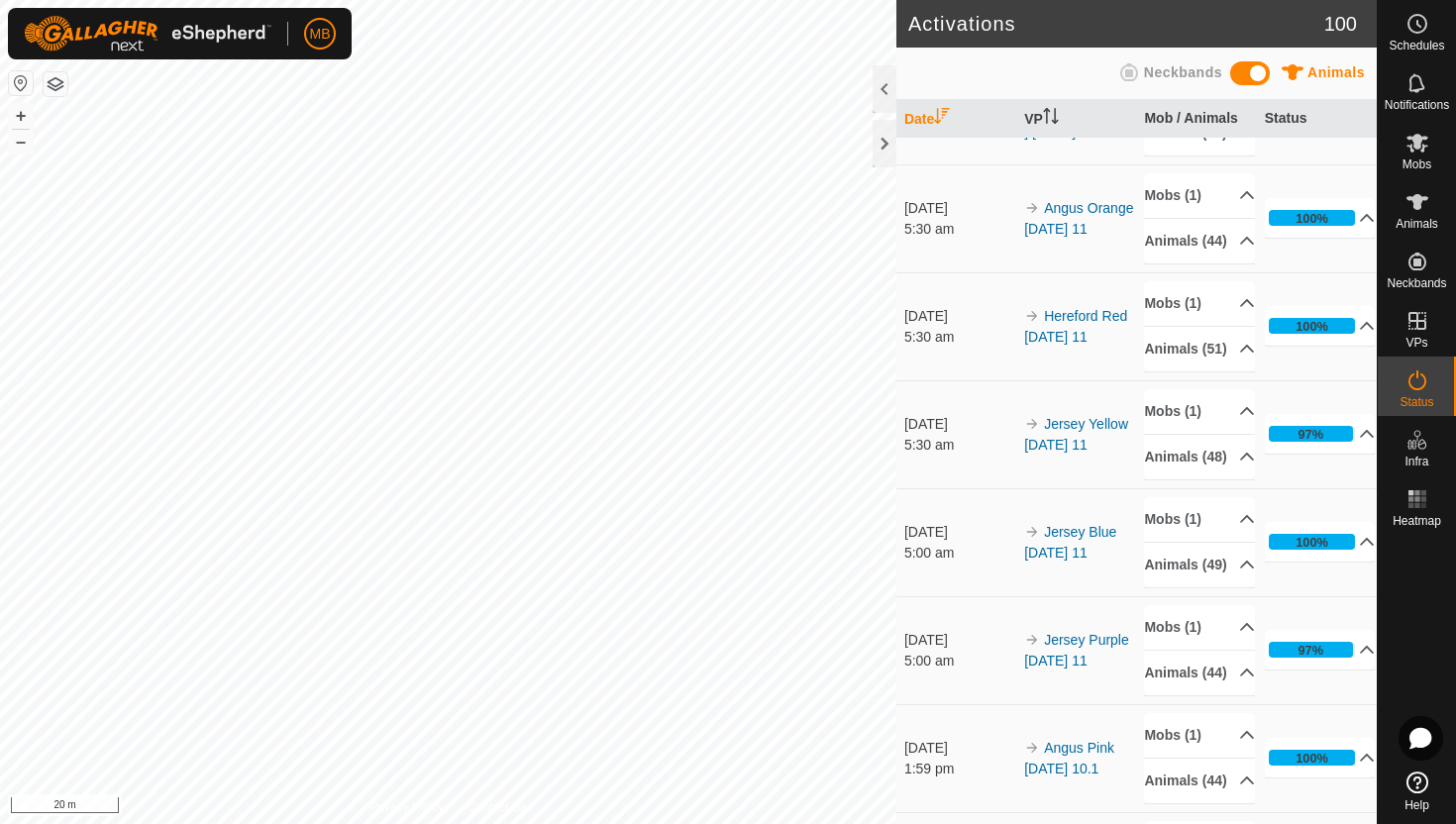 scroll, scrollTop: 519, scrollLeft: 0, axis: vertical 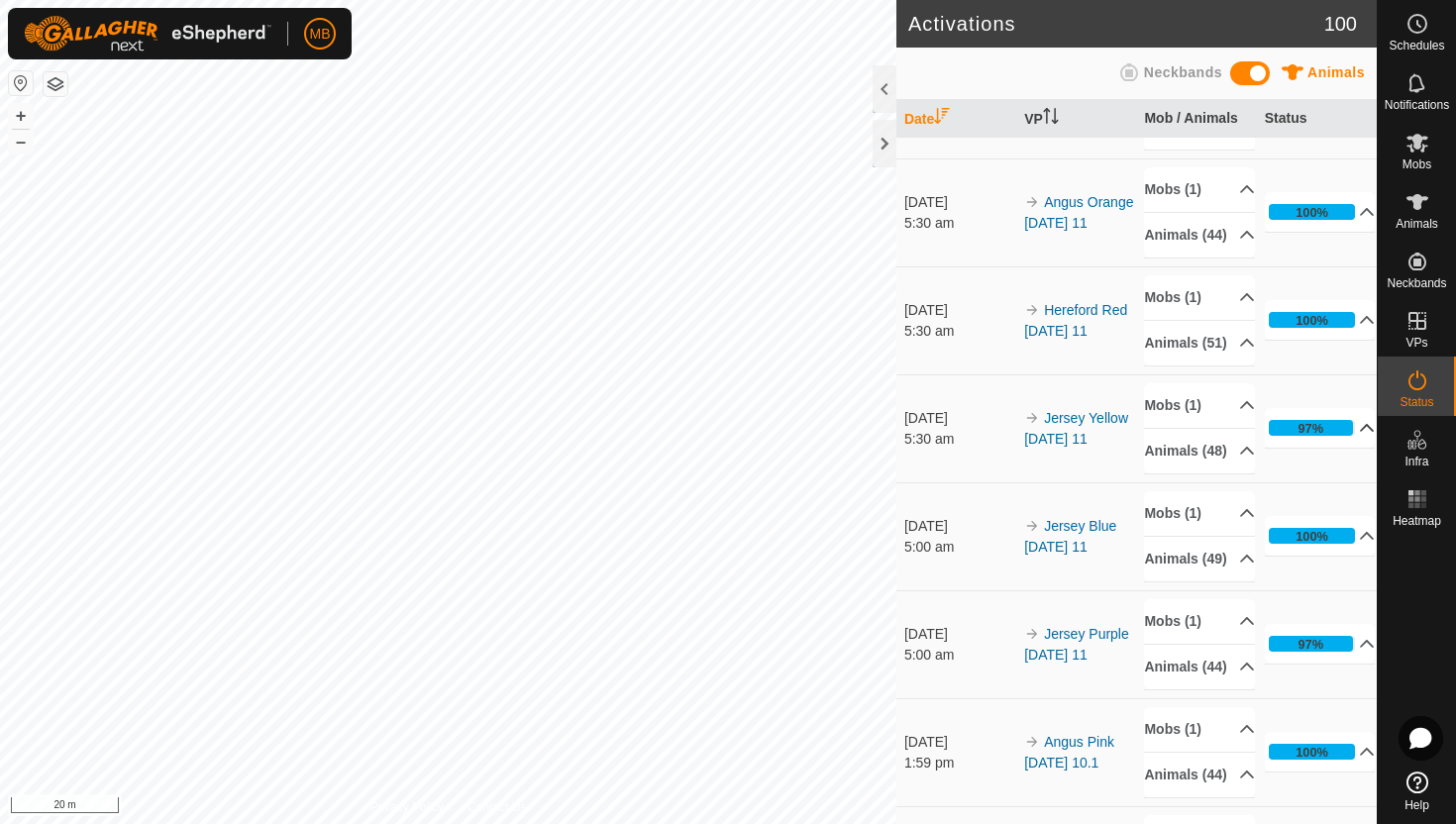 click on "97%" at bounding box center [1320, 428] 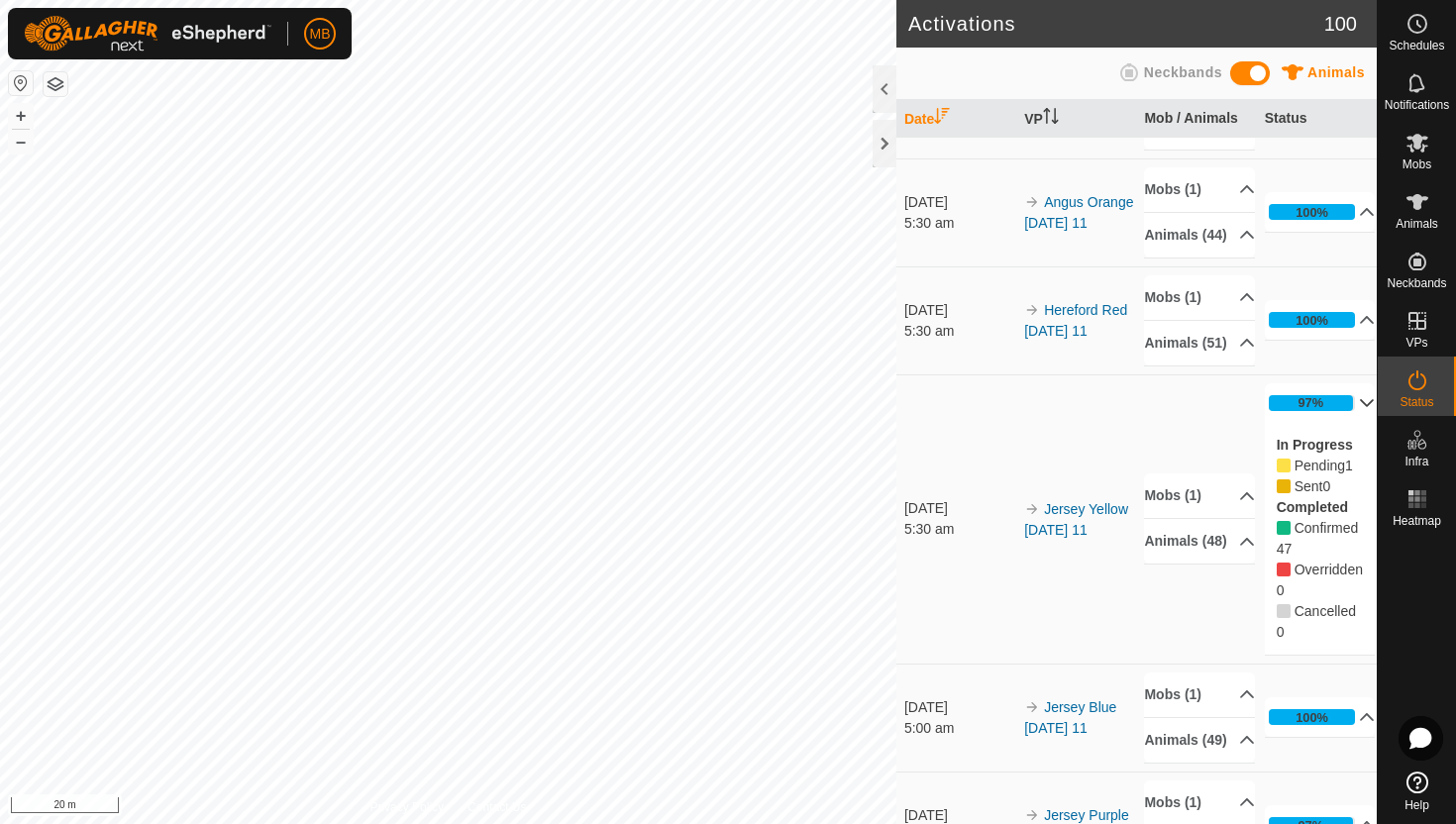click on "97%" at bounding box center (1320, 403) 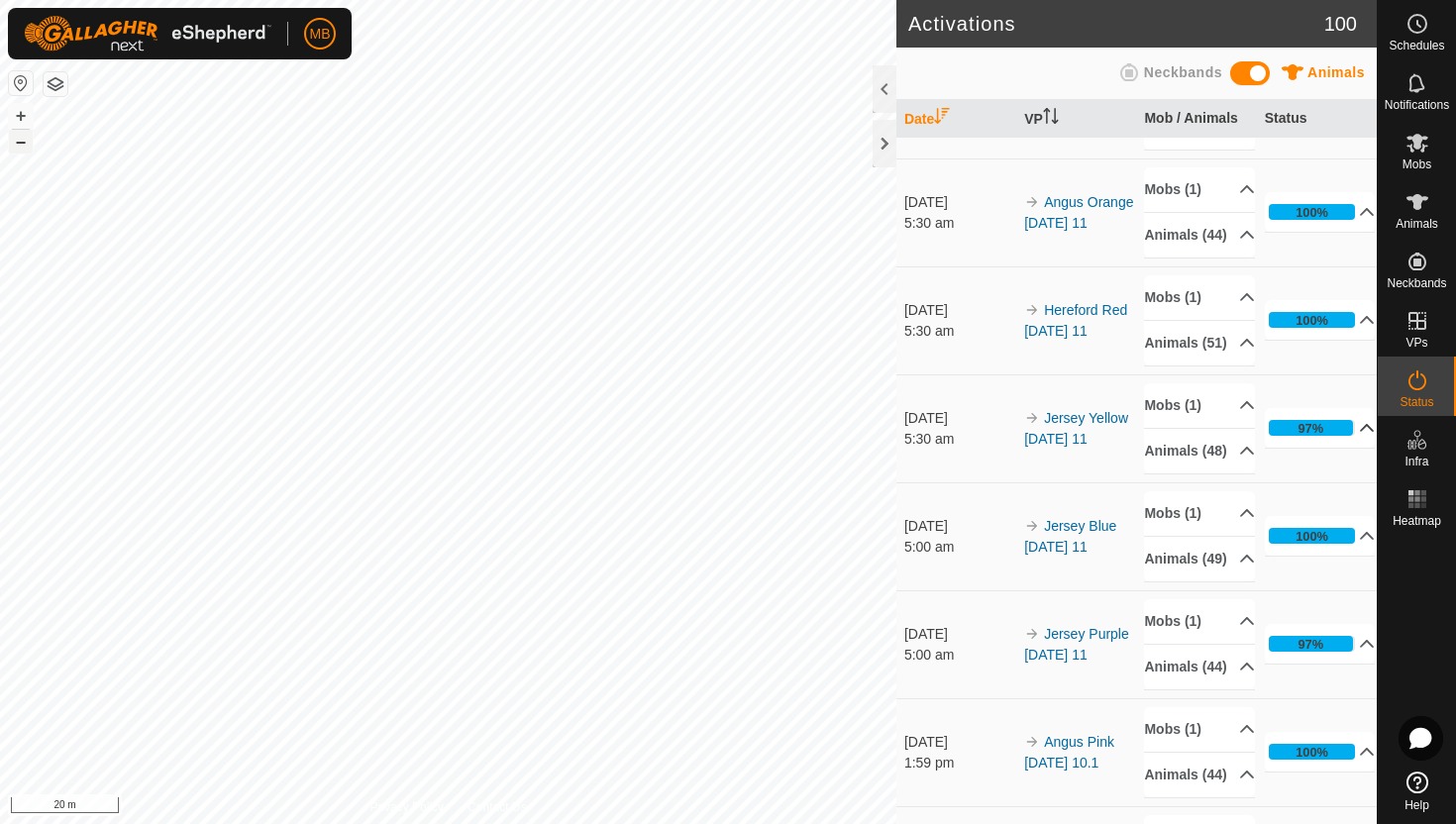 click on "–" at bounding box center (21, 142) 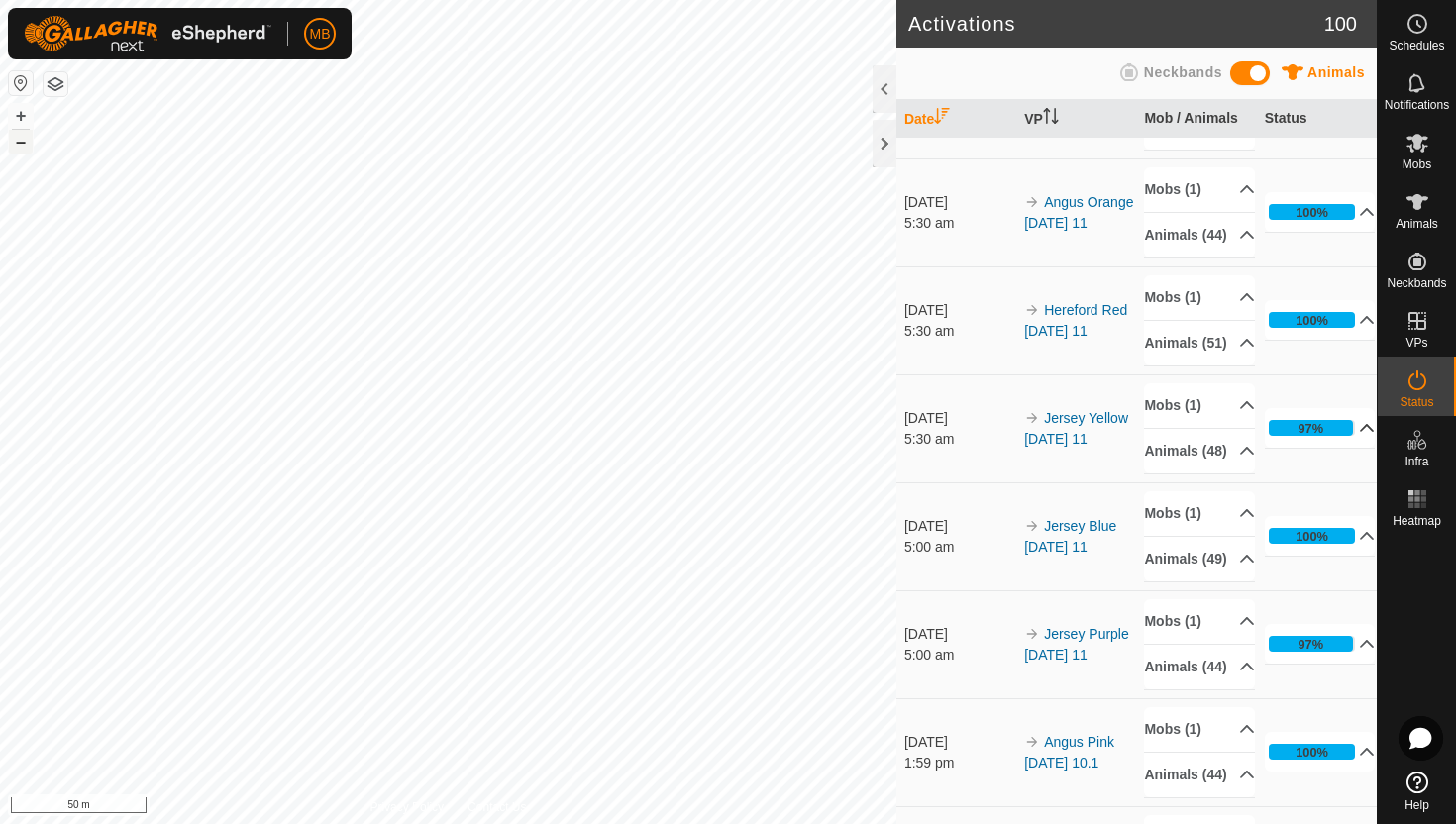click on "–" at bounding box center (21, 142) 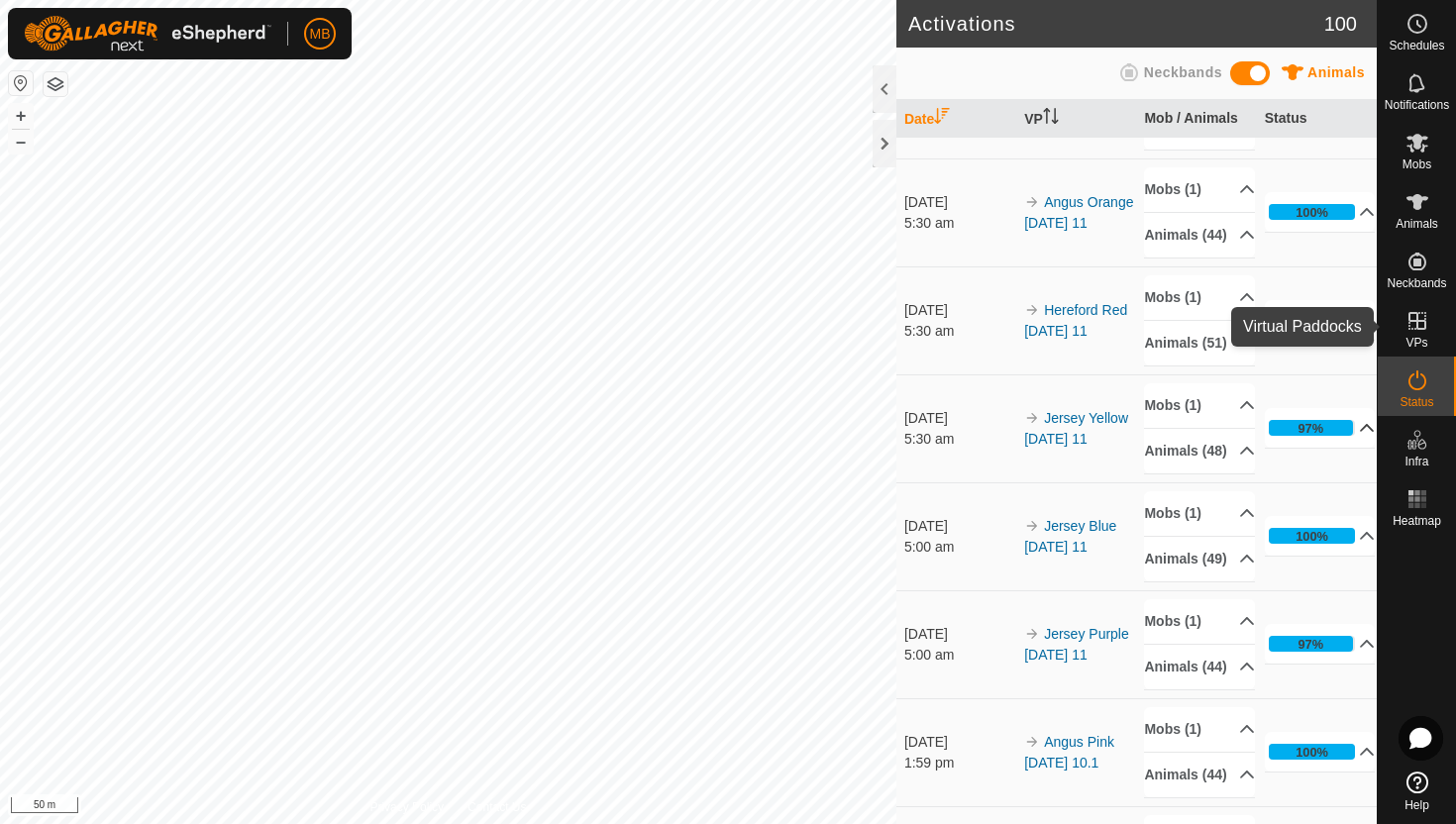 click 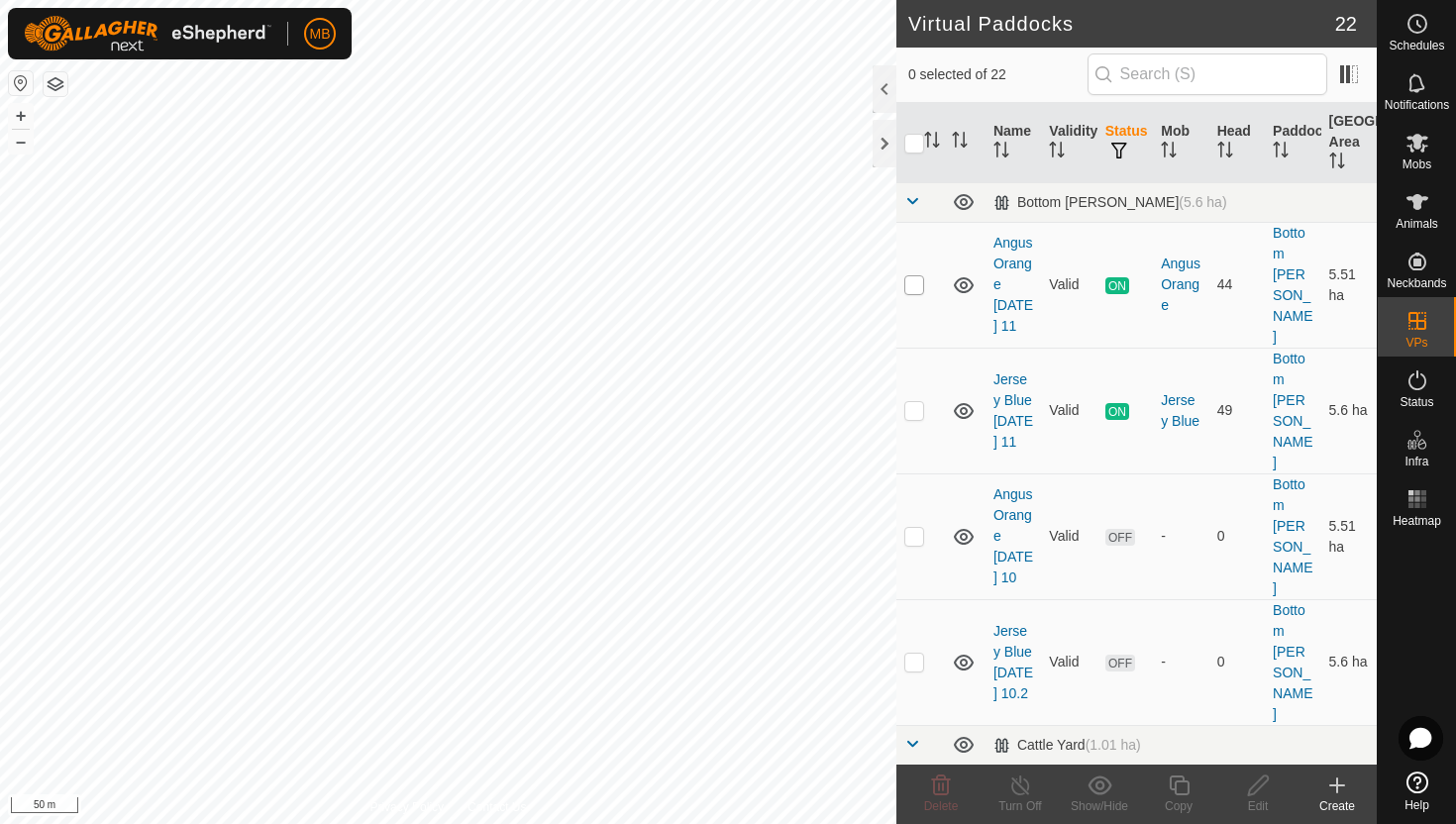 click at bounding box center (914, 285) 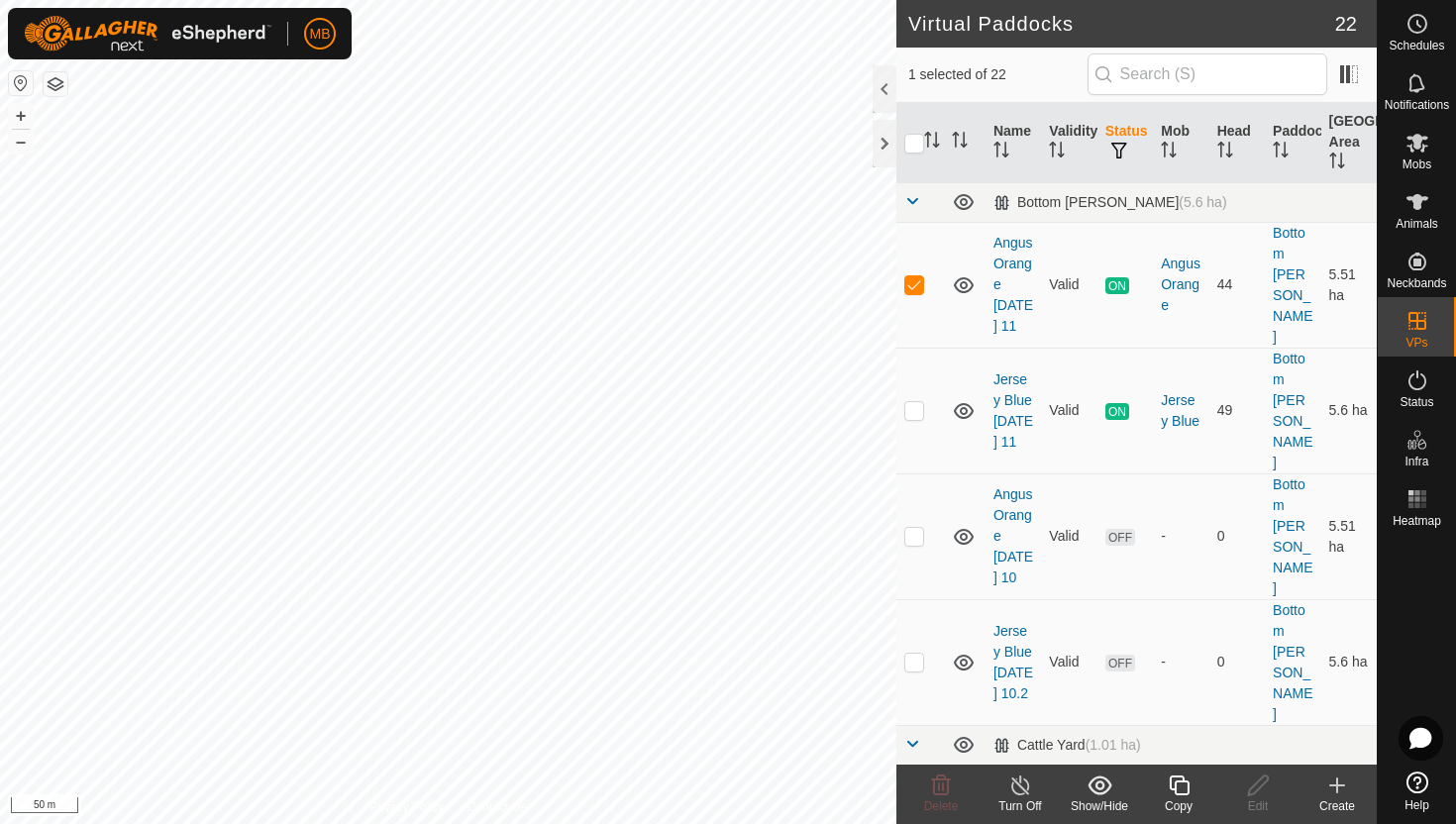 click 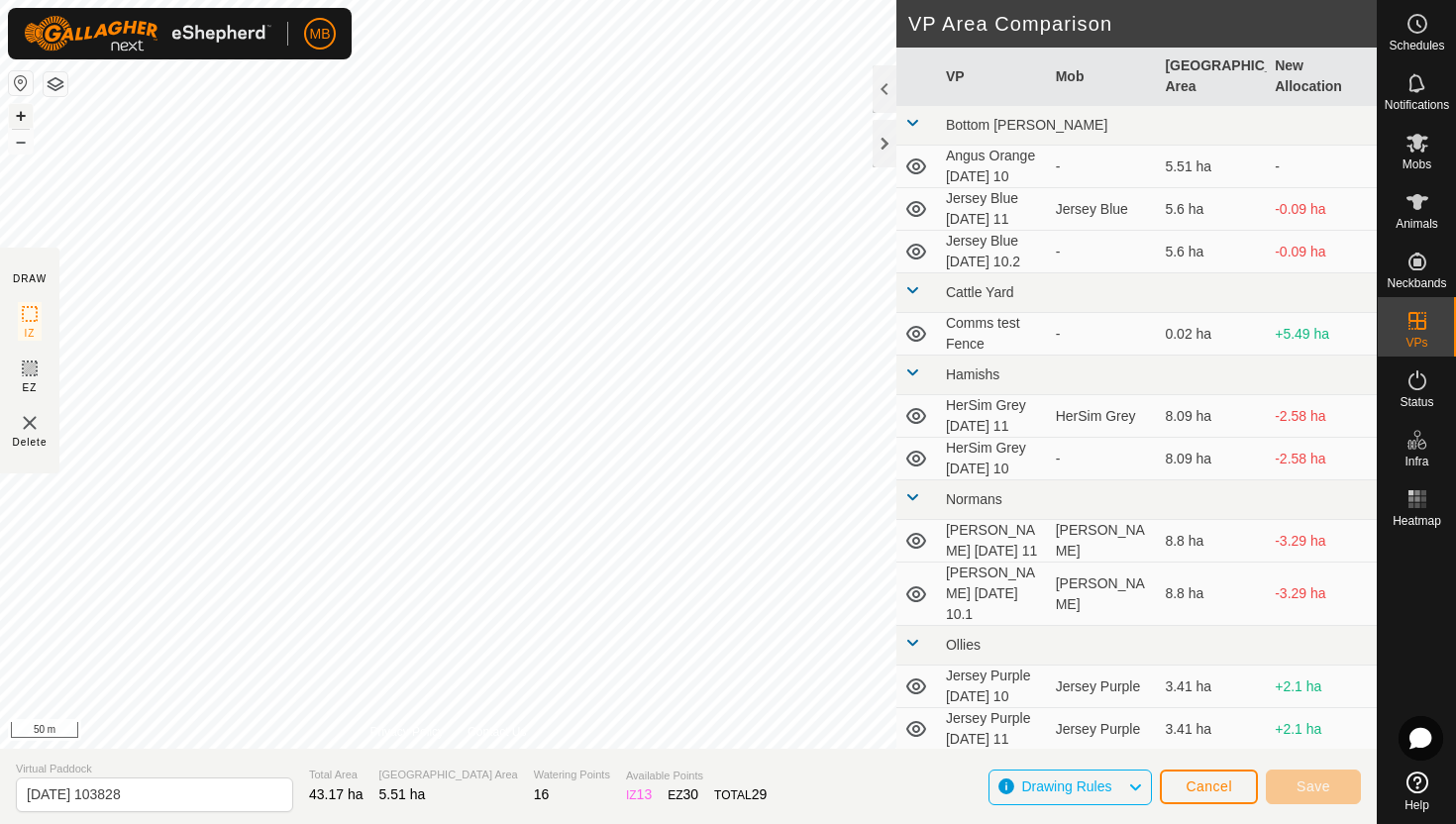 click on "+" at bounding box center [21, 116] 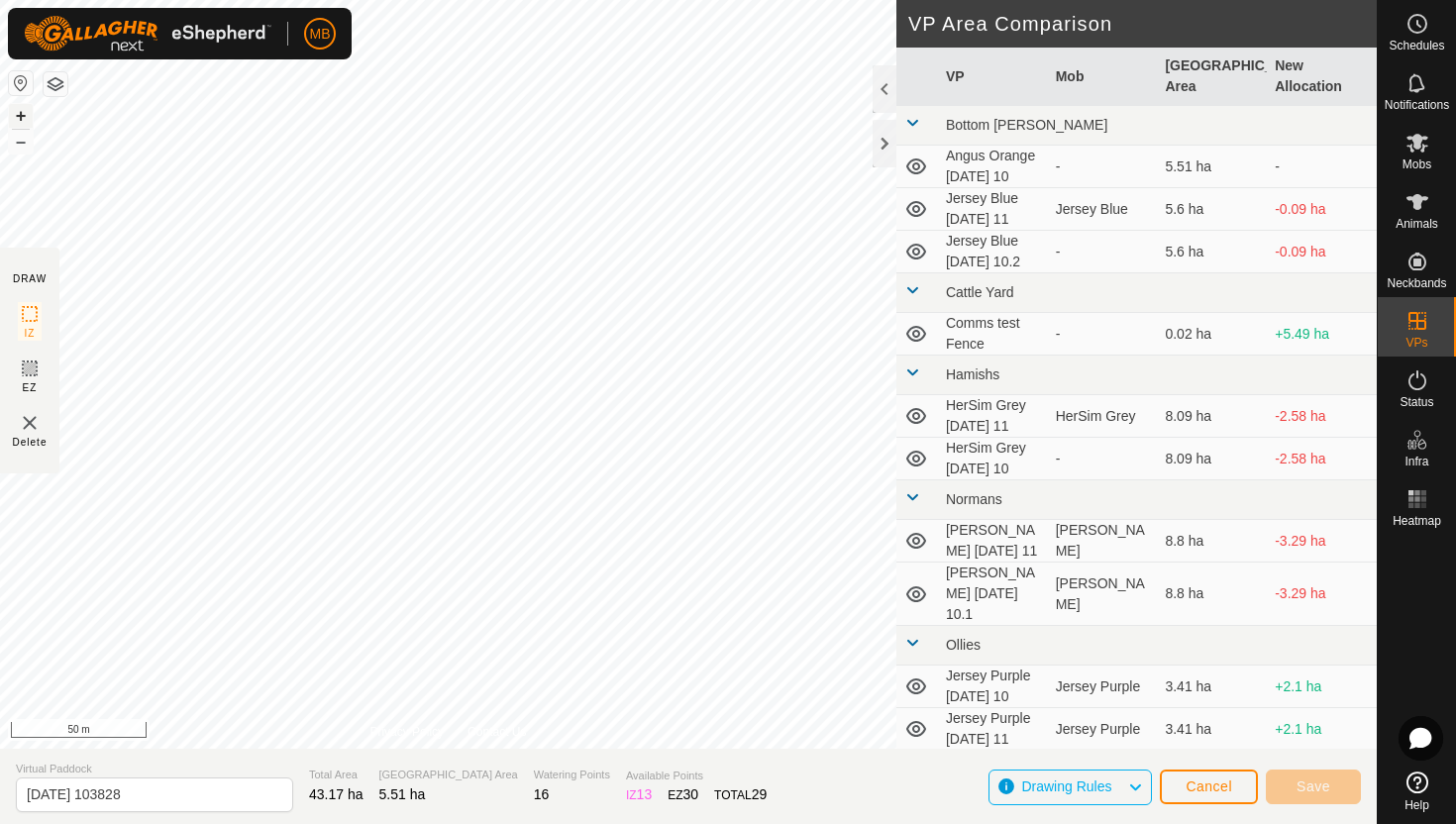 click on "+" at bounding box center [21, 116] 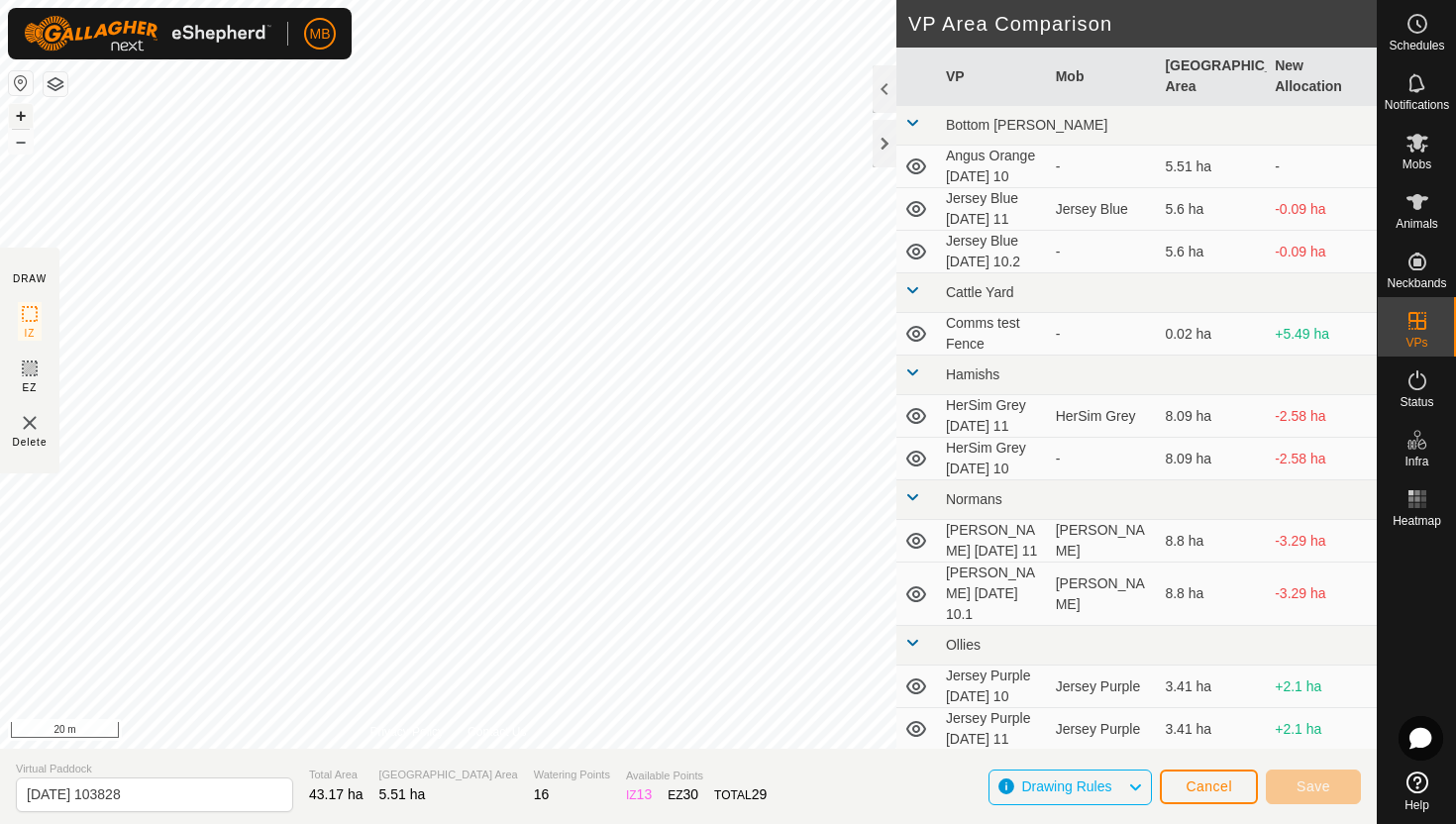 click on "+" at bounding box center (21, 116) 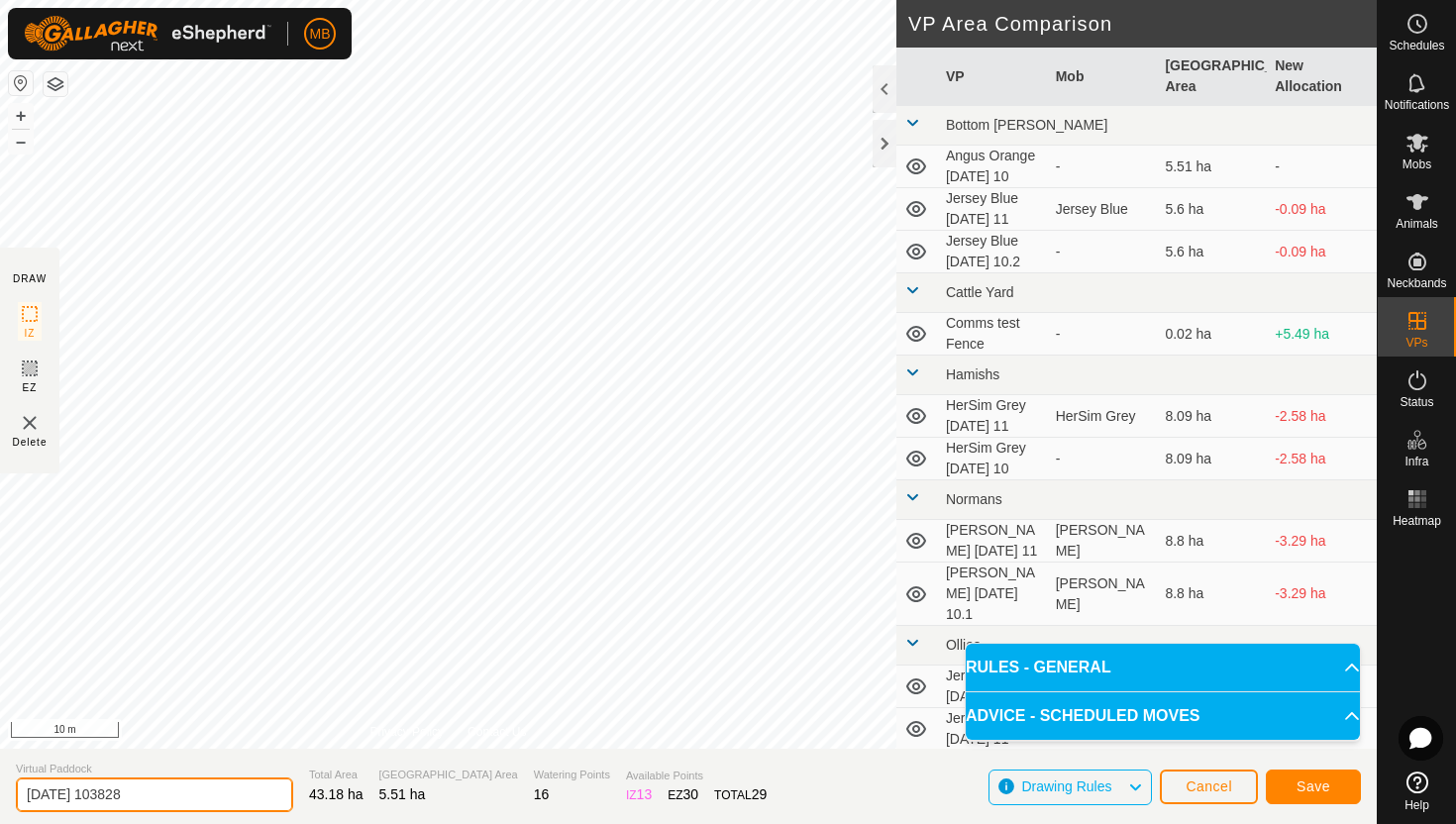 click on "2025-07-11 103828" 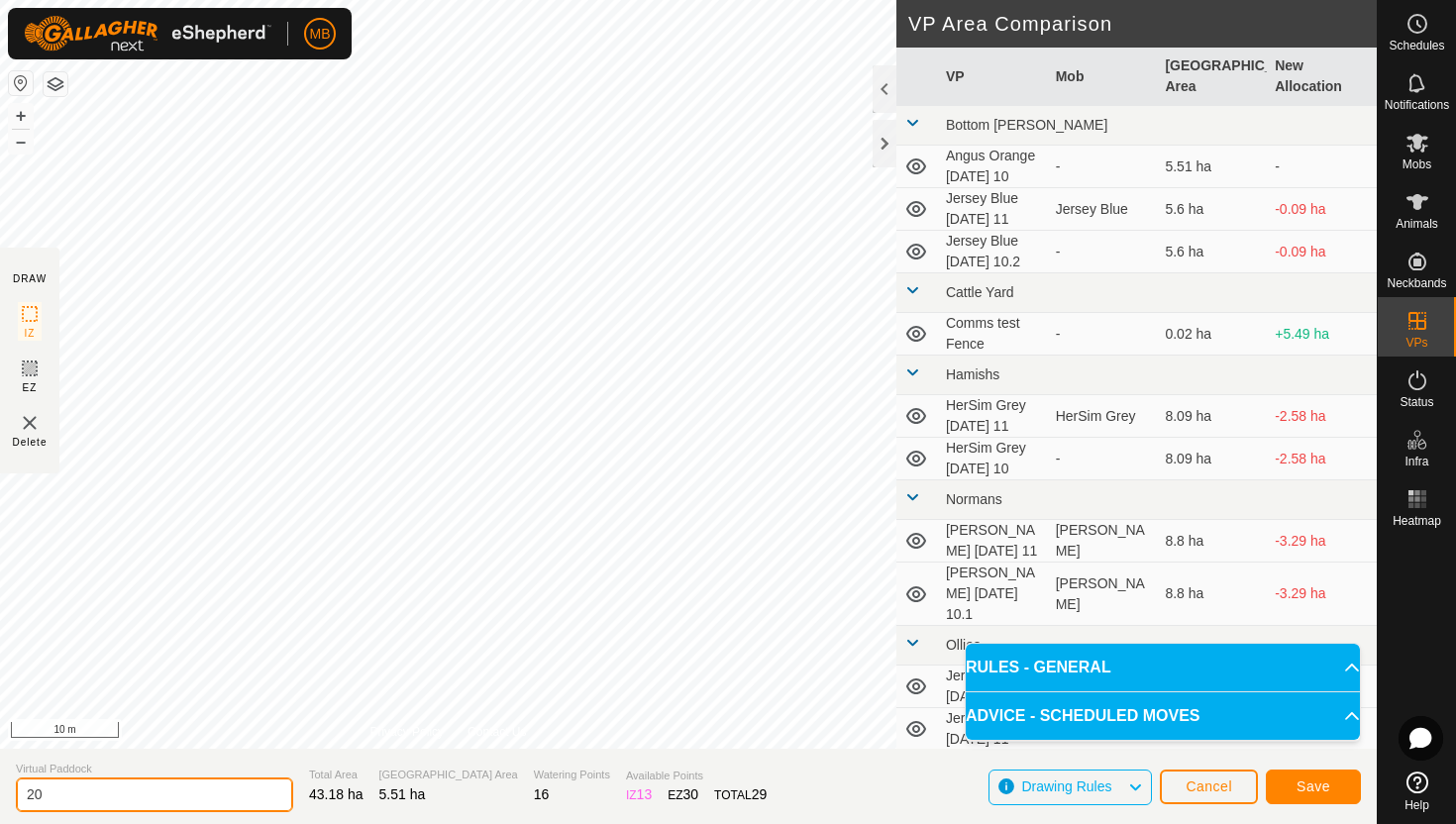 type on "2" 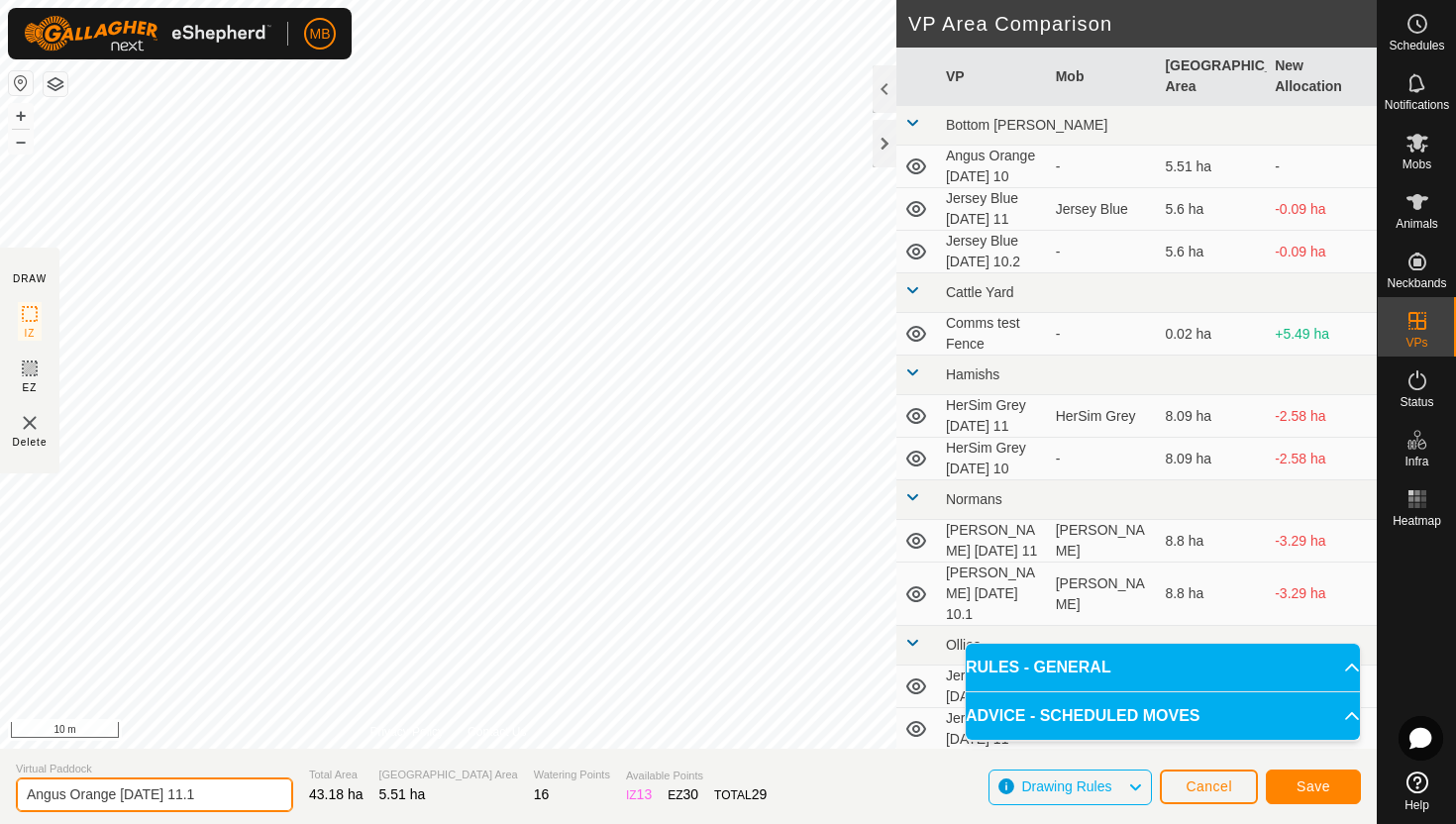 type on "Angus Orange Friday 11.1" 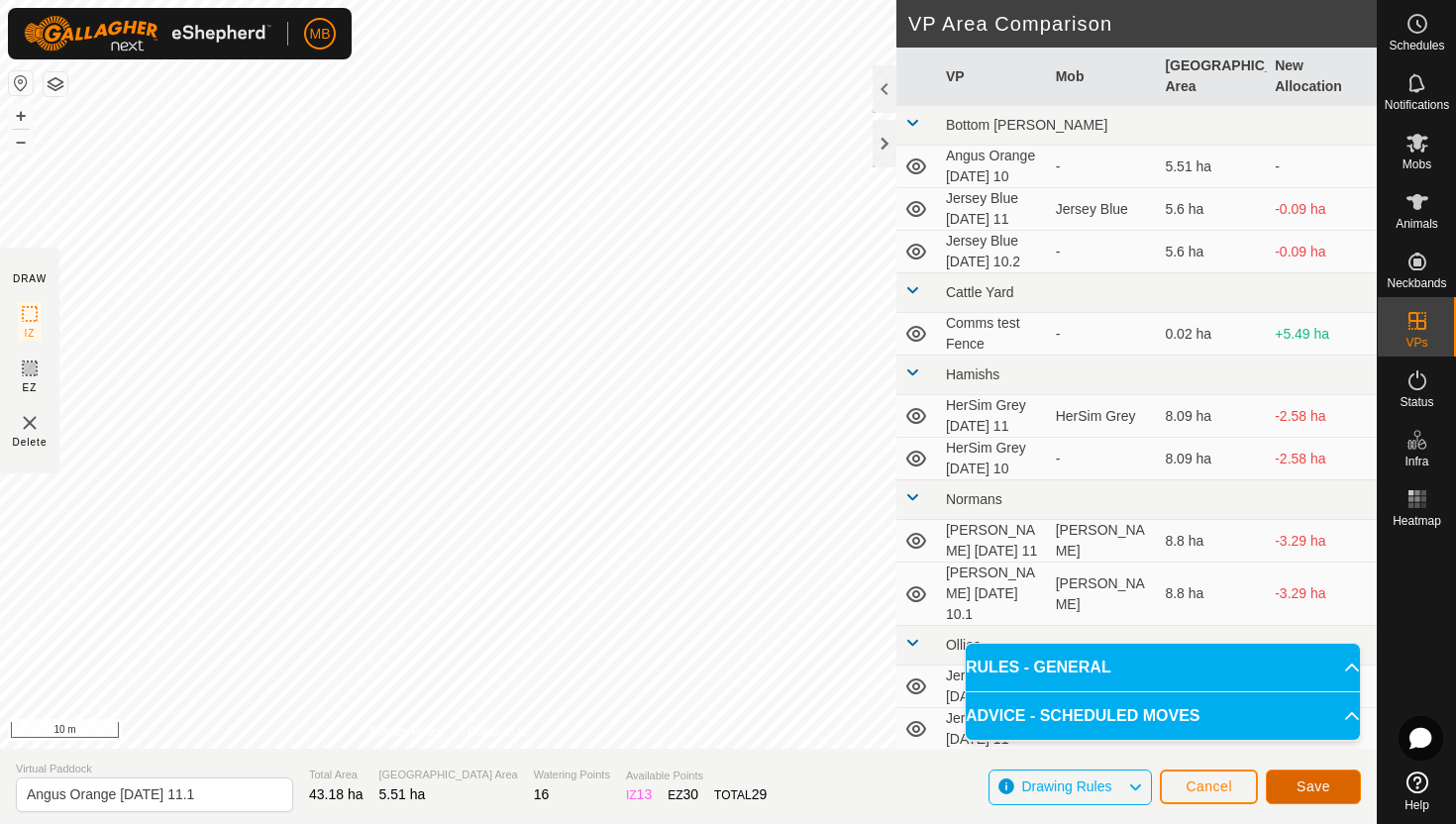 click on "Save" 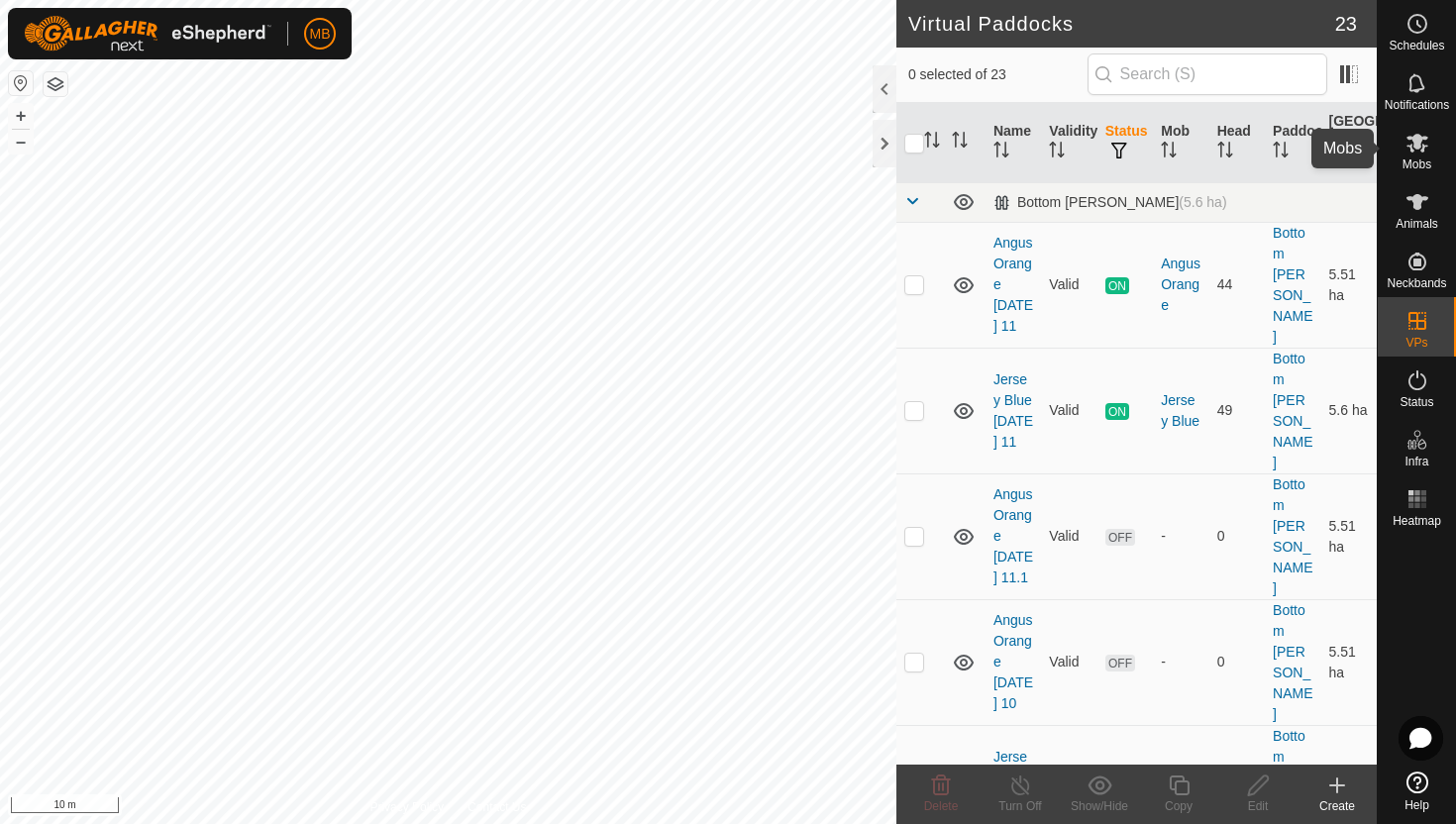 click 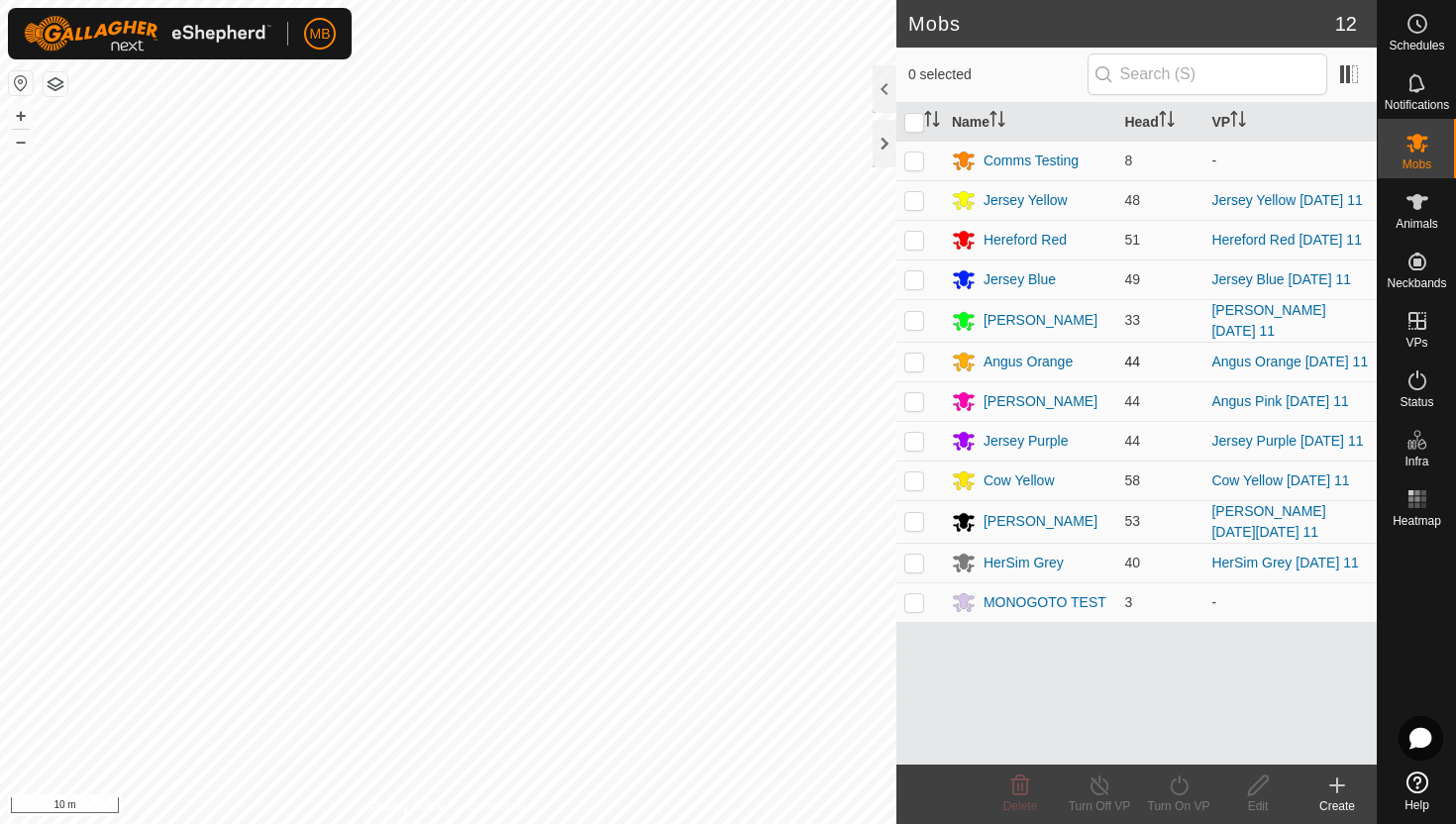 click at bounding box center [914, 361] 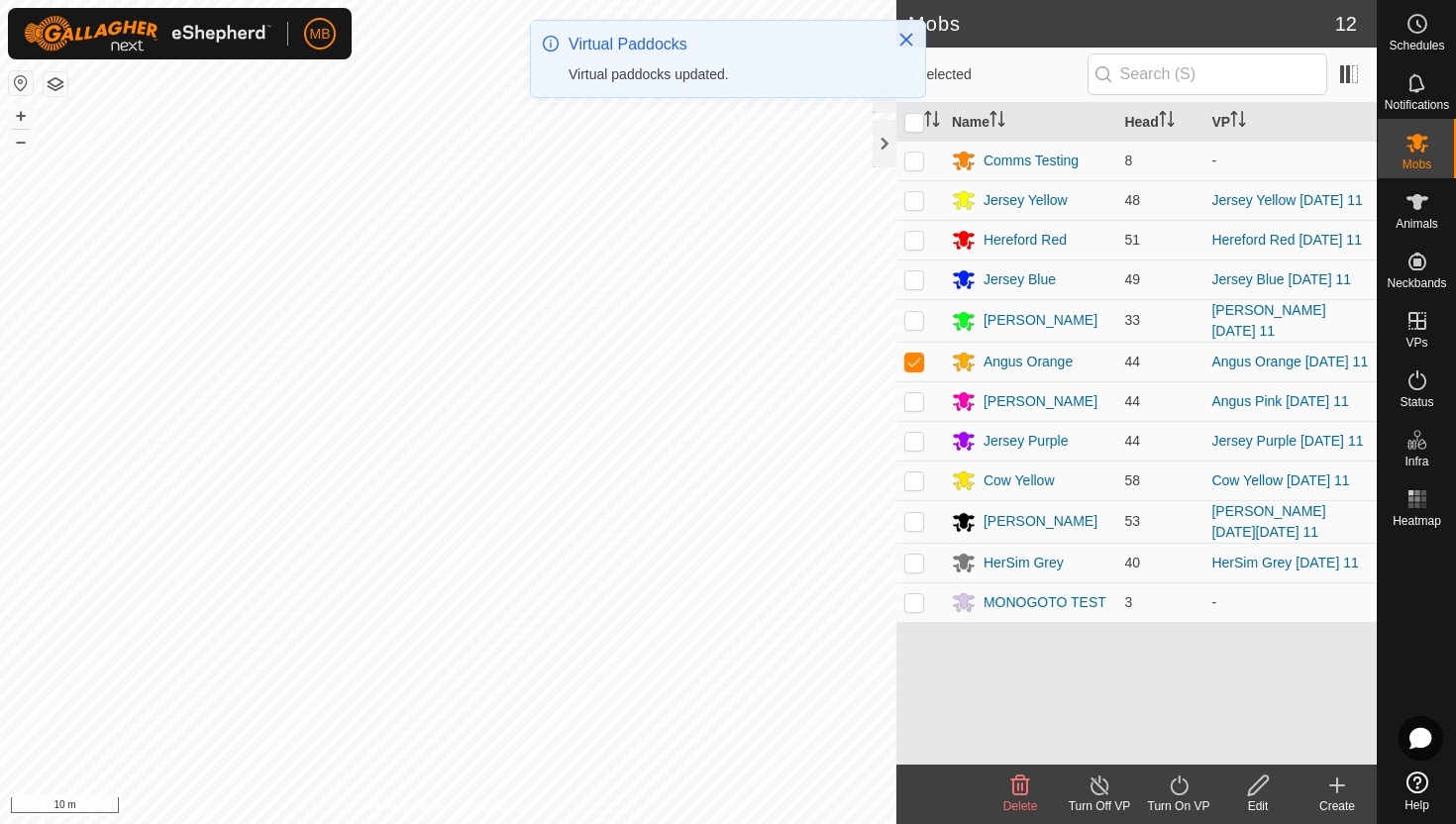 click 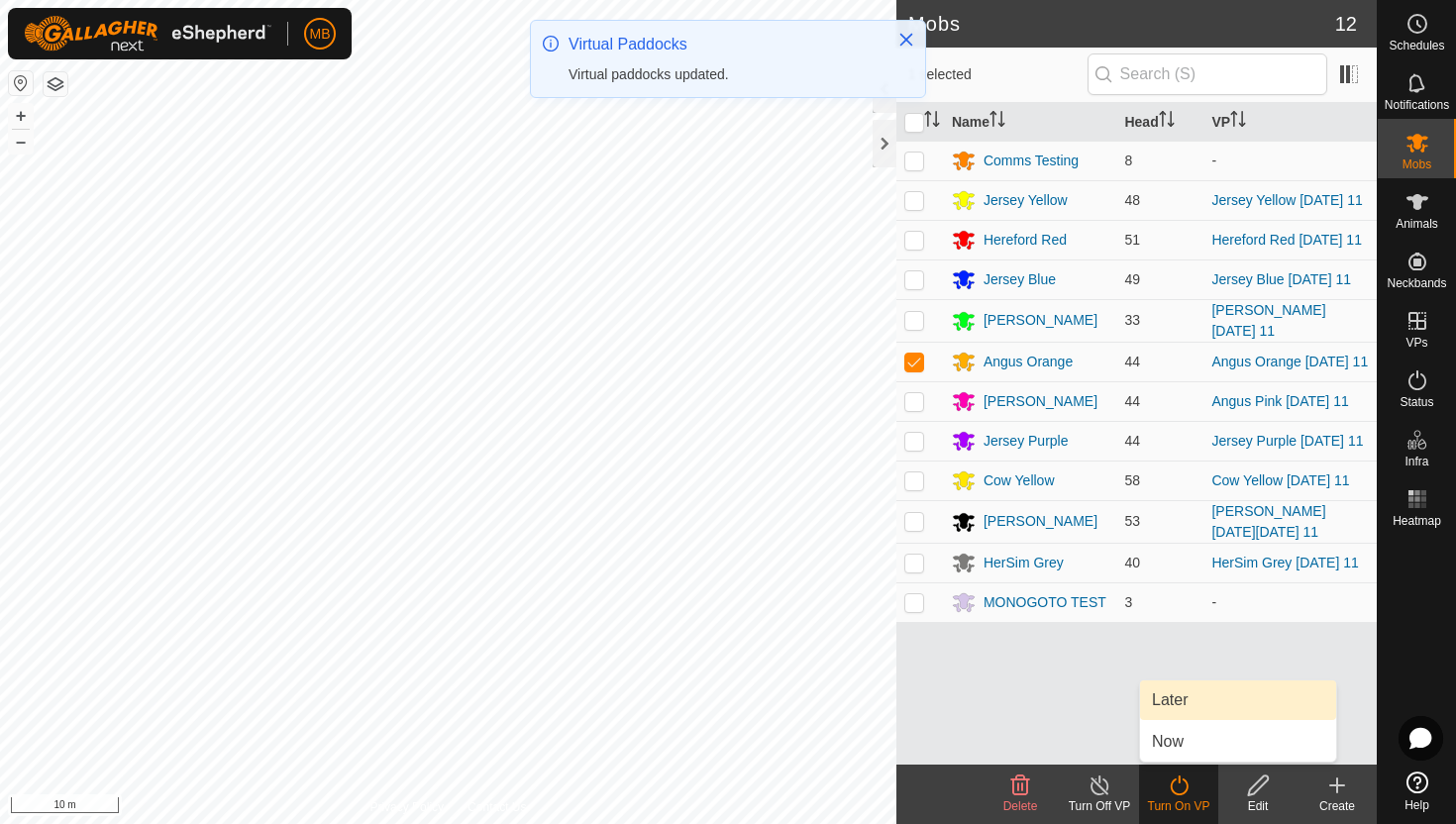 click on "Later" at bounding box center [1238, 700] 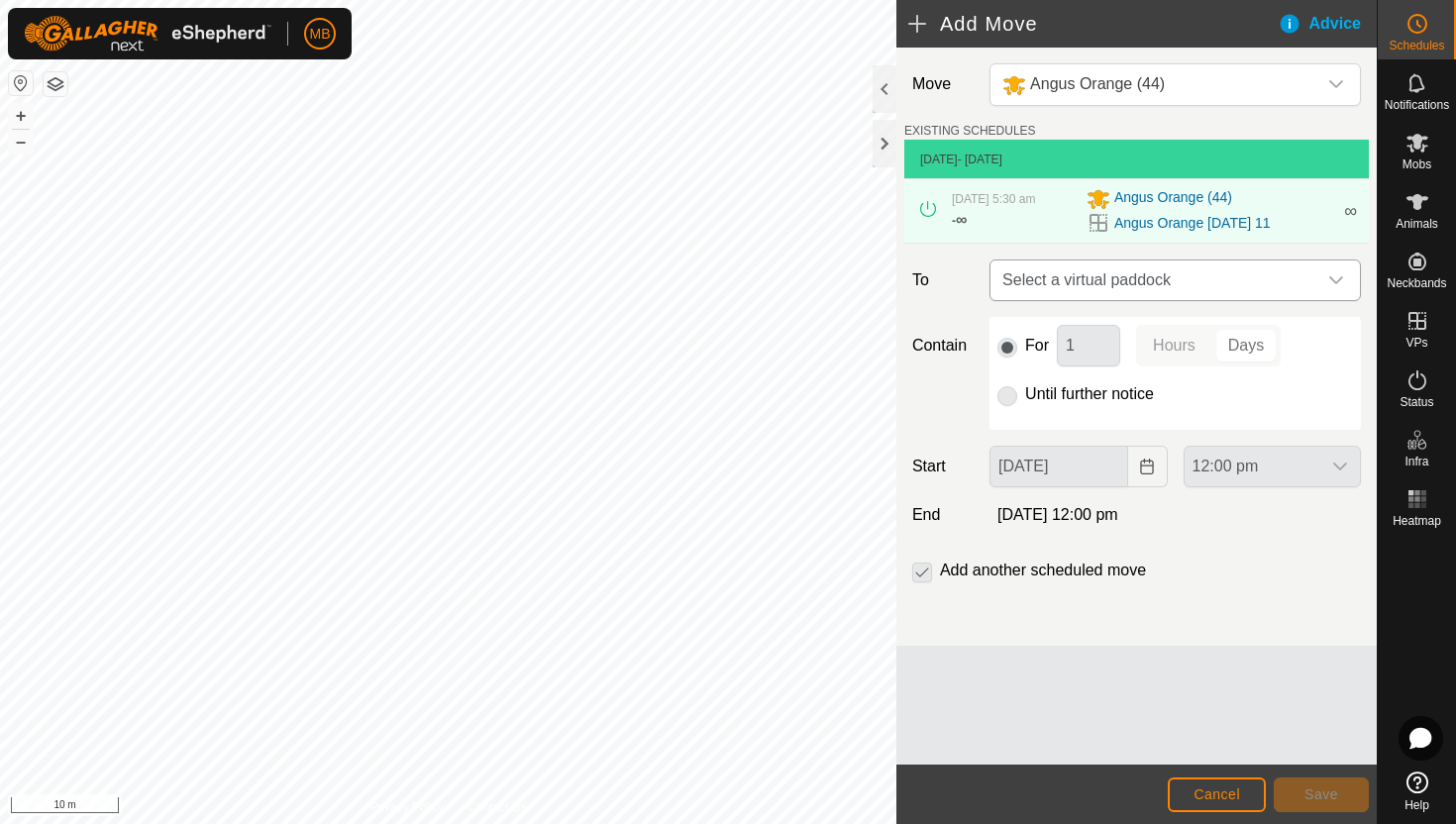 click on "Select a virtual paddock" at bounding box center [1155, 280] 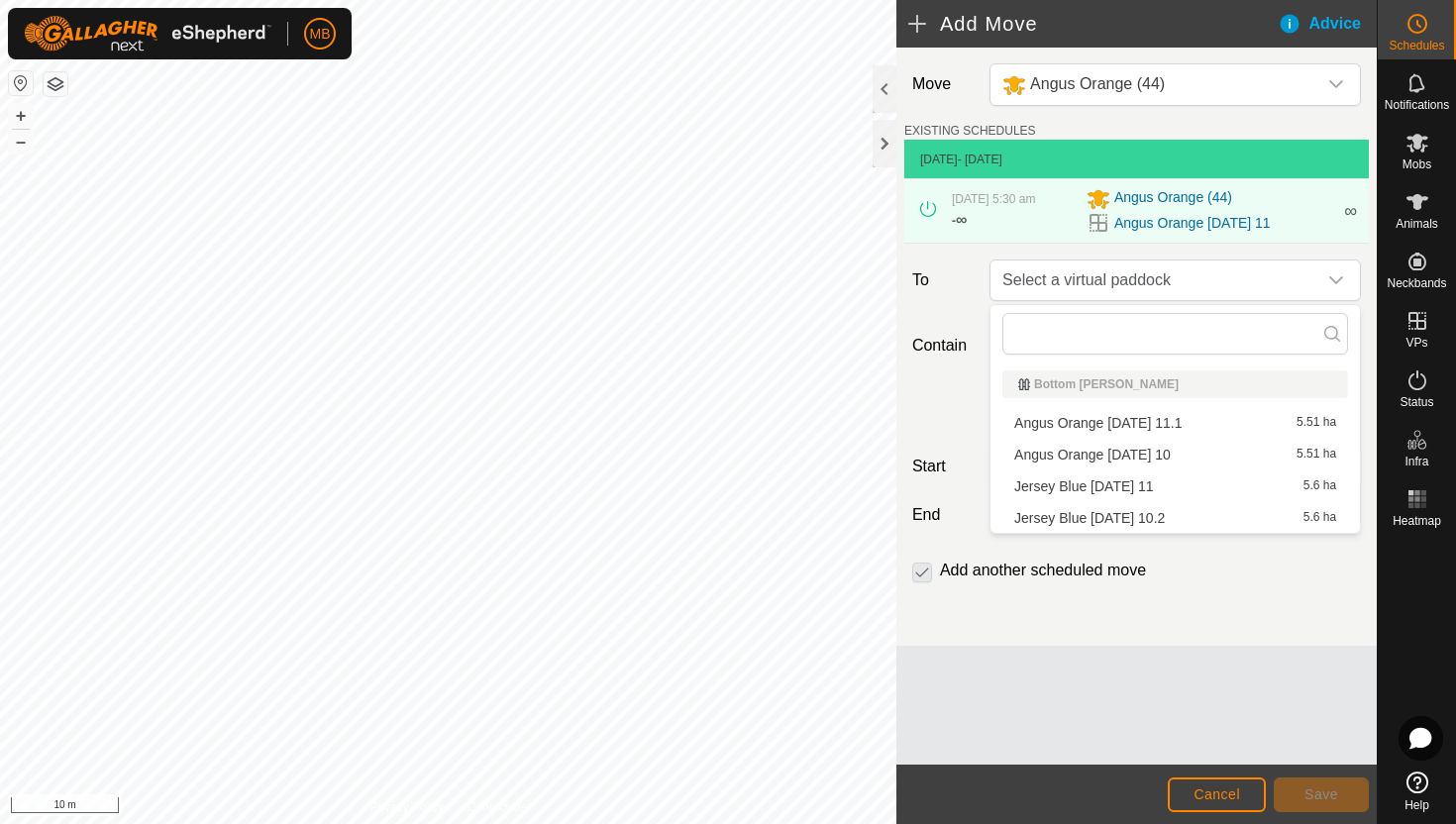 click on "Angus Orange Friday 11.1  5.51 ha" at bounding box center [1175, 423] 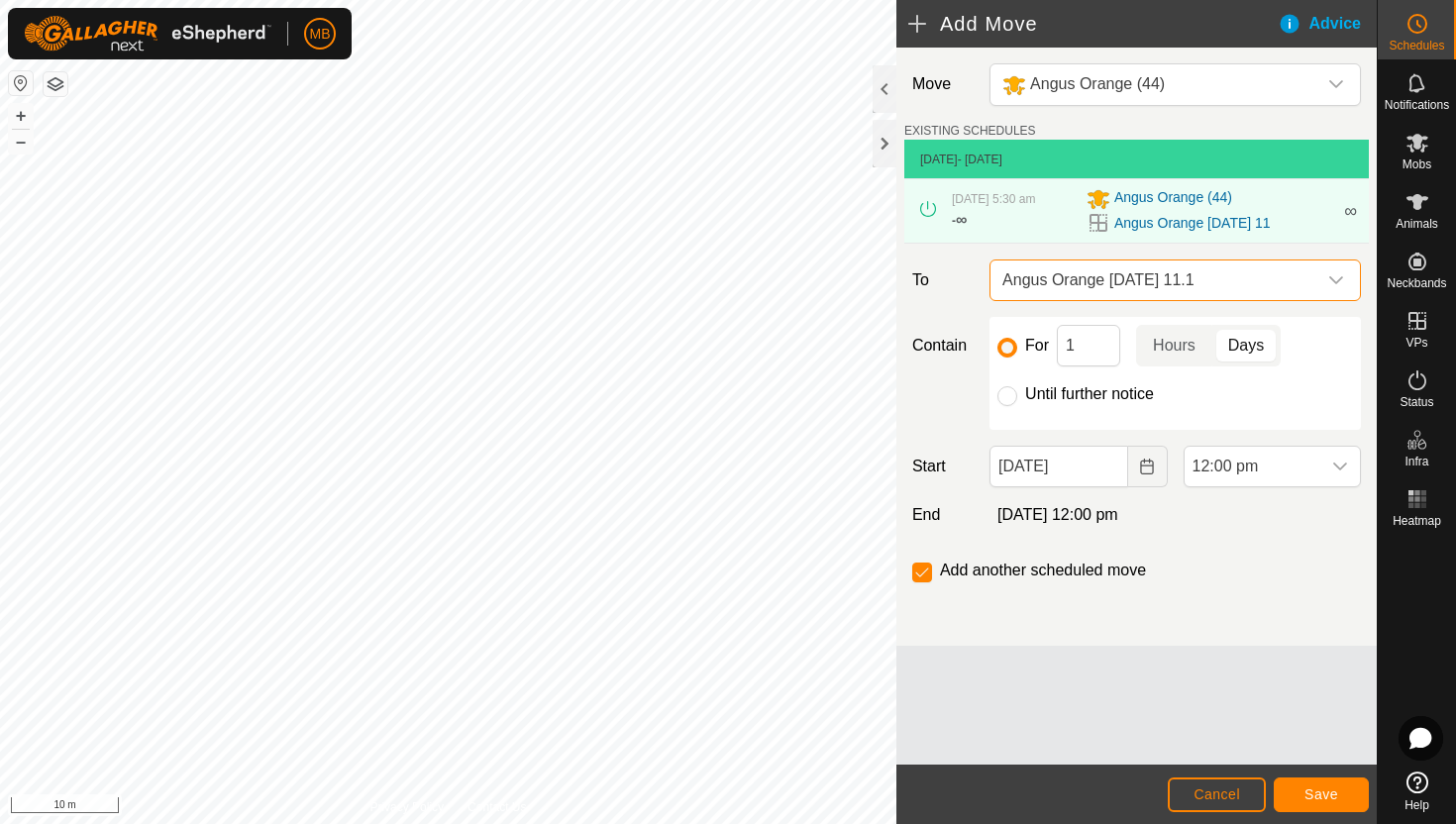 click on "Until further notice" 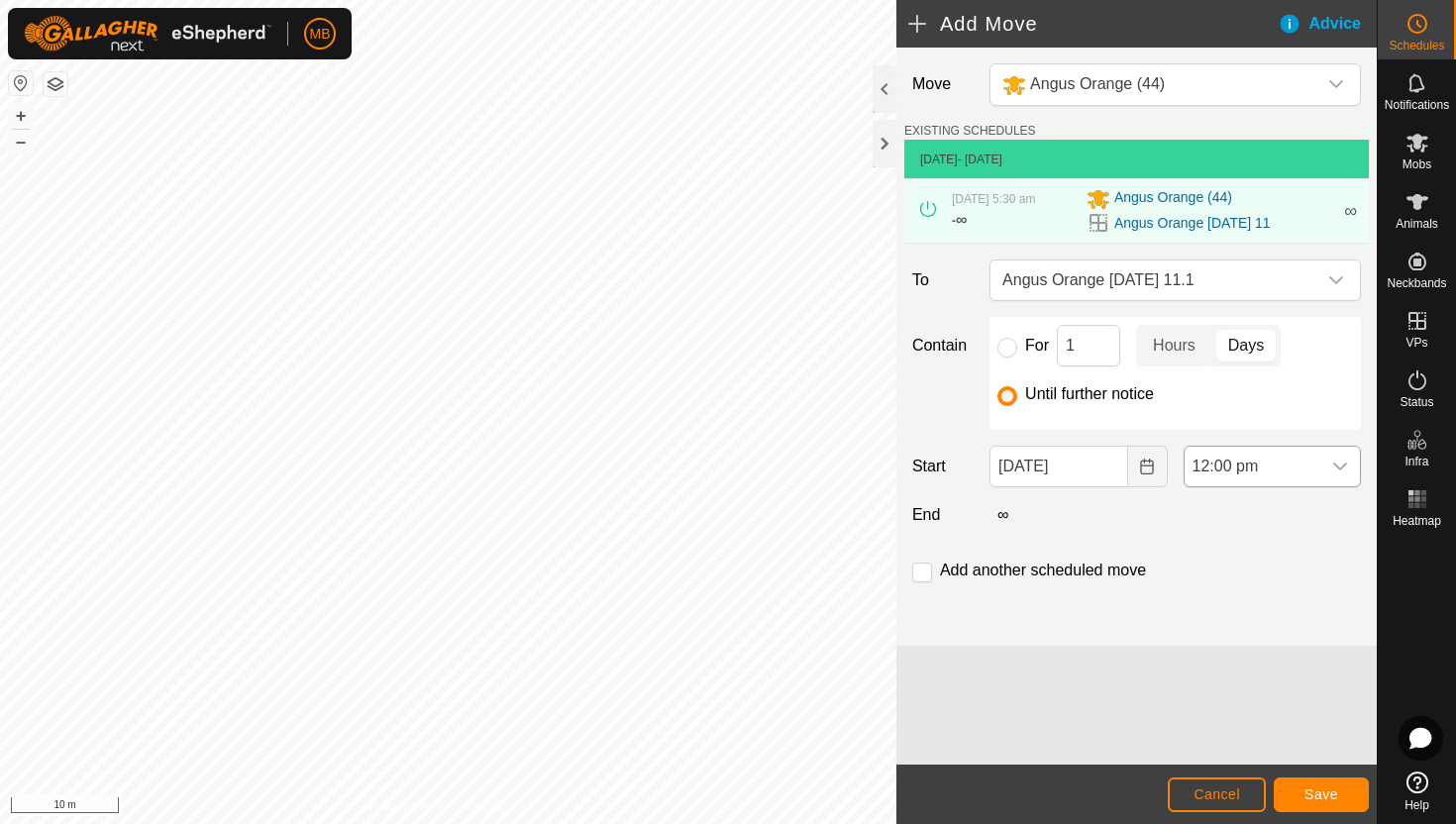 click at bounding box center (1340, 466) 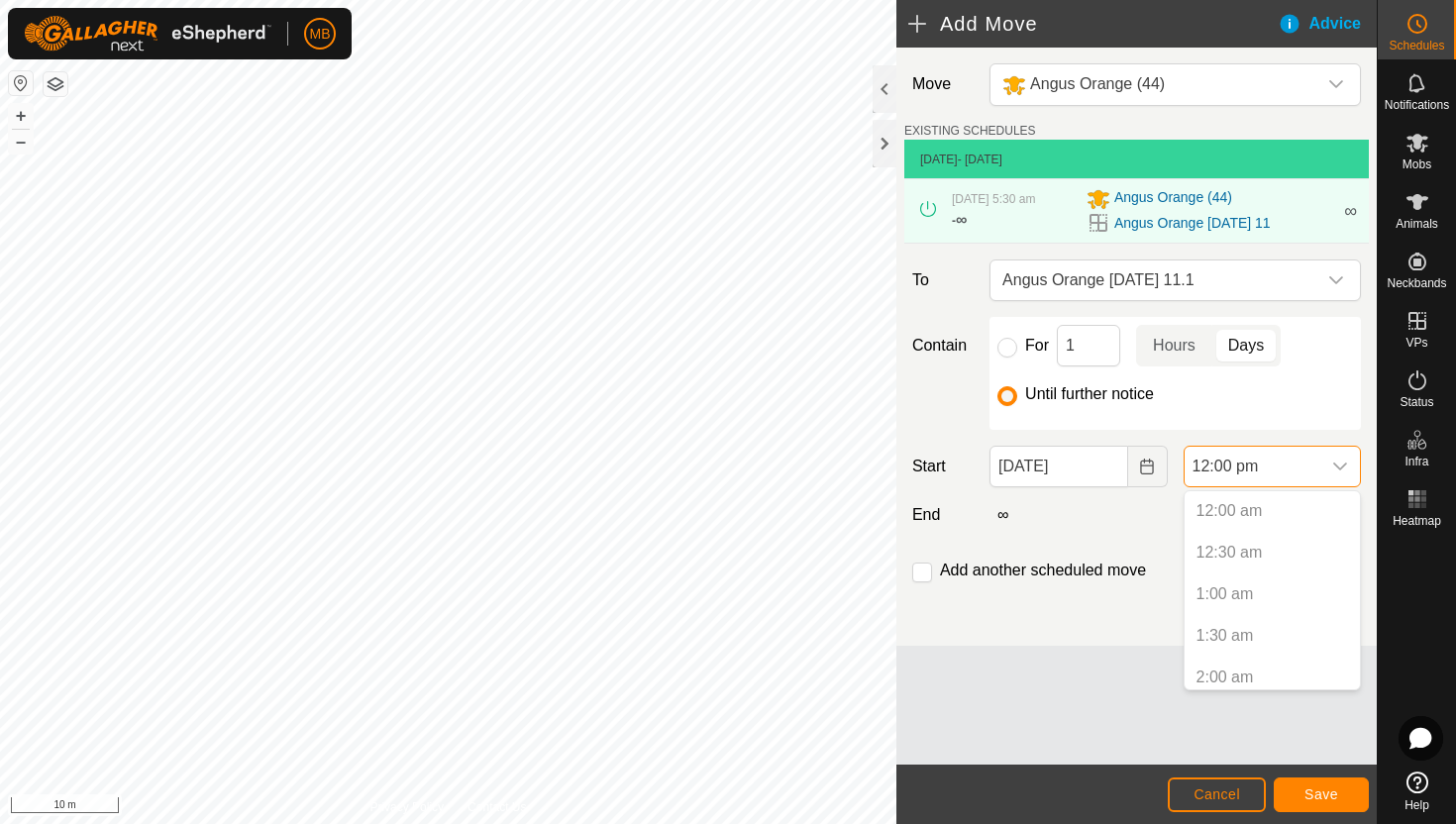 scroll, scrollTop: 840, scrollLeft: 0, axis: vertical 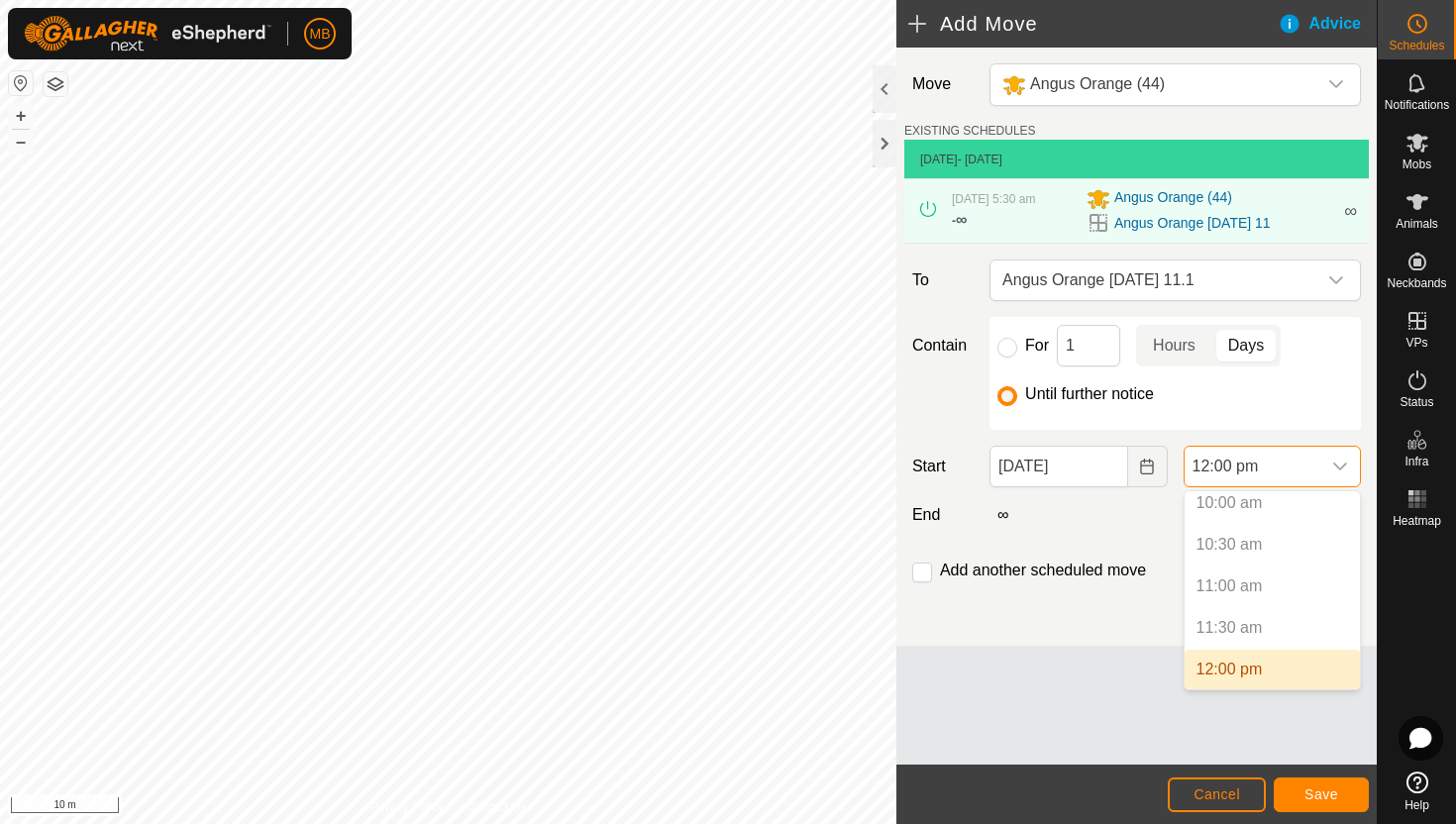 click on "12:00 pm" at bounding box center [1272, 670] 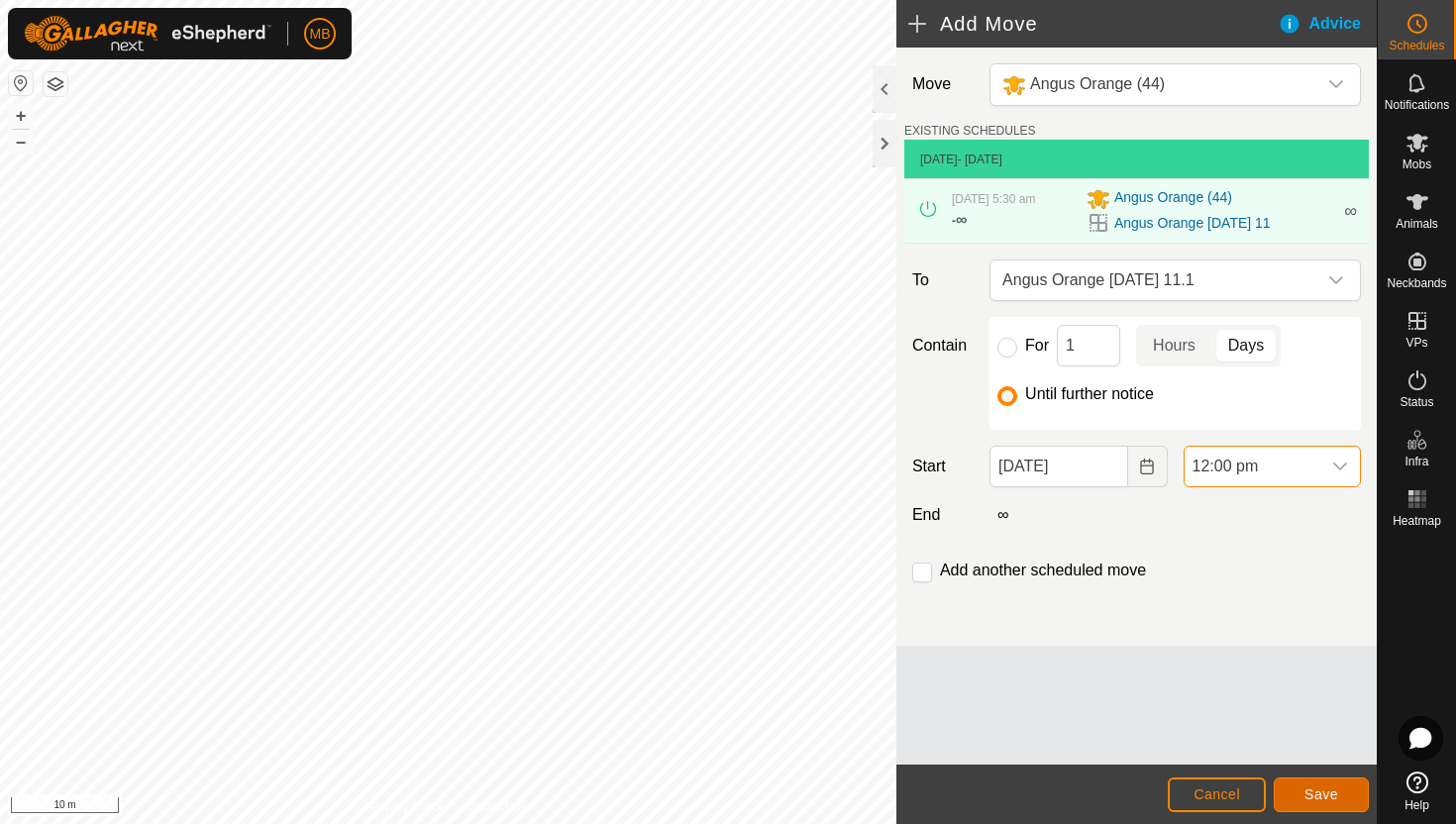 click on "Save" 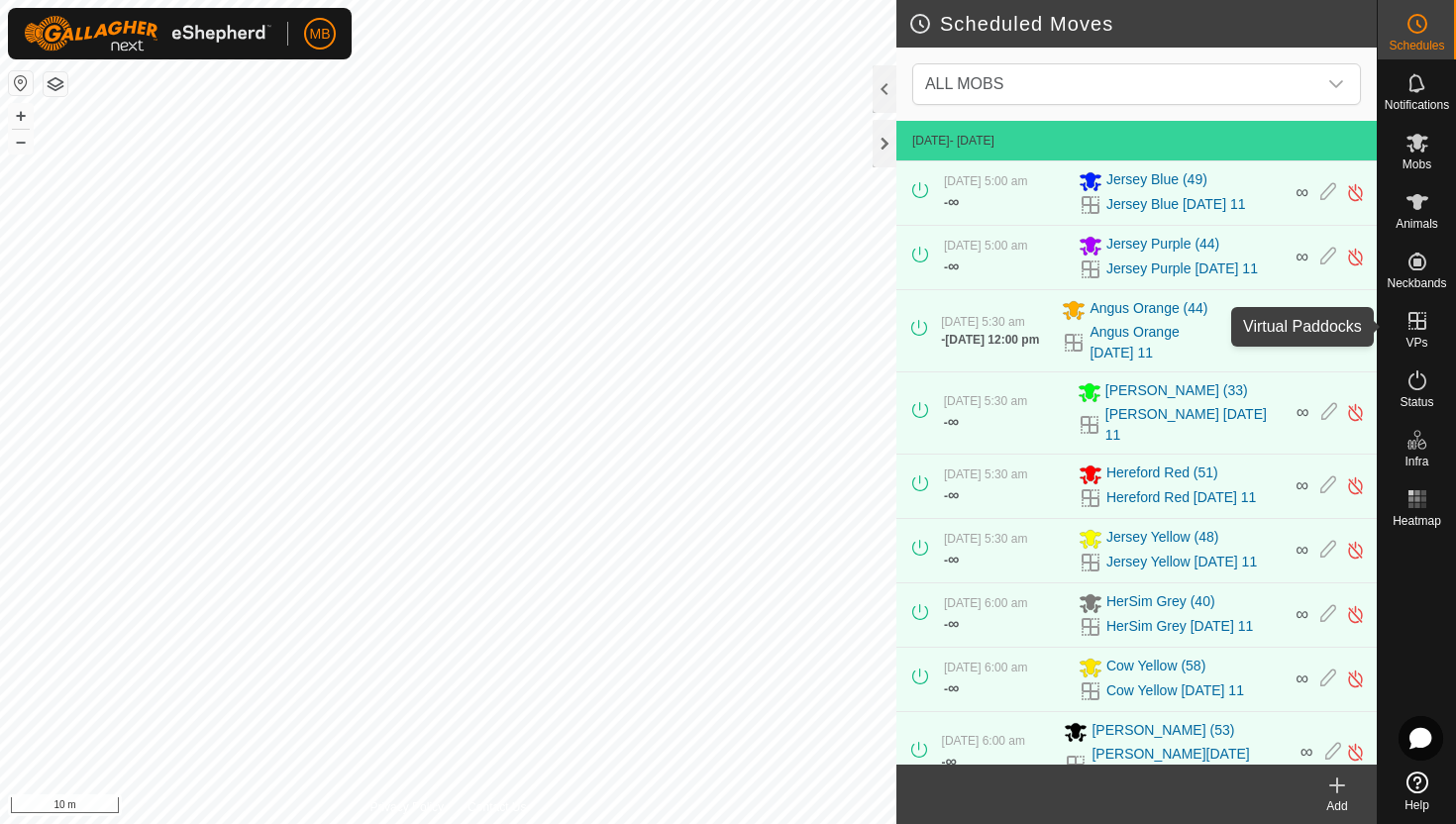 click 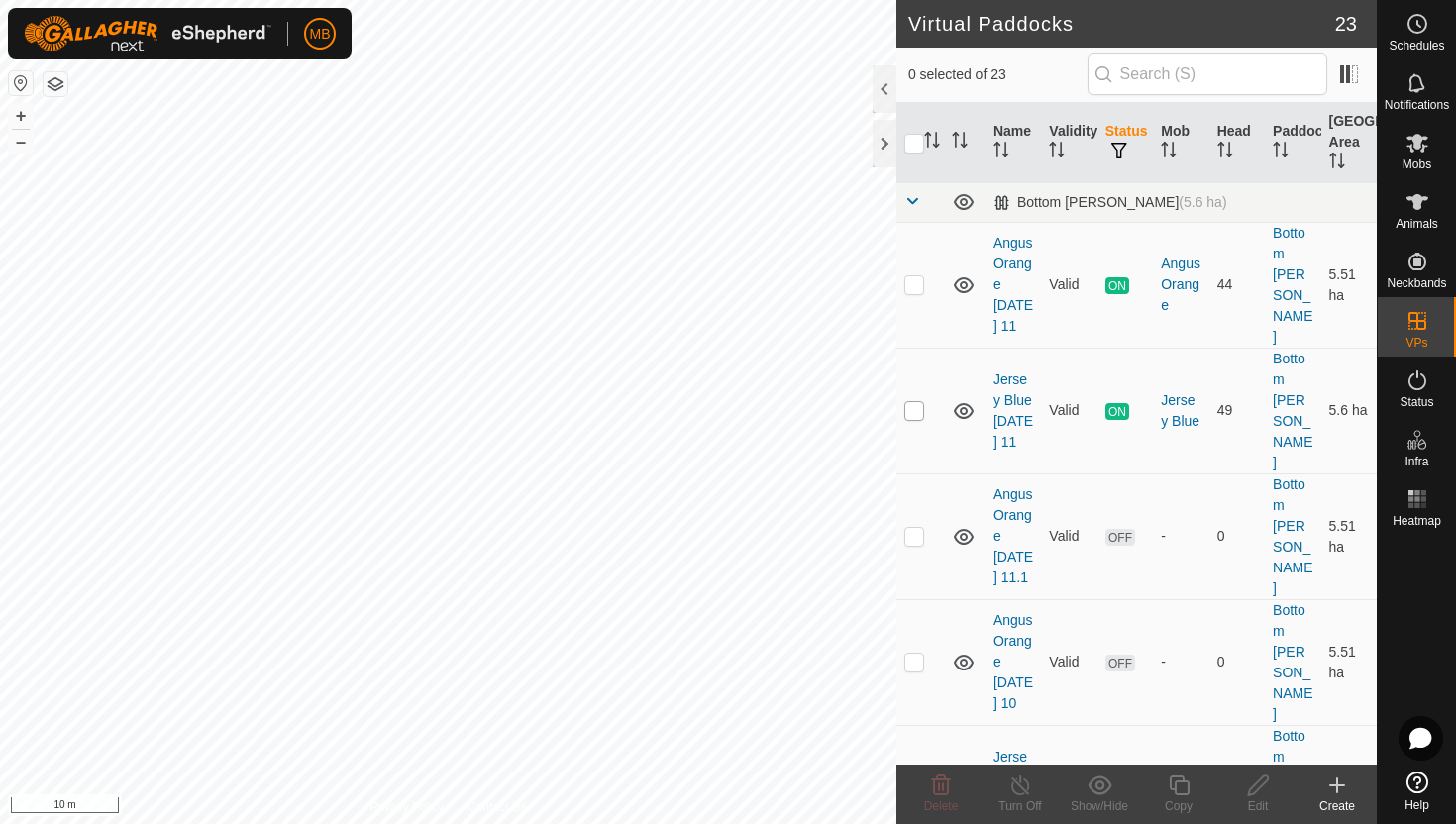 click at bounding box center [914, 411] 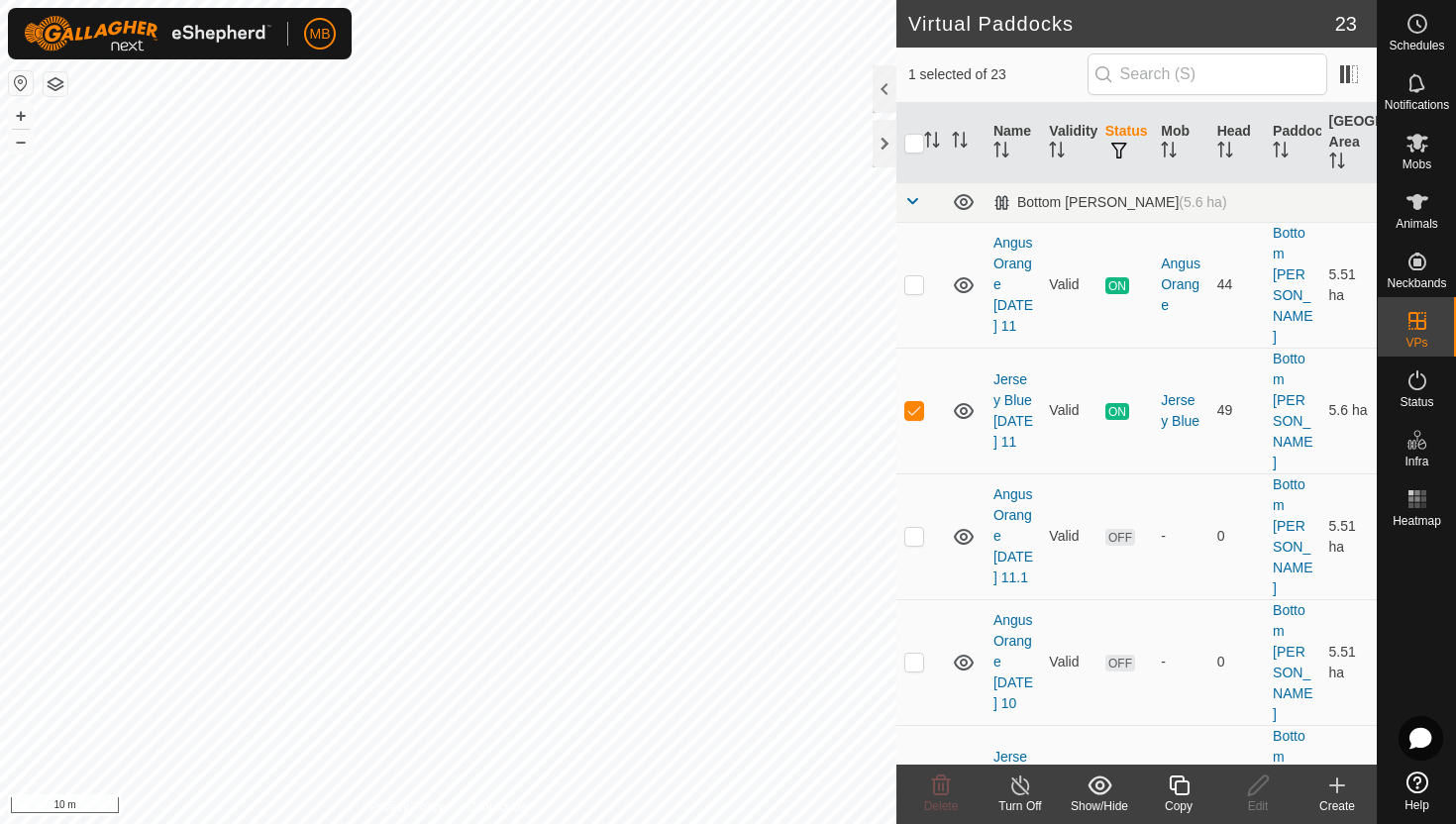 click 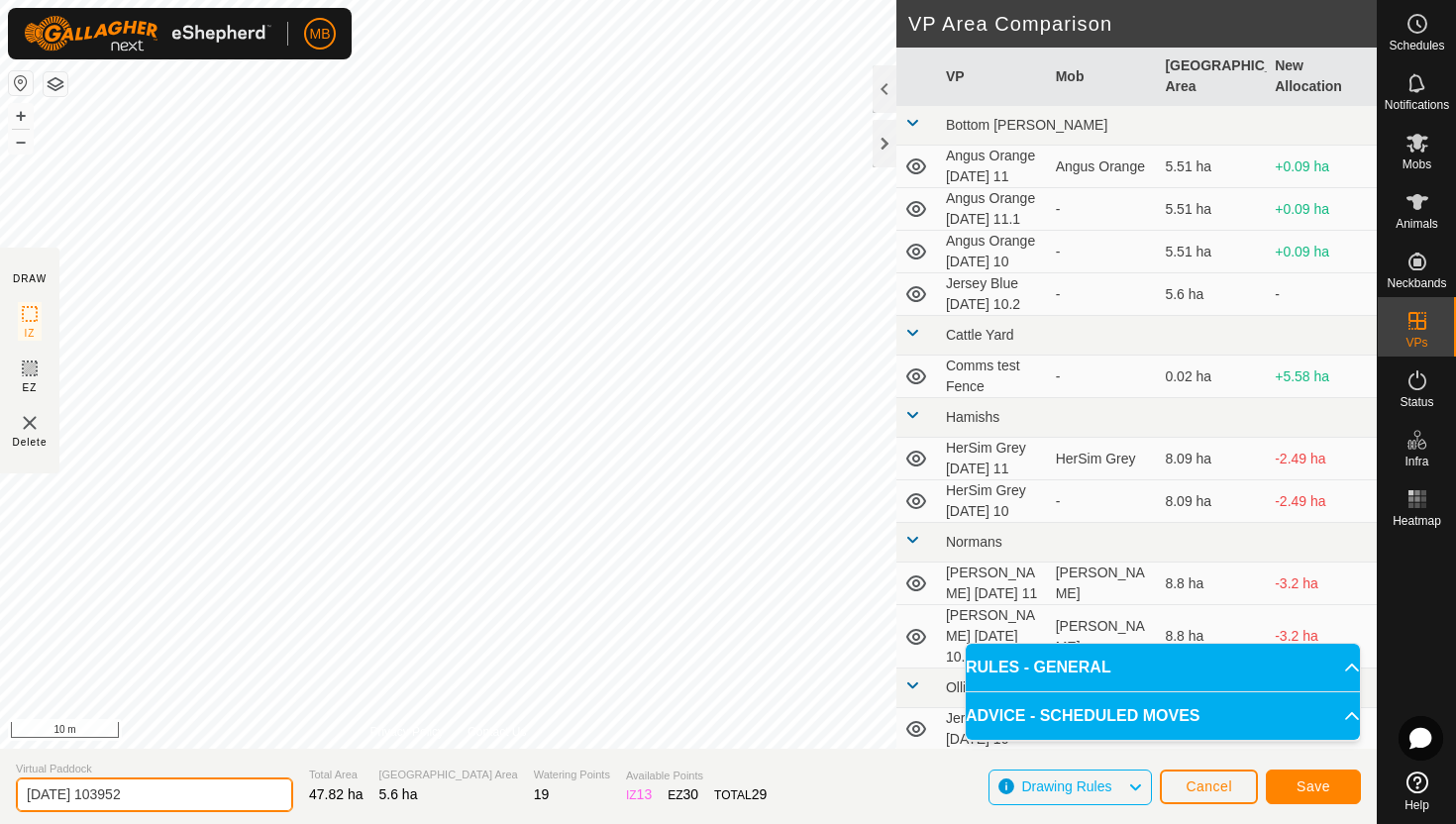 click on "2025-07-11 103952" 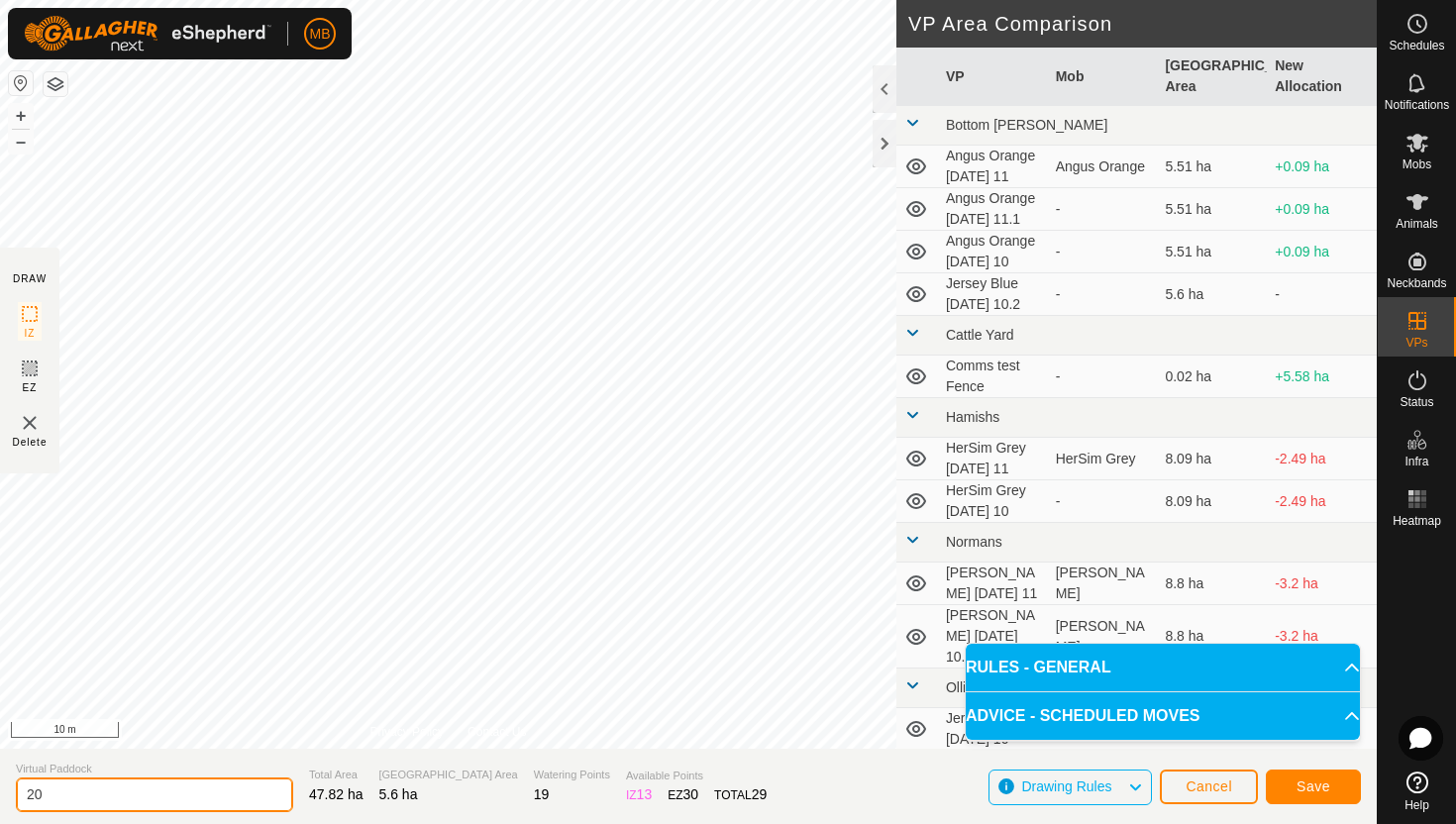 type on "2" 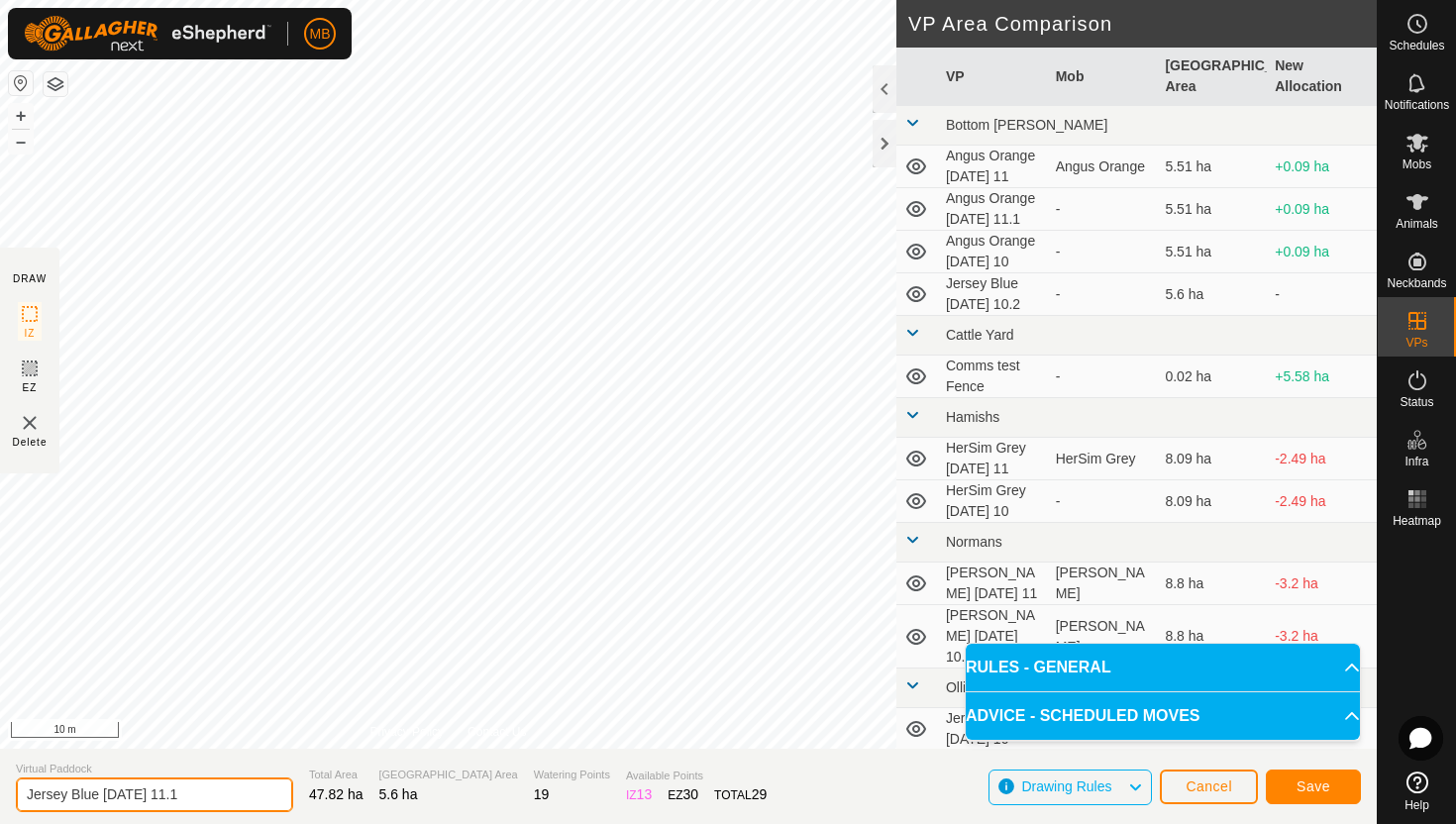 type on "Jersey Blue Friday 11.1" 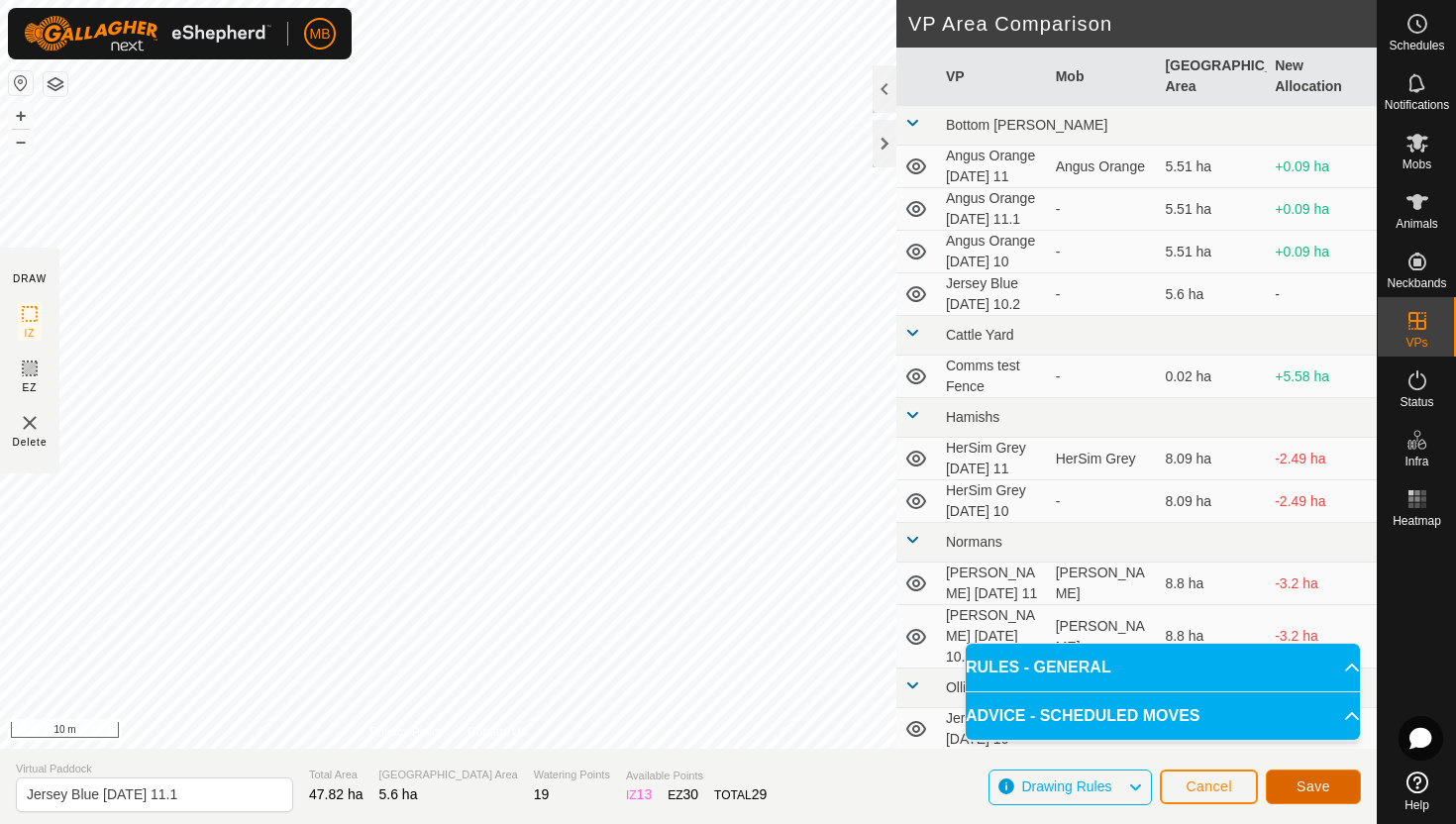 click on "Save" 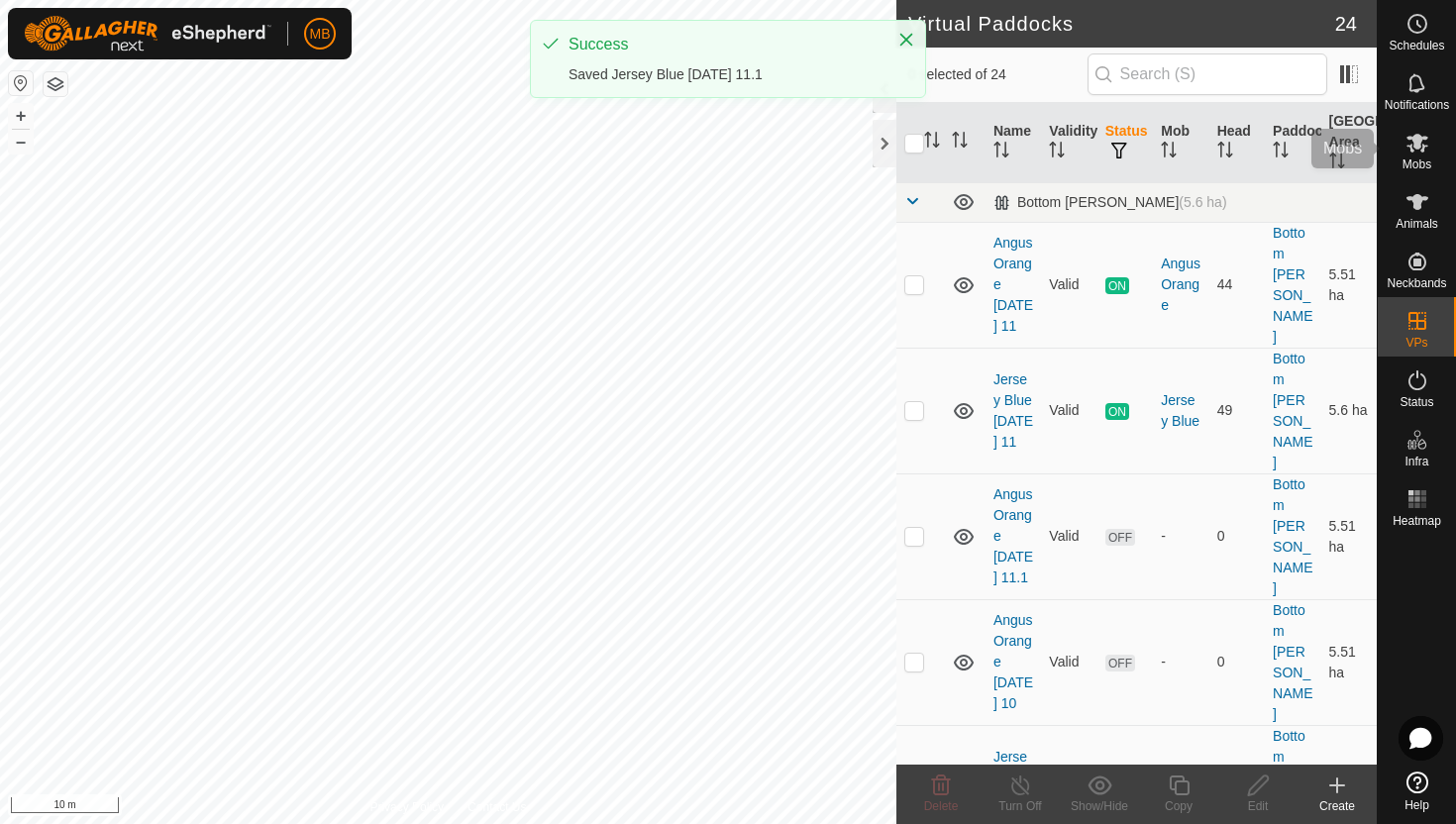 click on "Mobs" at bounding box center [1416, 164] 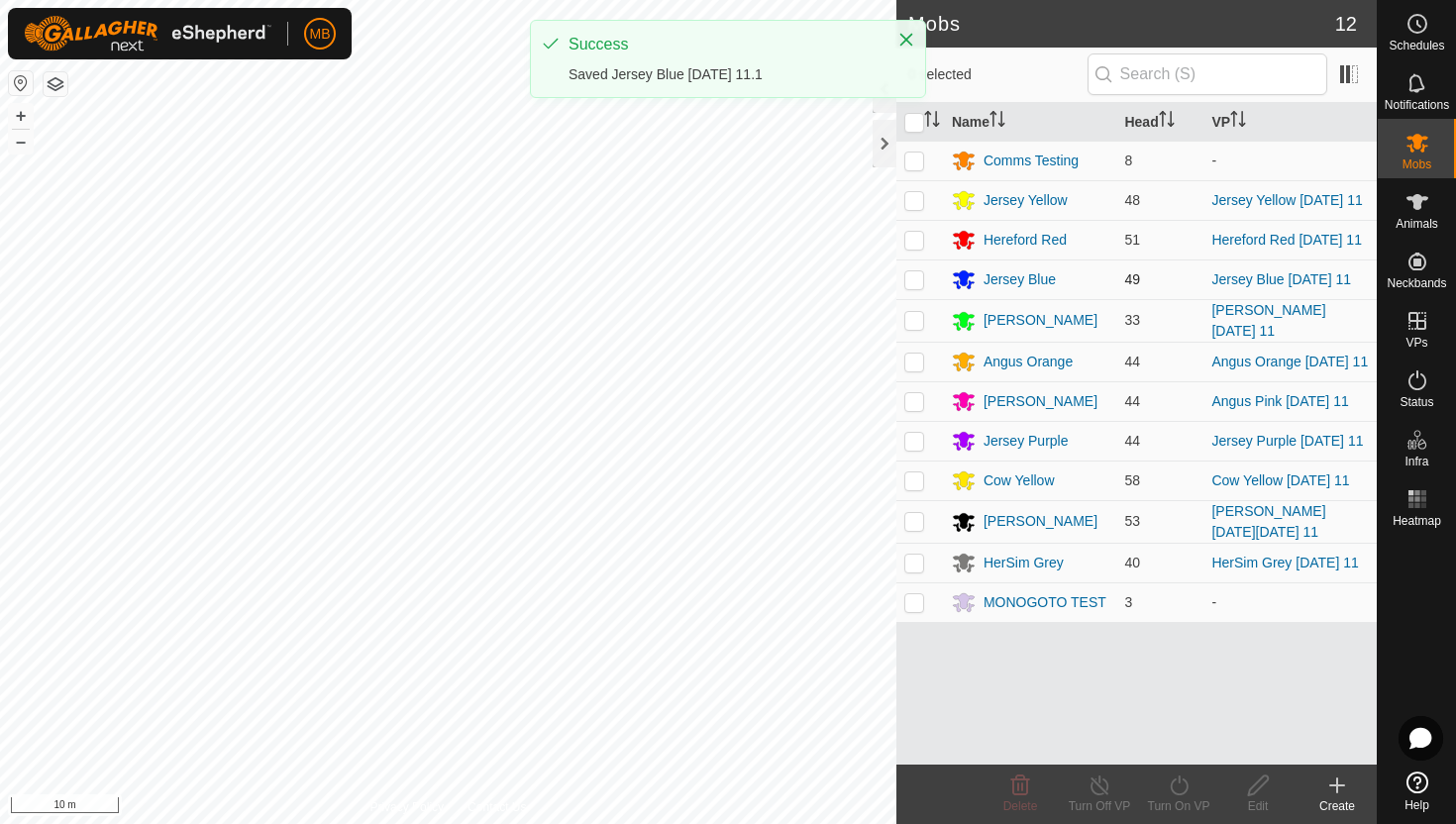 click at bounding box center (914, 279) 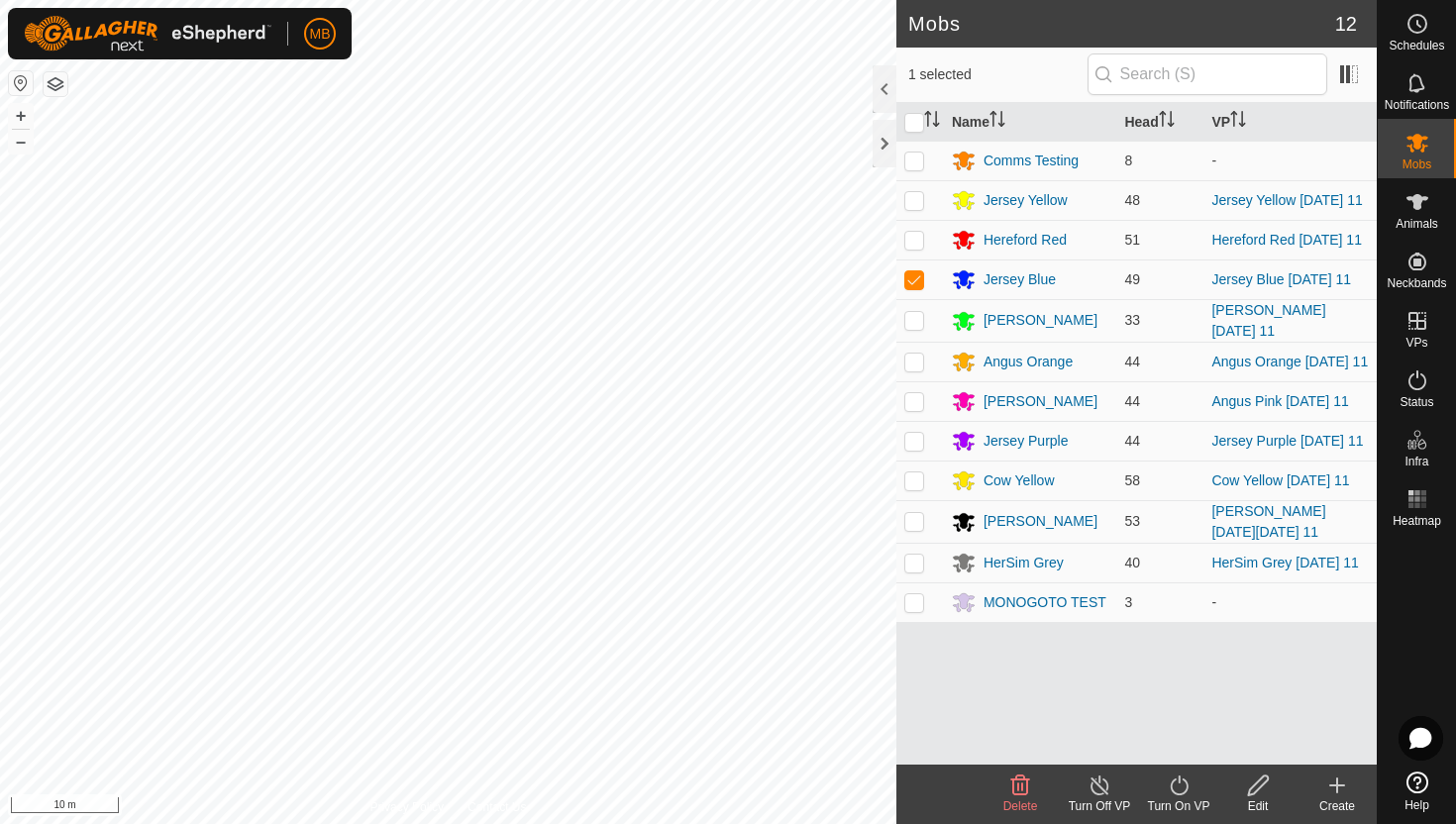 click 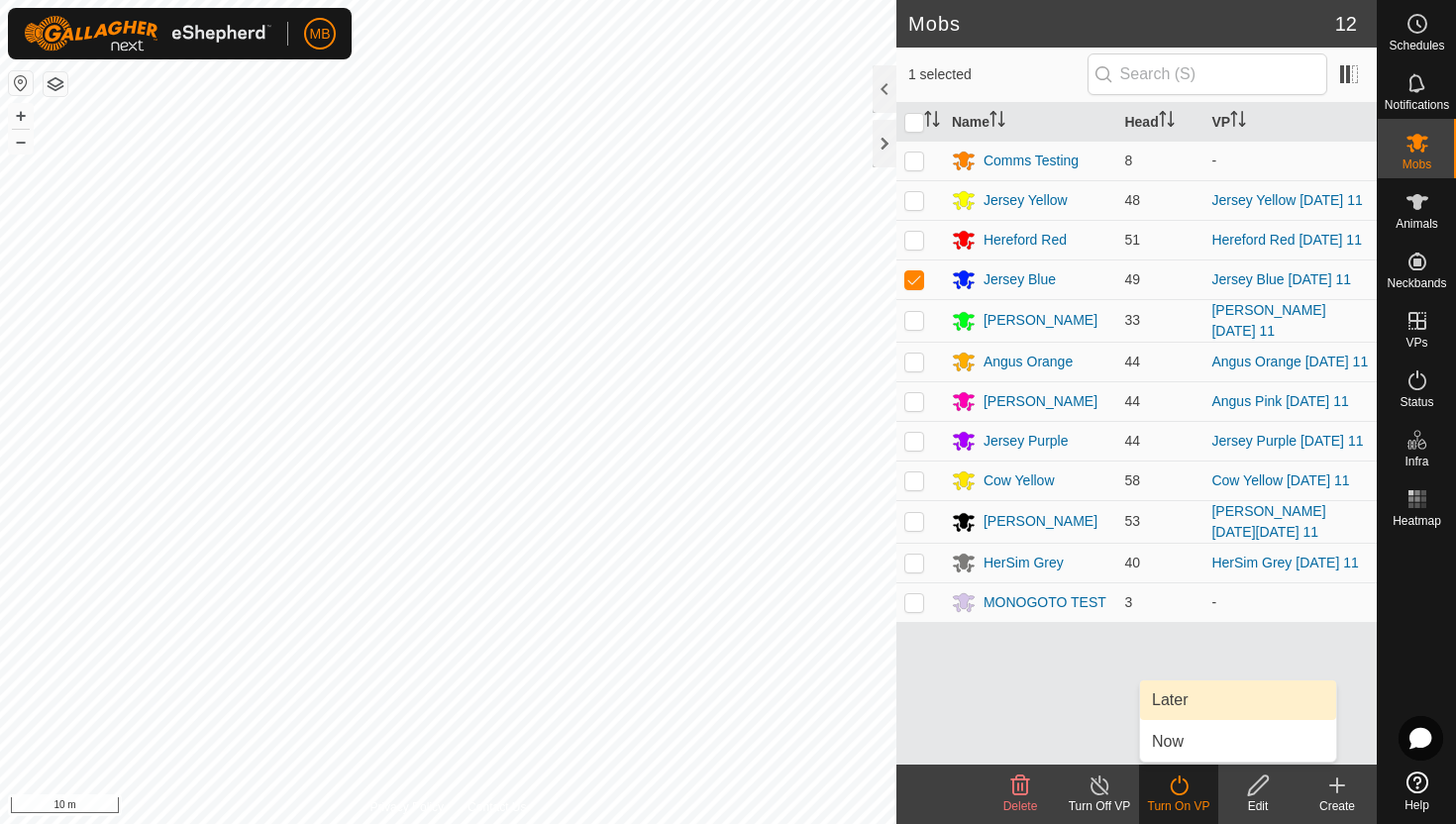 click on "Later" at bounding box center [1238, 700] 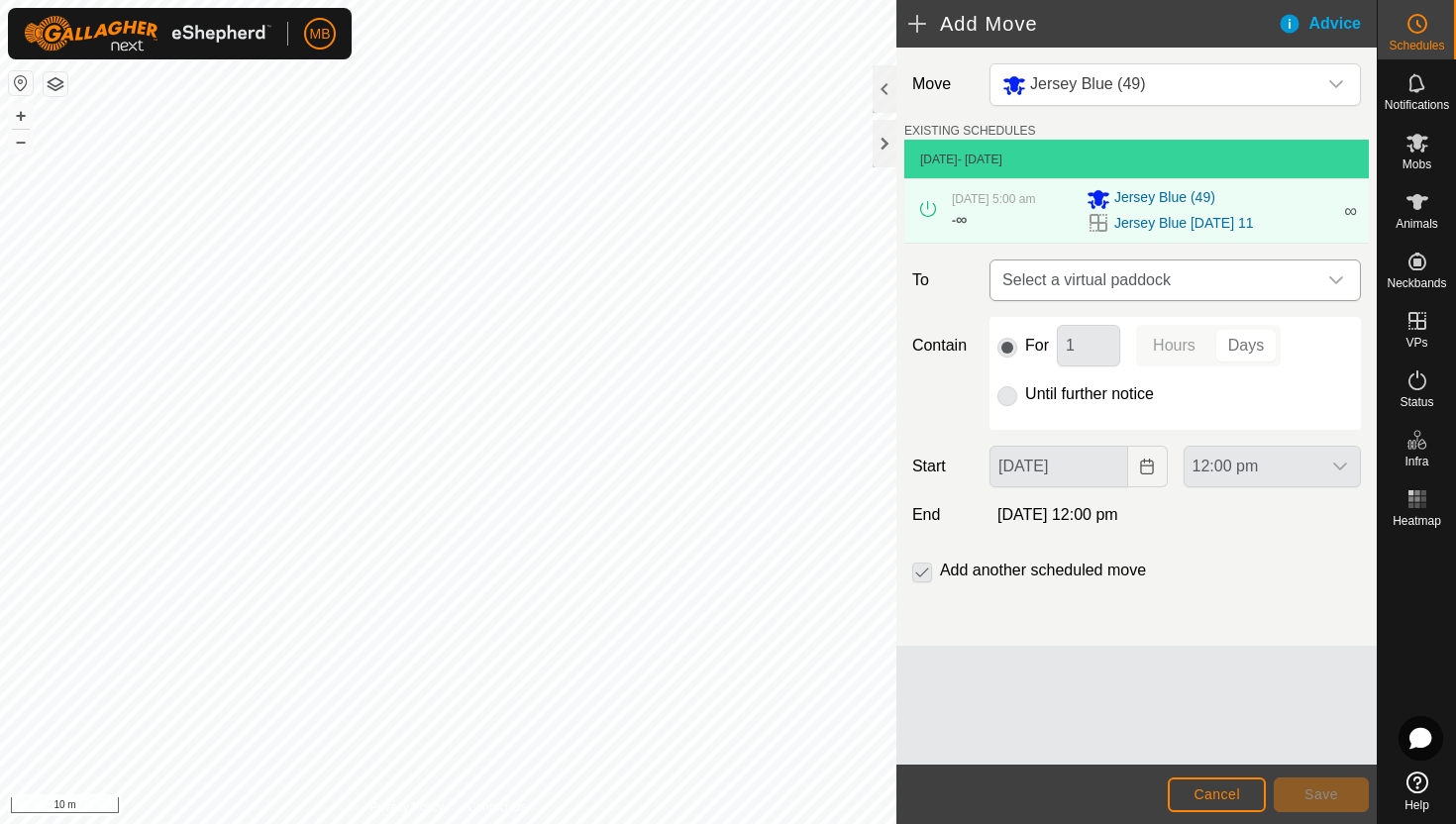 click at bounding box center [1336, 280] 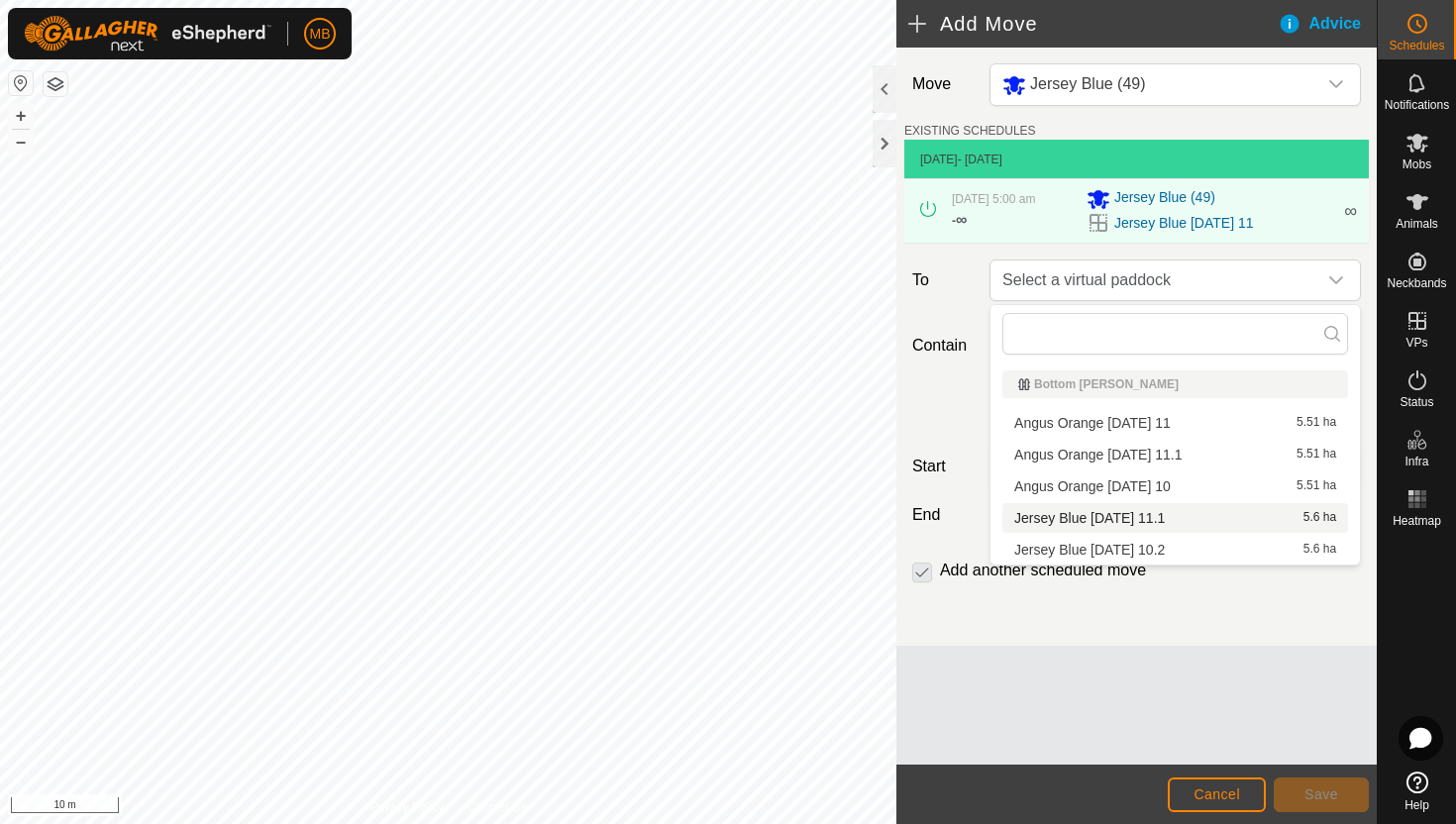 click on "Jersey Blue Friday 11.1  5.6 ha" at bounding box center (1175, 518) 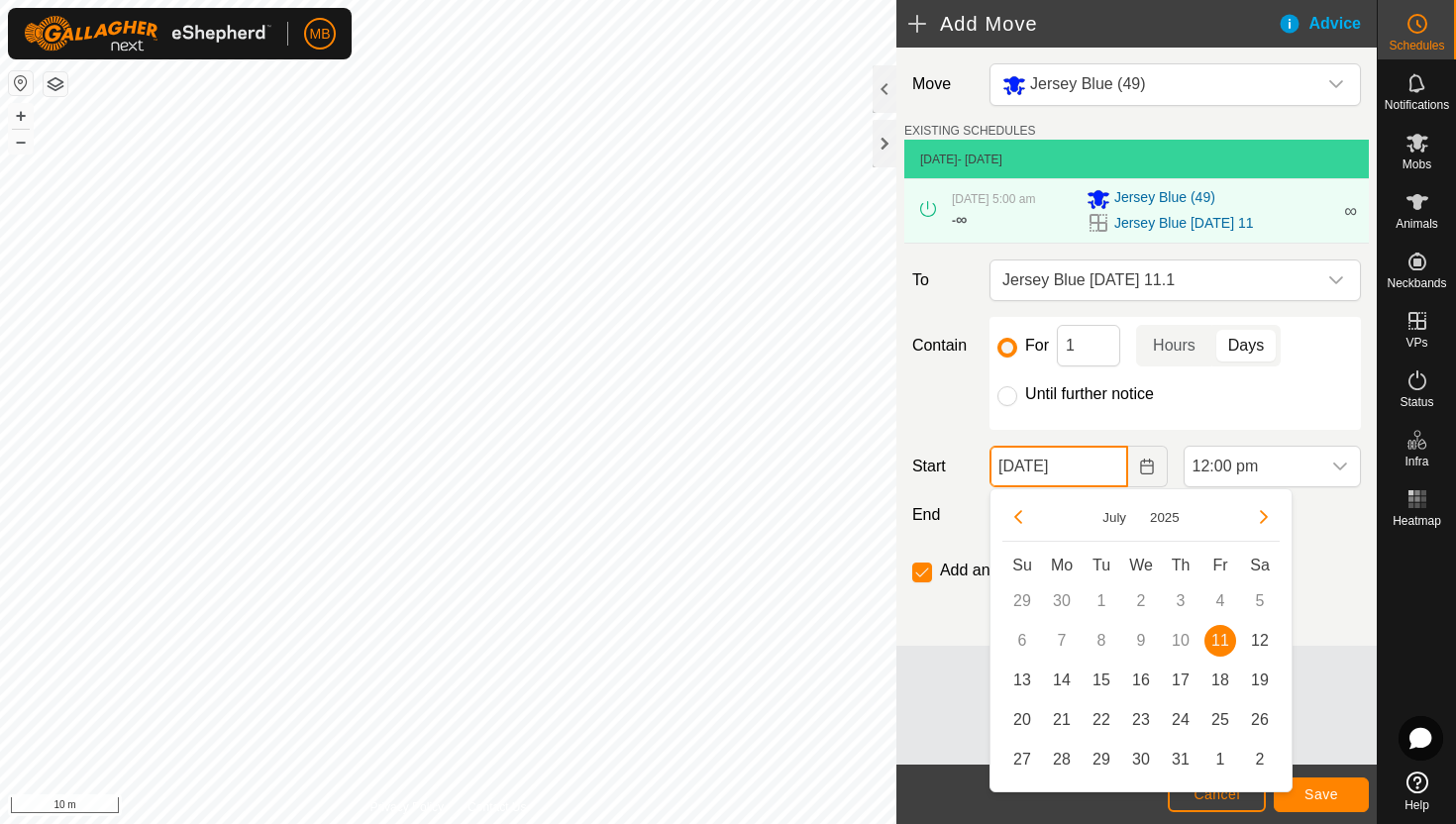 click on "11 Jul, 2025" 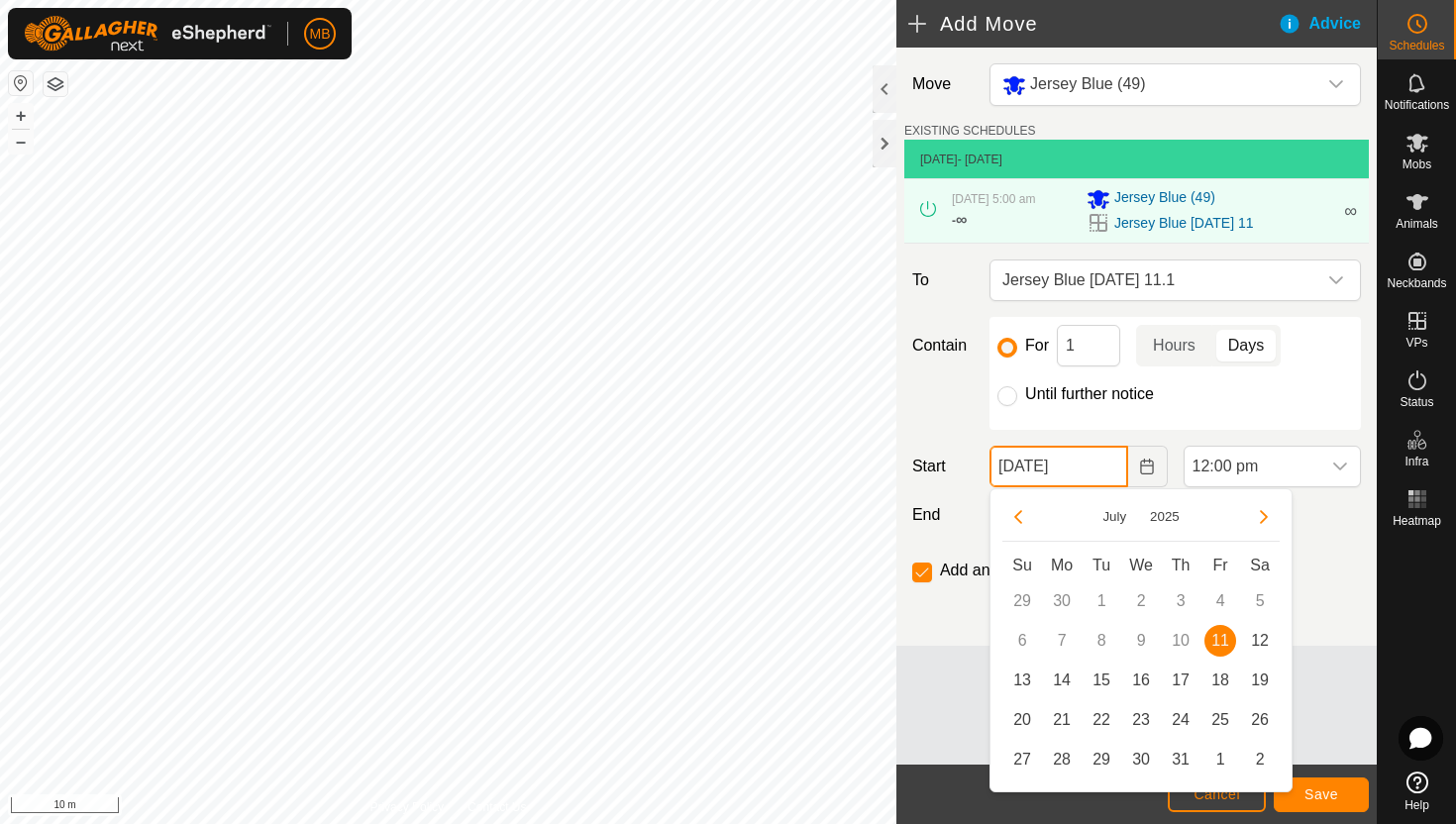 click on "11 Jul, 2025" 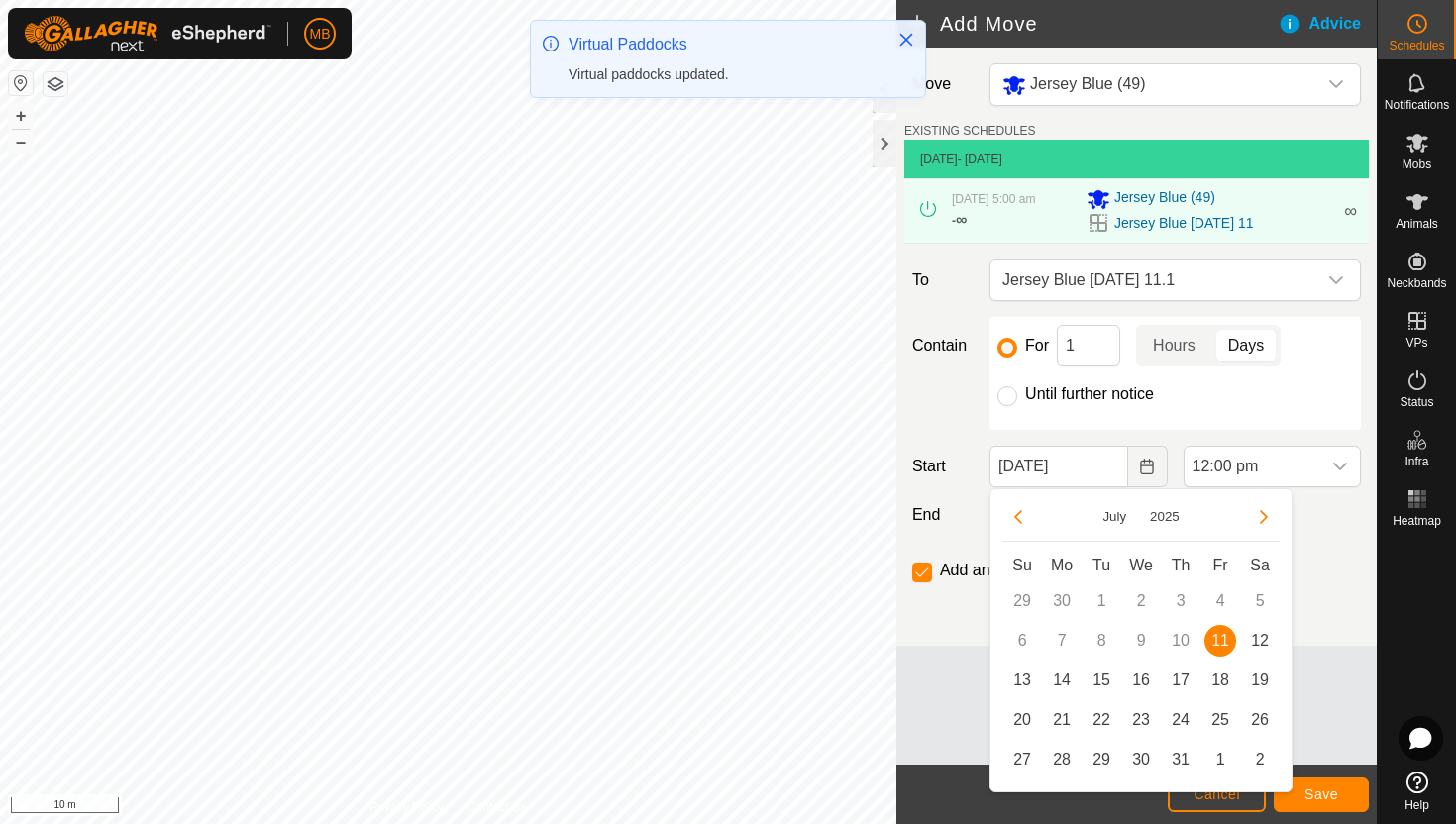 click on "11" at bounding box center [1220, 641] 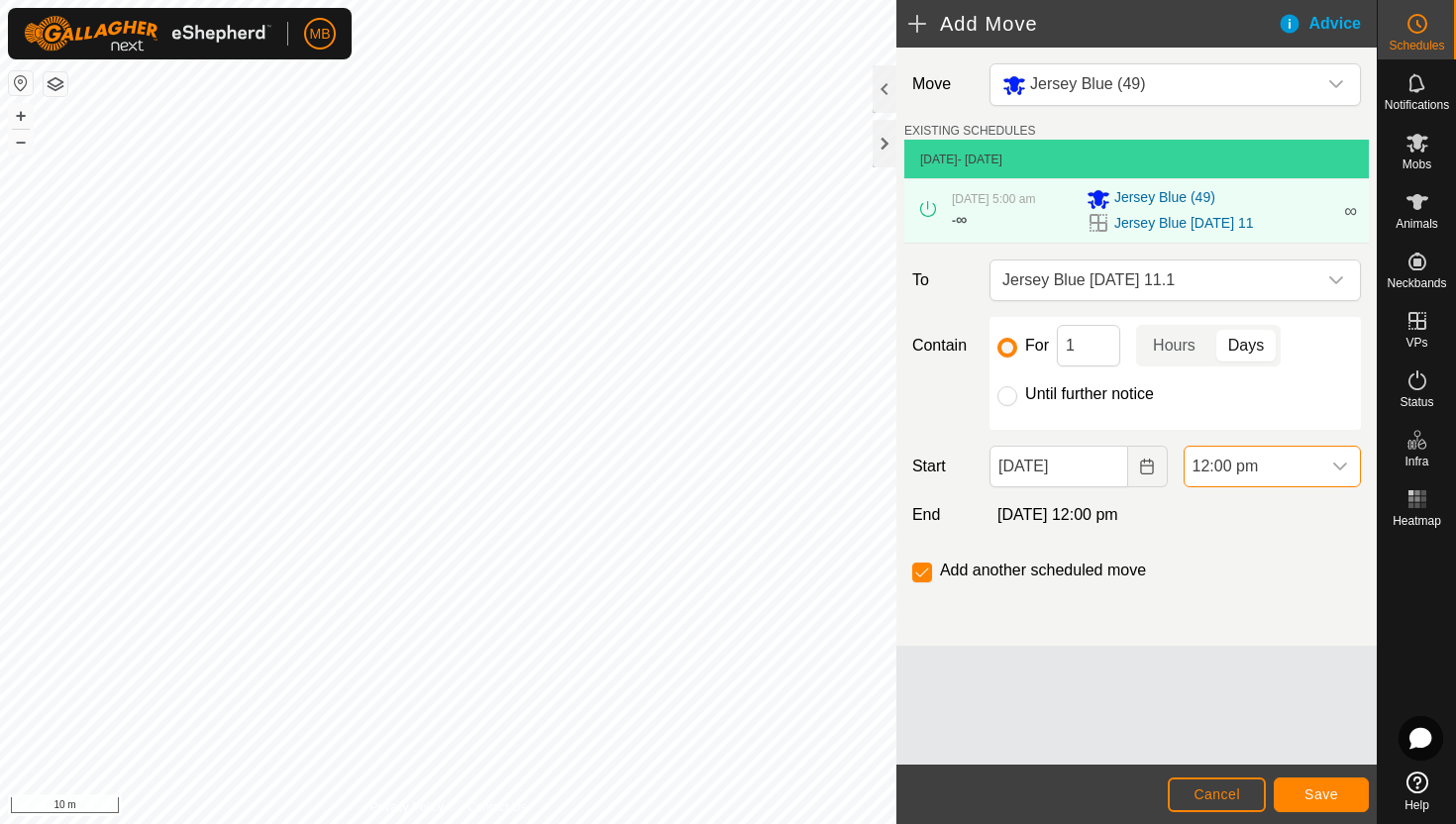 click on "12:00 pm" at bounding box center (1252, 466) 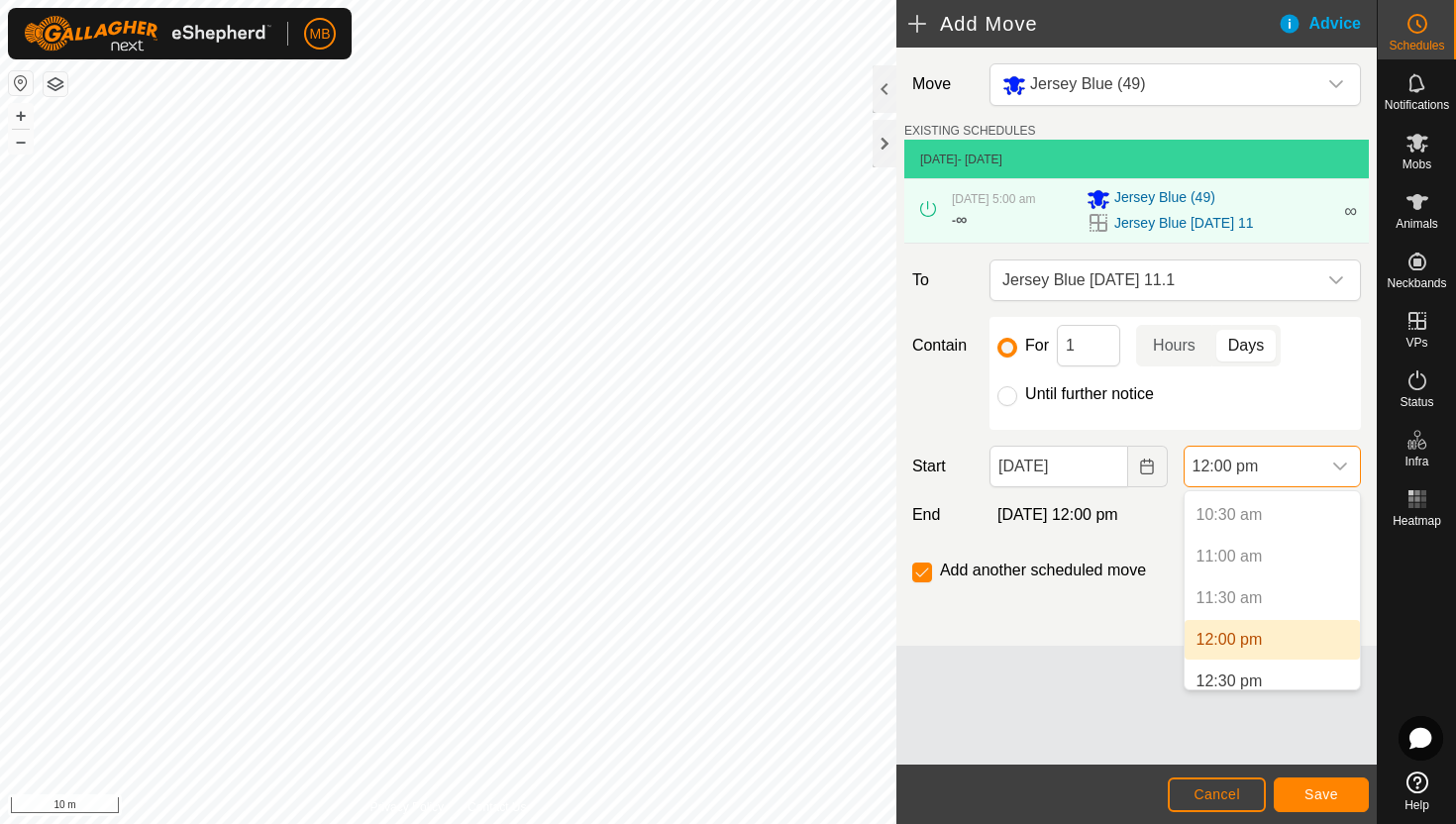 scroll, scrollTop: 891, scrollLeft: 0, axis: vertical 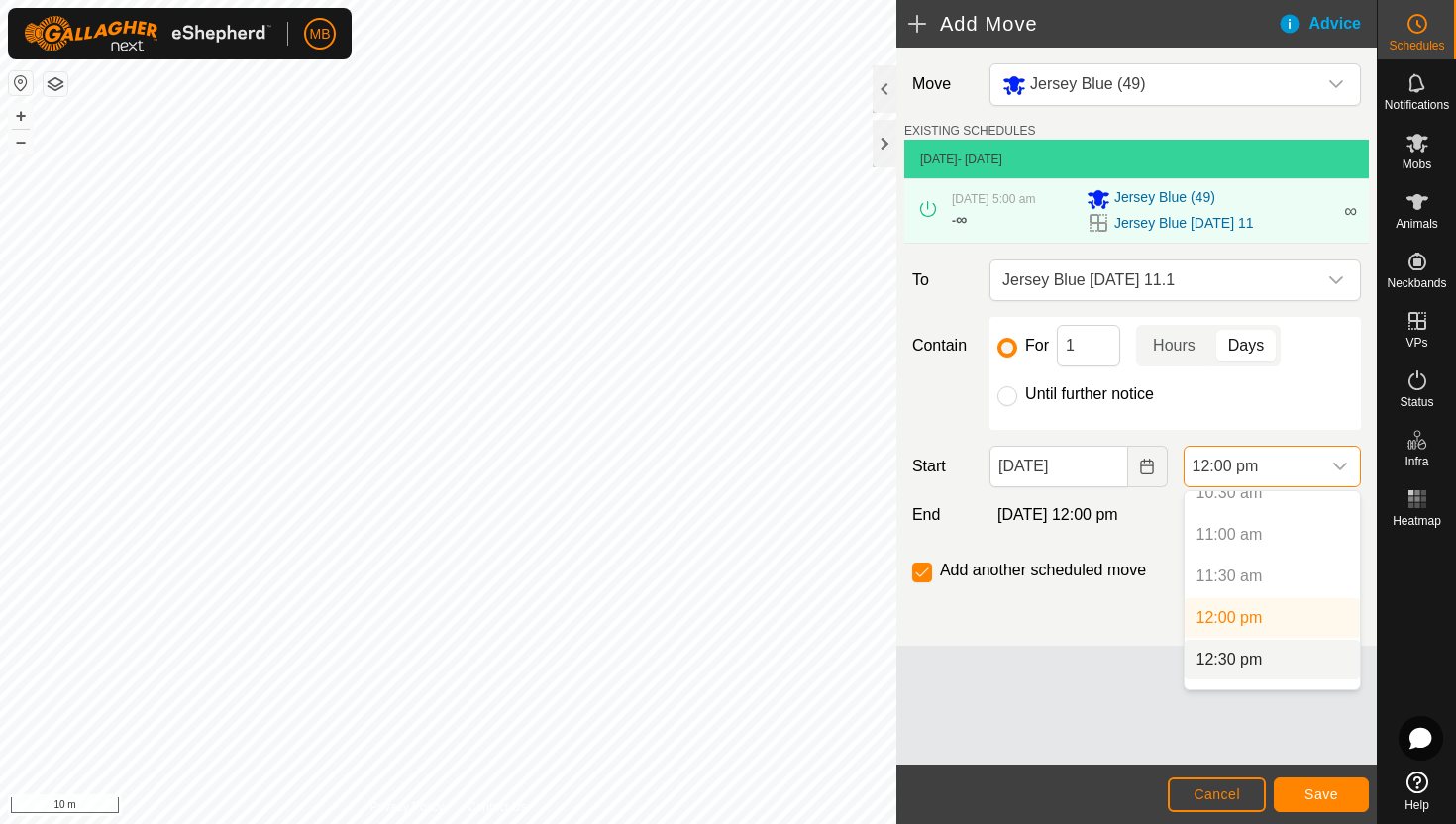 click on "12:30 pm" at bounding box center (1272, 660) 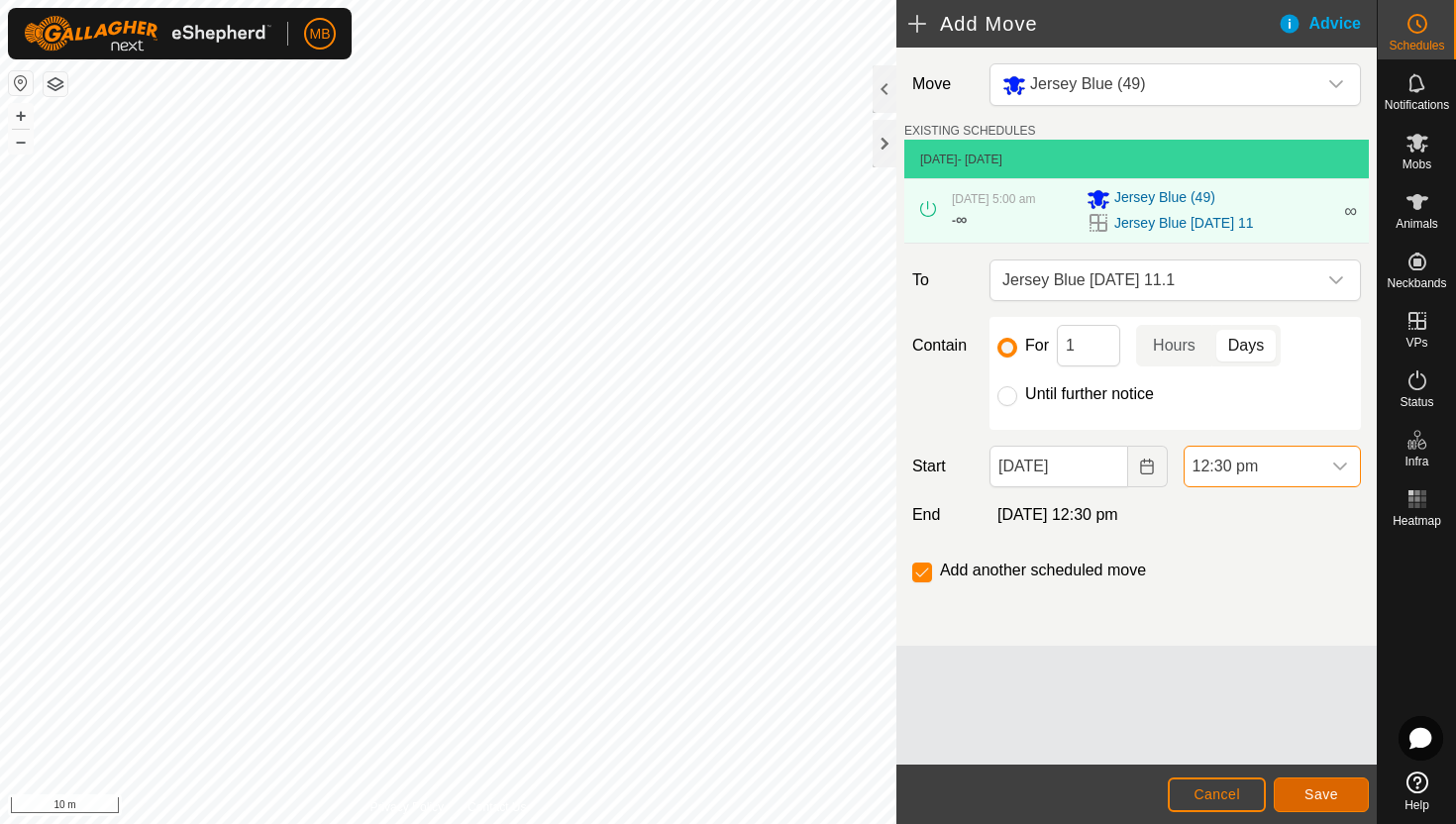 click on "Save" 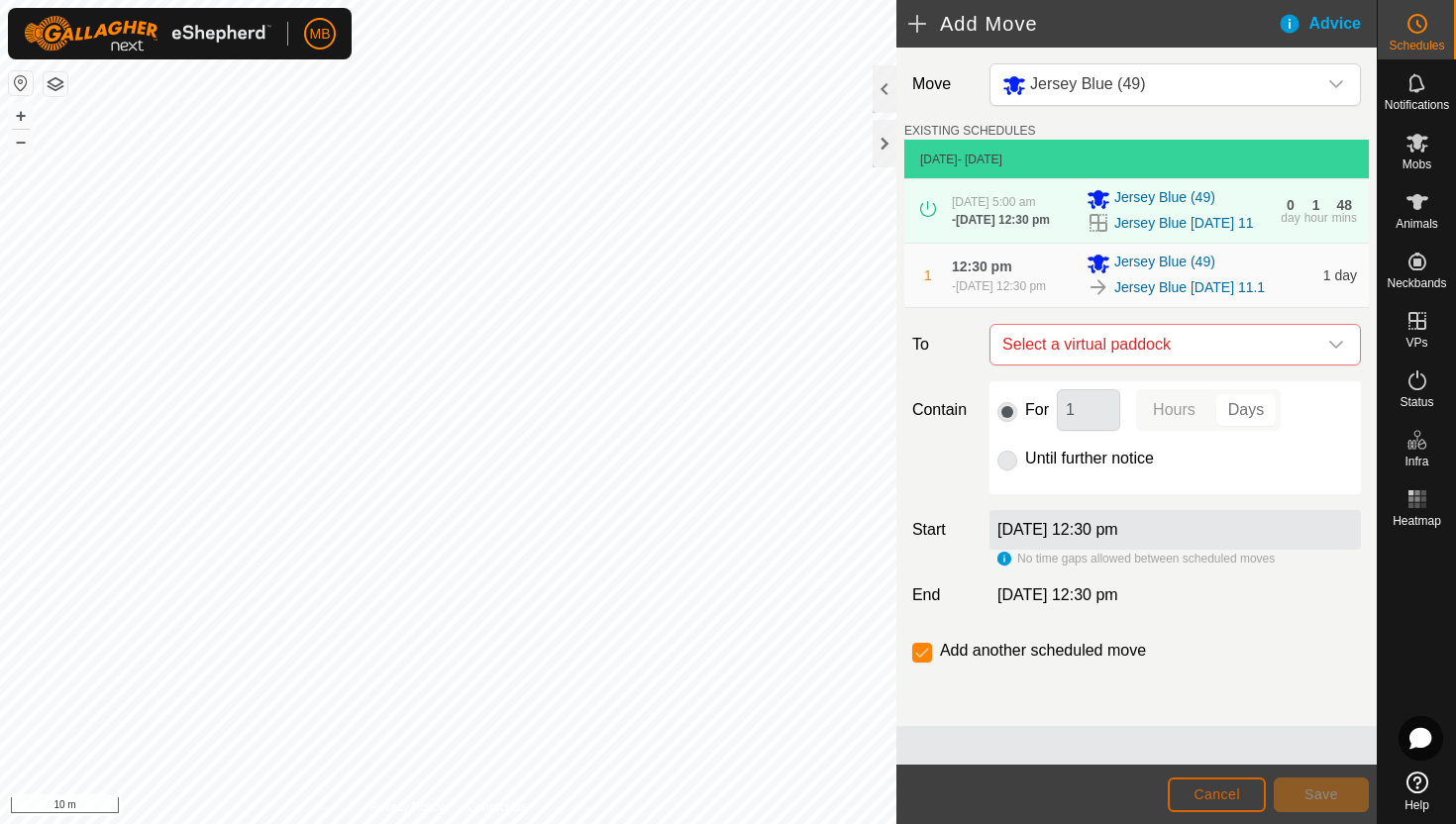 click on "Cancel" 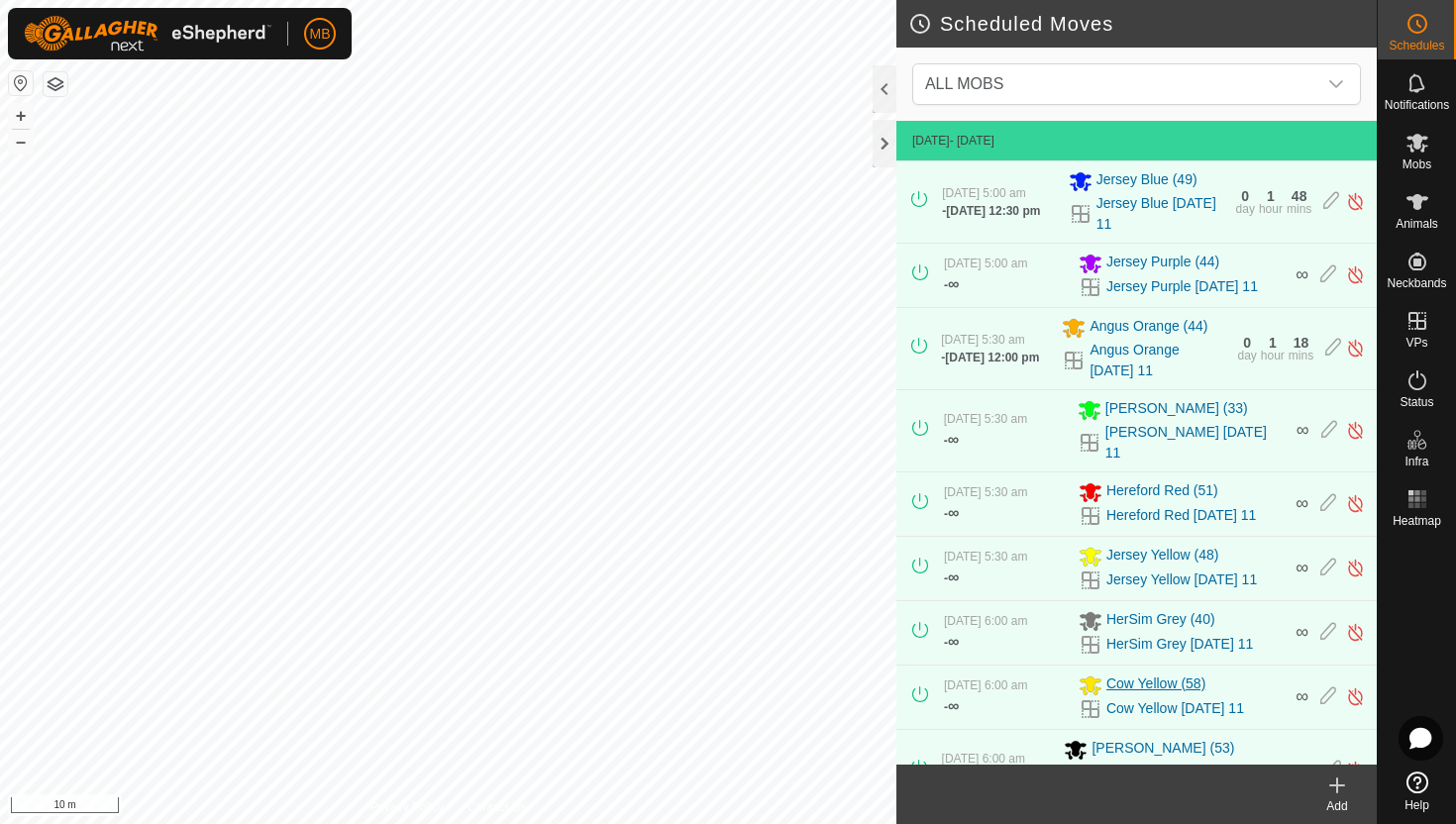 scroll, scrollTop: 219, scrollLeft: 0, axis: vertical 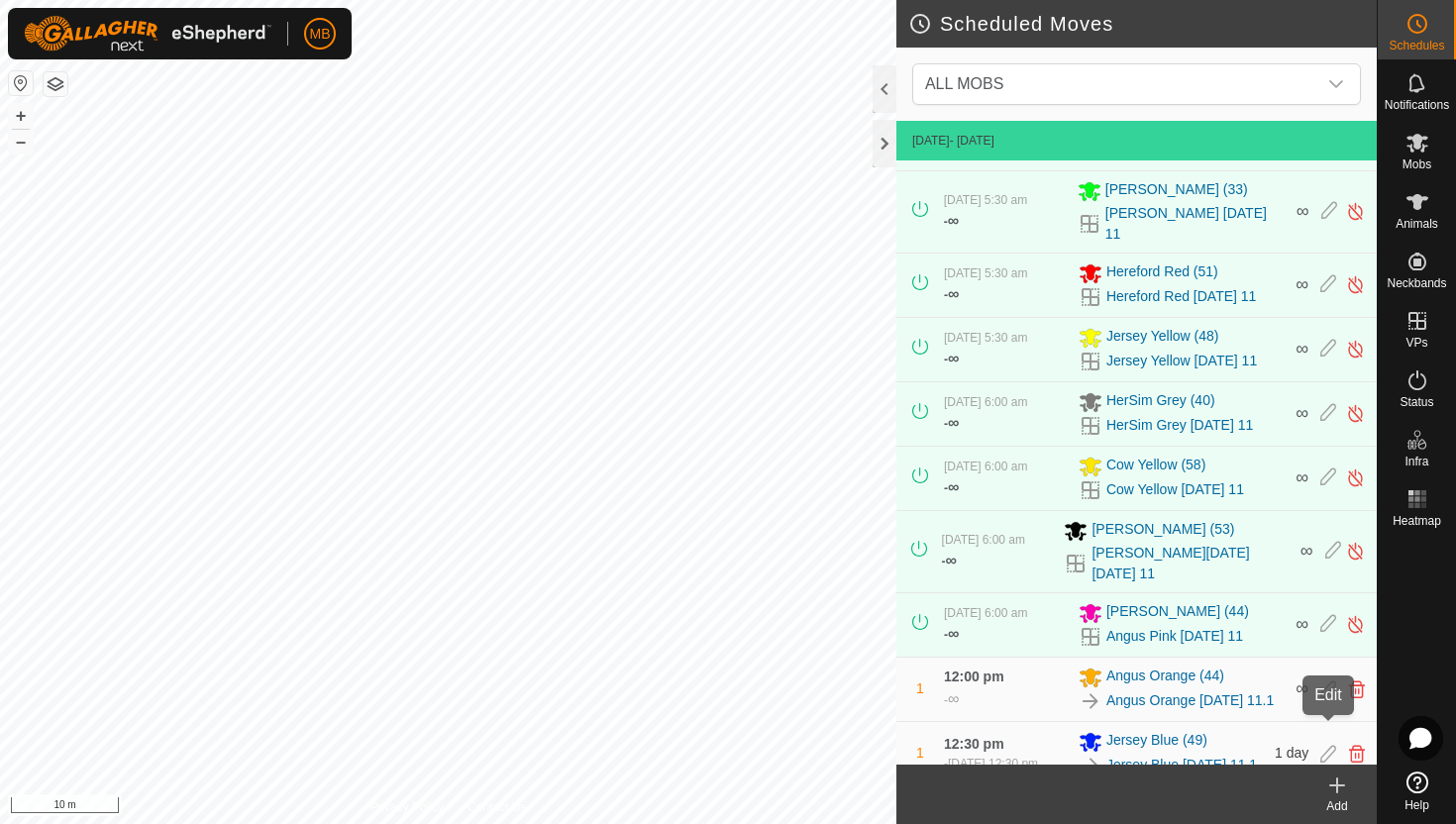 click at bounding box center (1328, 754) 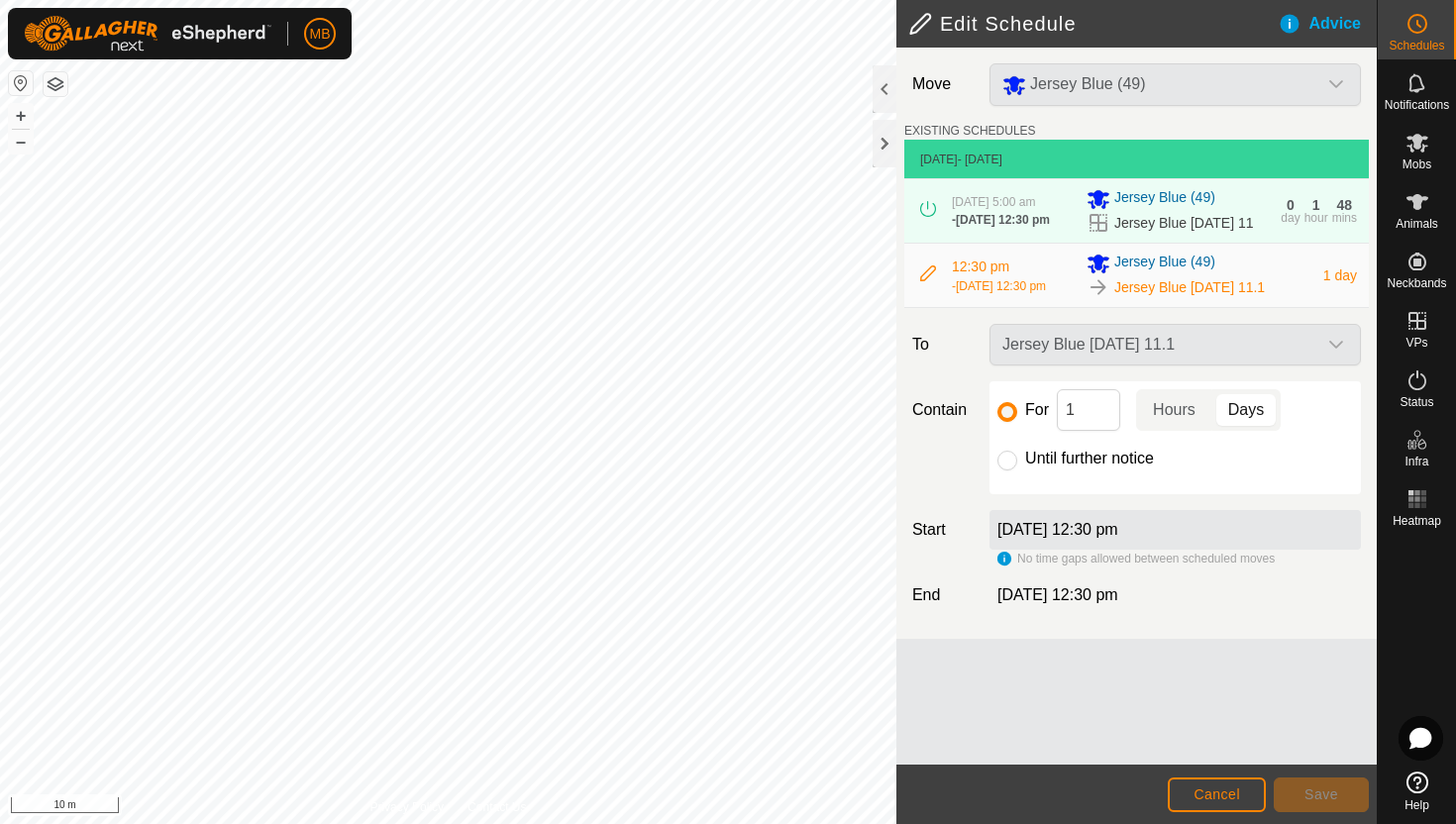 click on "Until further notice" 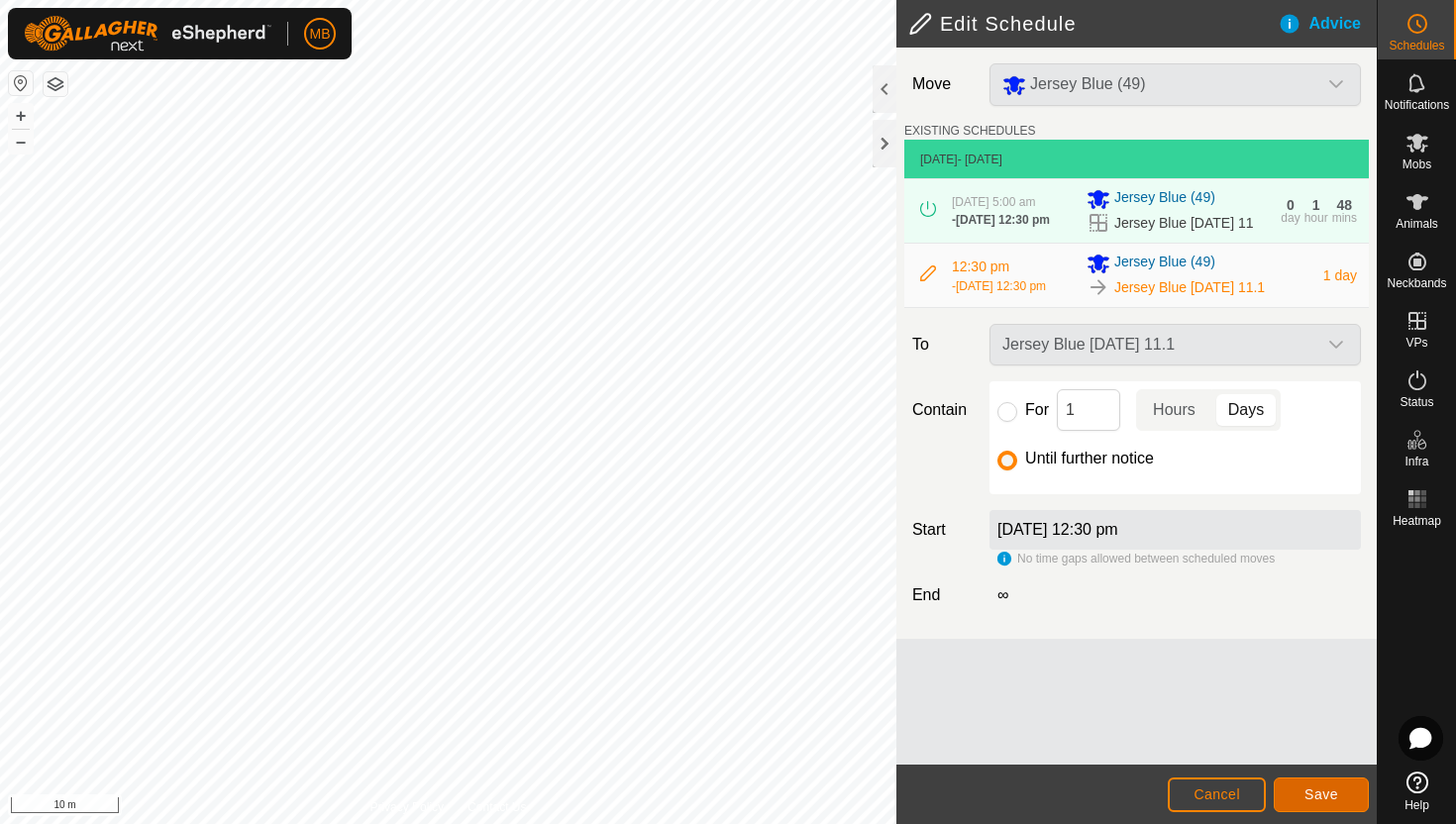click on "Save" 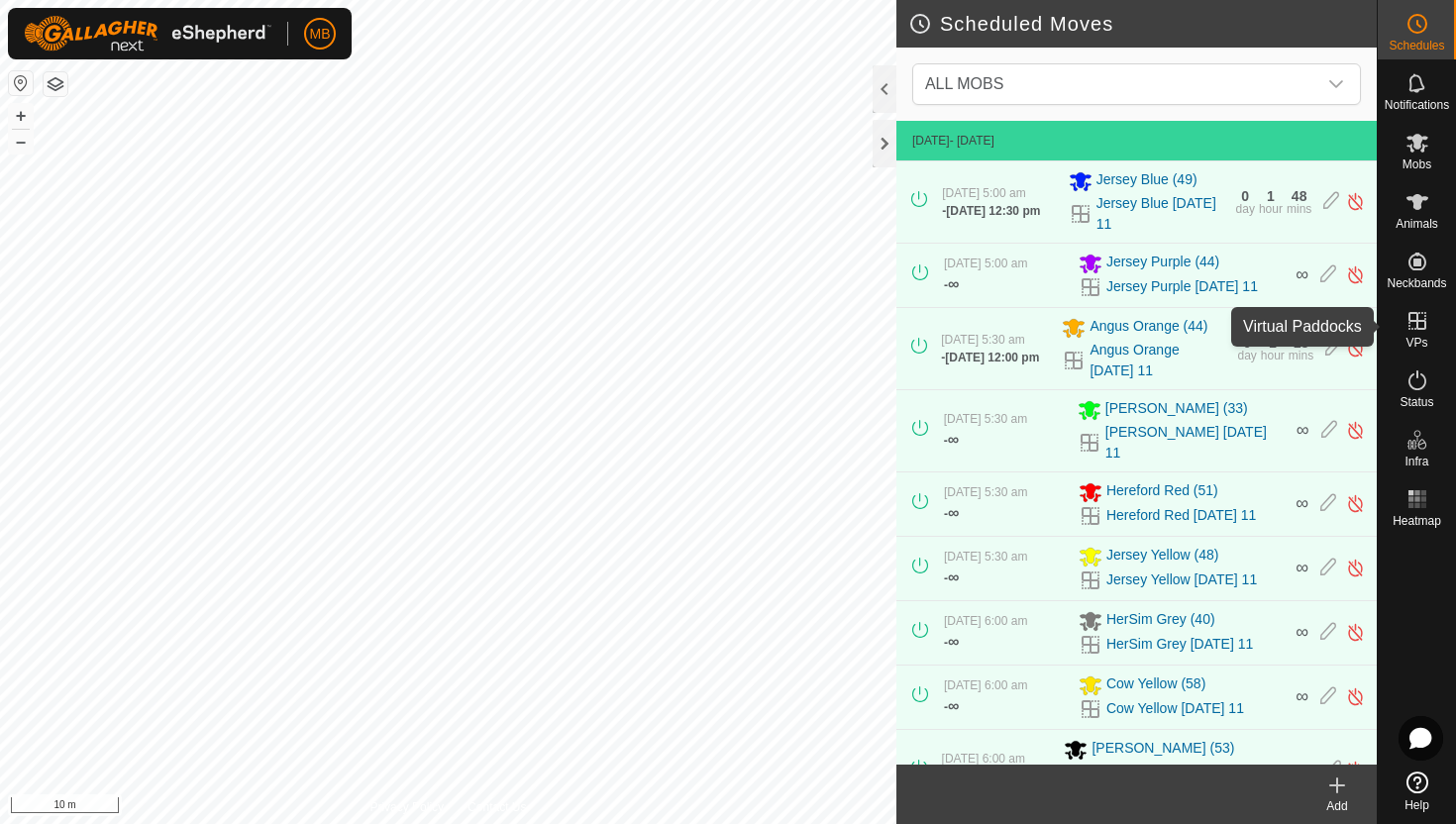 click 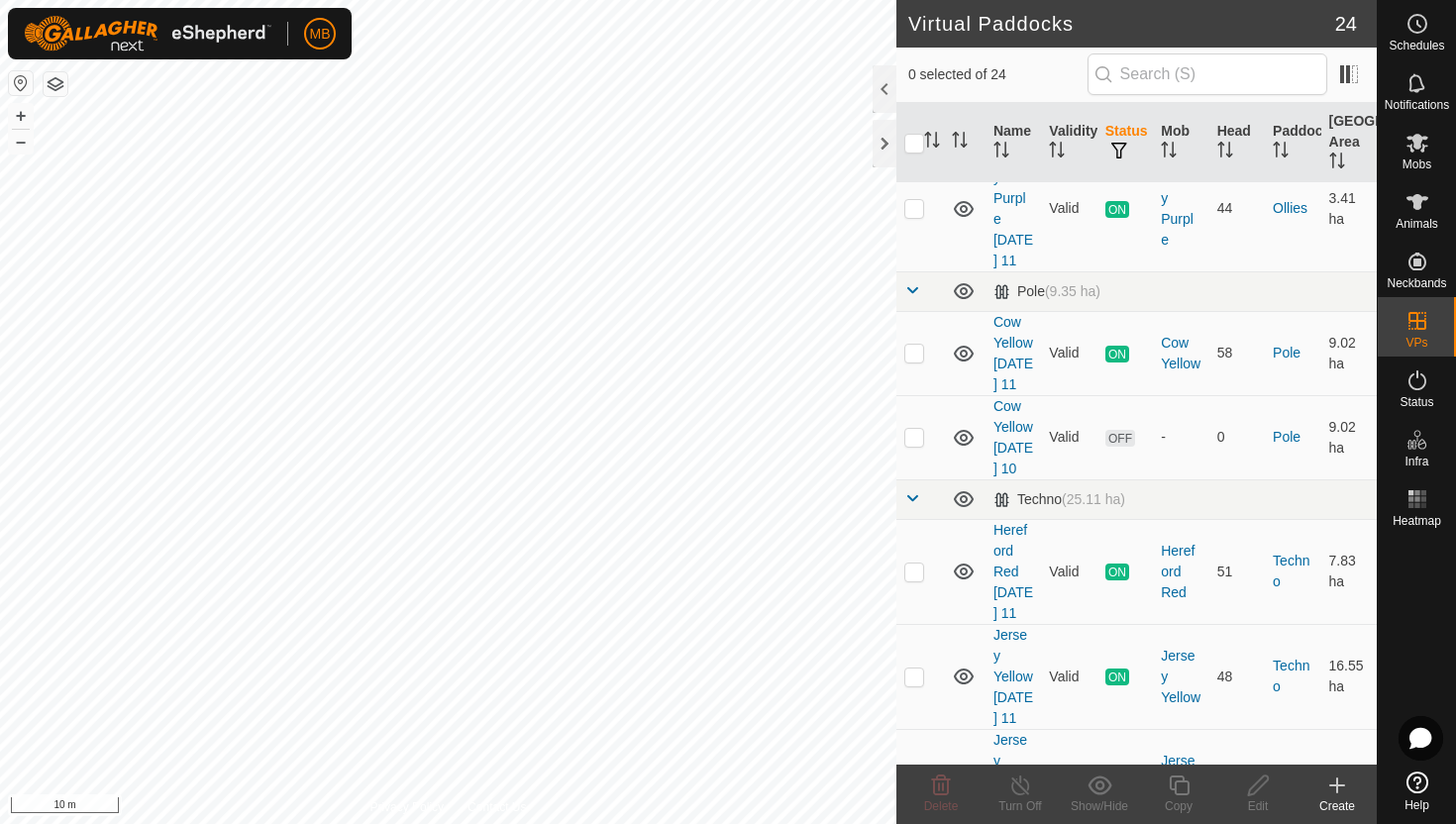 scroll, scrollTop: 1674, scrollLeft: 0, axis: vertical 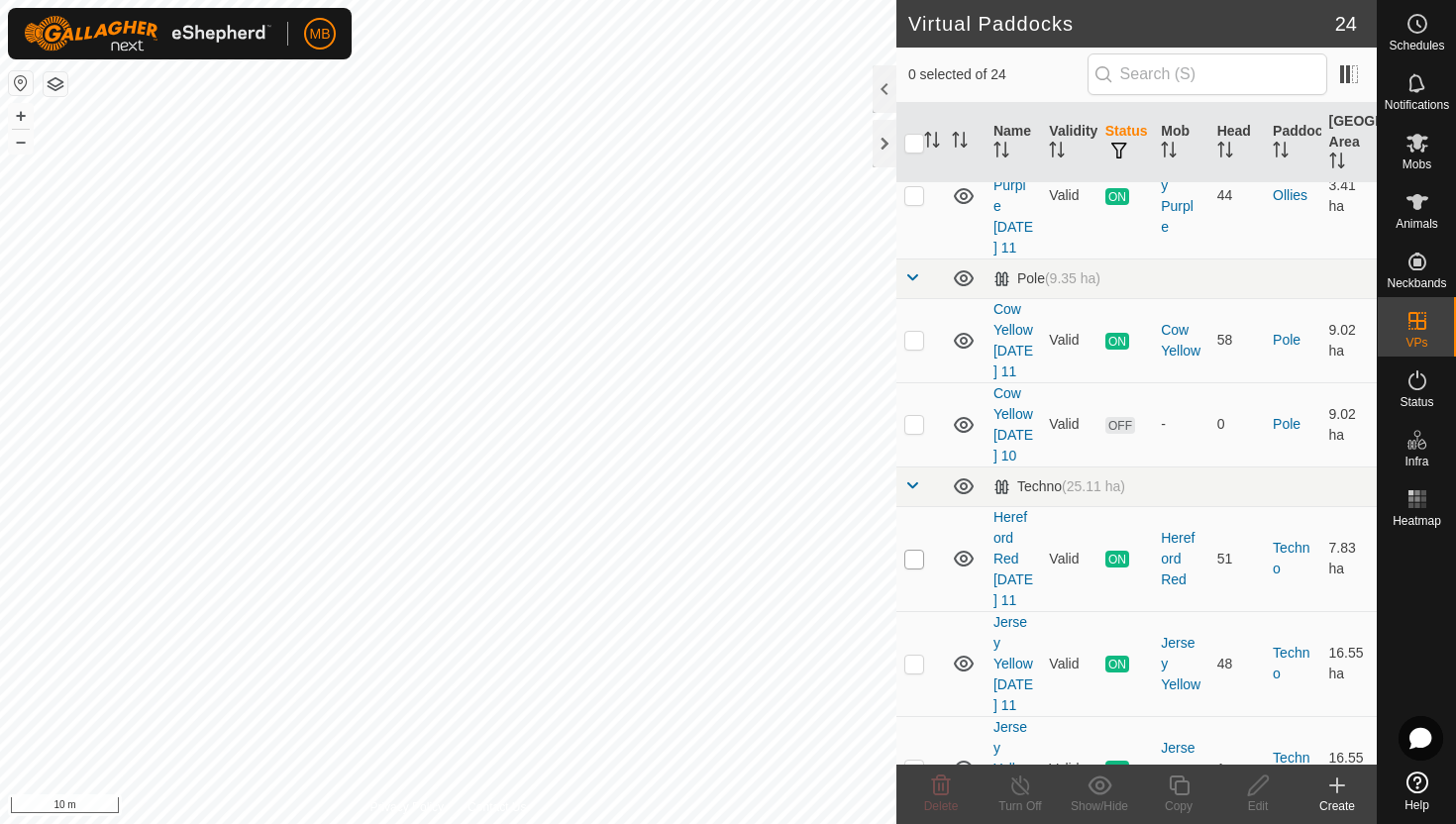 click at bounding box center (914, 560) 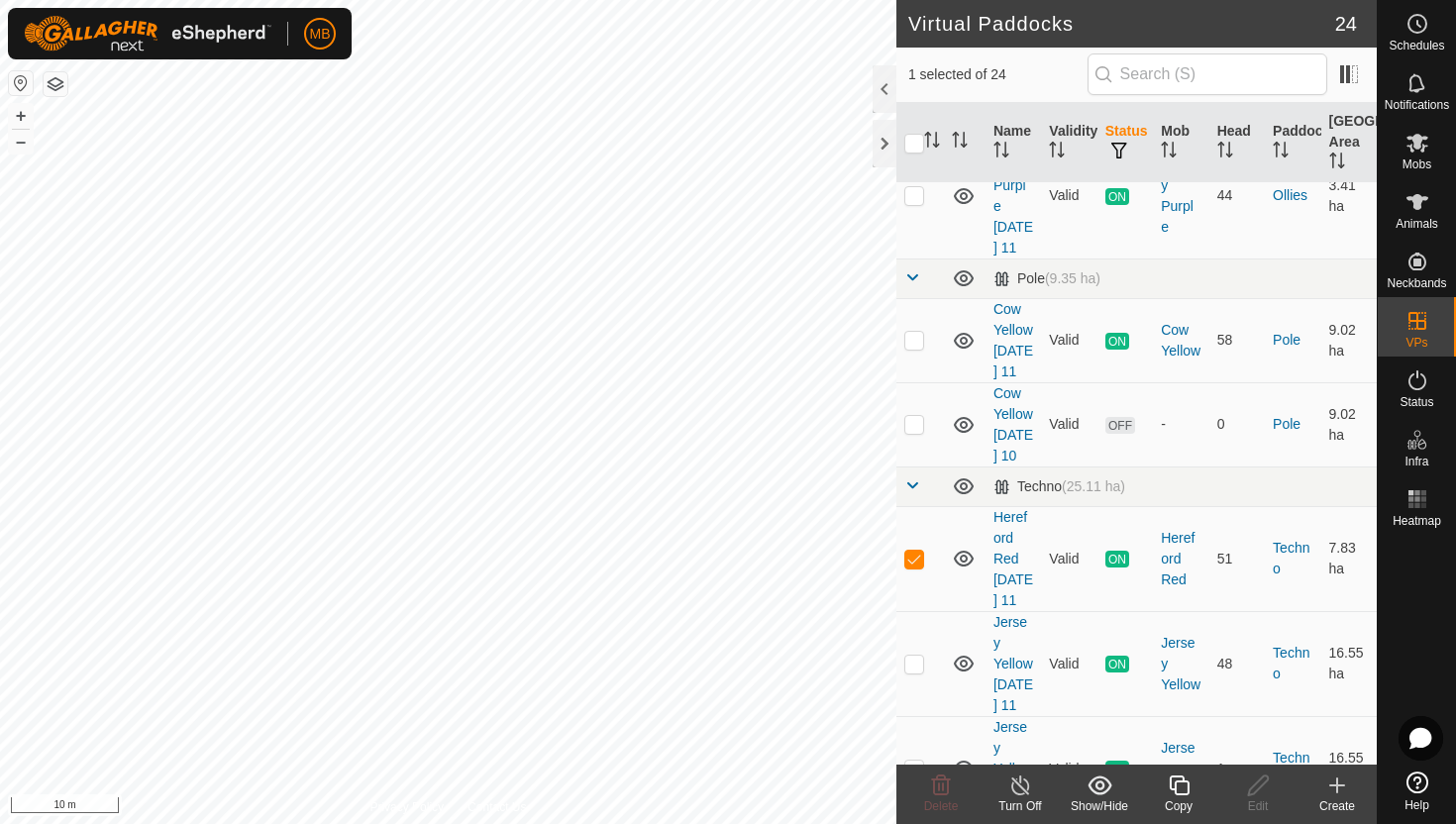 click 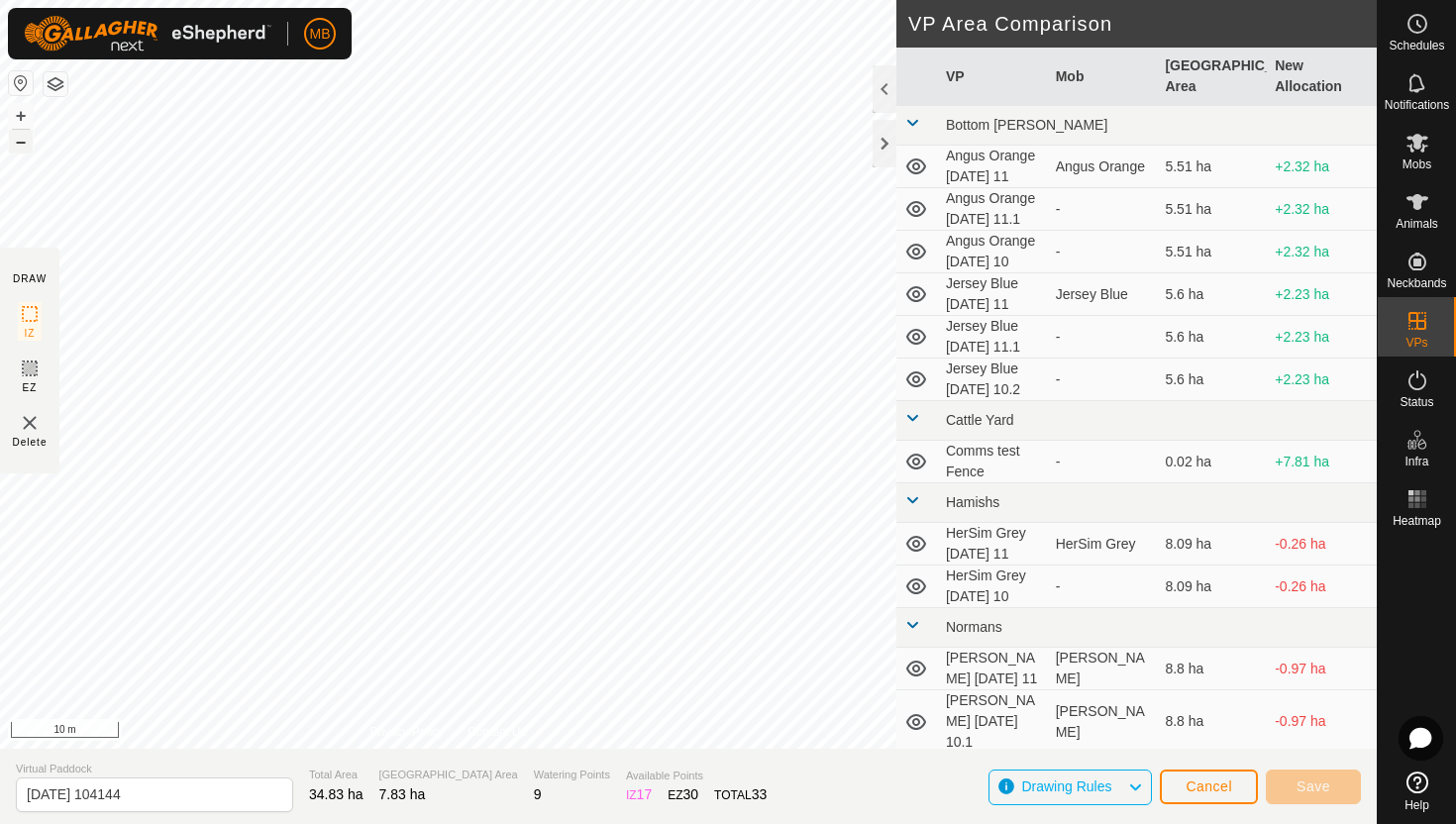 click on "–" at bounding box center (21, 142) 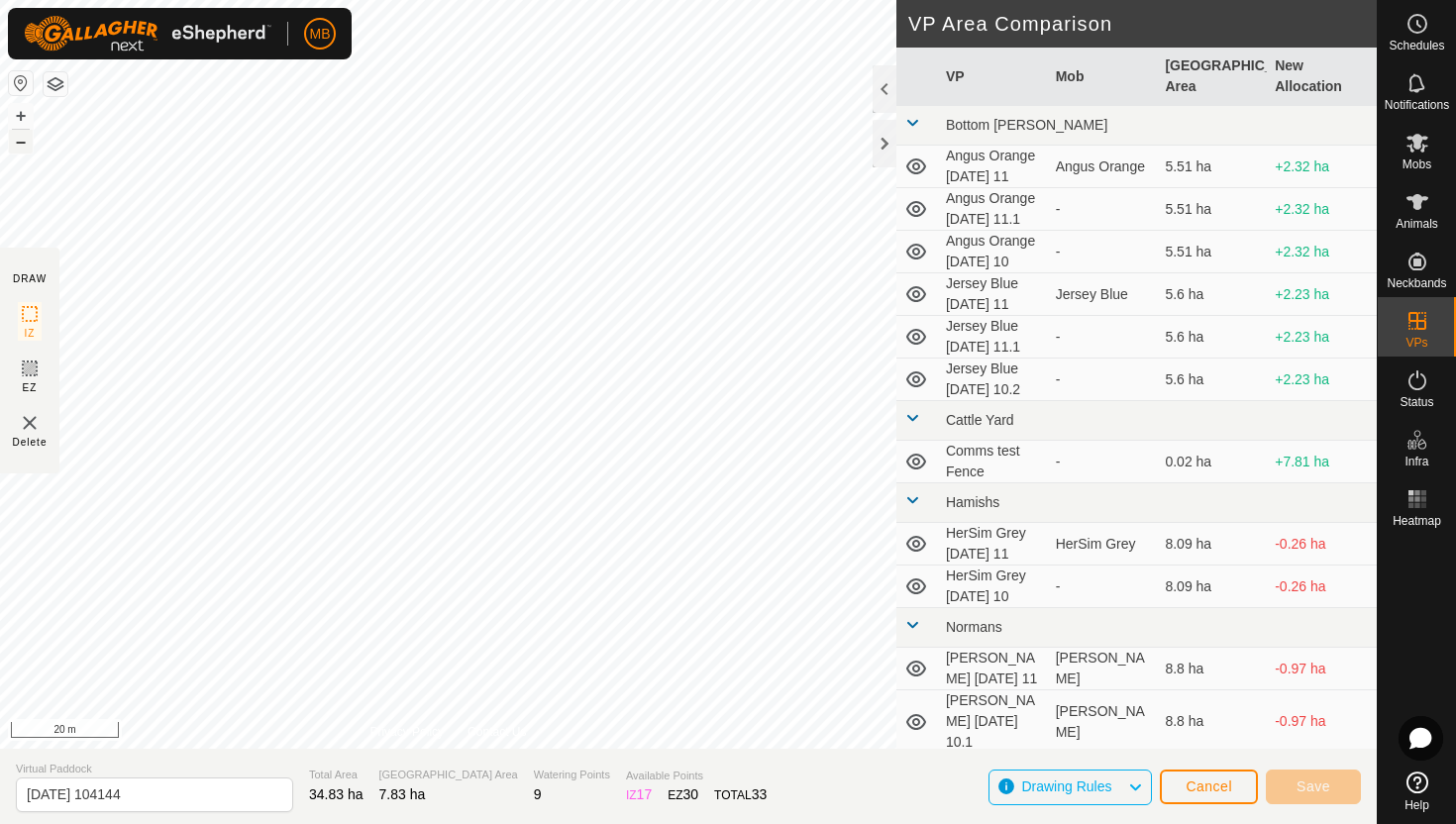 click on "–" at bounding box center [21, 142] 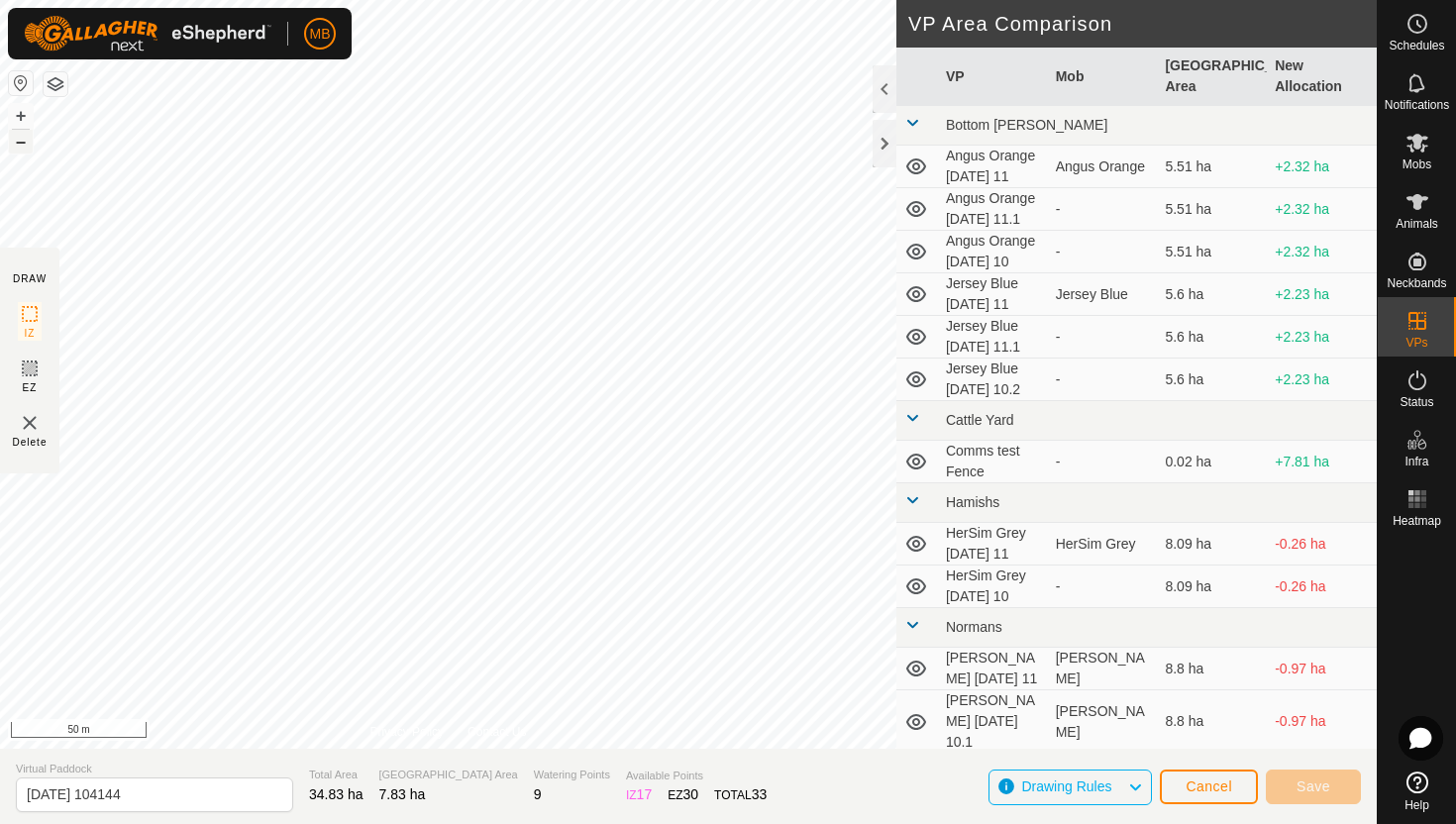 click on "–" at bounding box center (21, 142) 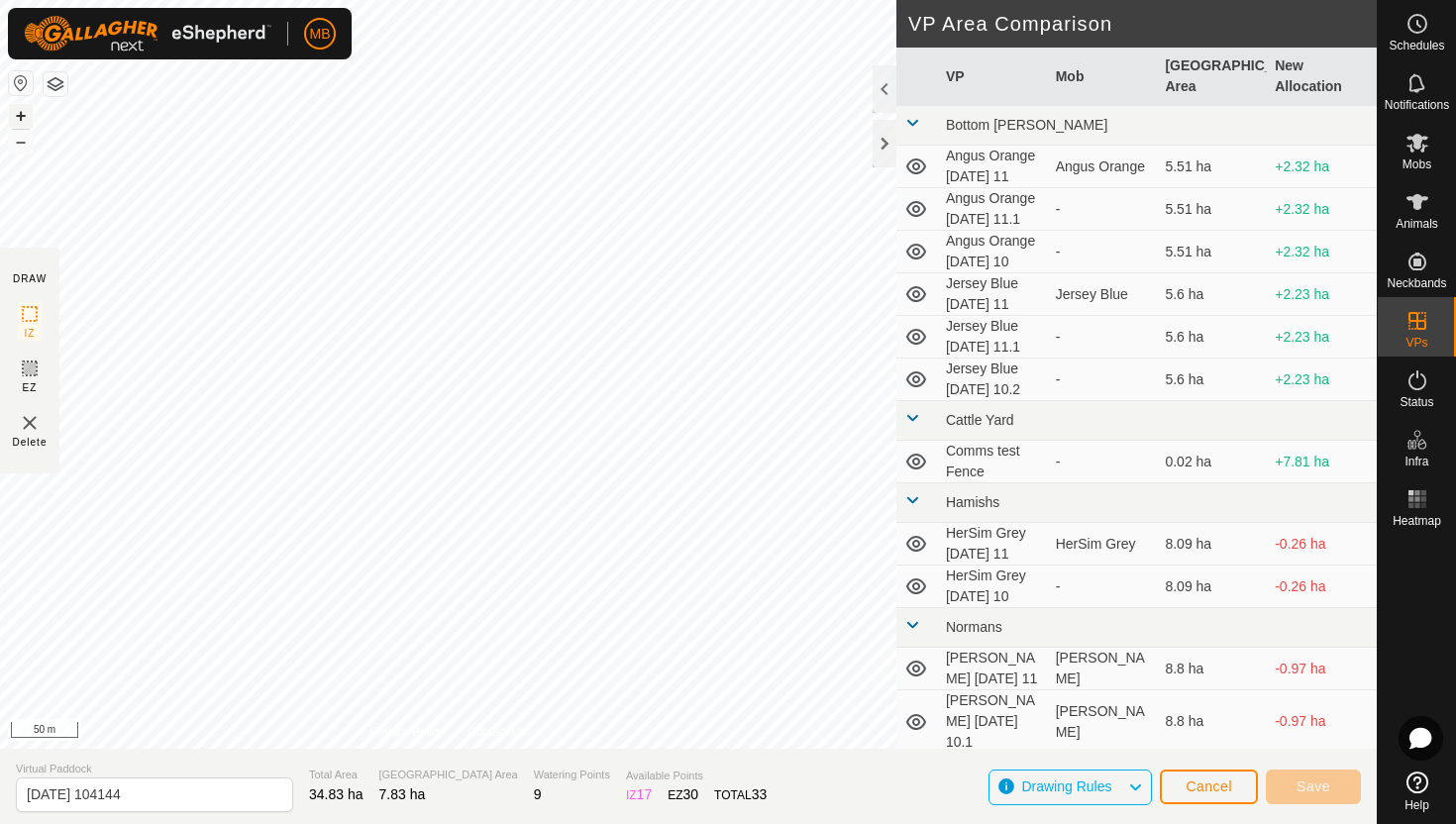 click on "+" at bounding box center (21, 116) 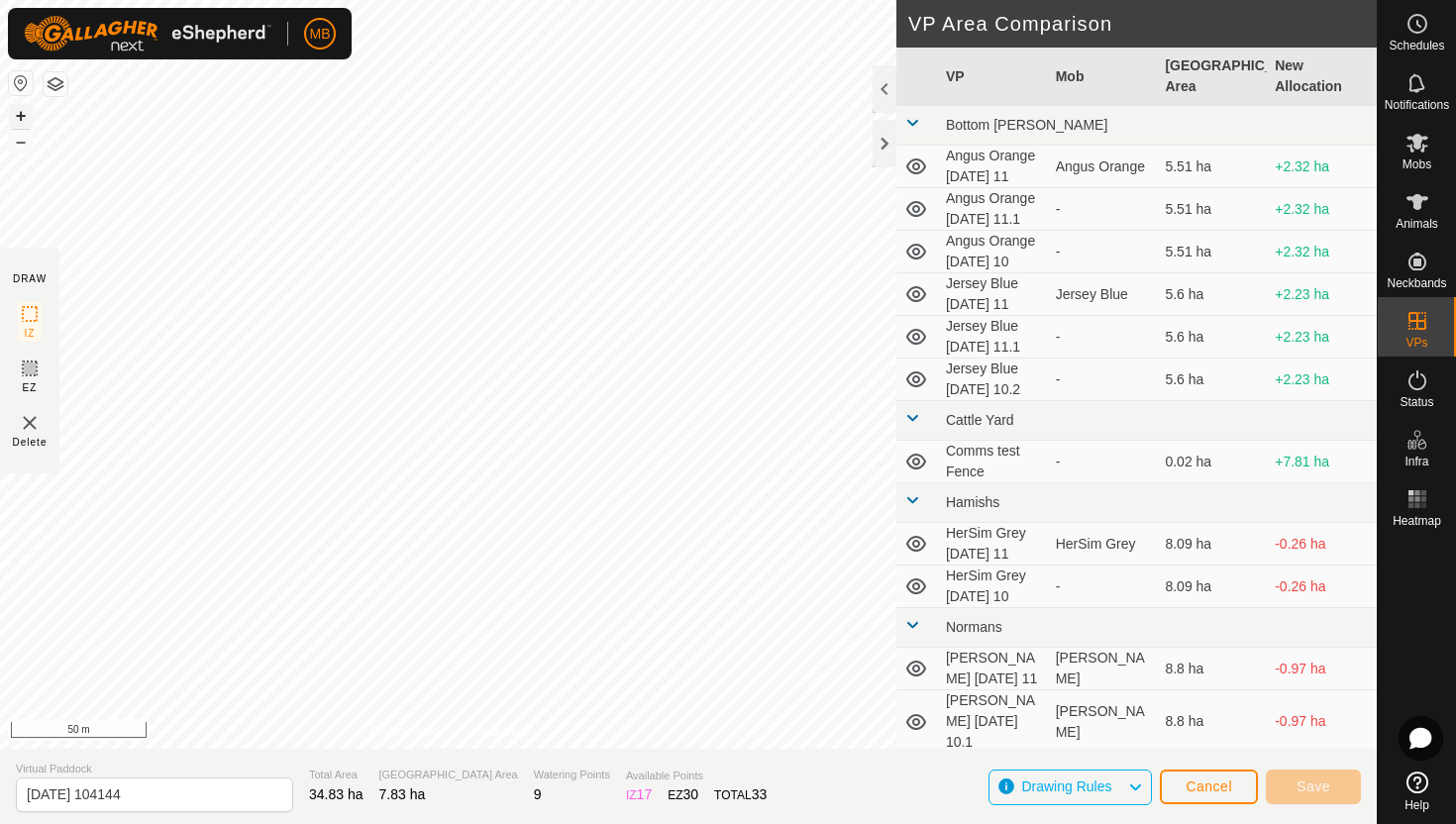 click on "+" at bounding box center [21, 116] 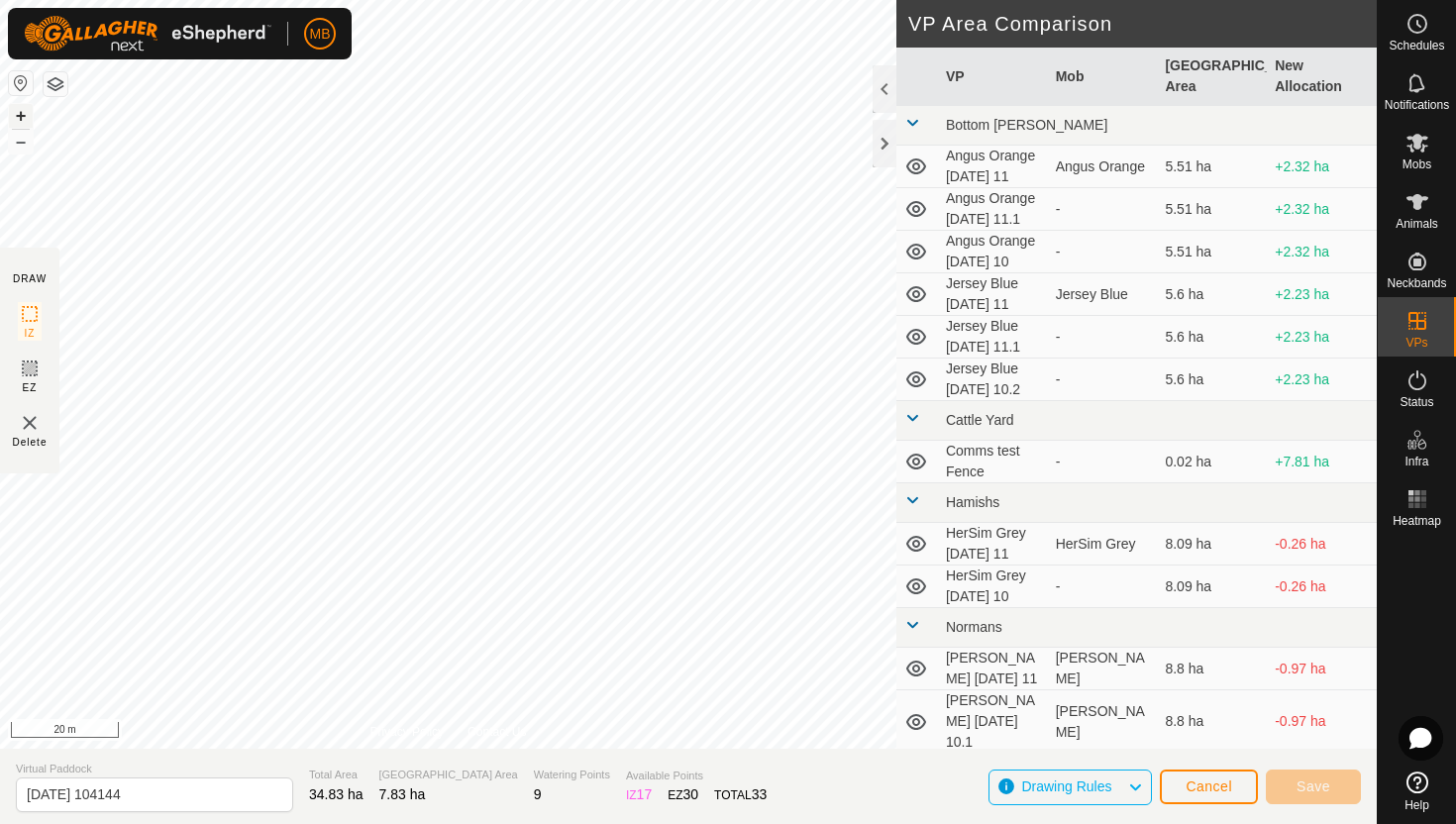 click on "+" at bounding box center (21, 116) 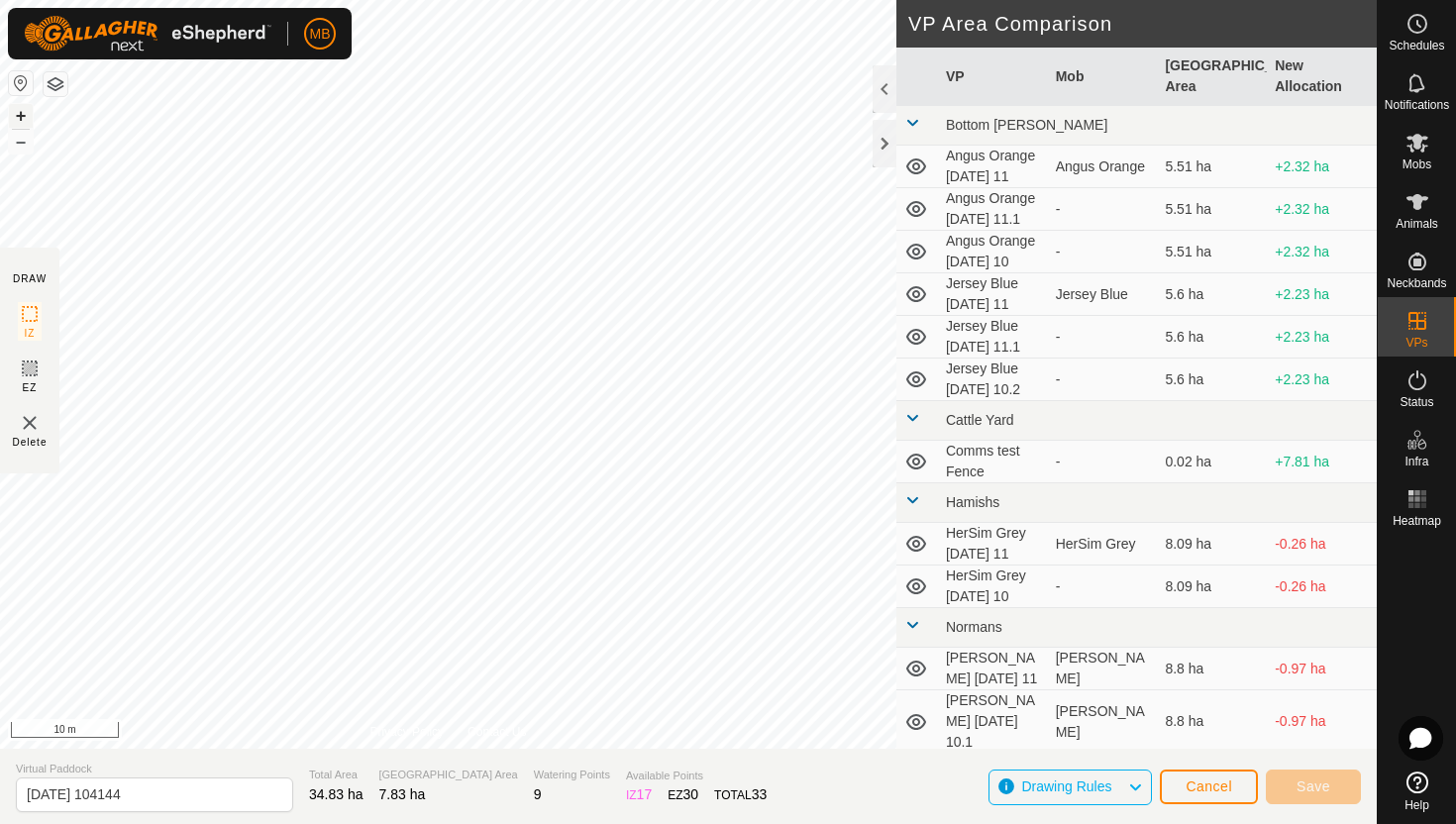 click on "+" at bounding box center (21, 116) 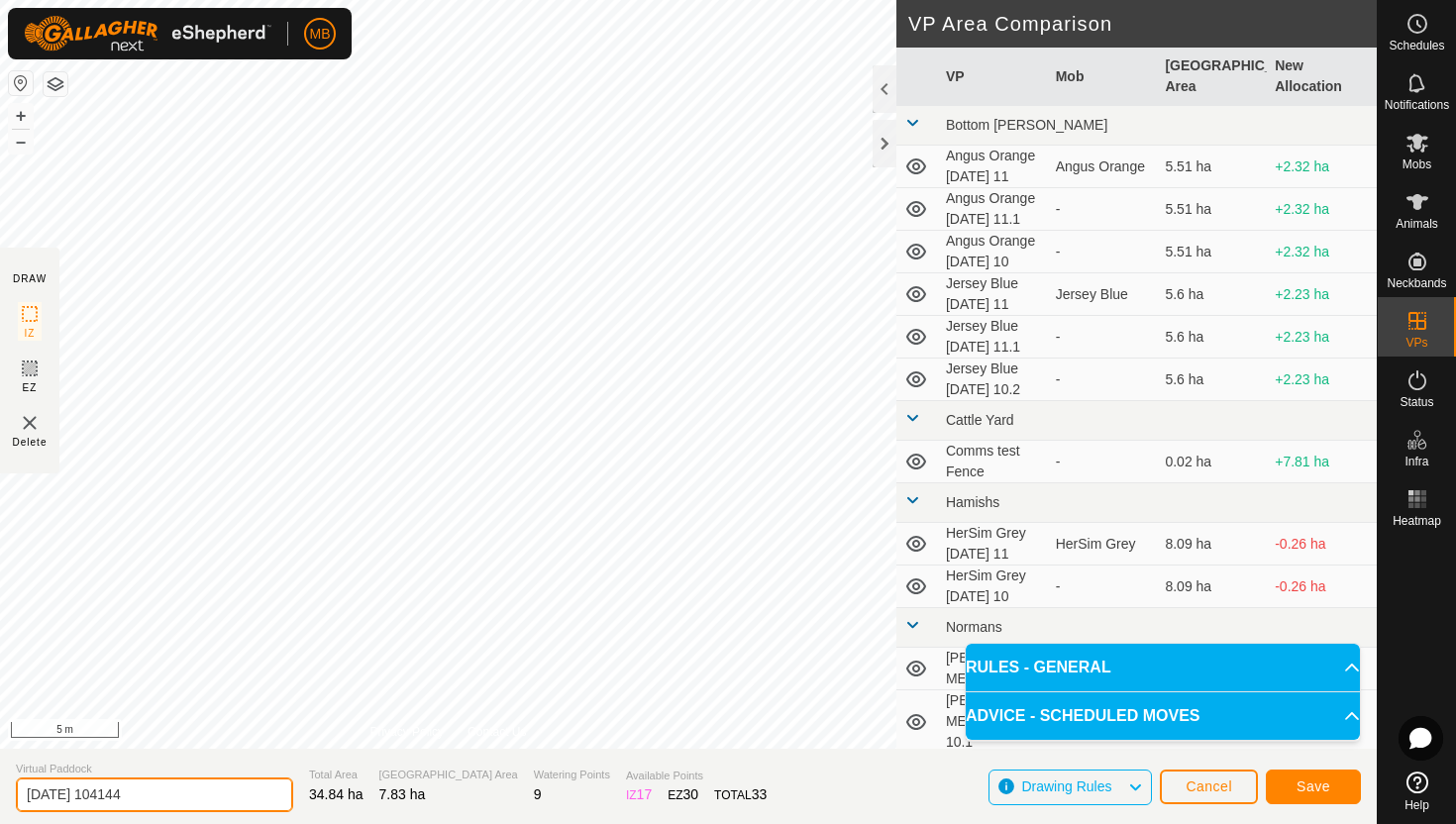 click on "2025-07-11 104144" 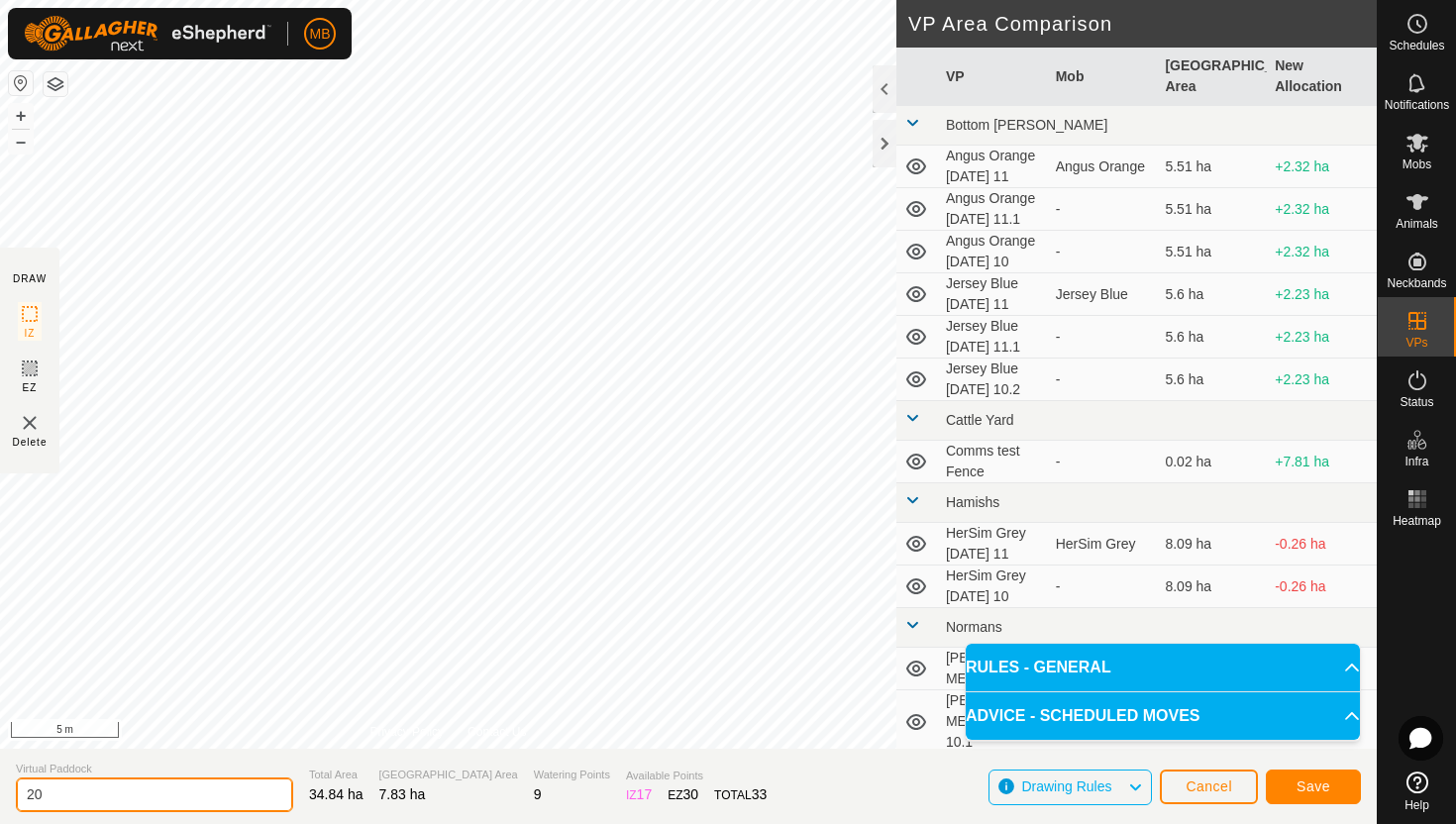 type on "2" 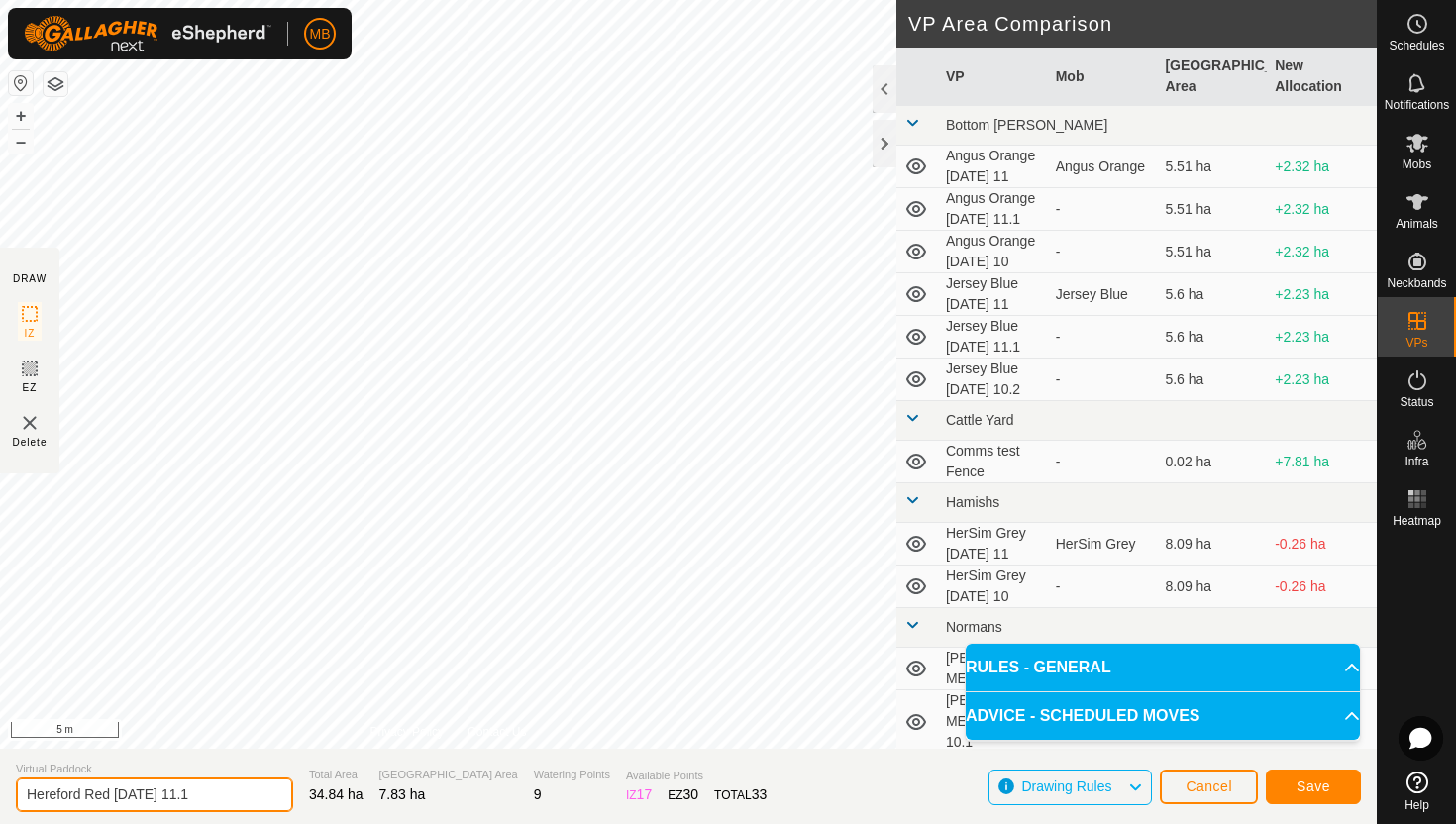 type on "Hereford Red Friday 11.1" 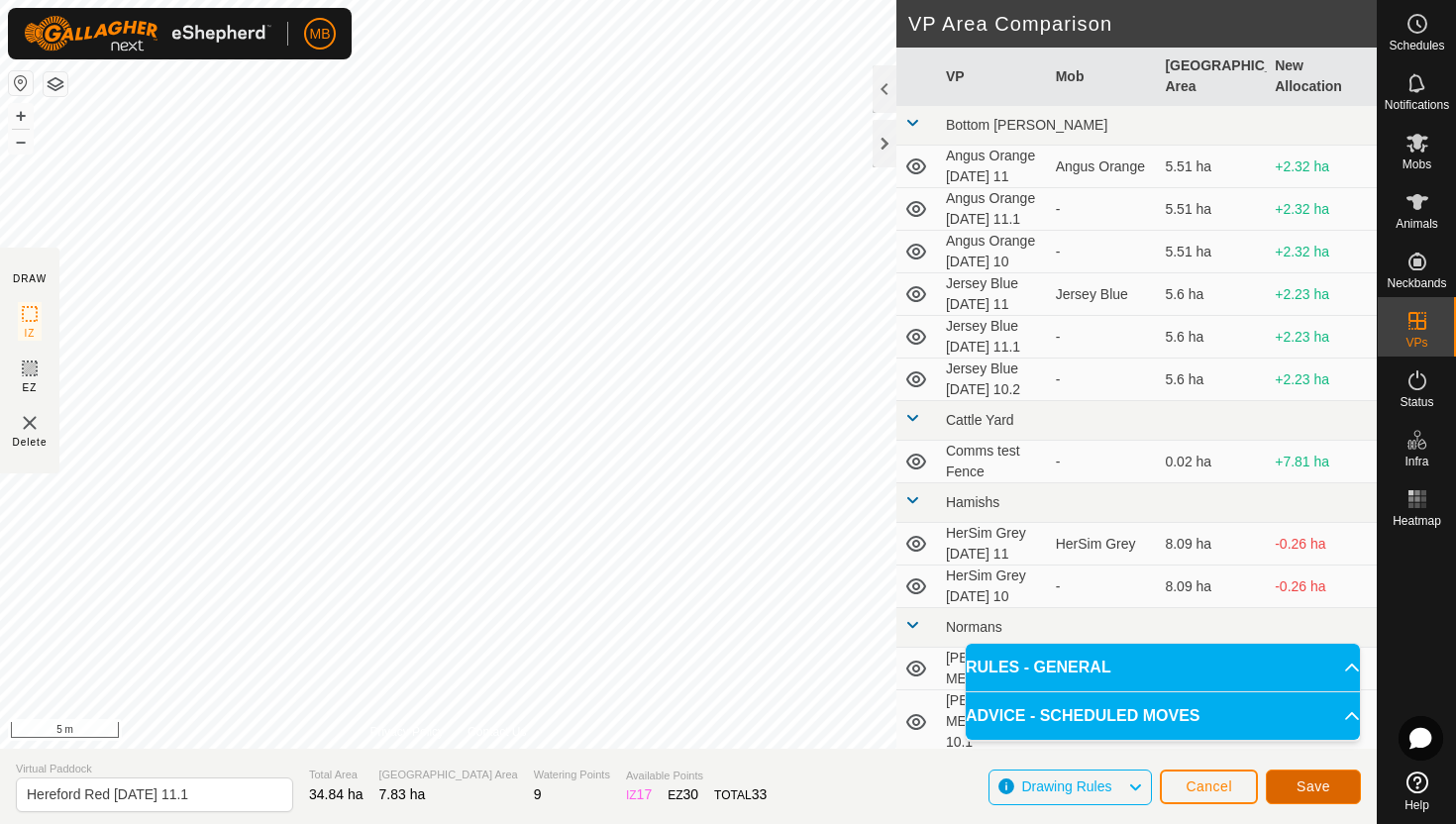 click on "Save" 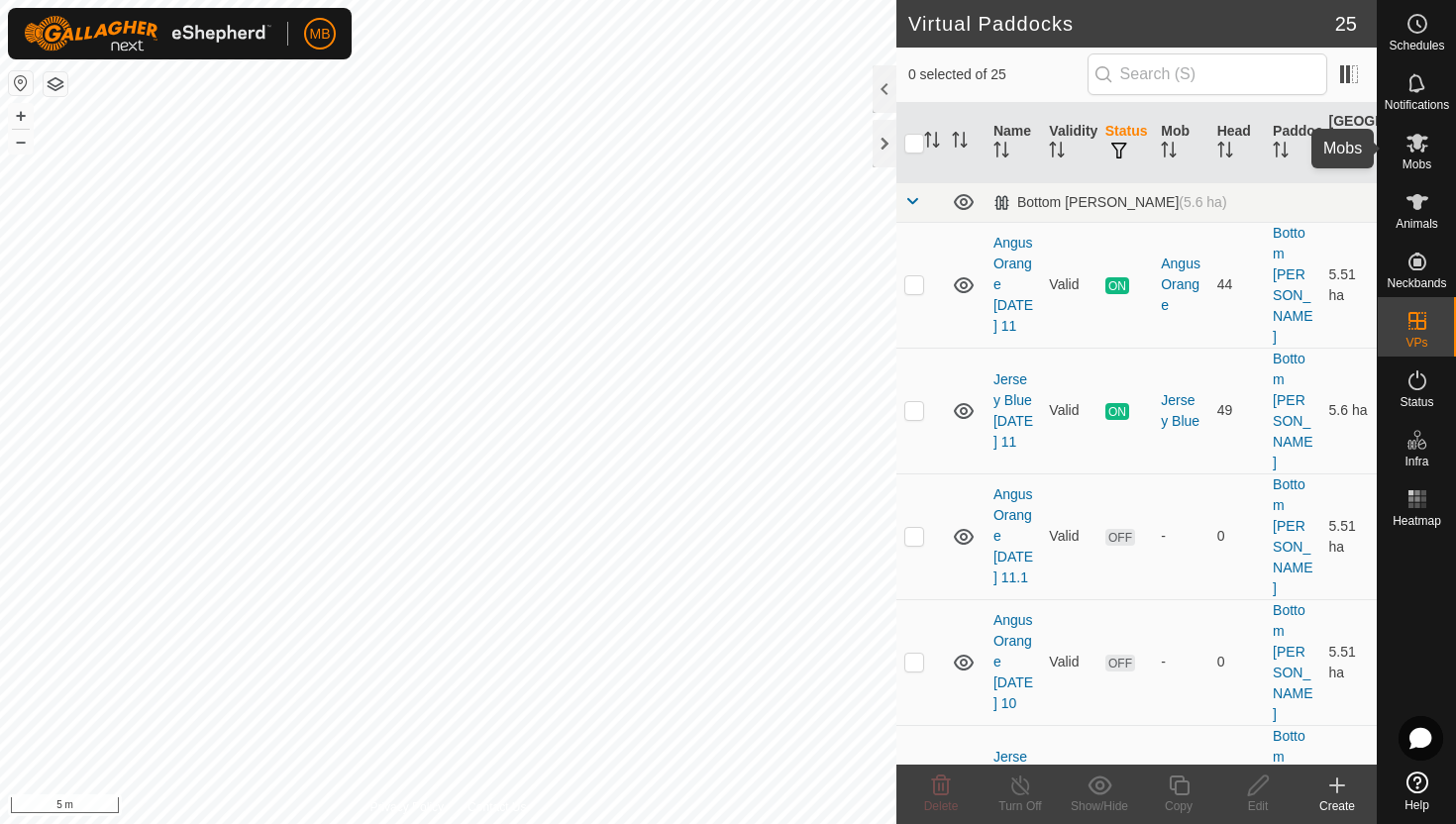 click 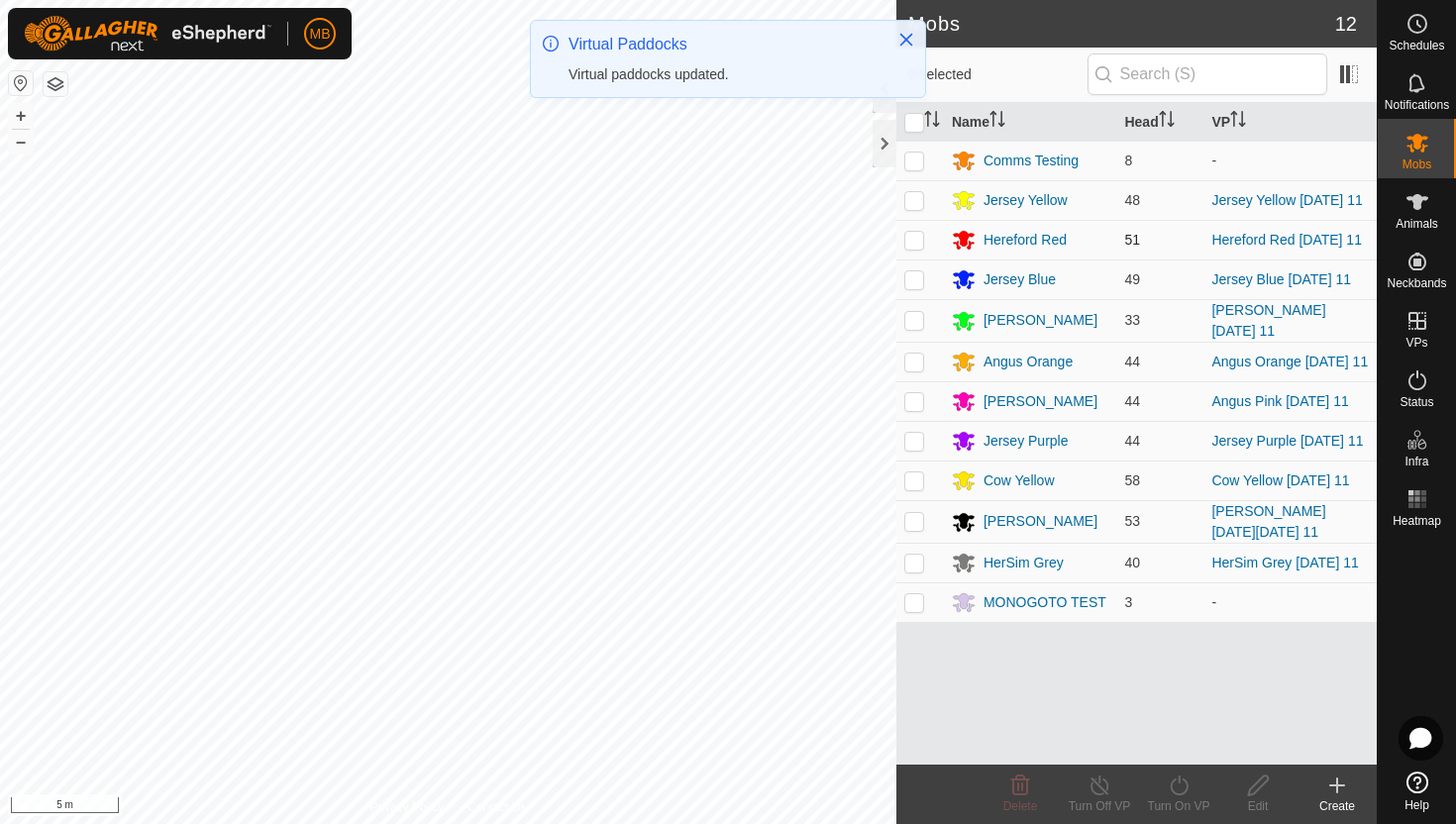 click at bounding box center [914, 240] 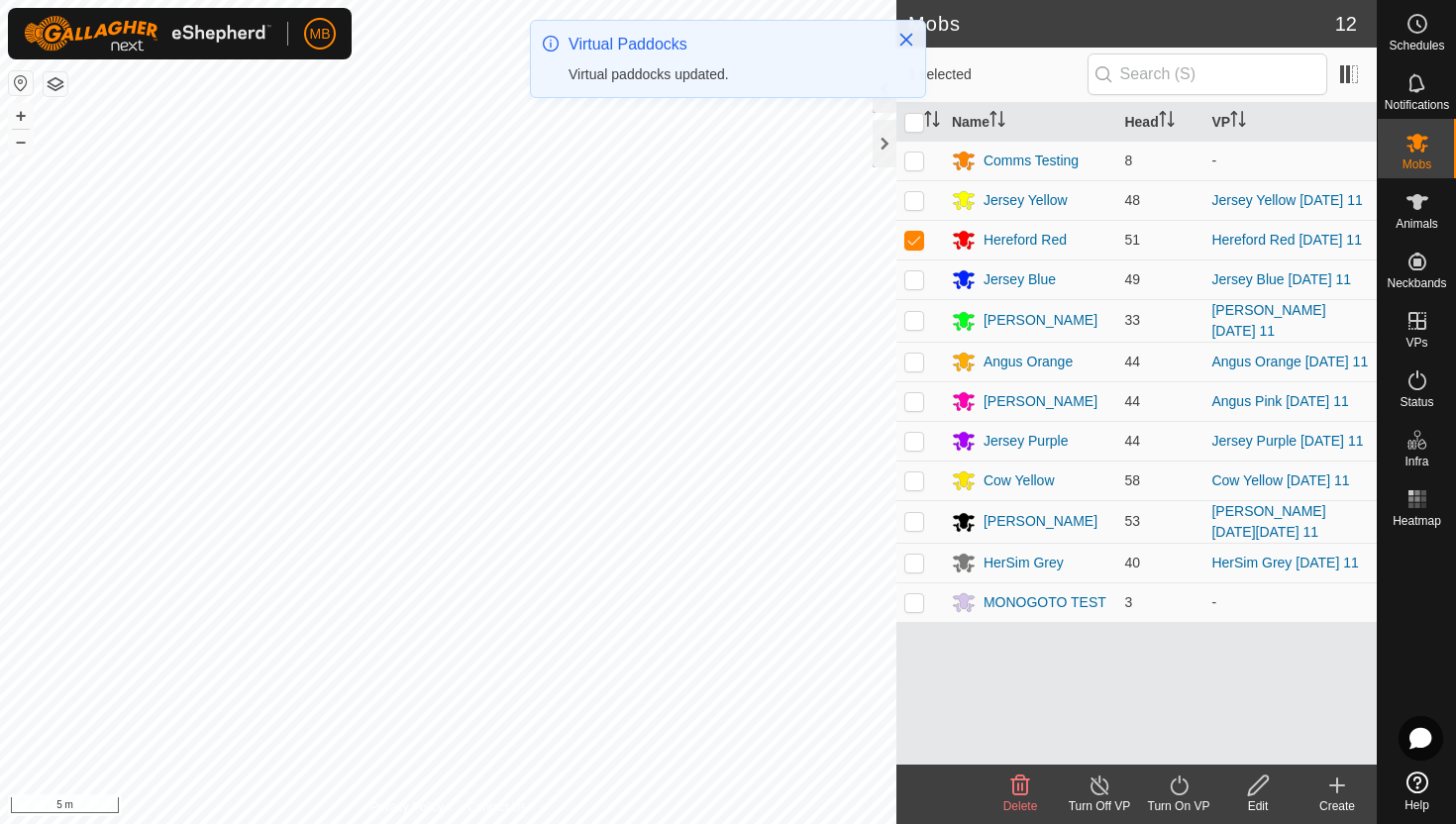 click 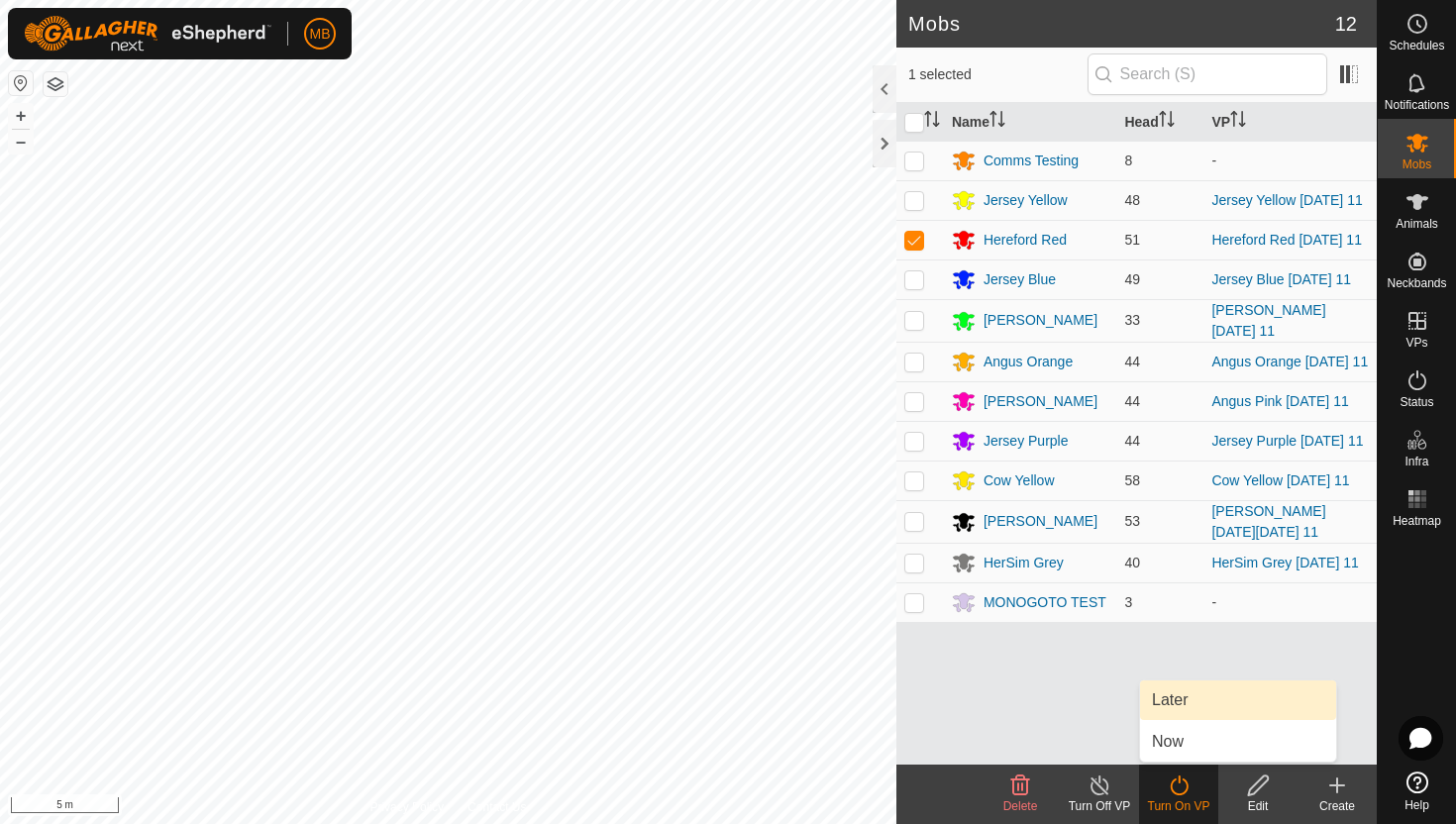 click on "Later" at bounding box center [1238, 700] 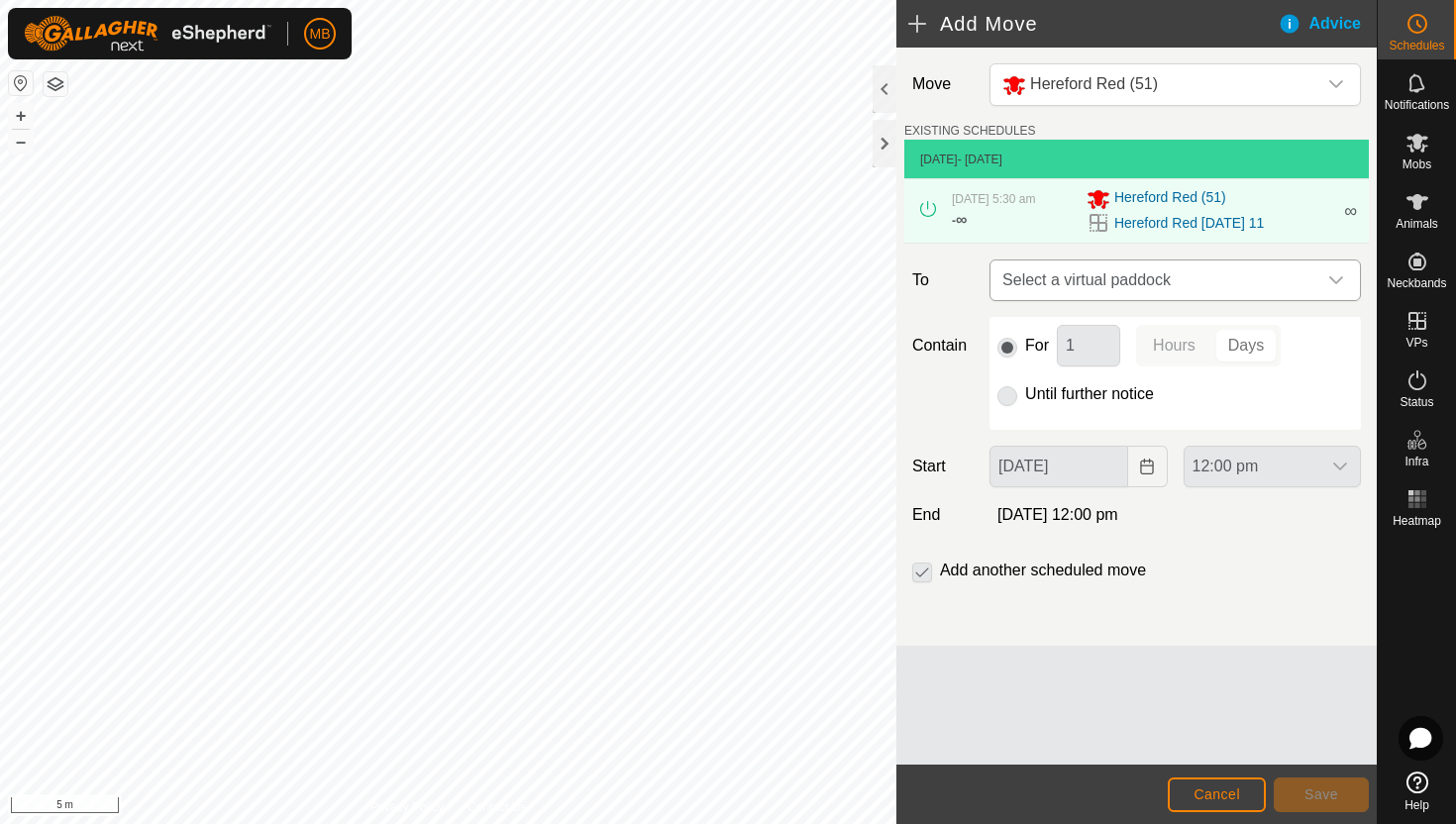 click on "Select a virtual paddock" at bounding box center (1155, 280) 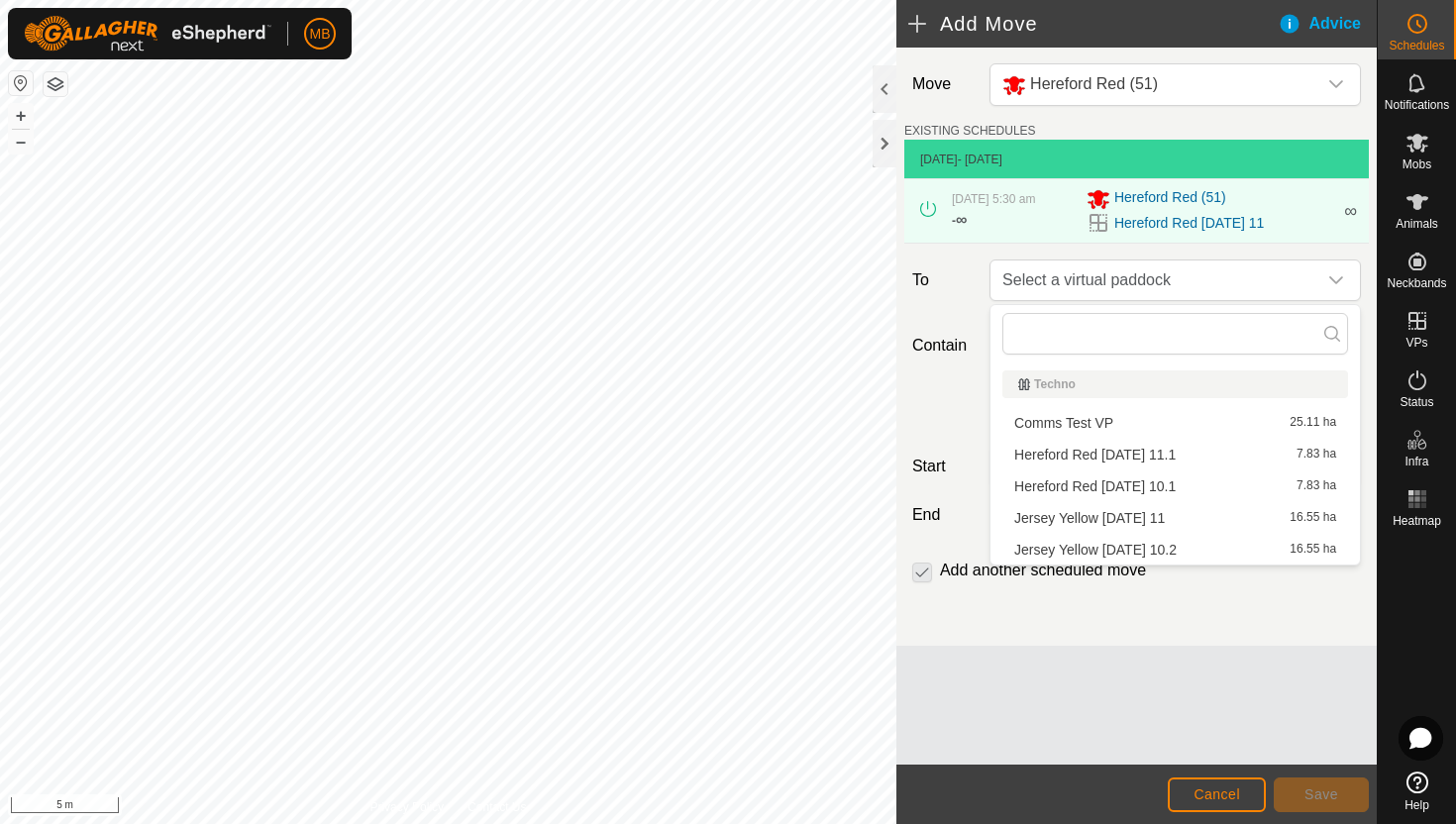 click on "Hereford Red Friday 11.1  7.83 ha" at bounding box center (1175, 455) 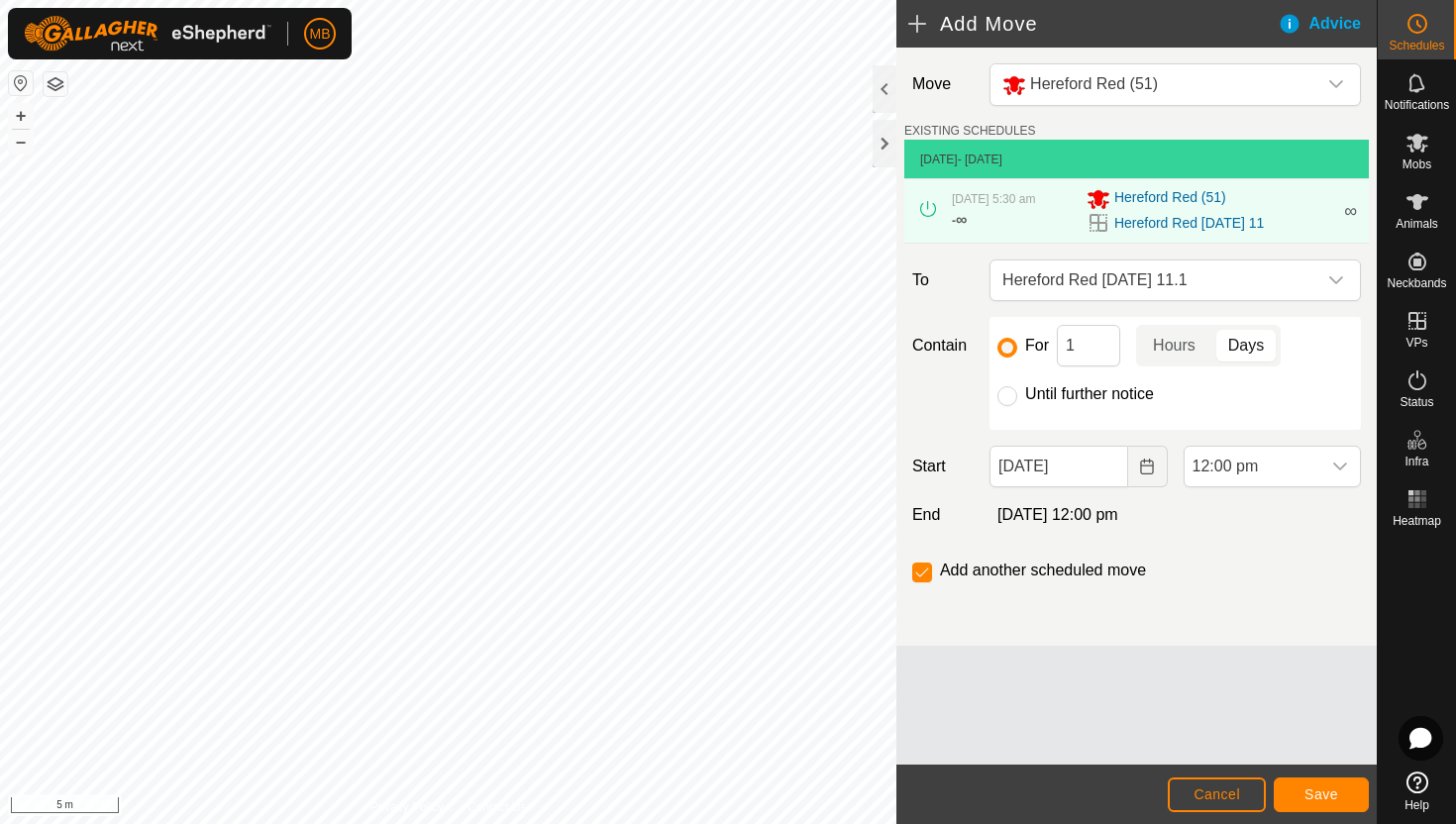 click on "Until further notice" 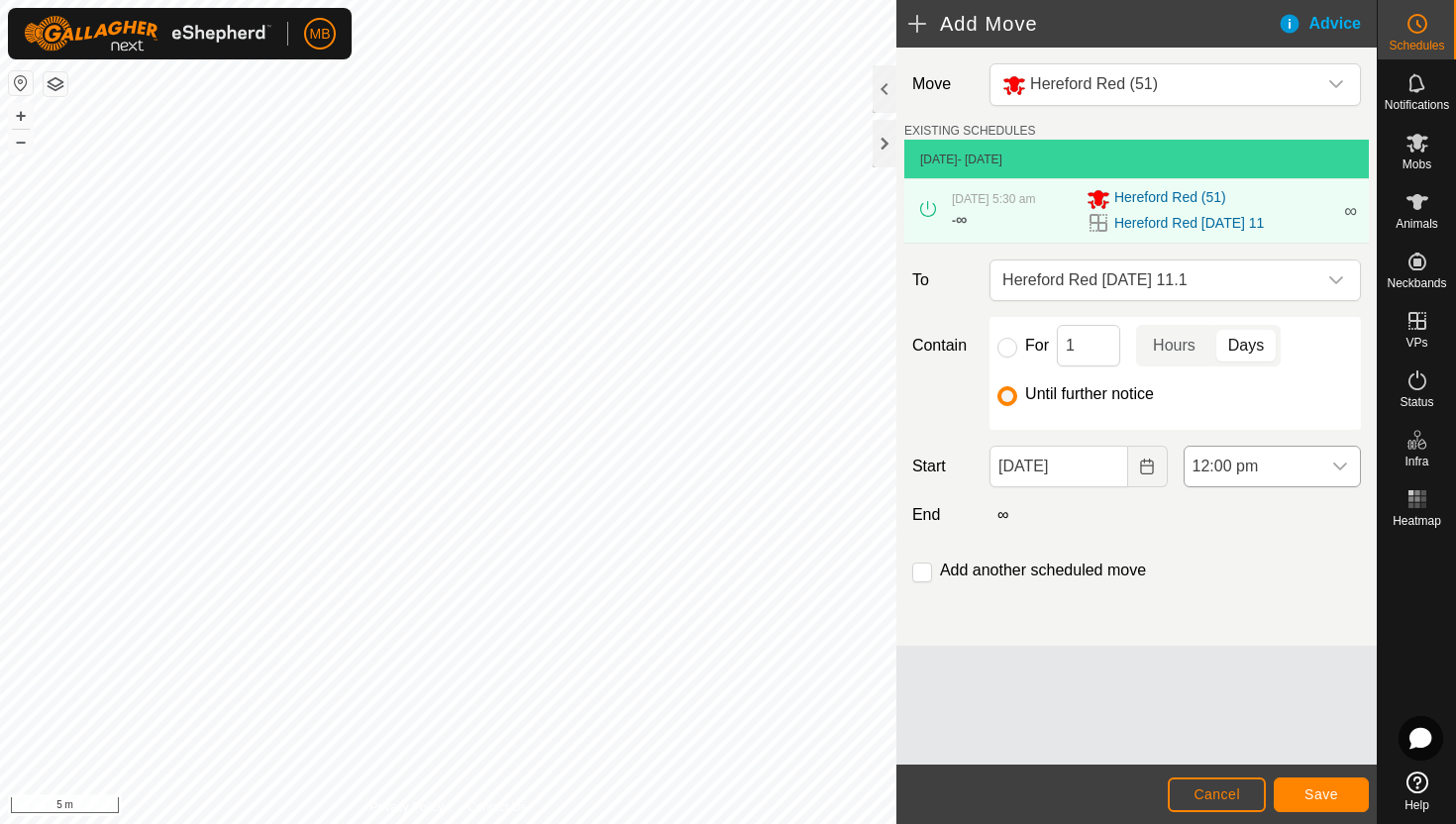 click at bounding box center [1340, 466] 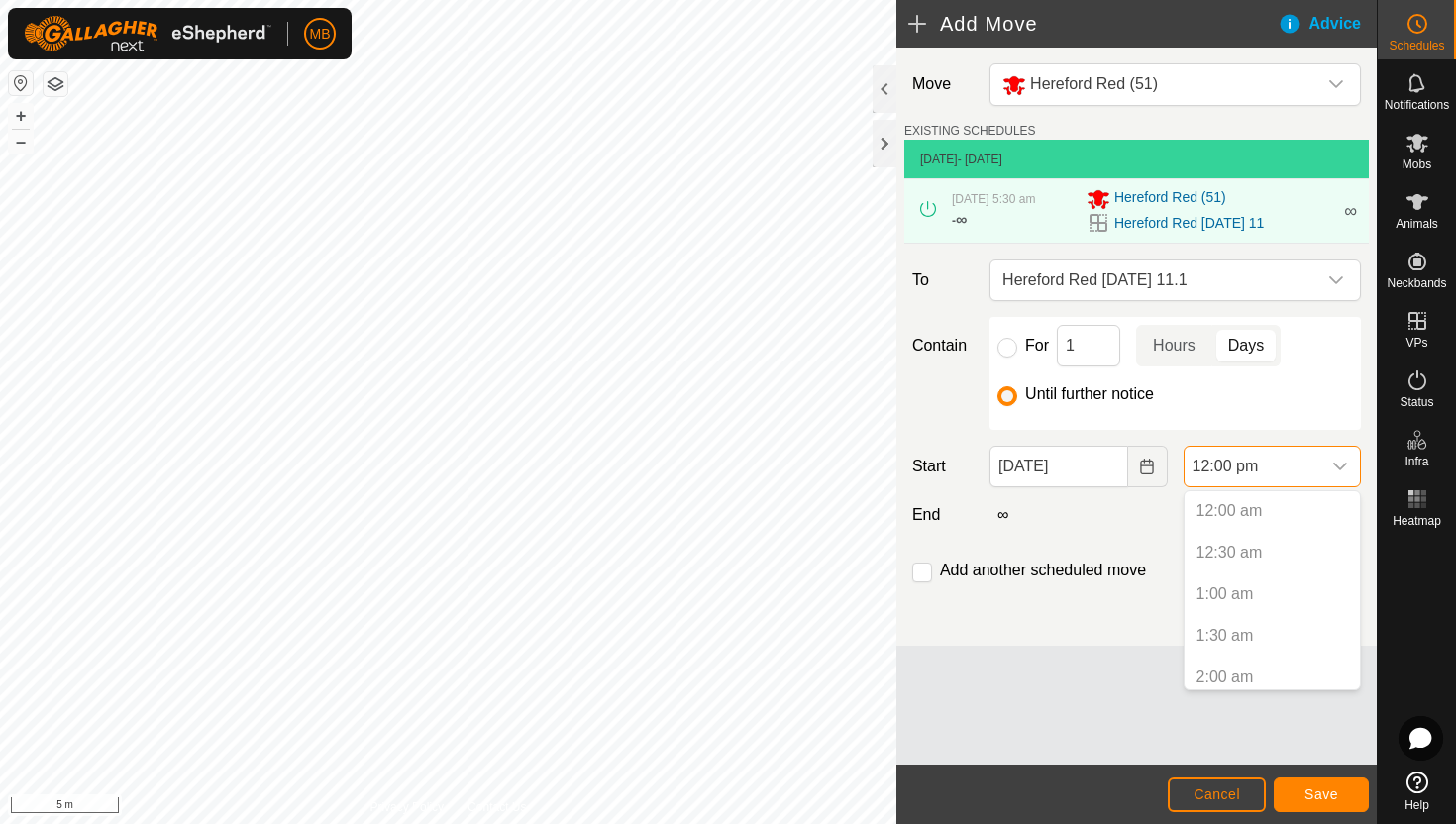 scroll, scrollTop: 840, scrollLeft: 0, axis: vertical 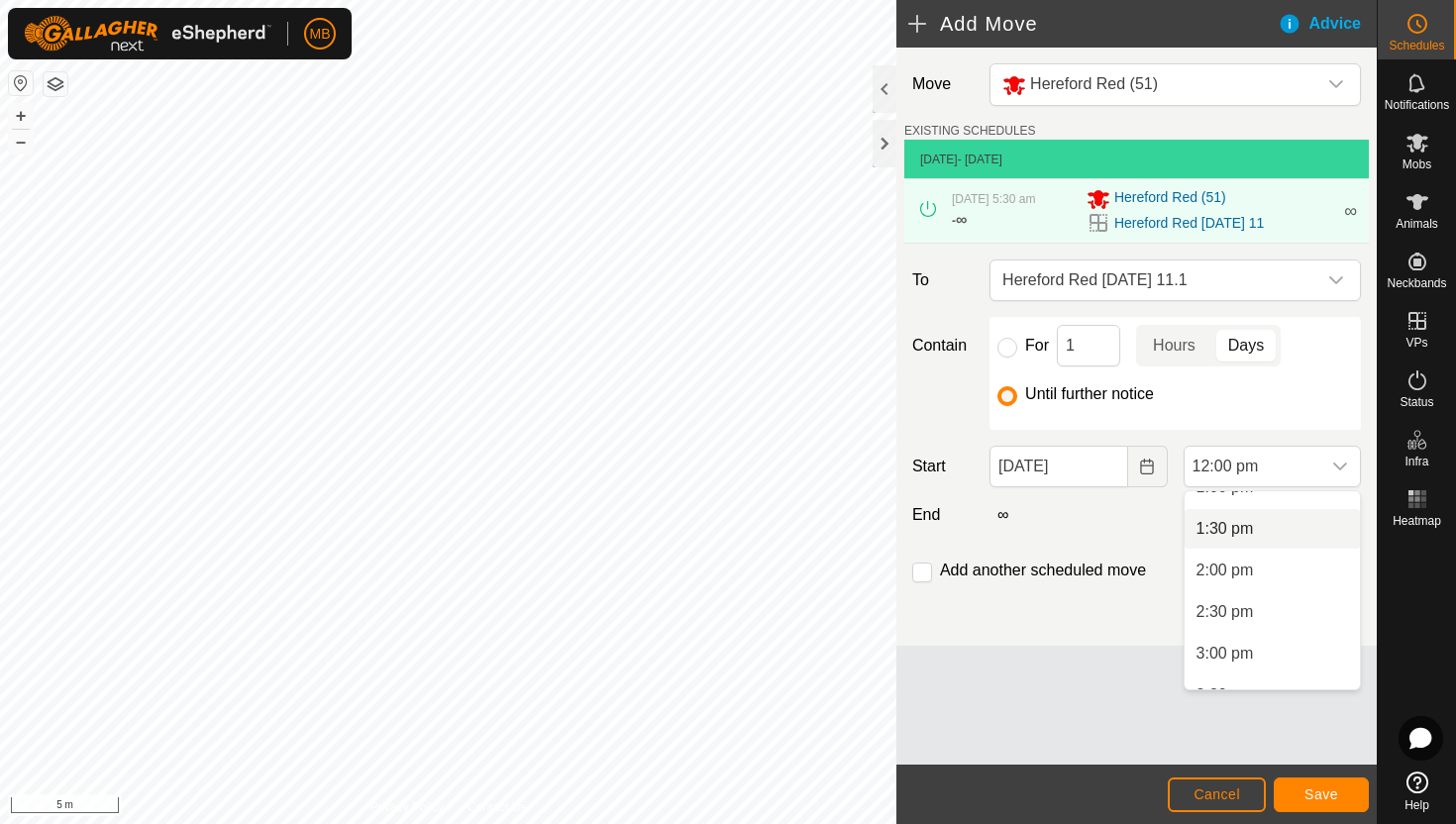 click on "1:30 pm" at bounding box center (1272, 529) 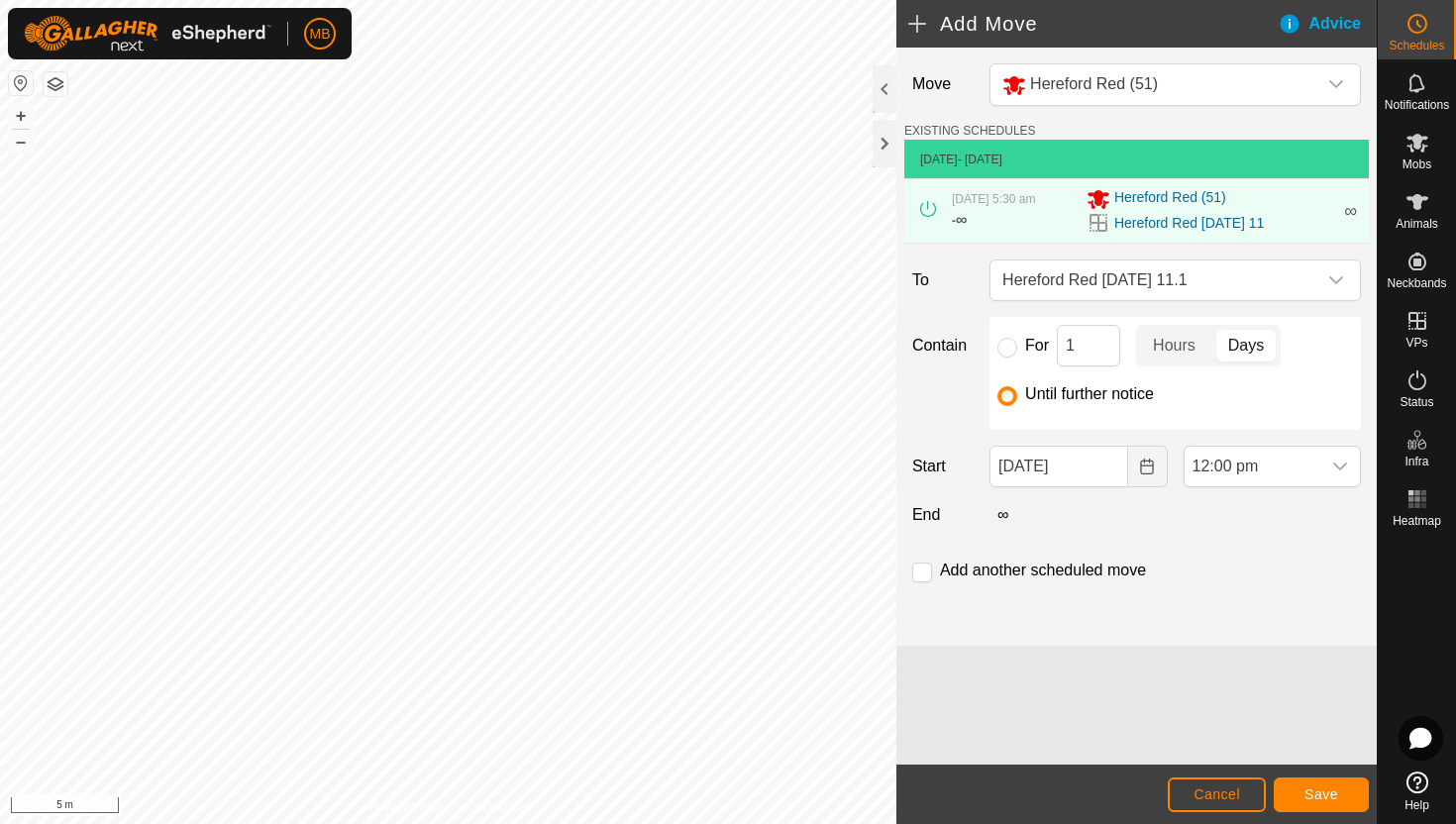 scroll, scrollTop: 998, scrollLeft: 0, axis: vertical 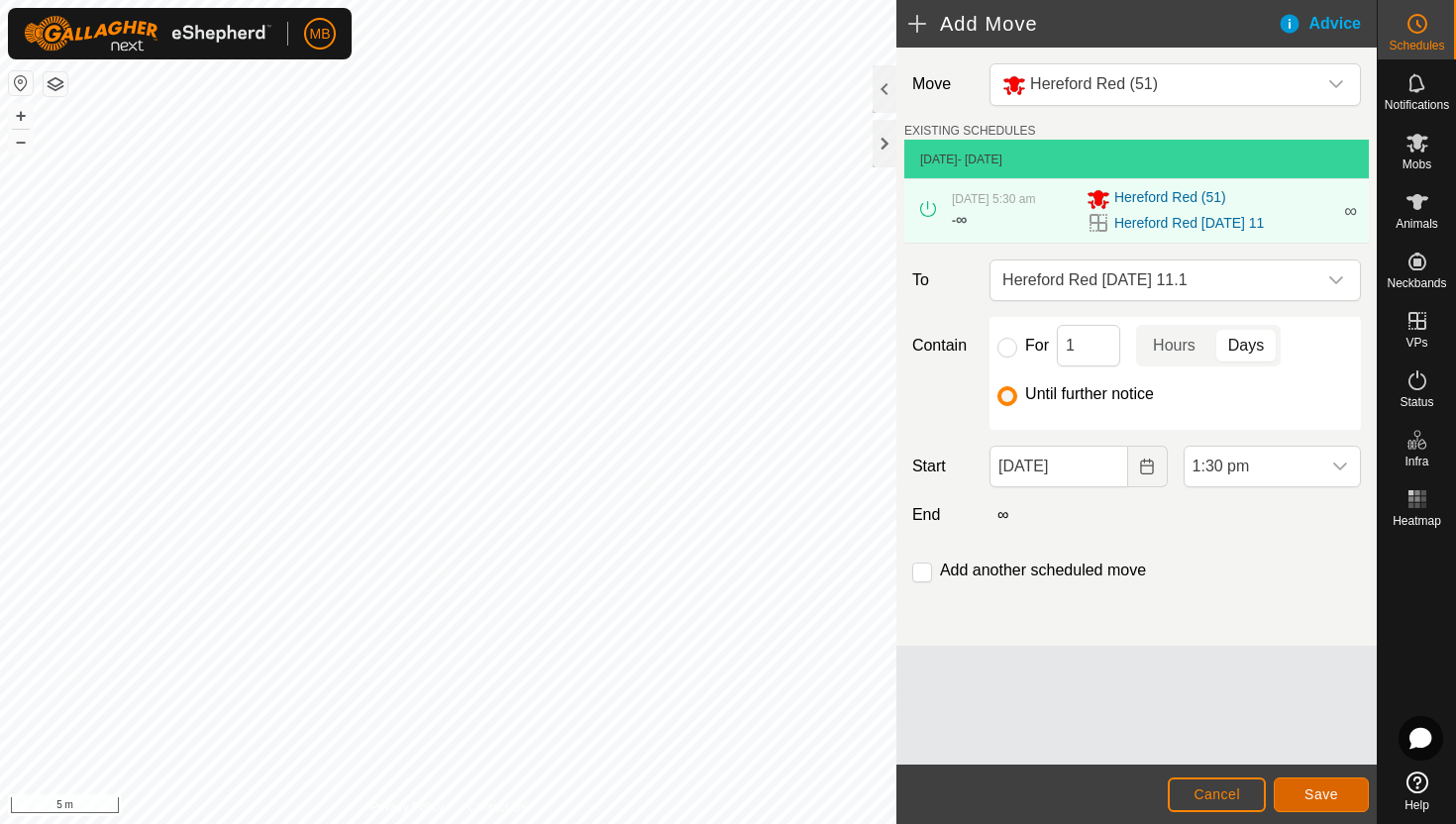 click on "Save" 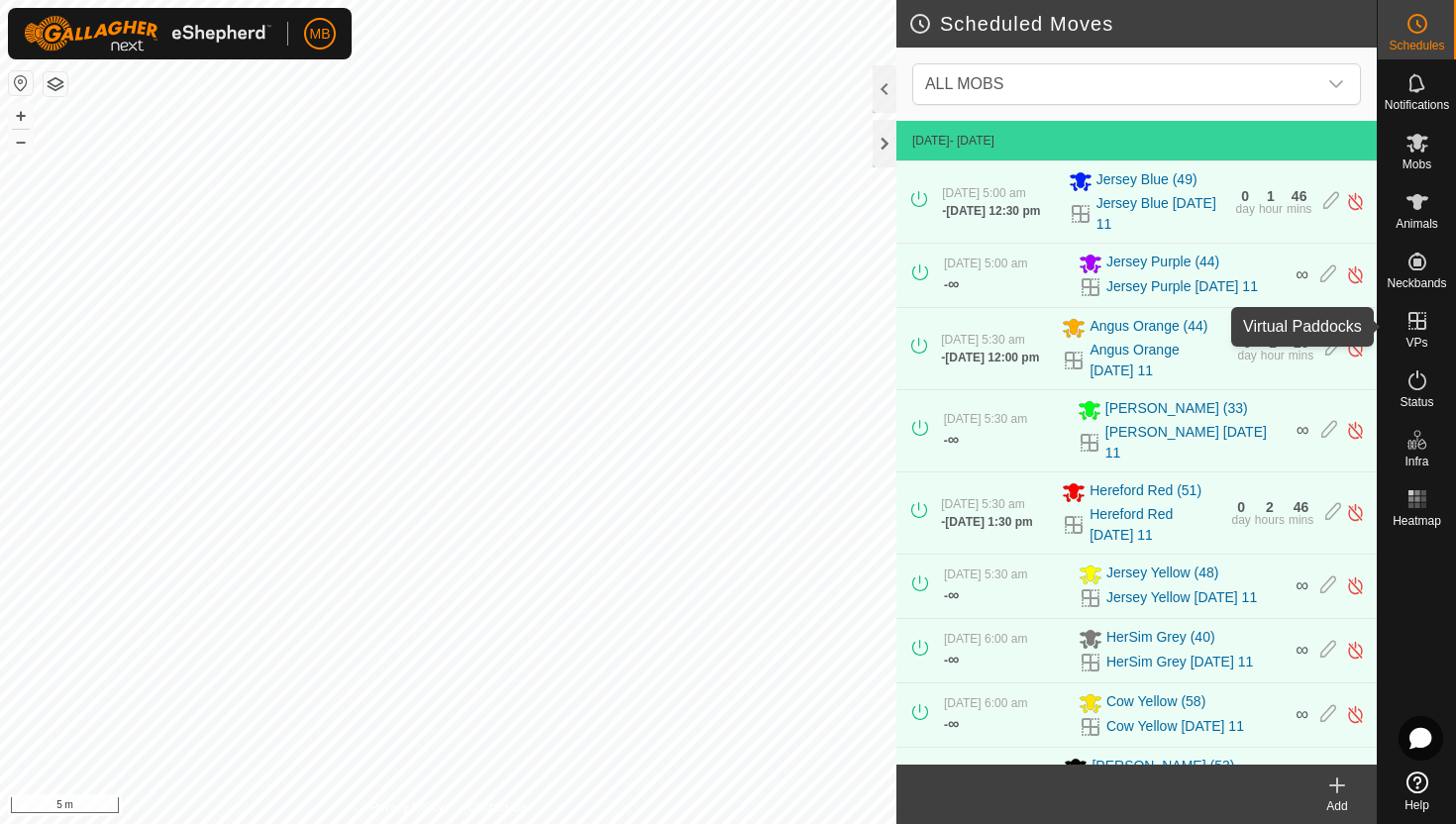 click 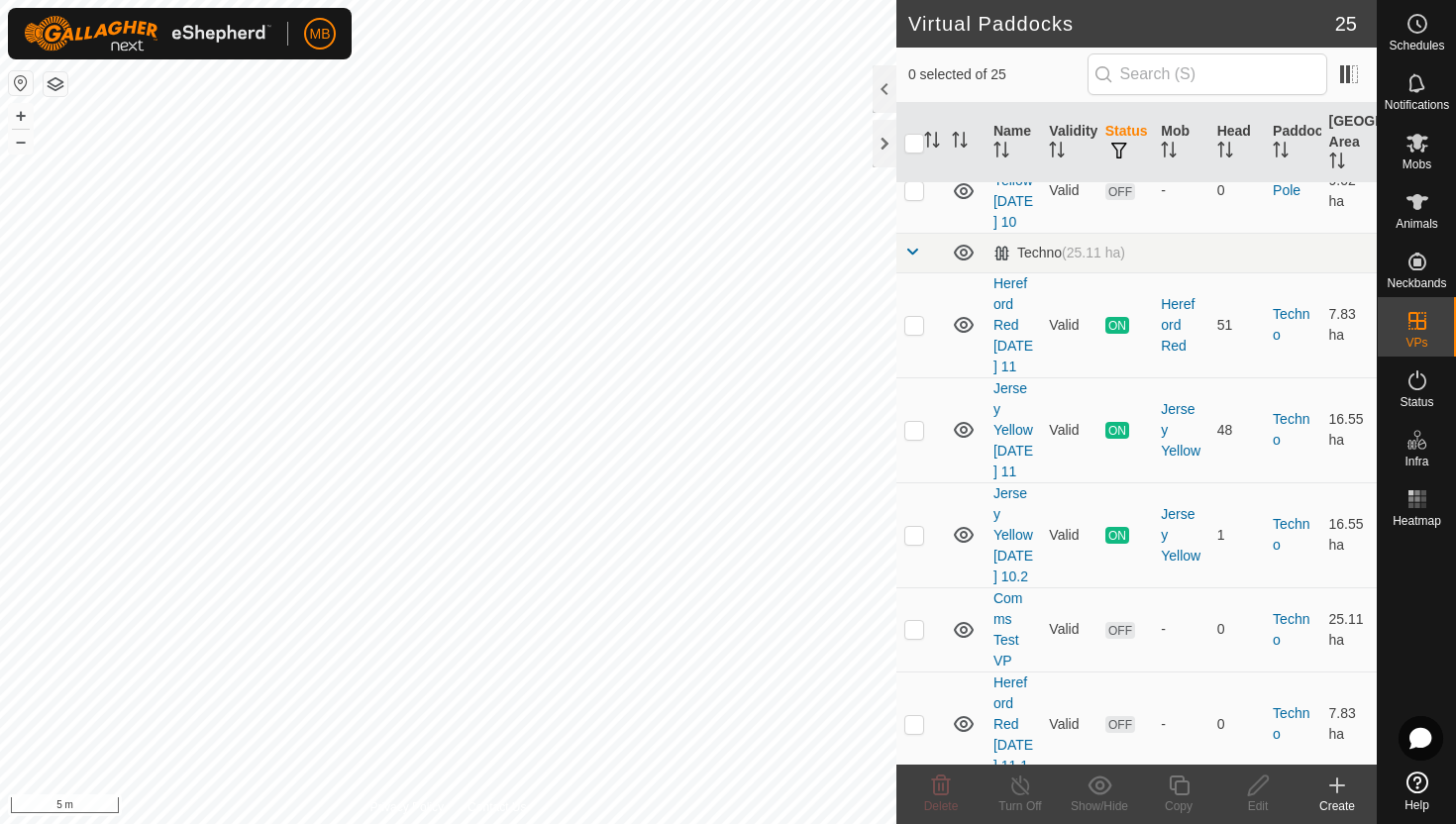 scroll, scrollTop: 1899, scrollLeft: 0, axis: vertical 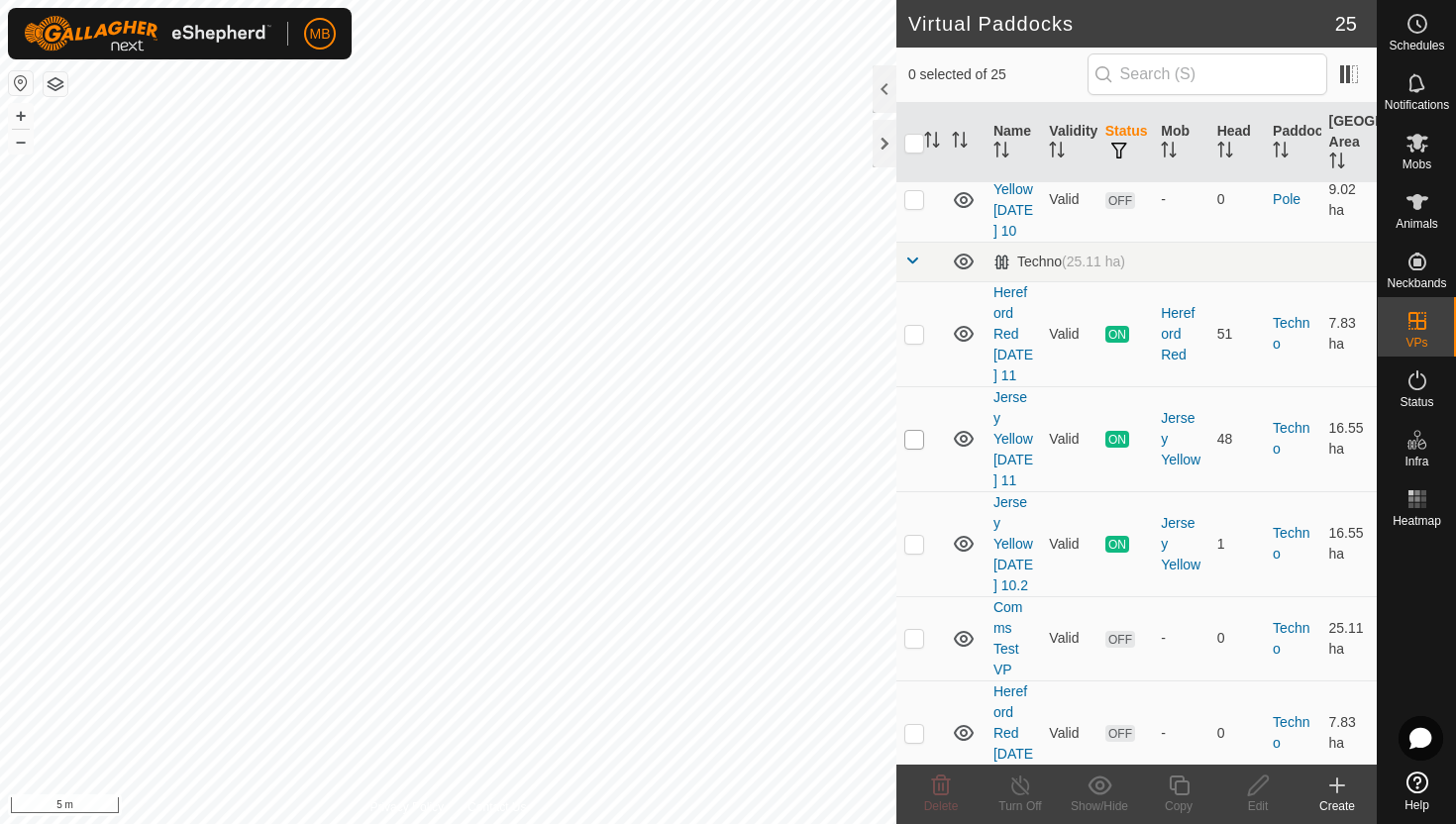 click at bounding box center [914, 440] 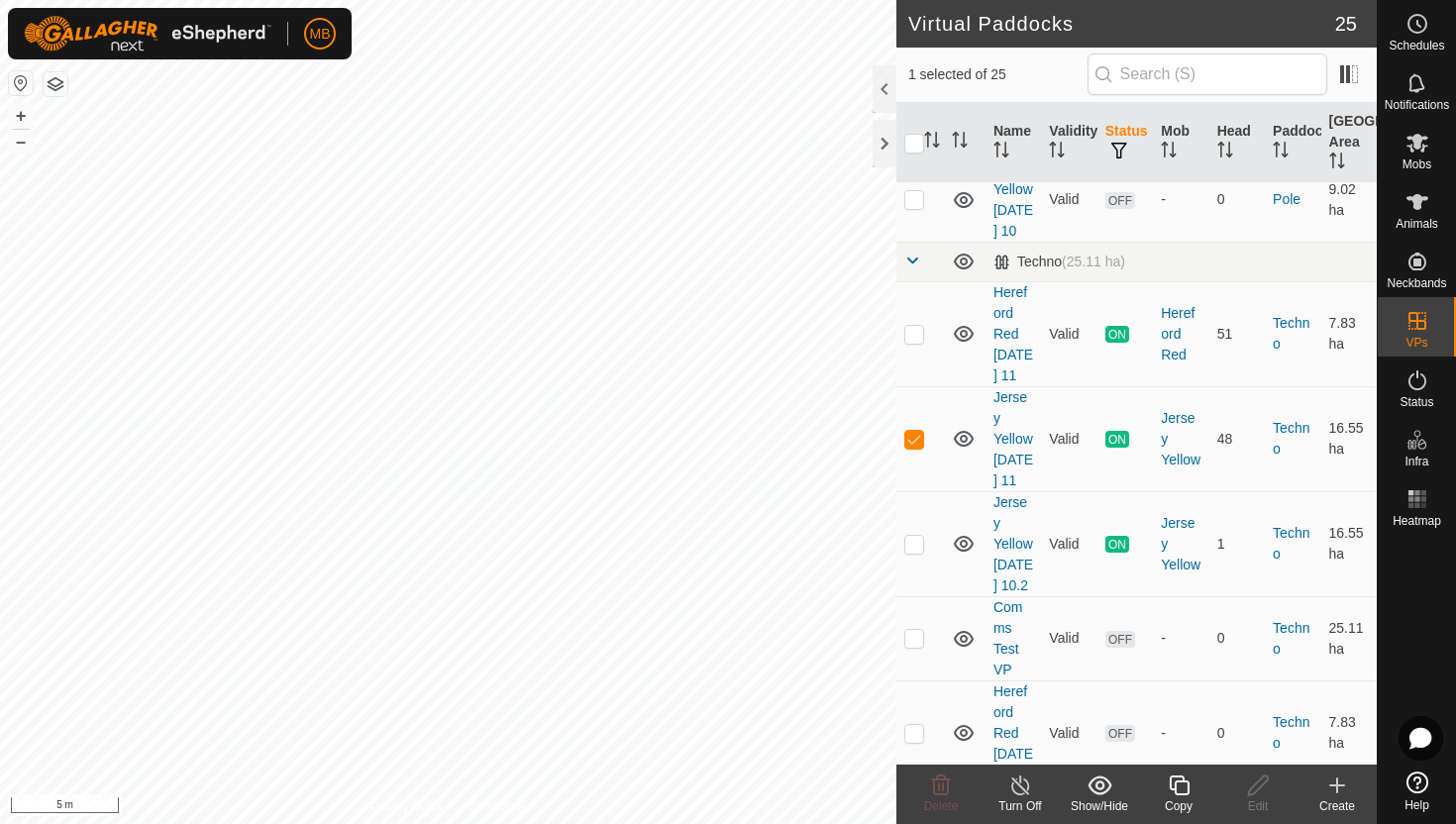 click 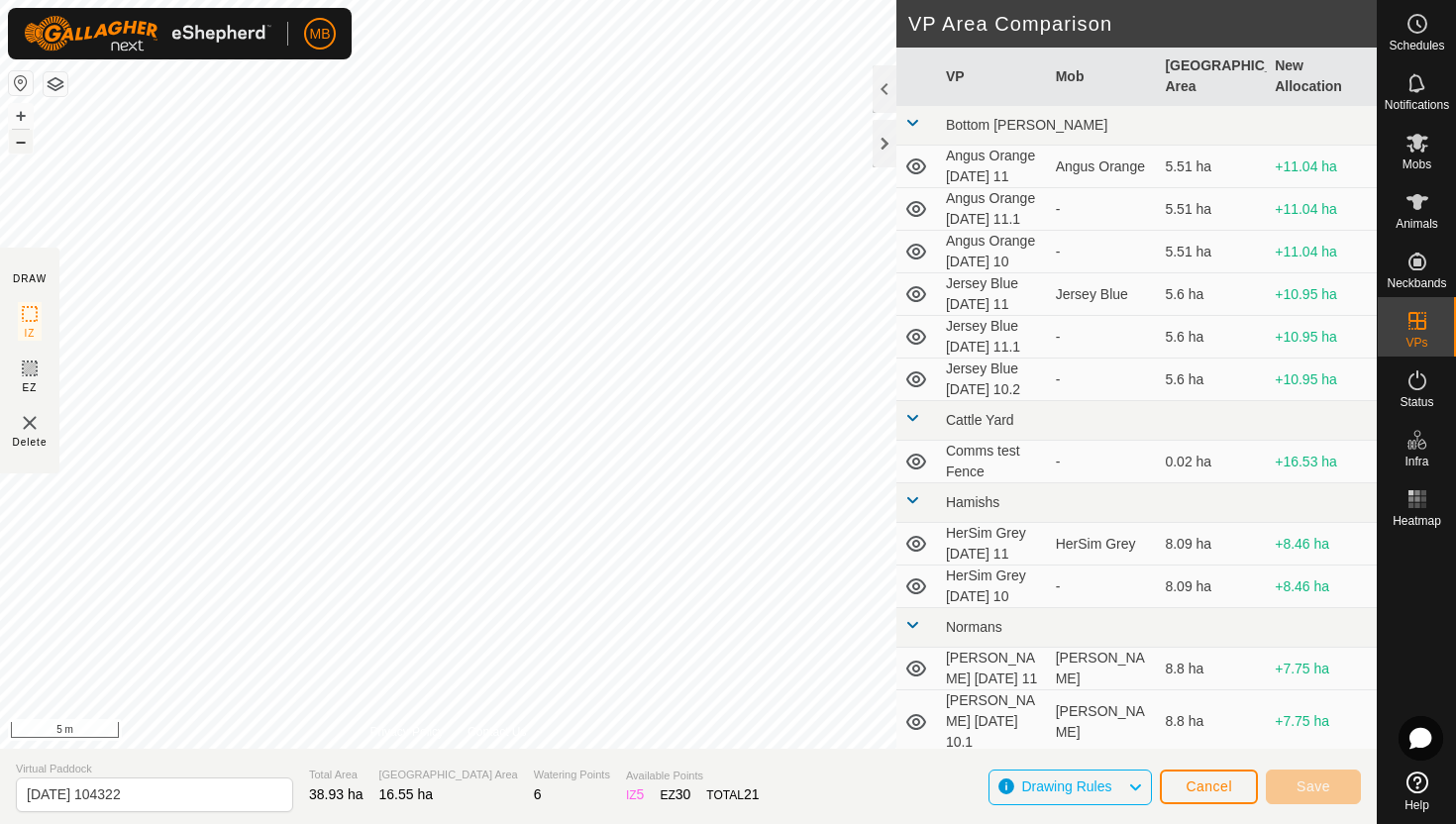 click on "–" at bounding box center [21, 142] 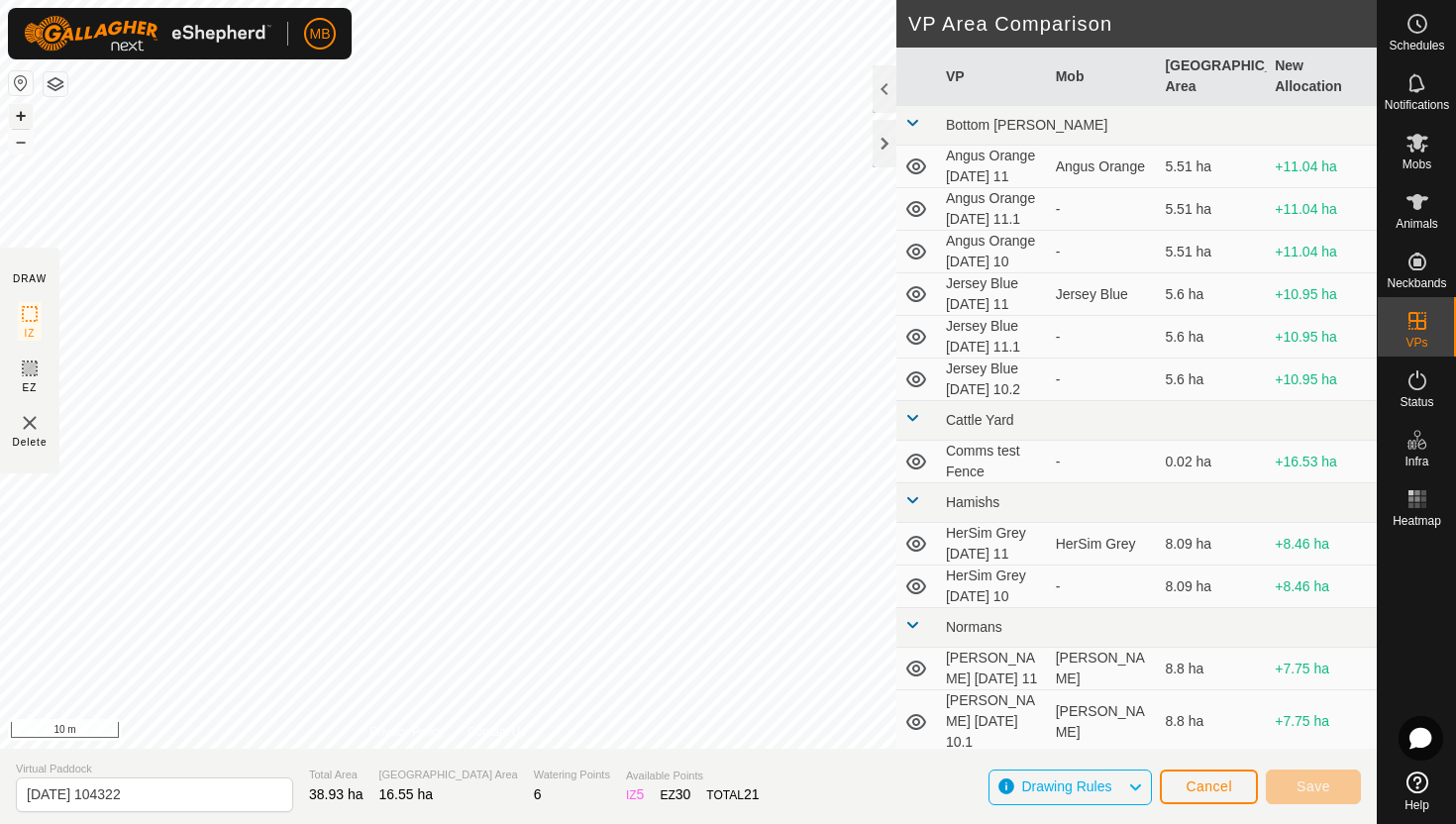 click on "+" at bounding box center [21, 116] 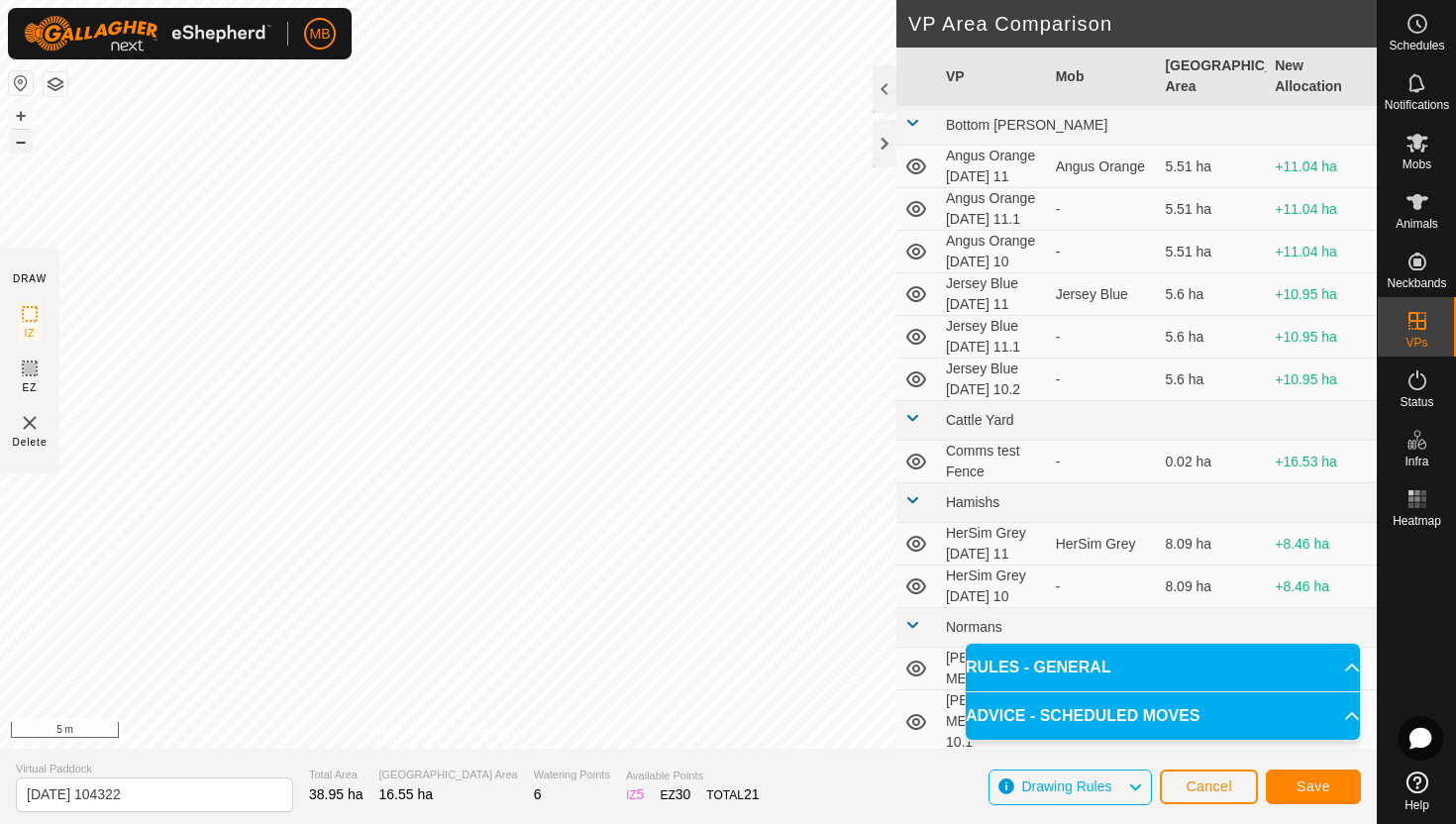 click on "–" at bounding box center [21, 142] 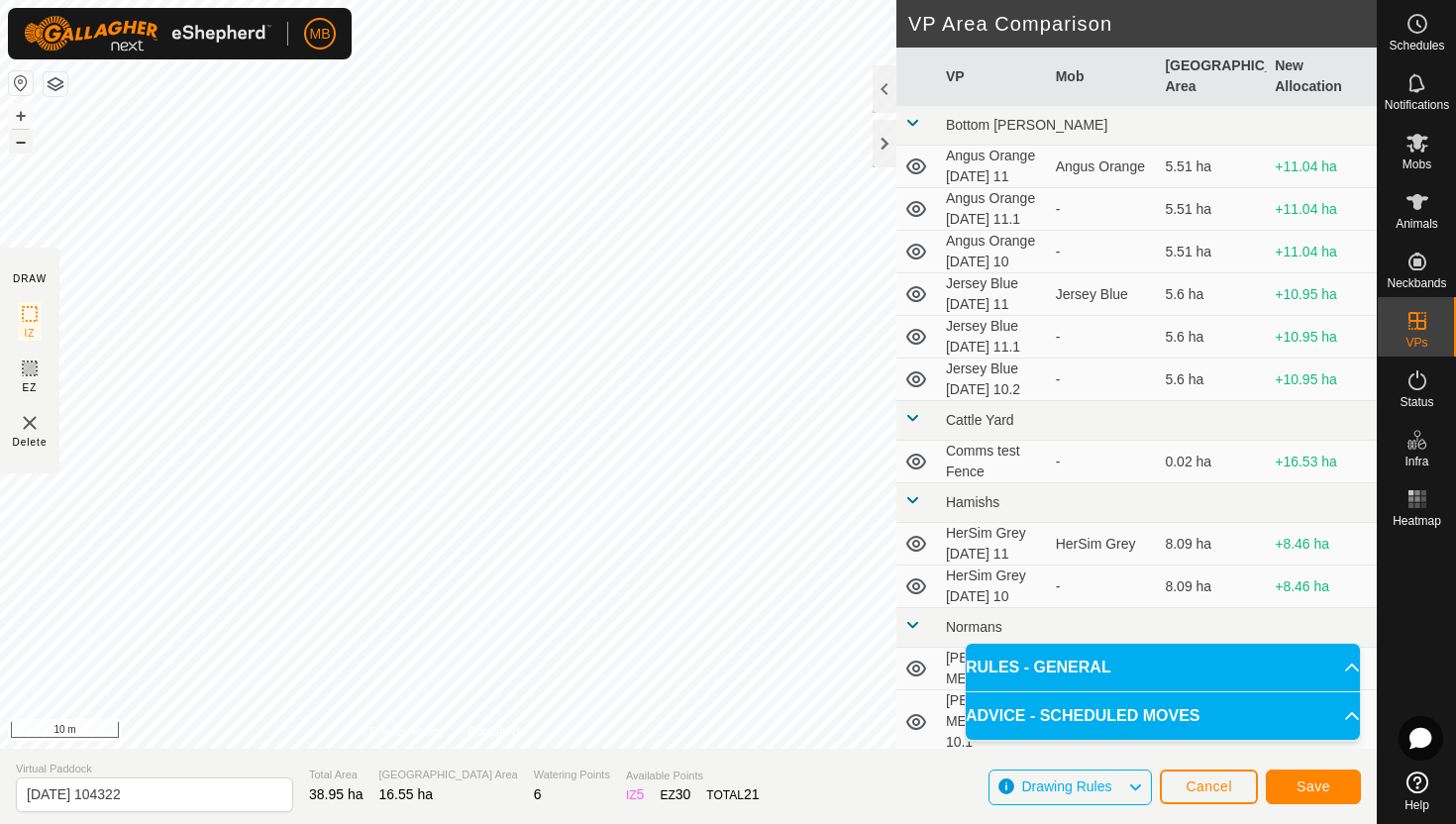 click on "–" at bounding box center (21, 142) 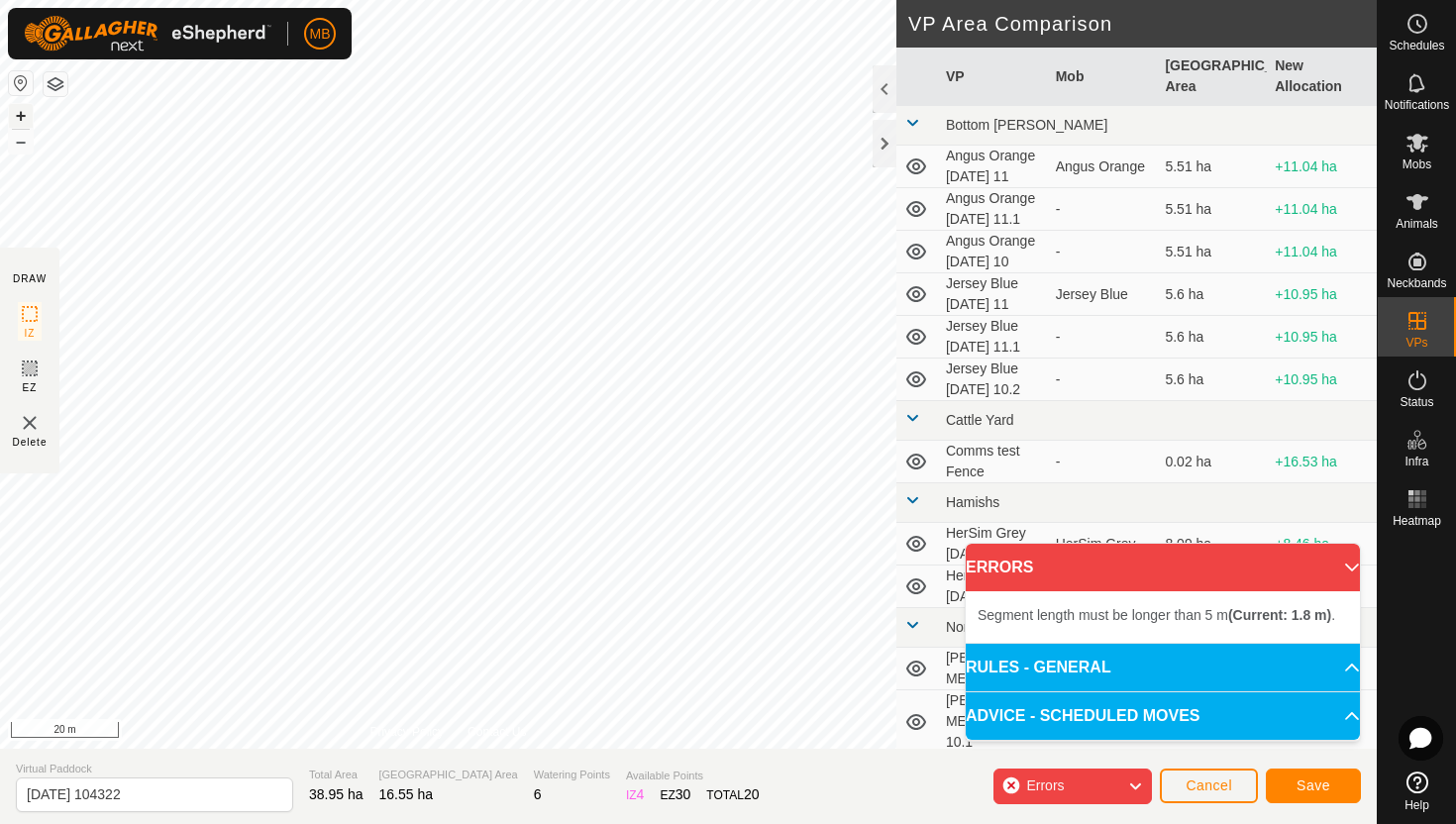 click on "+" at bounding box center (21, 116) 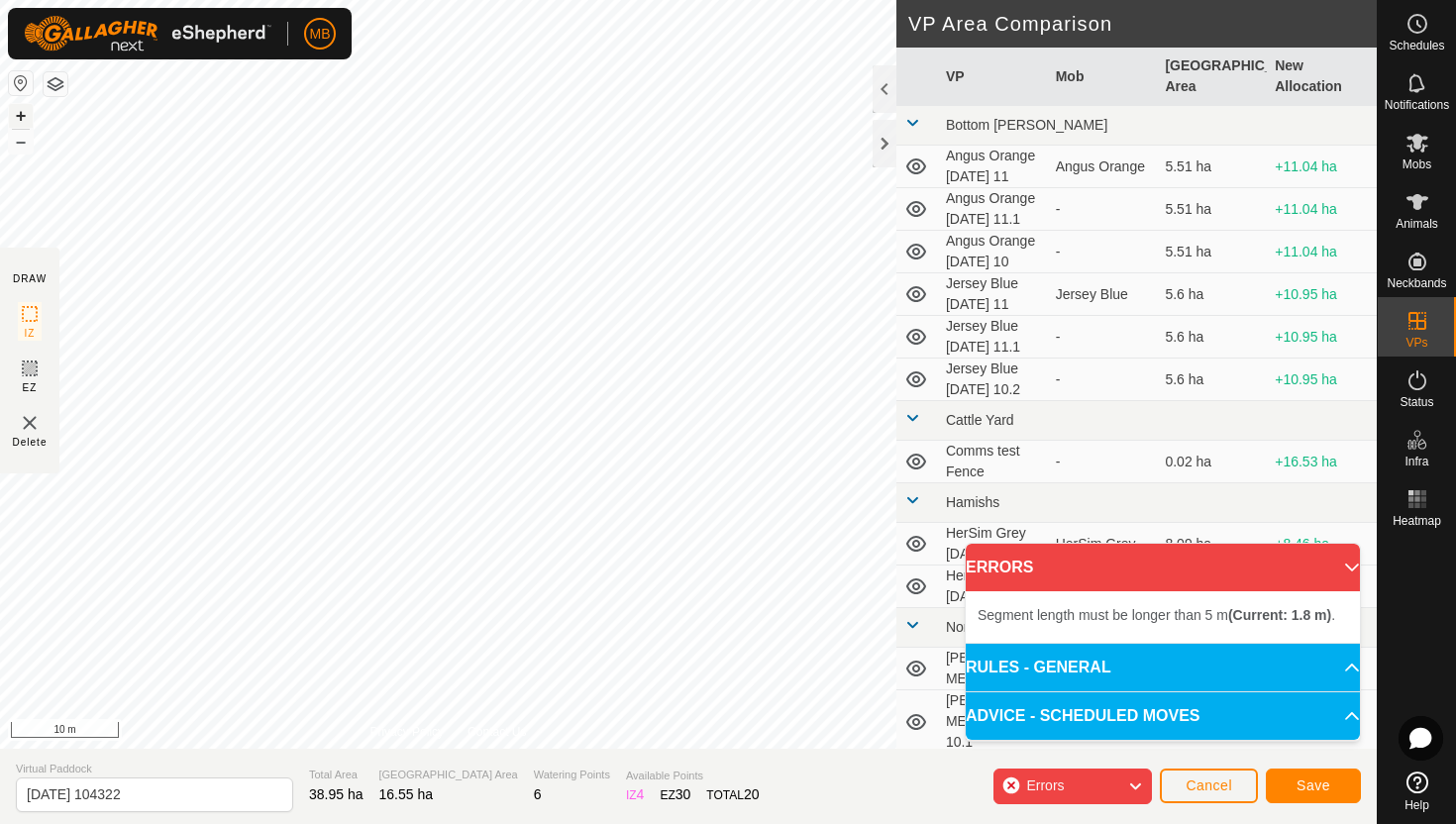 click on "+" at bounding box center (21, 116) 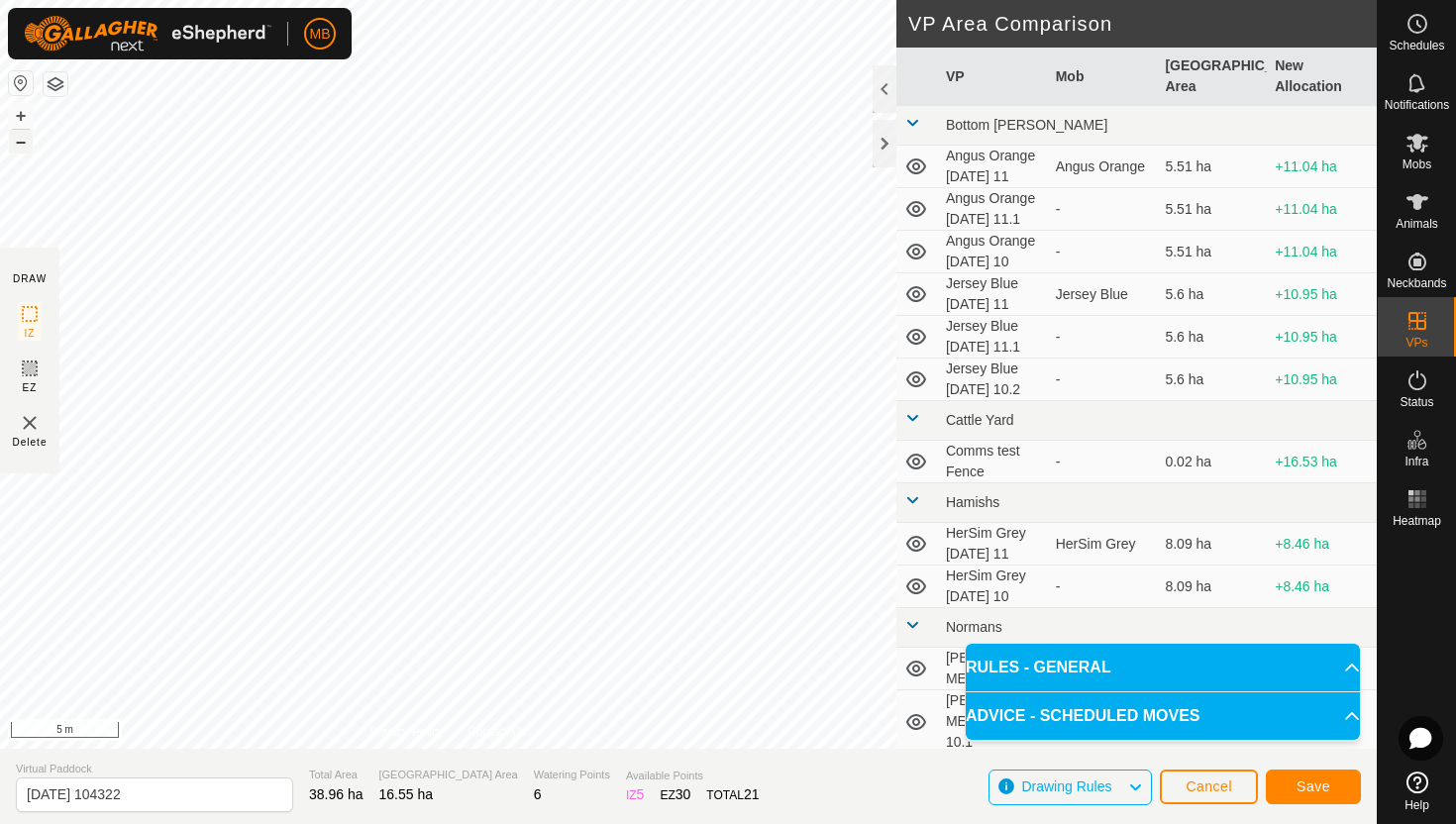 click on "–" at bounding box center [21, 142] 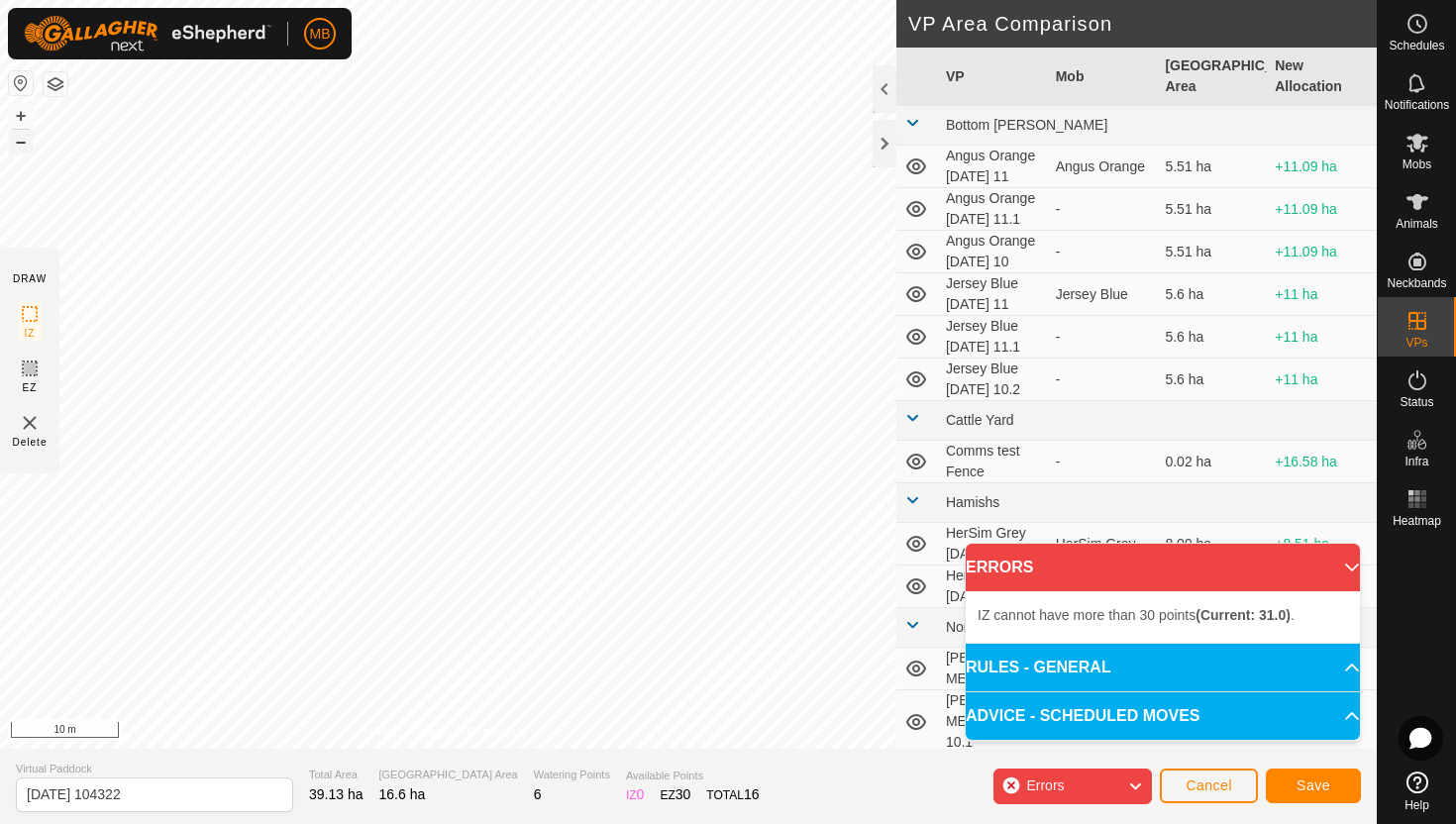 click on "–" at bounding box center [21, 142] 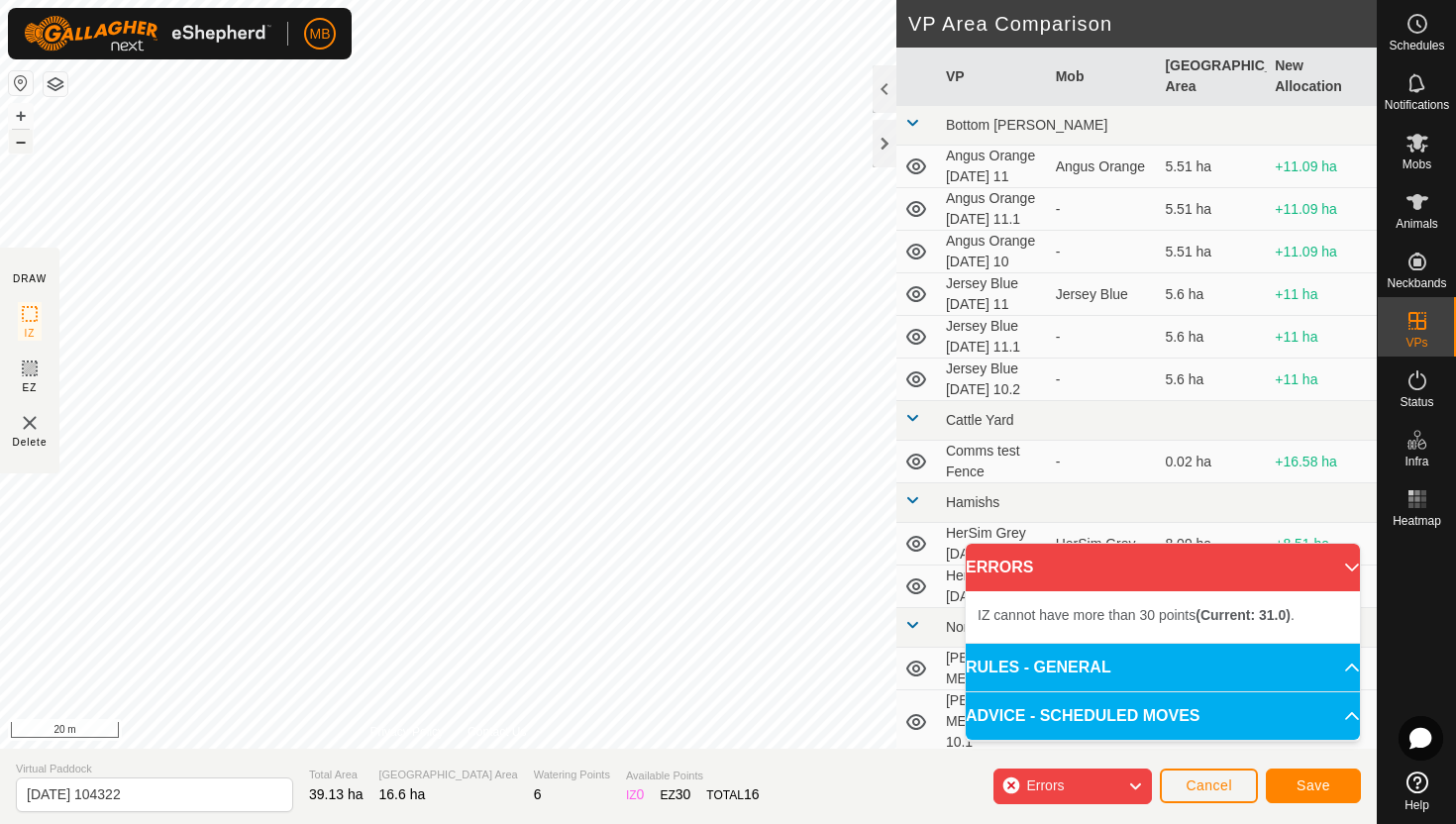 click on "–" at bounding box center [21, 142] 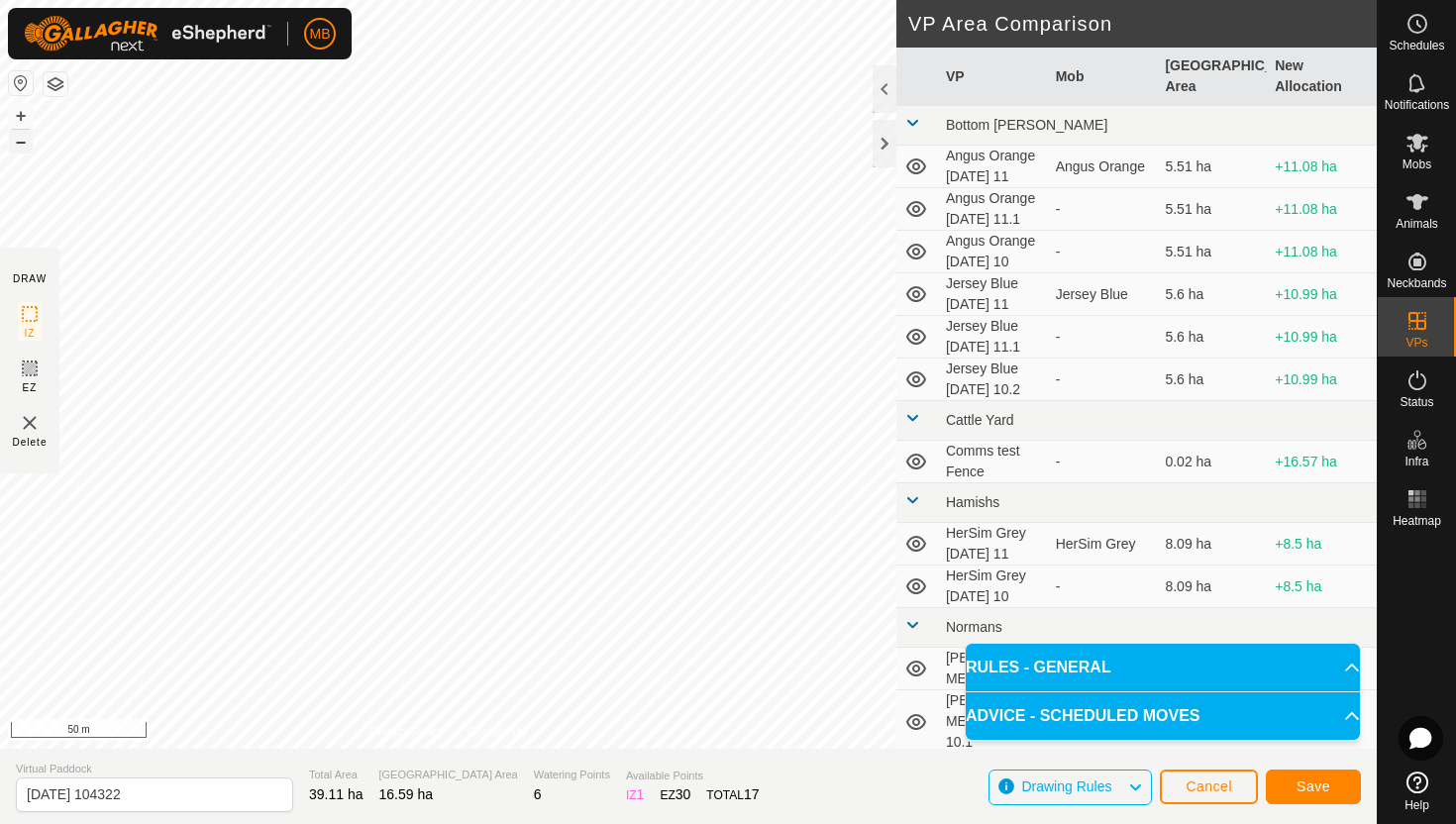 click on "–" at bounding box center [21, 142] 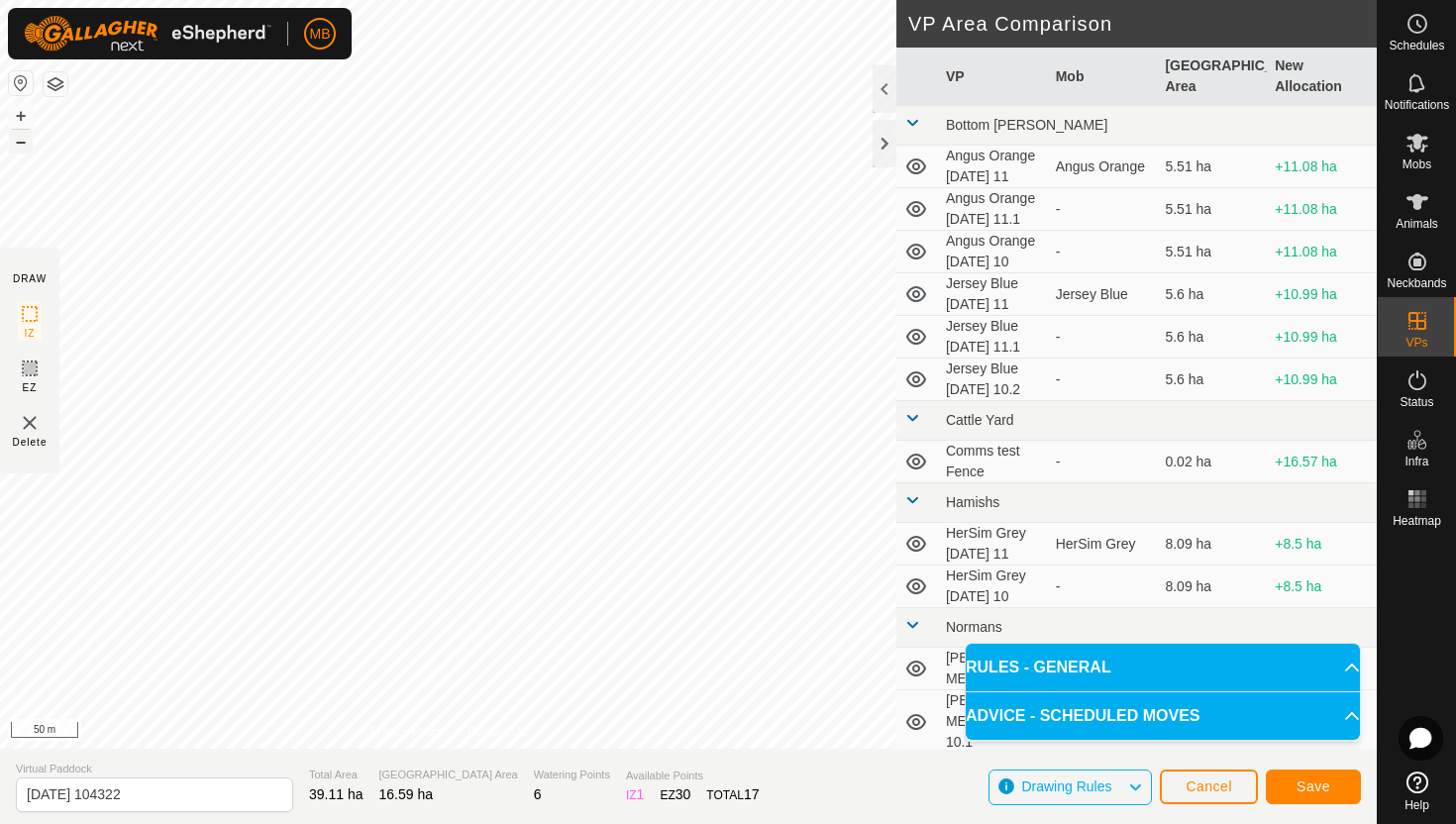 click on "–" at bounding box center [21, 142] 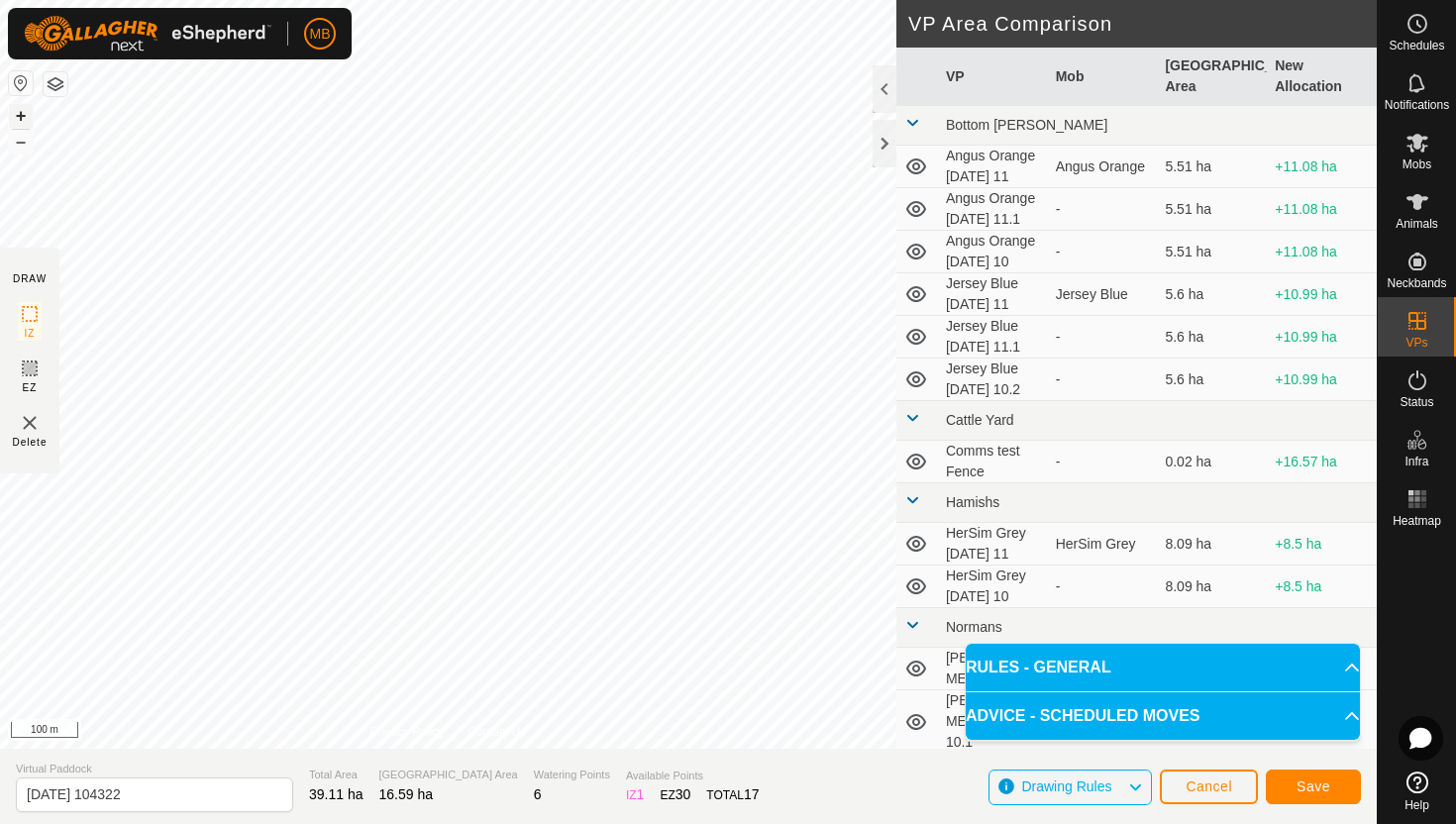 click on "+" at bounding box center (21, 116) 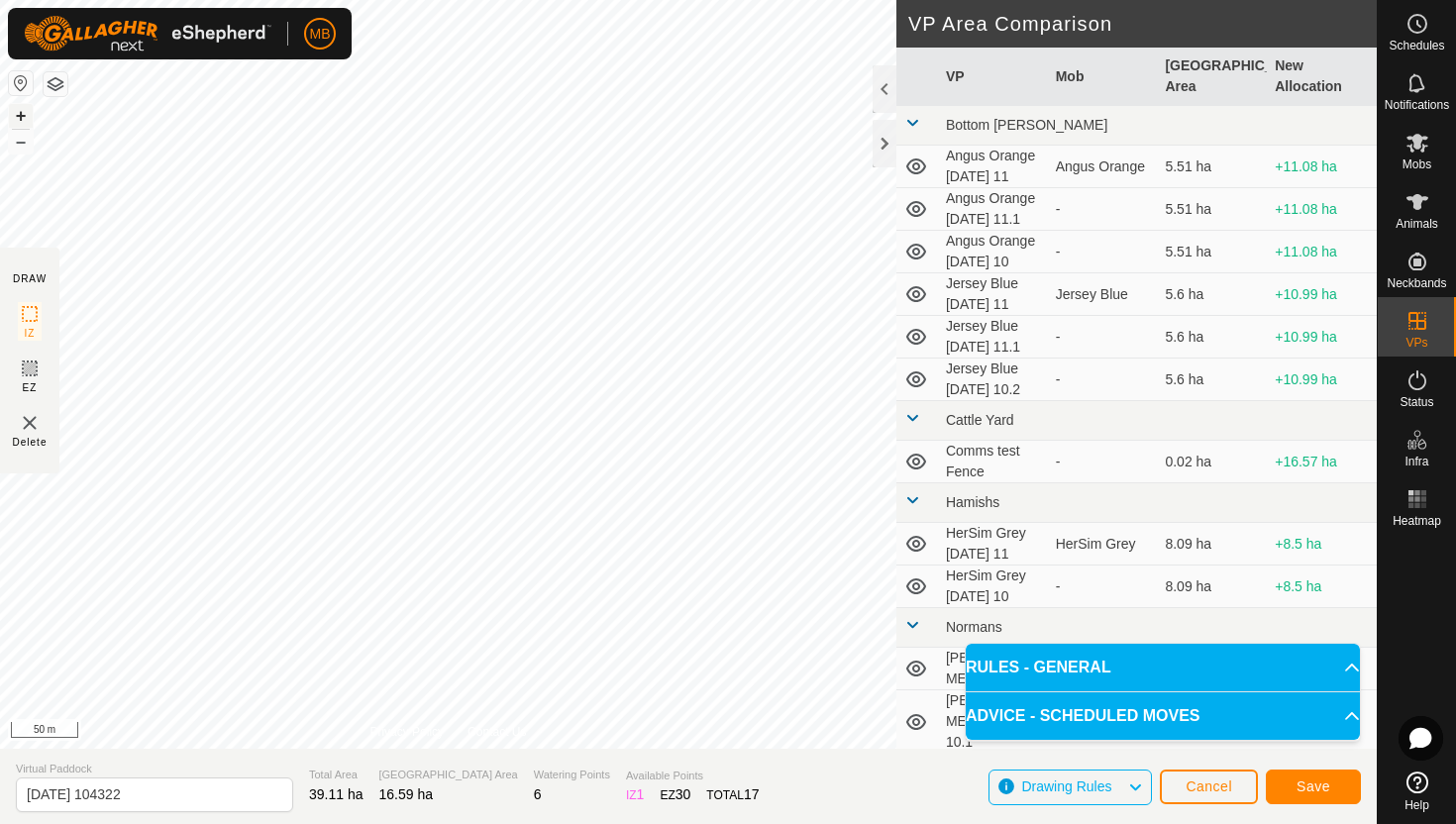 click on "+" at bounding box center [21, 116] 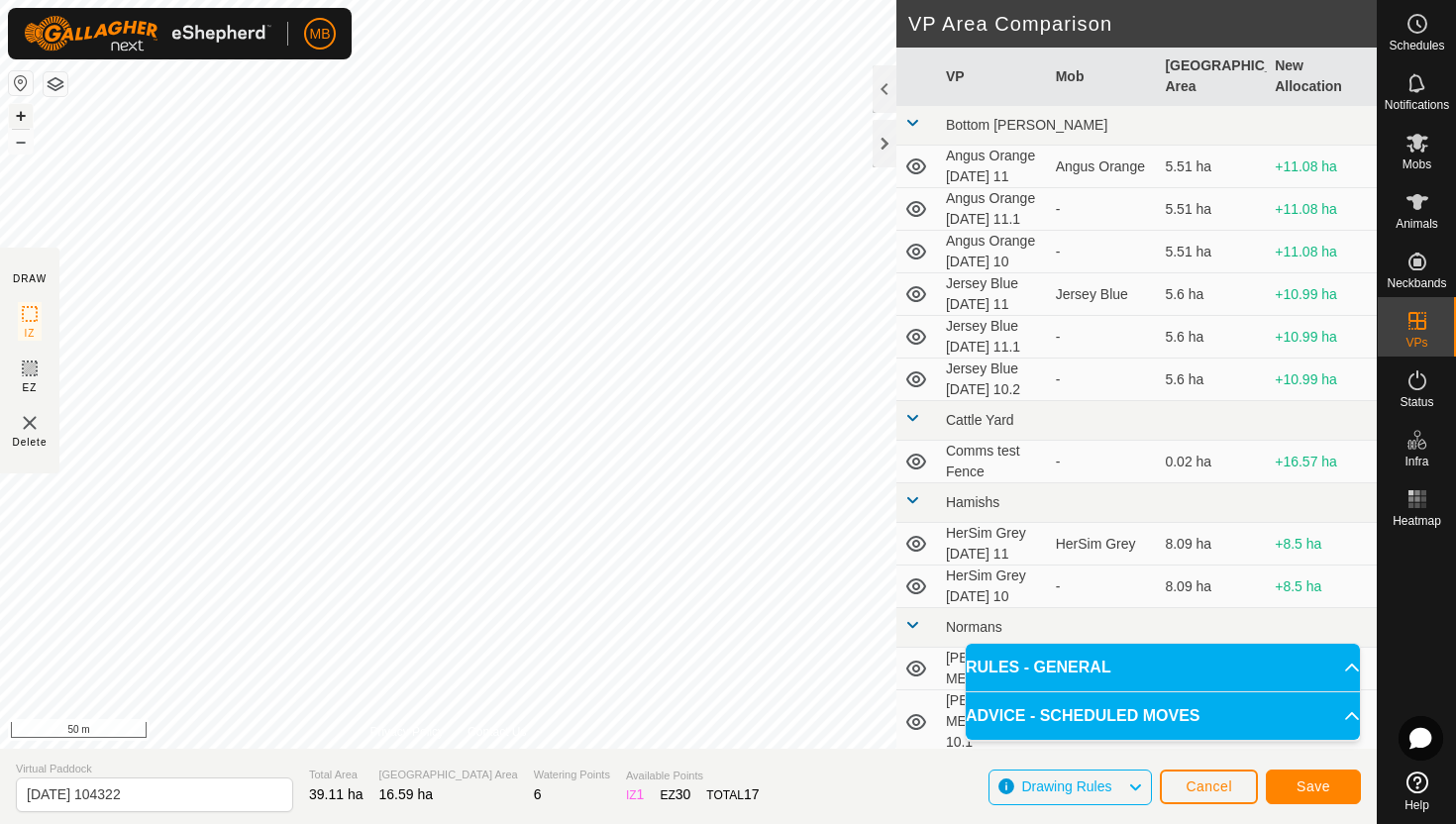 click on "+" at bounding box center (21, 116) 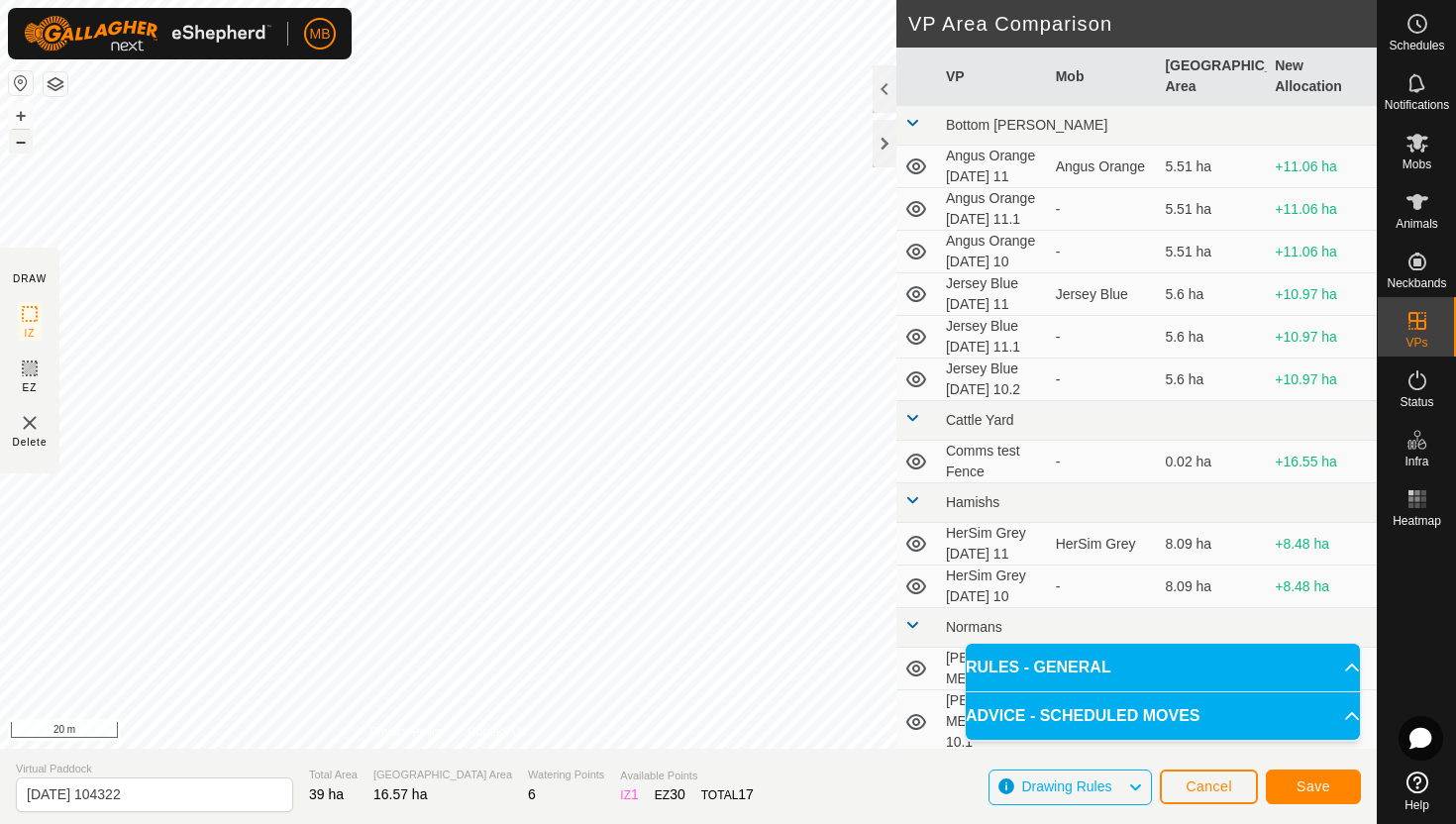 click on "–" at bounding box center [21, 142] 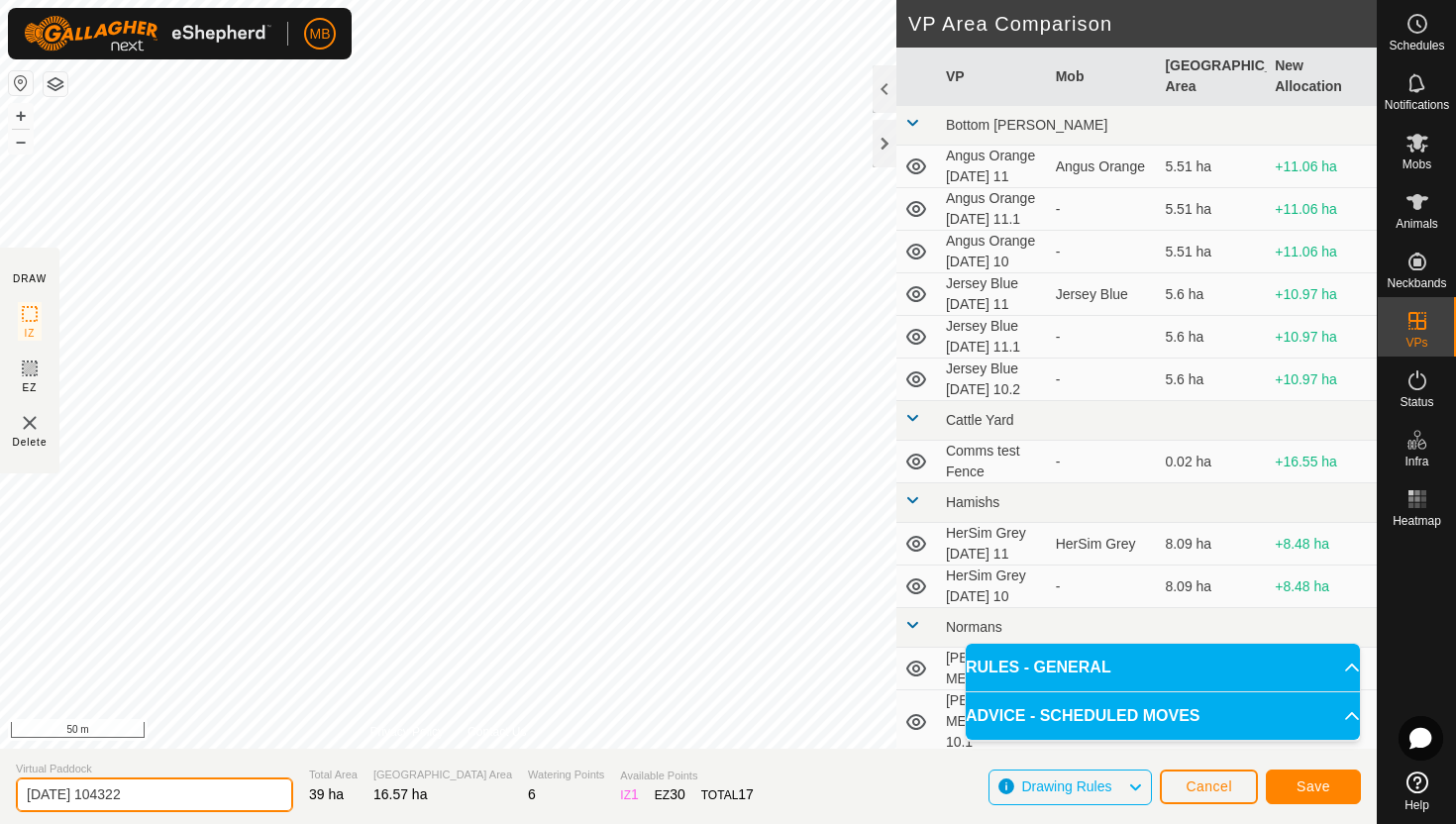 click on "2025-07-11 104322" 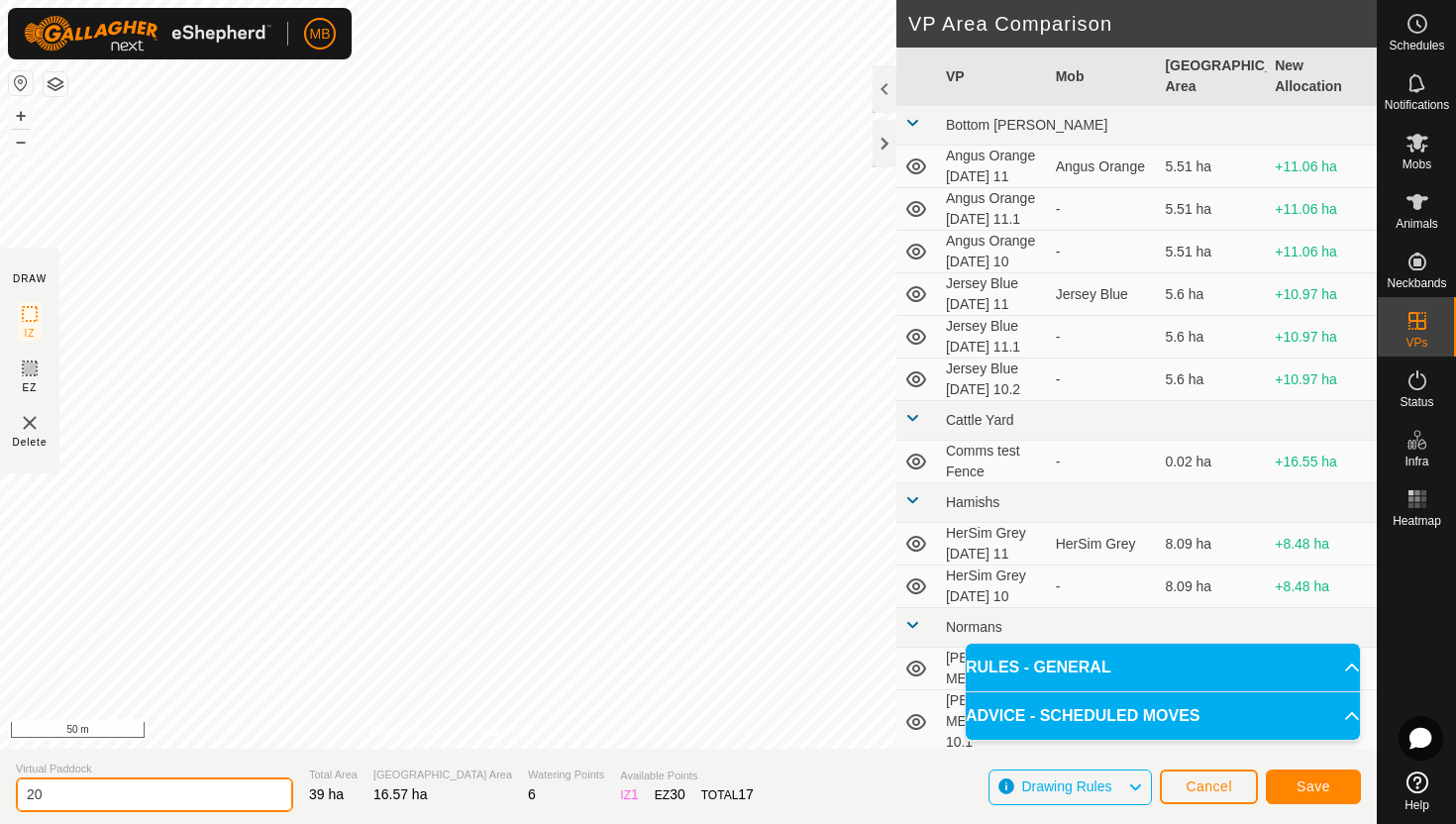 type on "2" 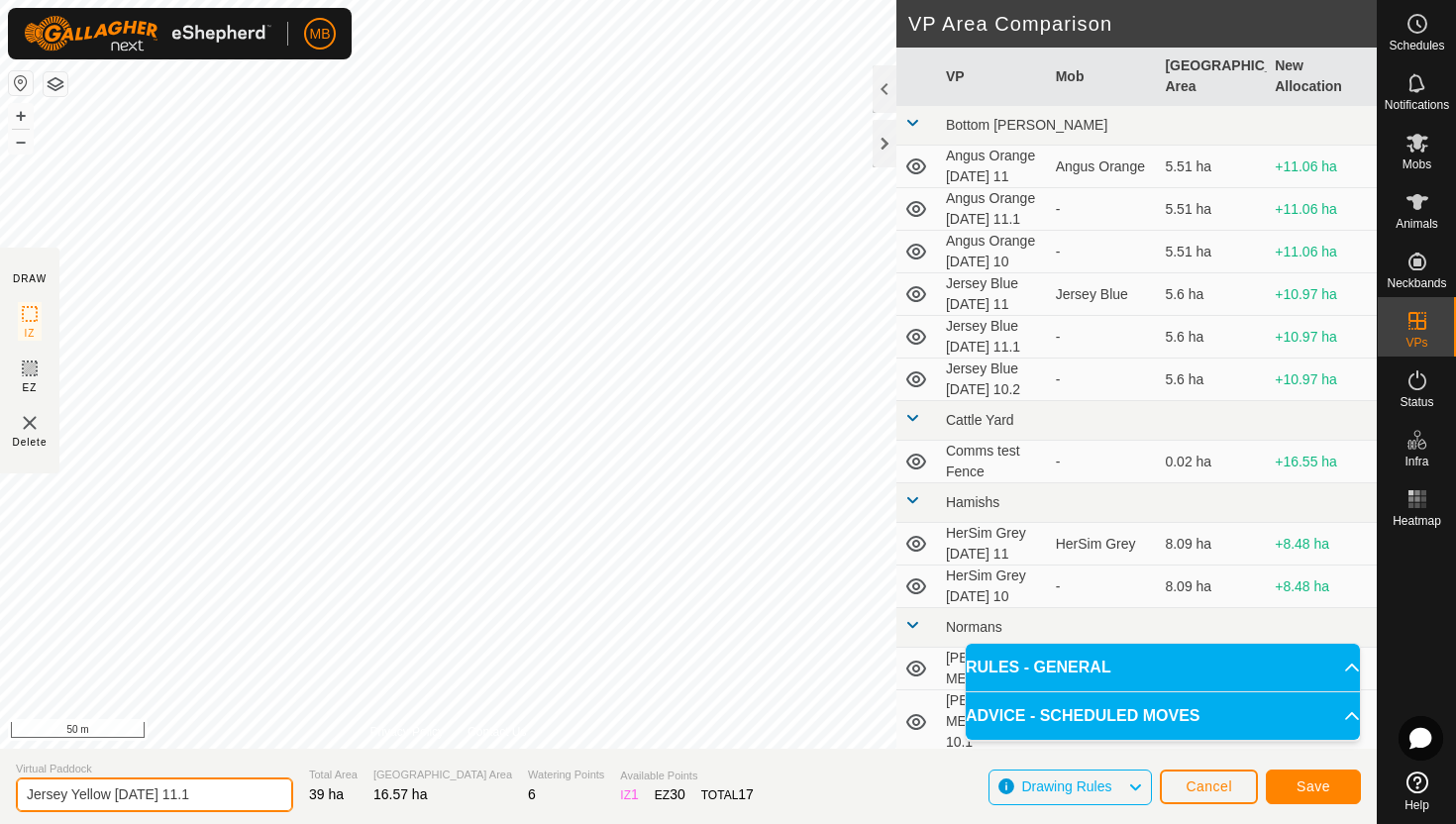 type on "Jersey Yellow [DATE] 11.1" 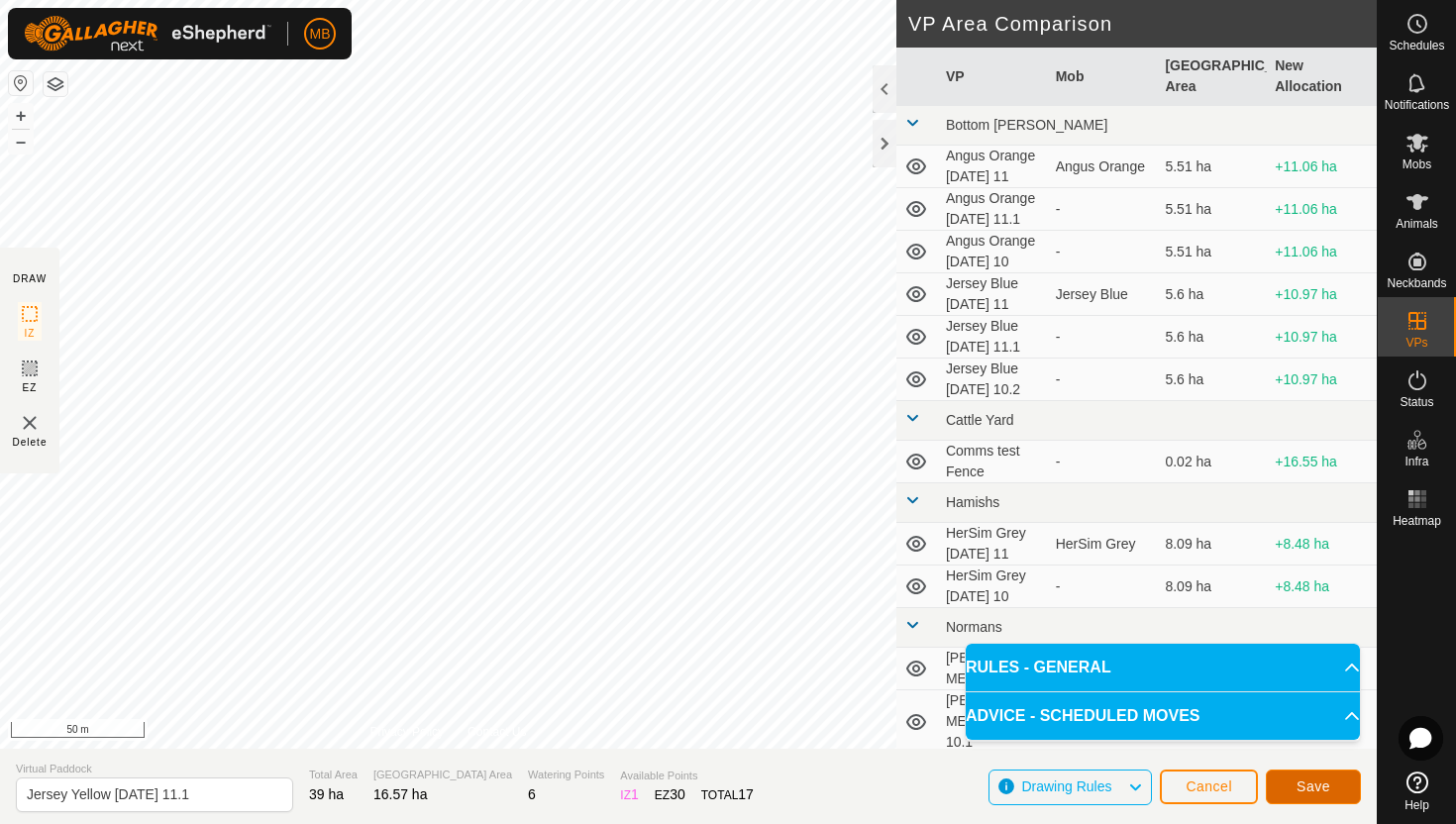 click on "Save" 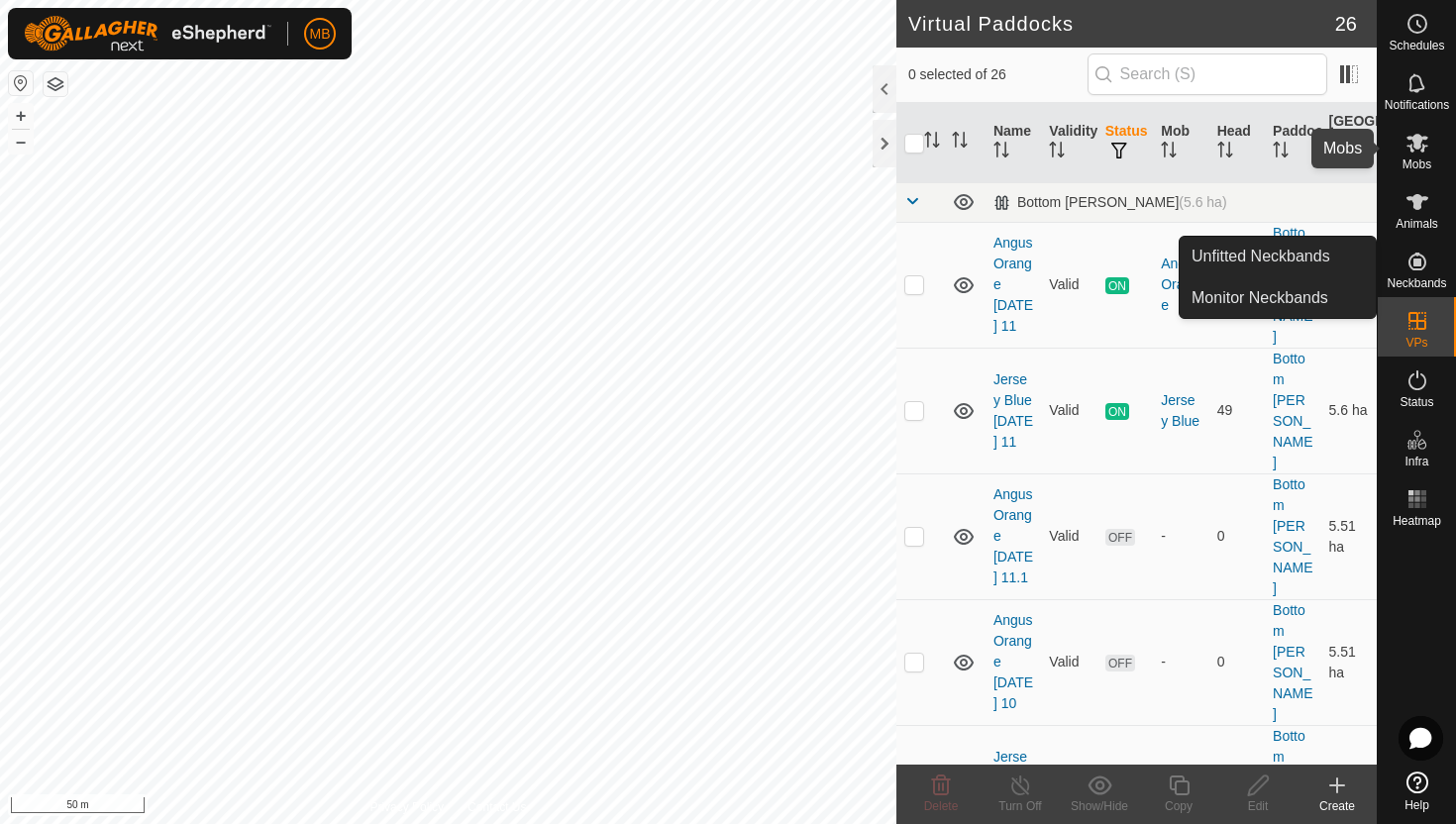 click 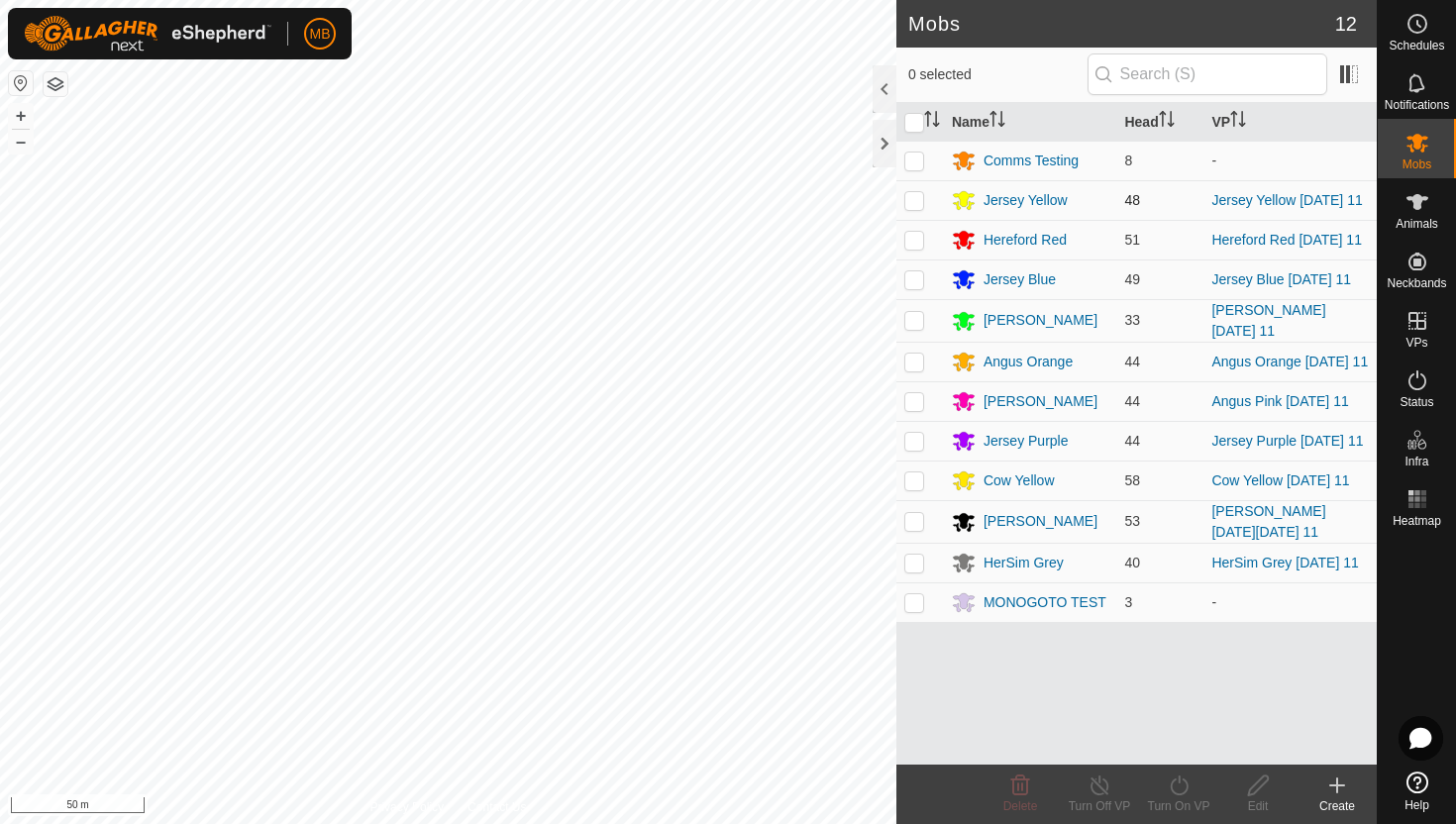 click at bounding box center [914, 200] 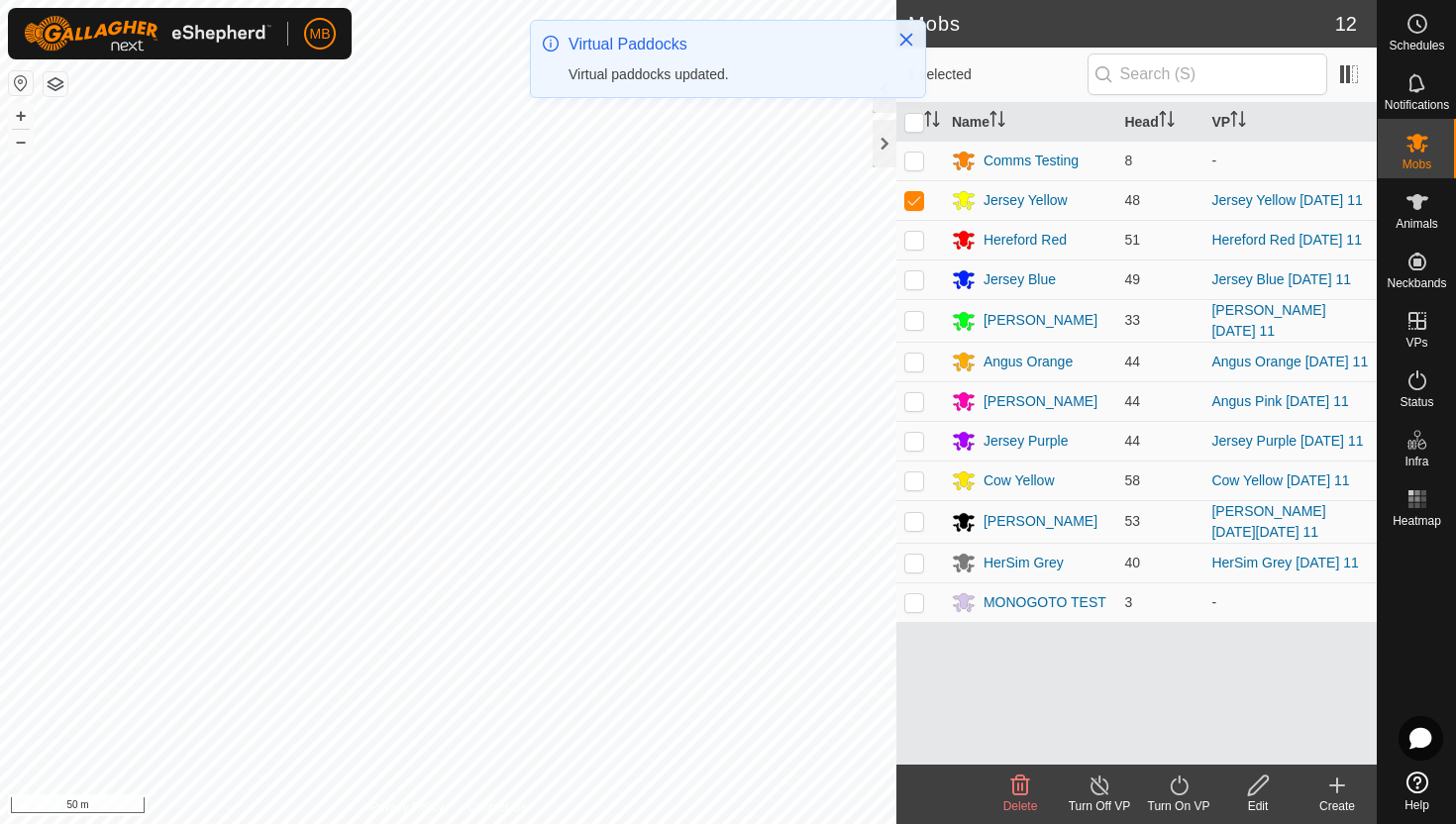 click 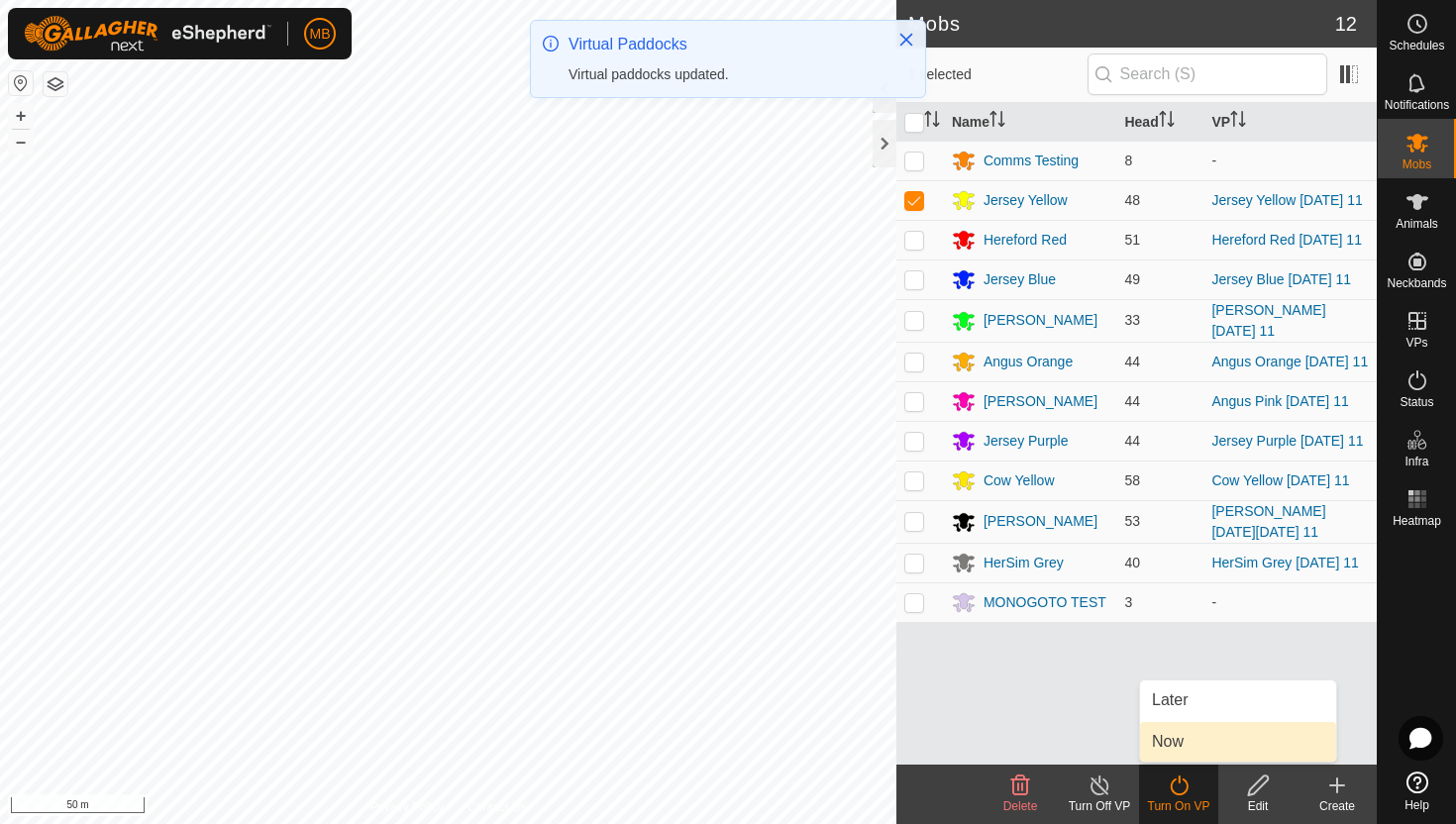 click on "Now" at bounding box center (1238, 742) 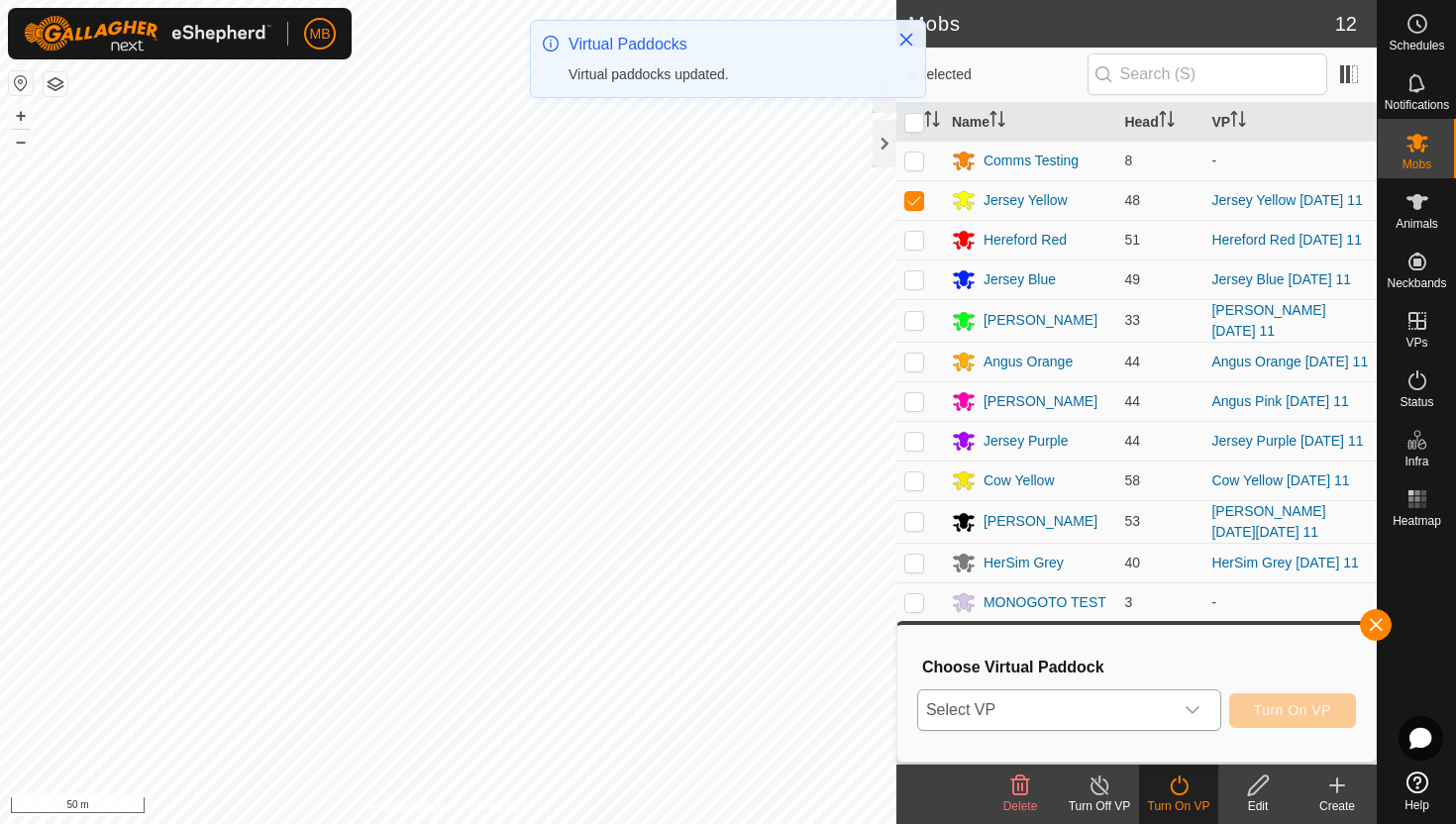 click at bounding box center (1193, 710) 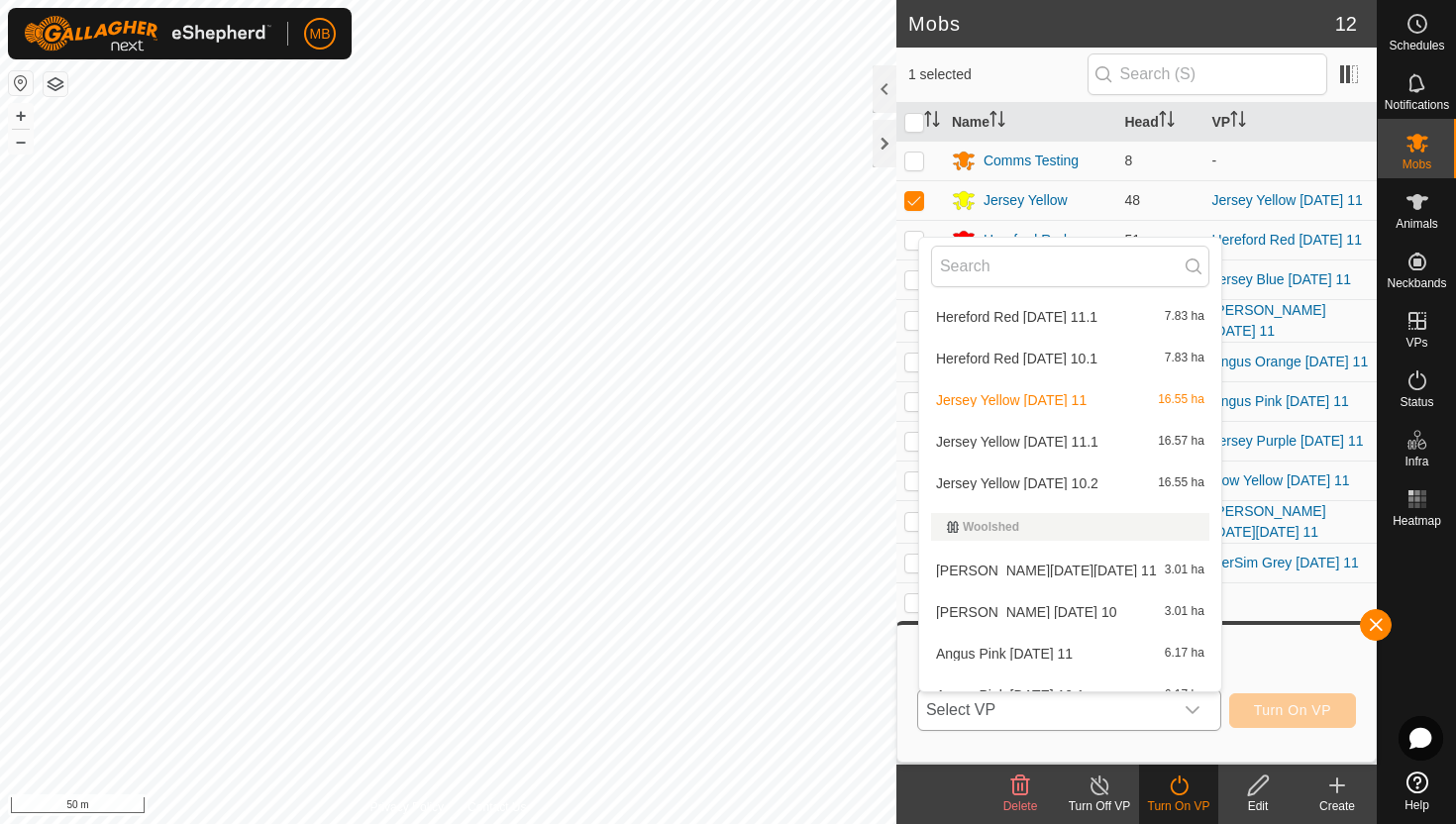 scroll, scrollTop: 1048, scrollLeft: 0, axis: vertical 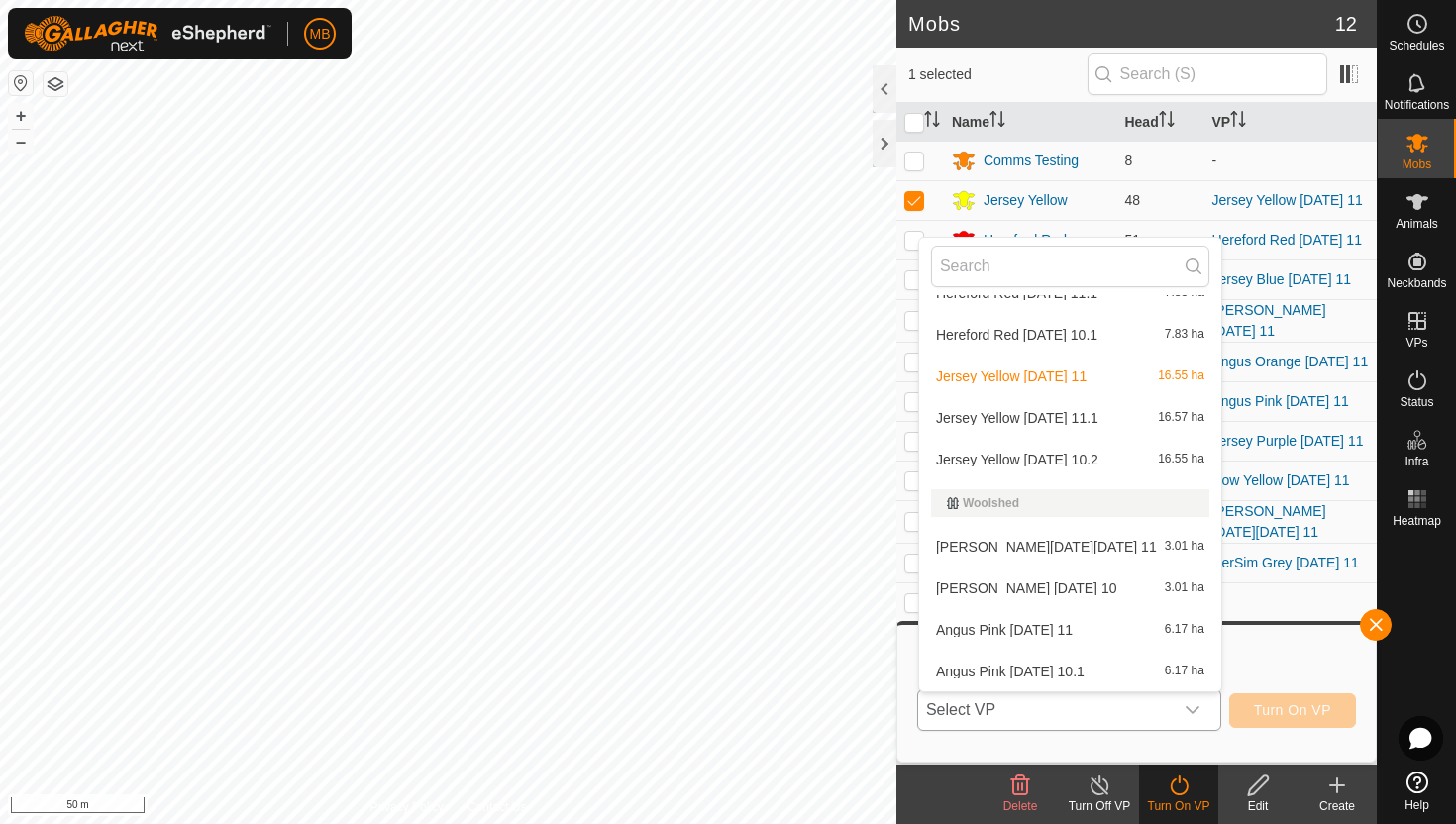 click on "Jersey Yellow Friday 11.1  16.57 ha" at bounding box center [1070, 418] 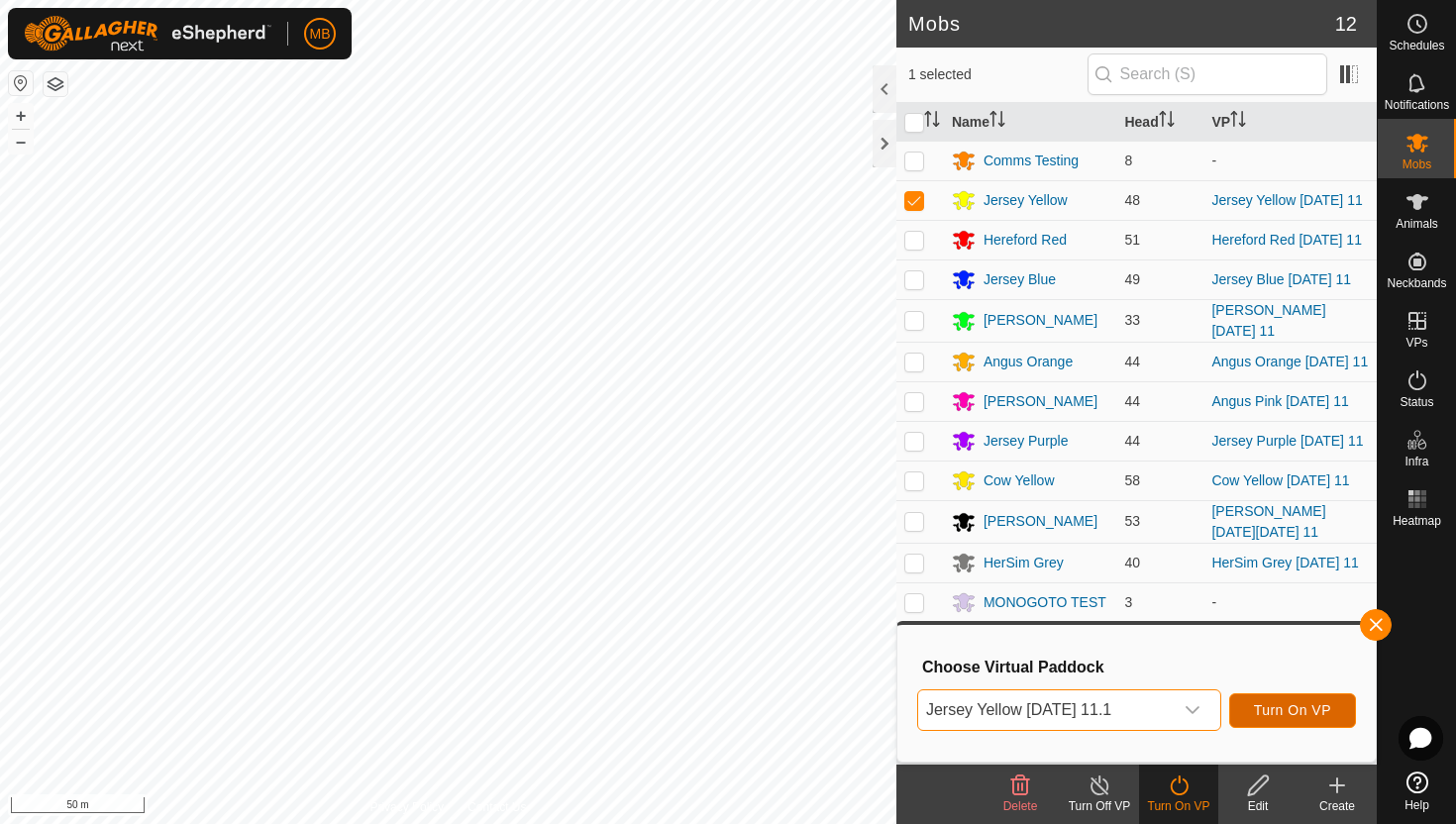 click on "Turn On VP" at bounding box center [1293, 710] 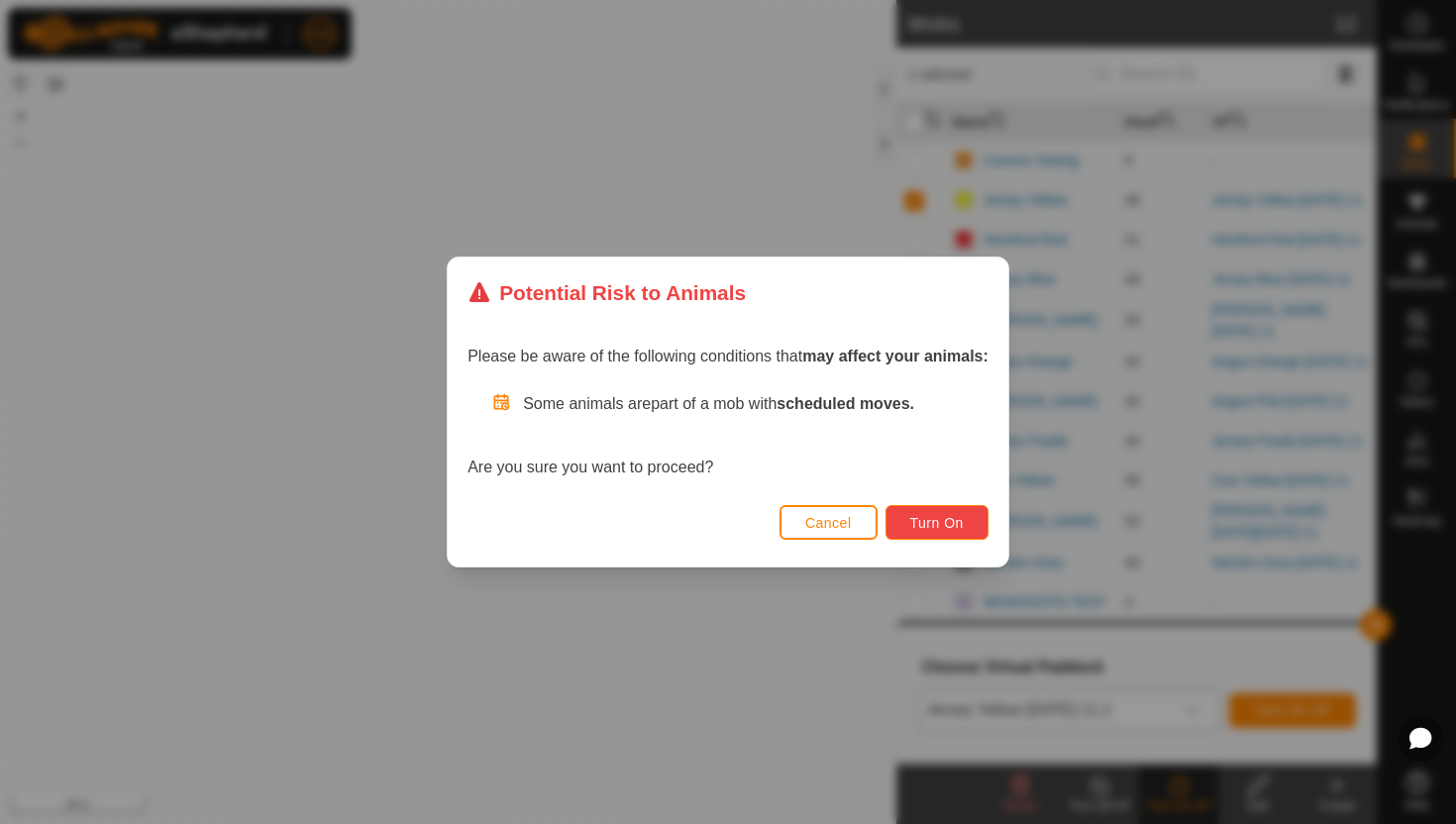 click on "Turn On" at bounding box center (937, 523) 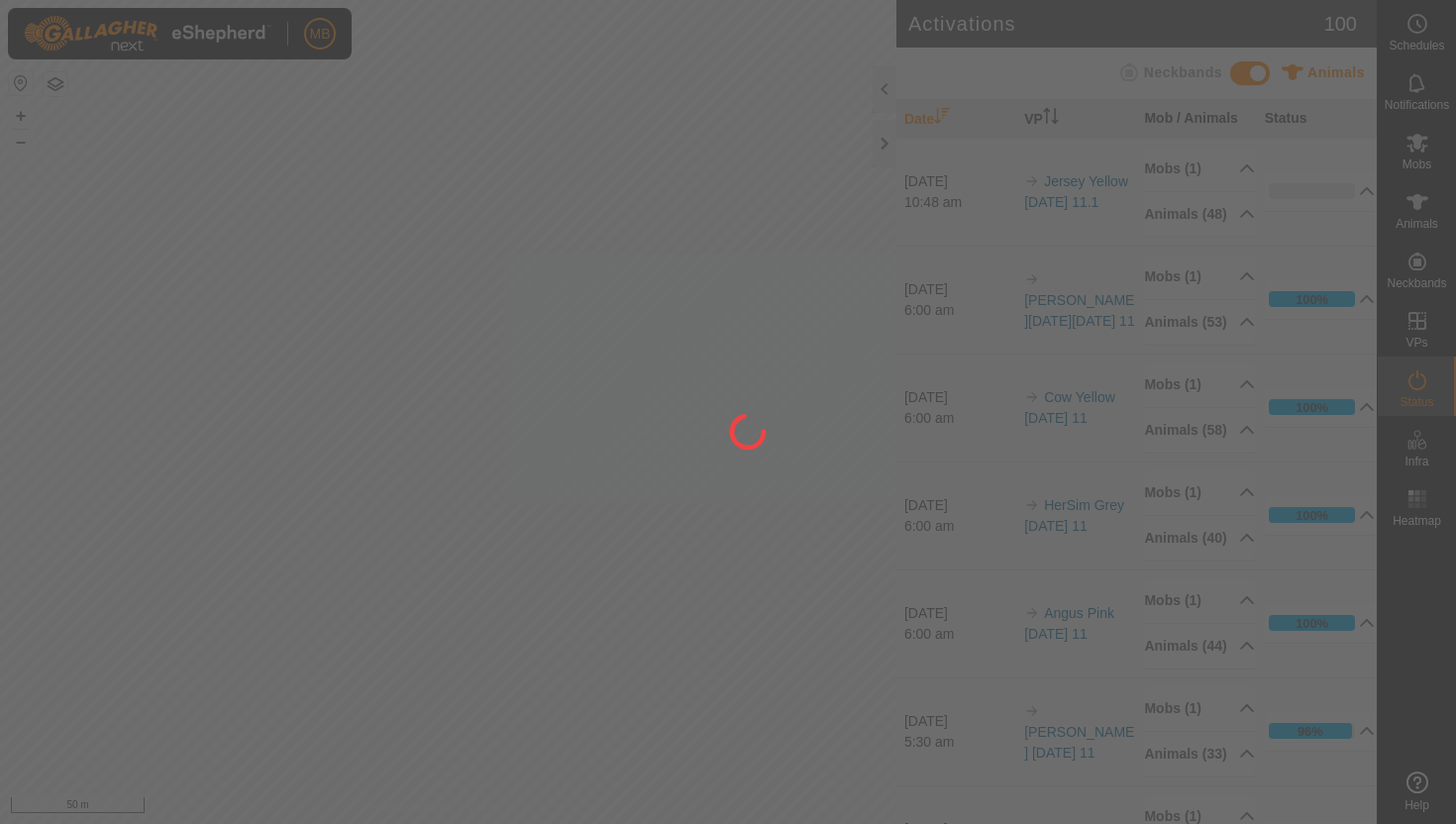 scroll, scrollTop: 0, scrollLeft: 0, axis: both 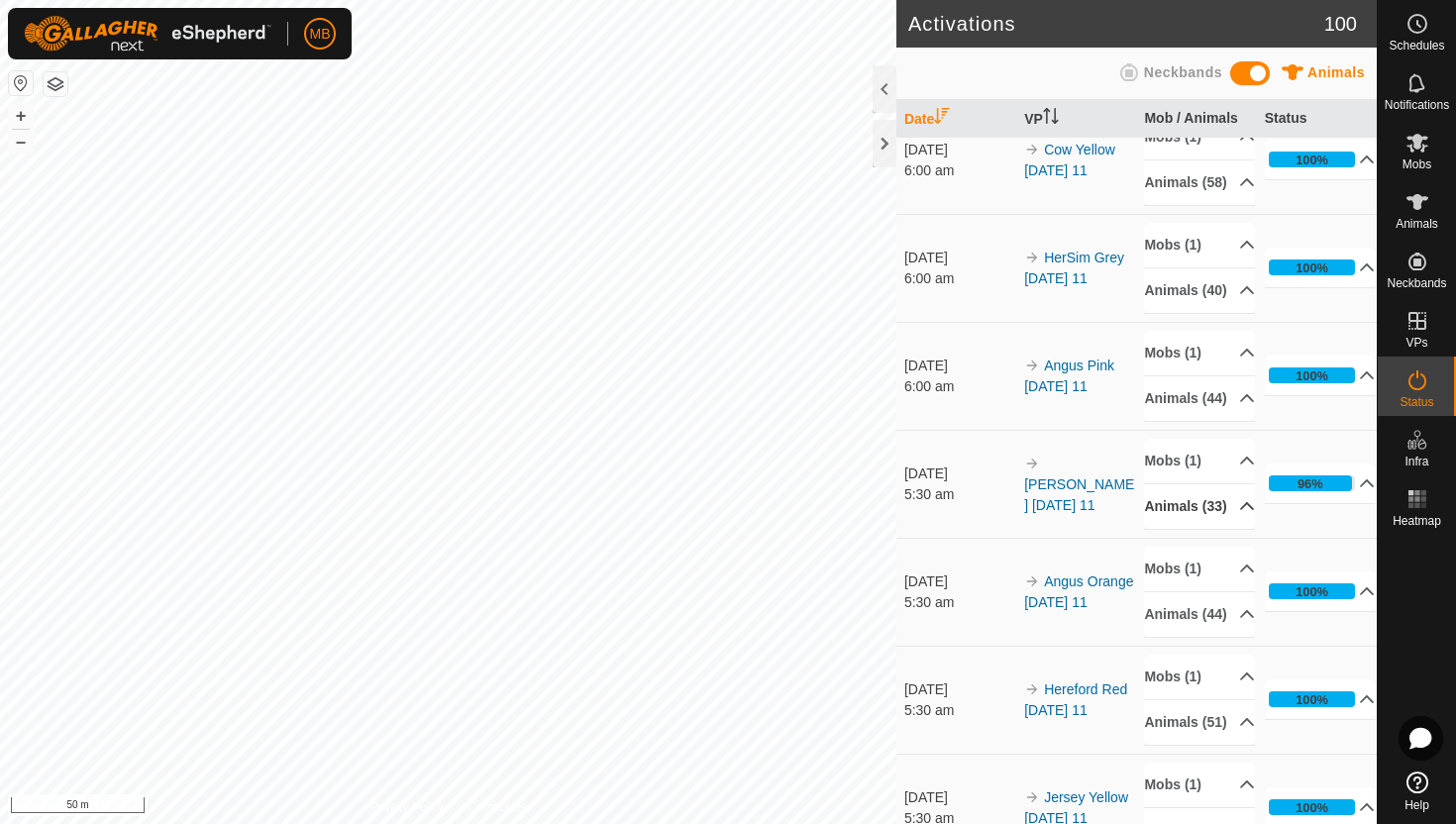click on "Animals (33)" at bounding box center (1199, 506) 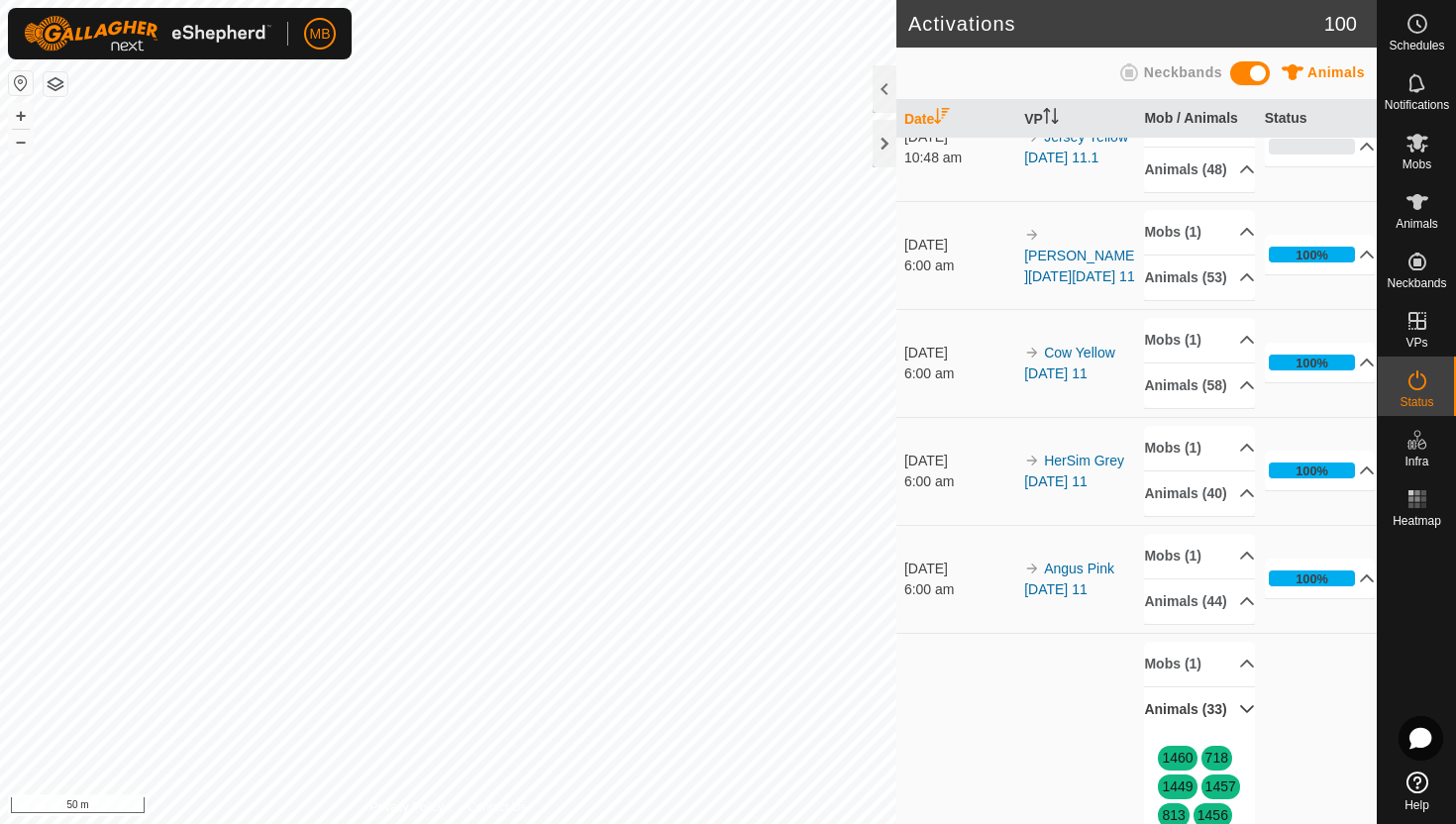 scroll, scrollTop: 0, scrollLeft: 0, axis: both 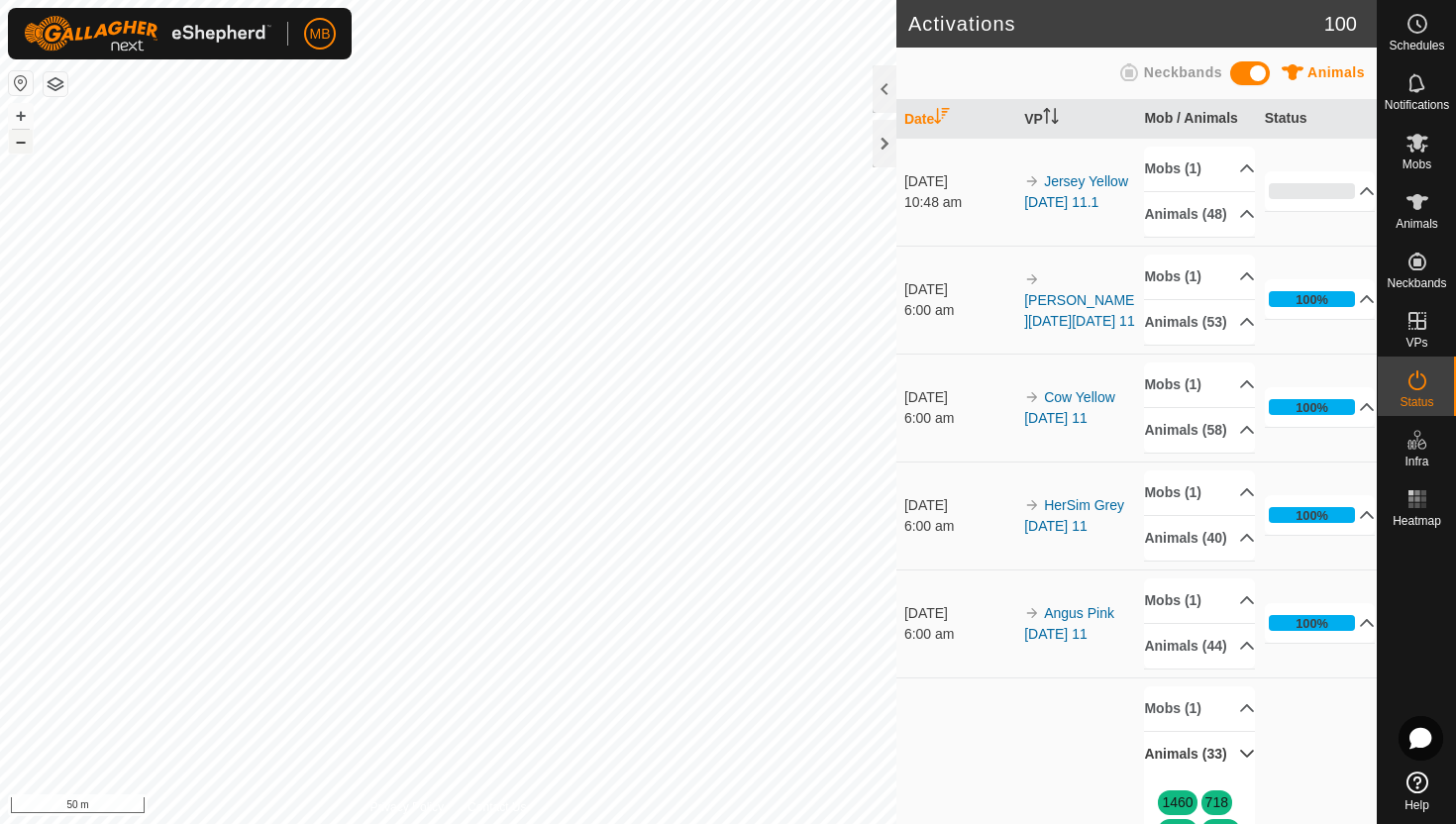 click on "–" at bounding box center [21, 142] 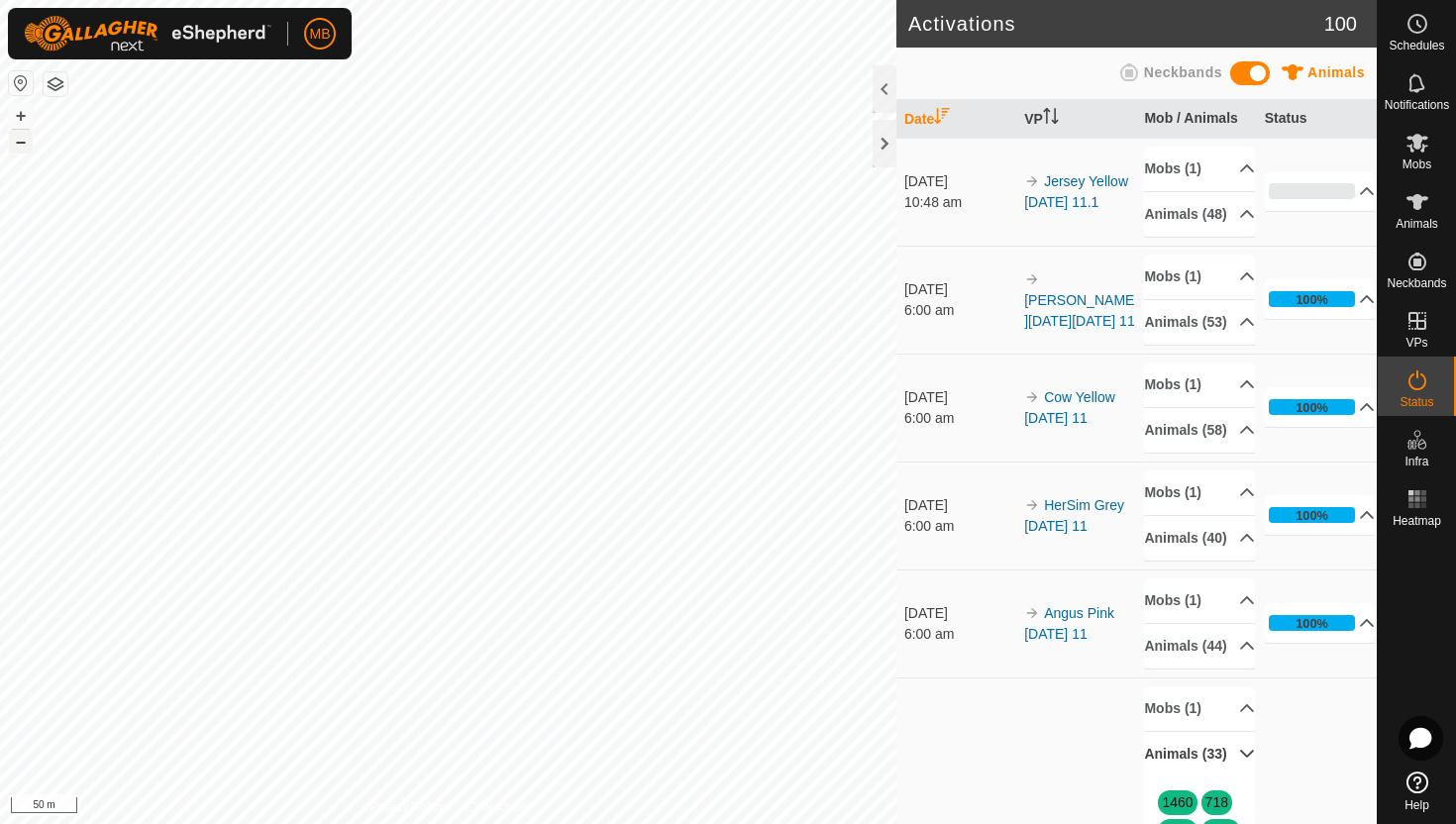 click on "–" at bounding box center [21, 142] 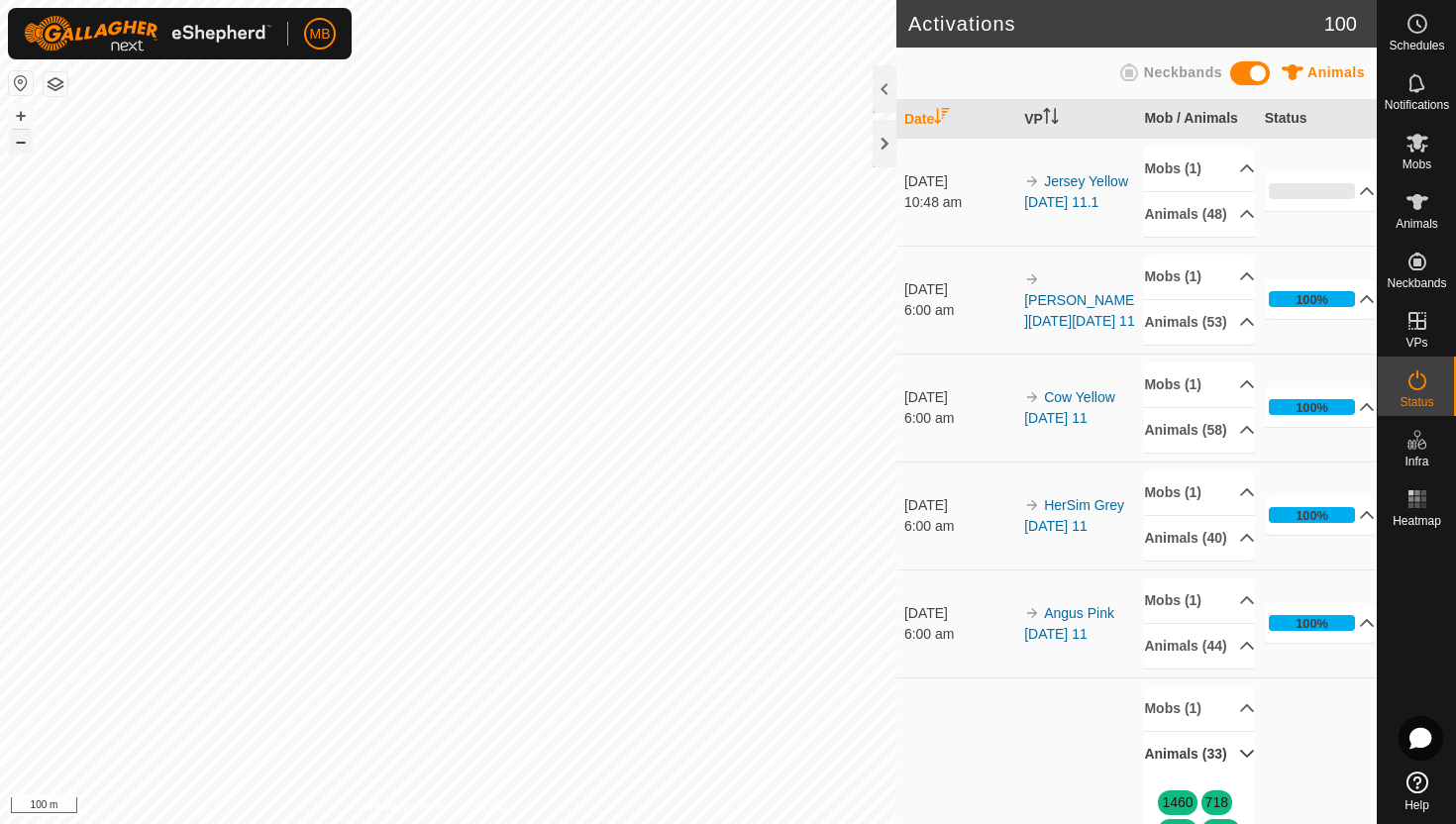 click on "–" at bounding box center [21, 142] 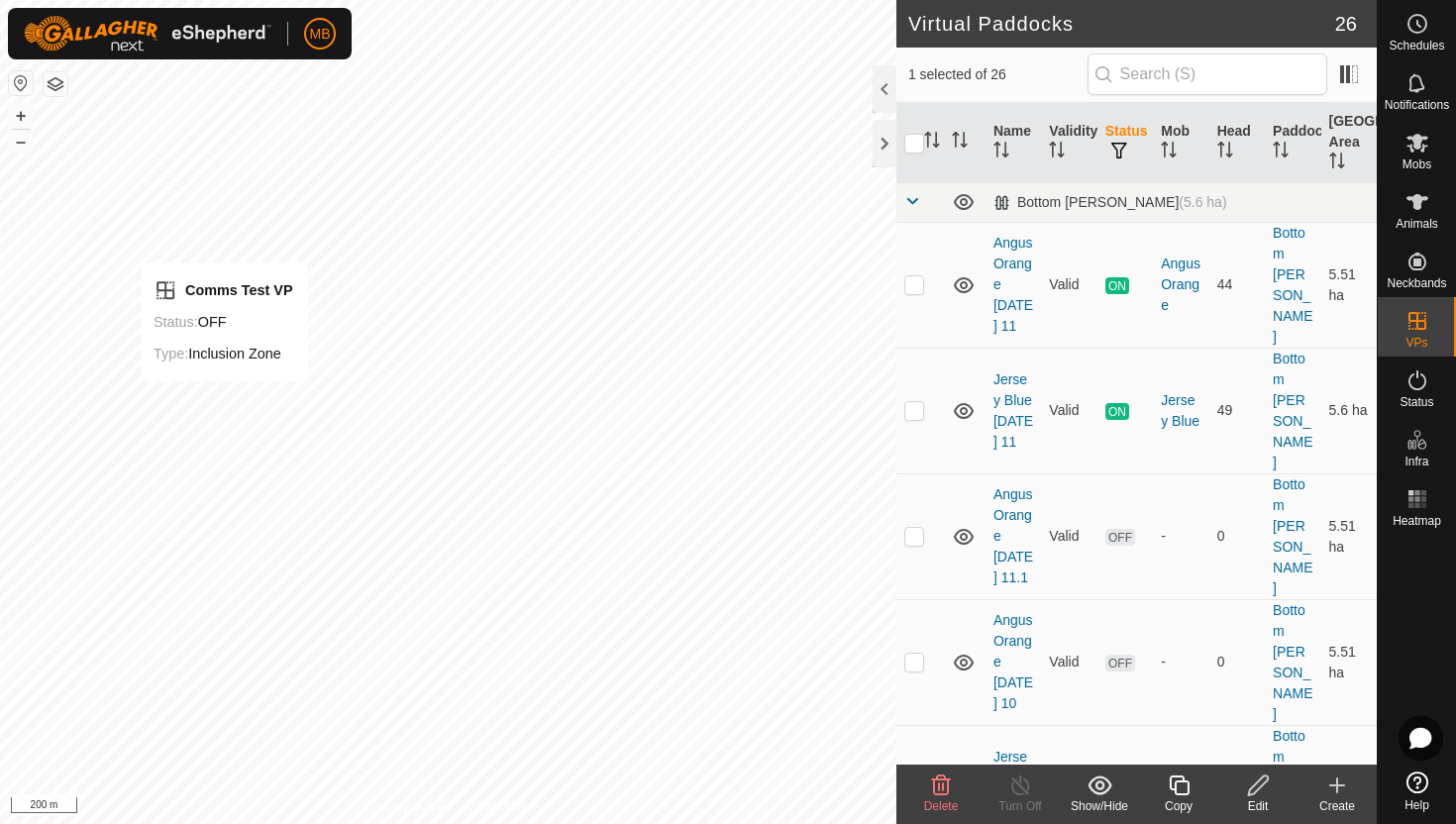checkbox on "false" 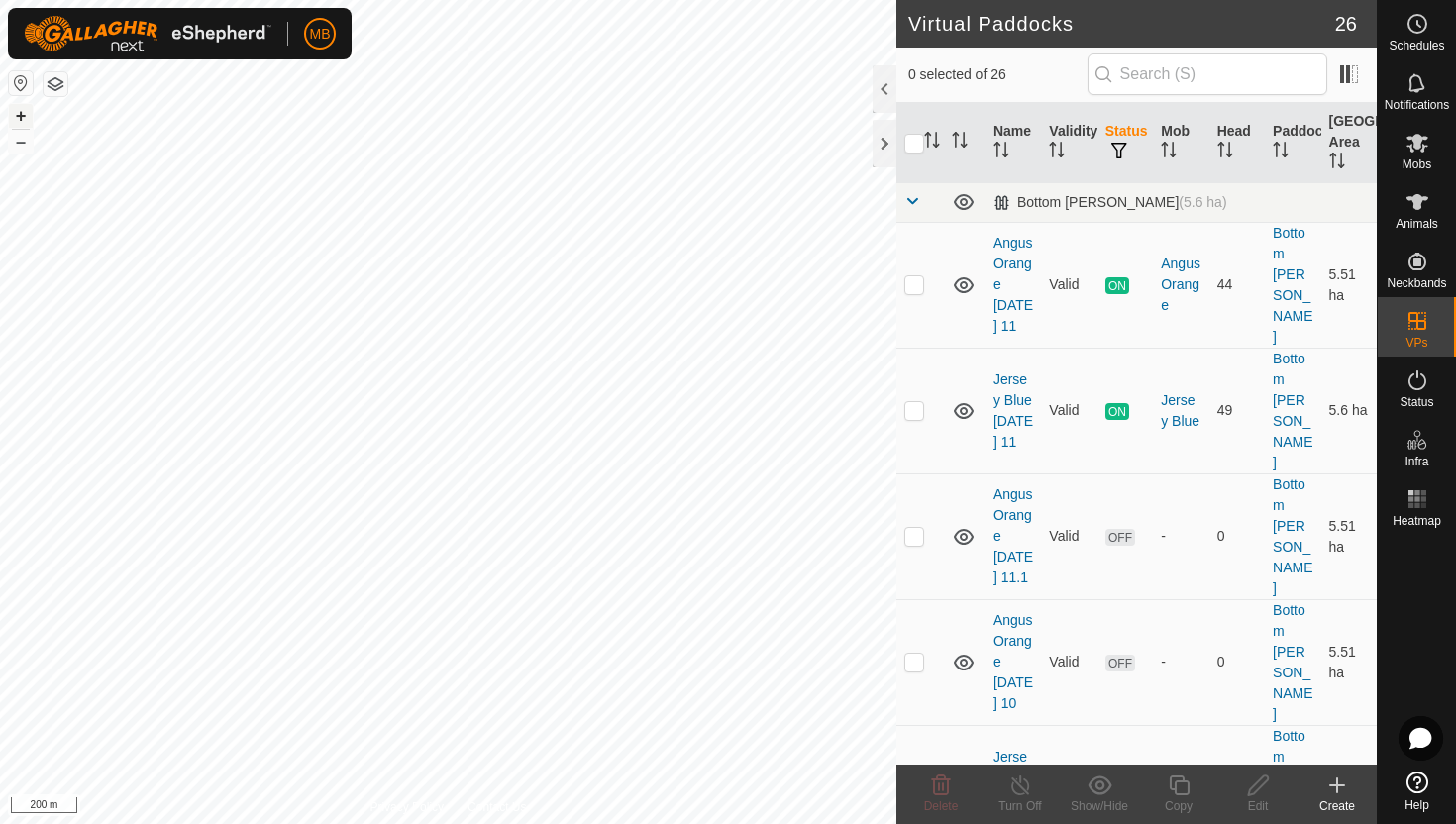 click on "+" at bounding box center (21, 116) 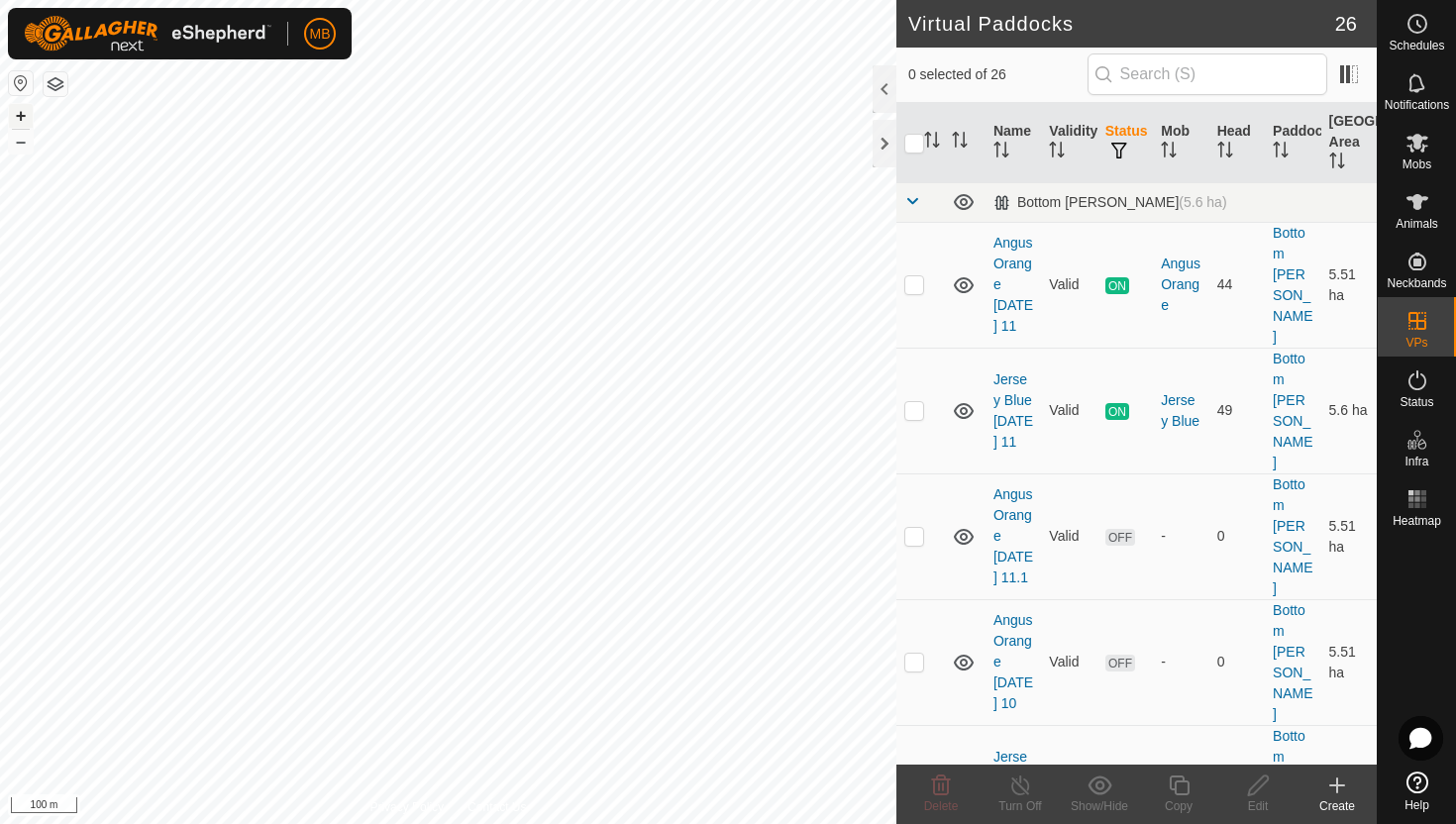 click on "+" at bounding box center [21, 116] 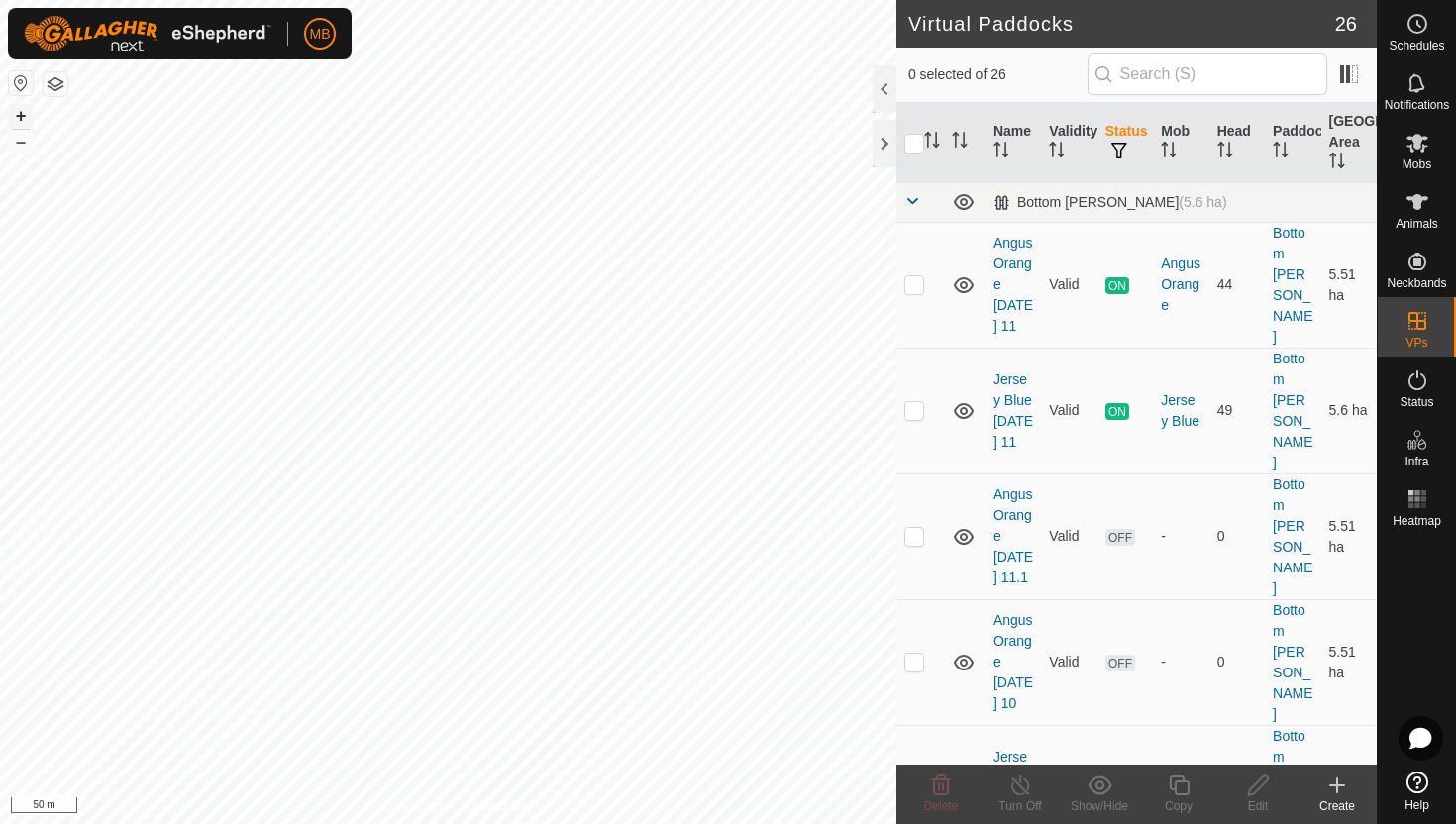 click on "+" at bounding box center [21, 116] 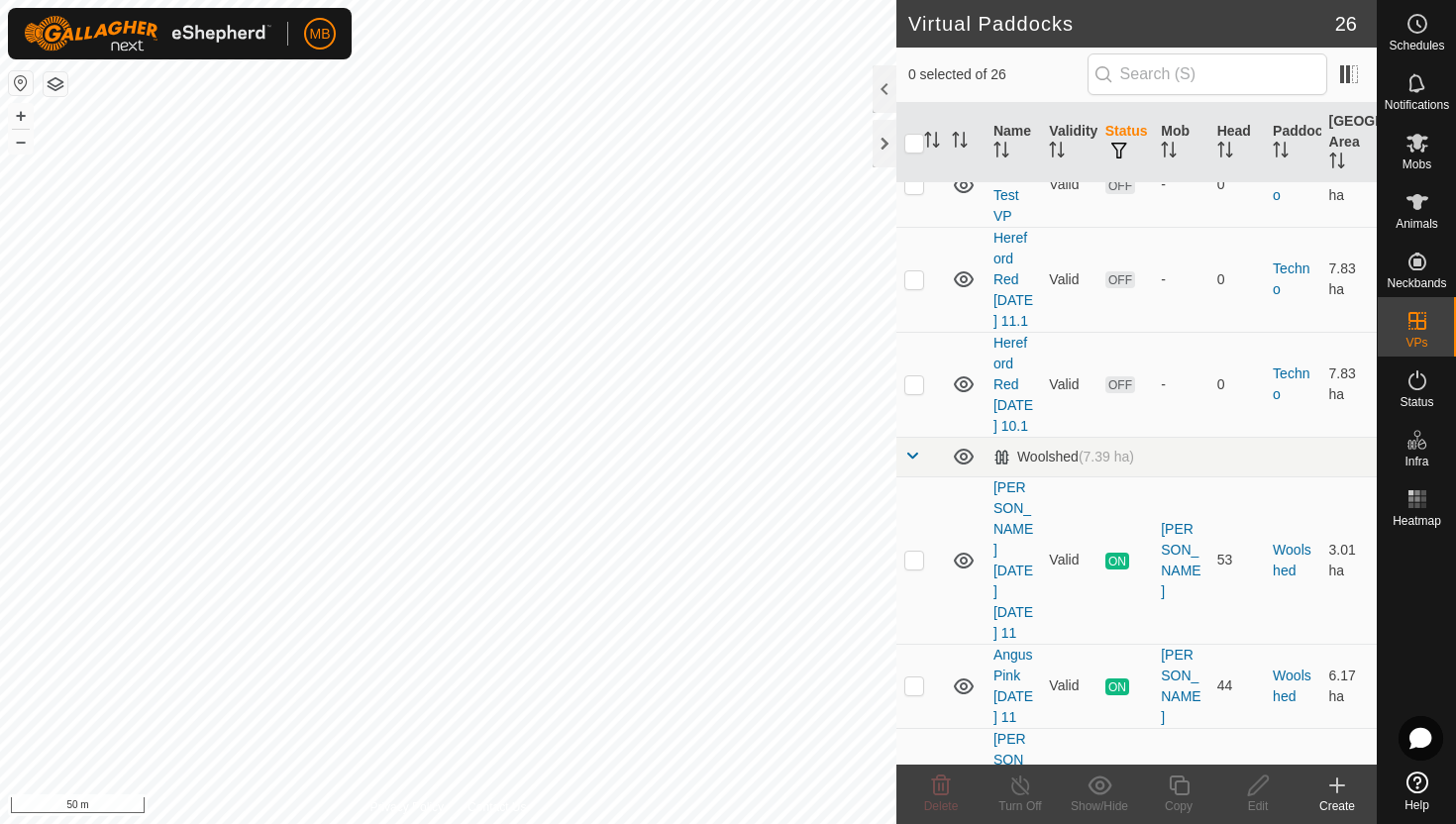 scroll, scrollTop: 2464, scrollLeft: 0, axis: vertical 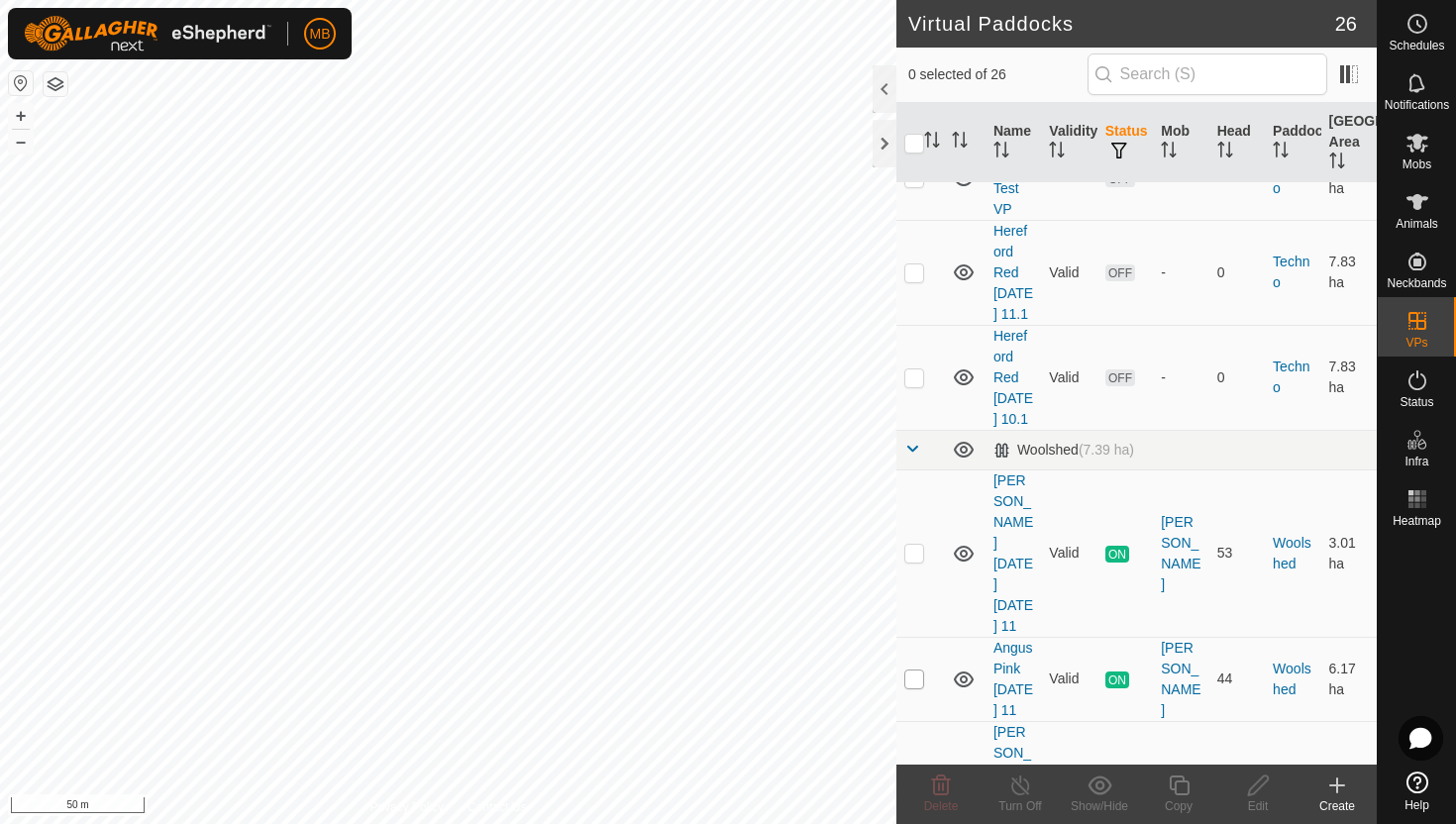 click at bounding box center (914, 679) 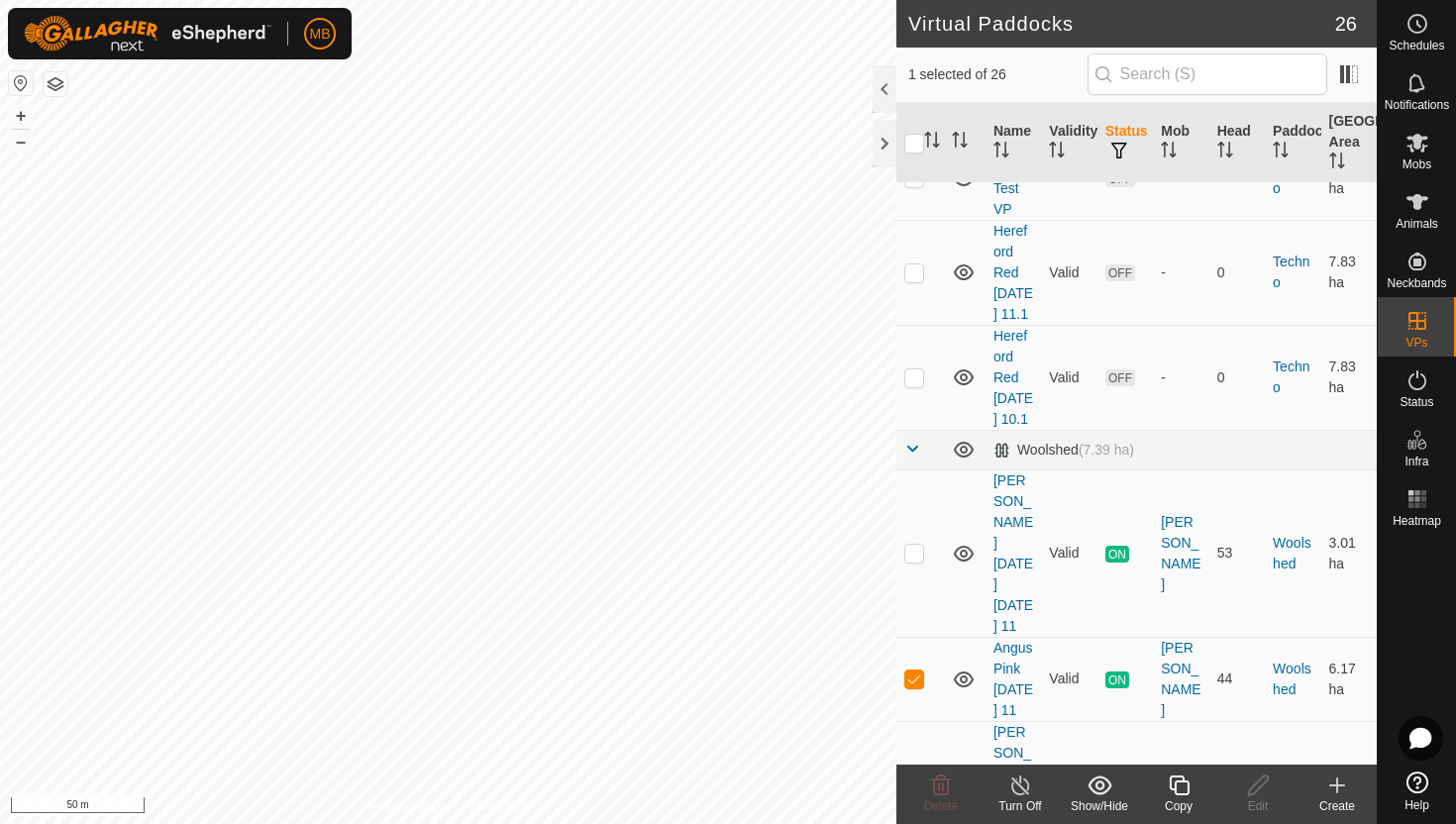 click 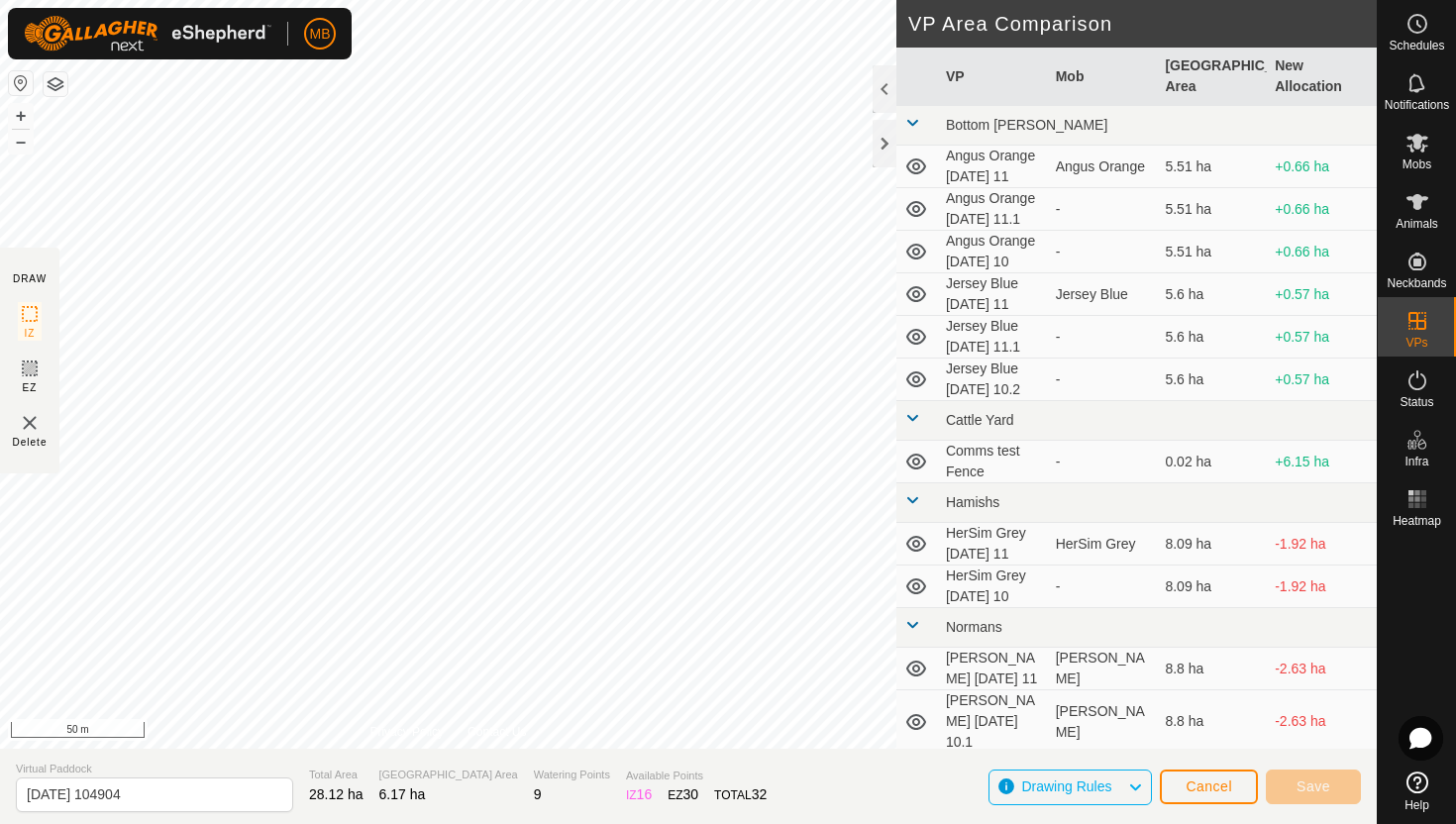 click on "DRAW IZ EZ Delete Privacy Policy Contact Us + – ⇧ i 50 m VP Area Comparison     VP   Mob   Grazing Area   New Allocation  Bottom Davey  Angus Orange Friday 11   Angus Orange   5.51 ha  +0.66 ha  Angus Orange Friday 11.1  -  5.51 ha  +0.66 ha  Angus Orange Thursday 10  -  5.51 ha  +0.66 ha  Jersey Blue Friday 11   Jersey Blue   5.6 ha  +0.57 ha  Jersey Blue Friday 11.1  -  5.6 ha  +0.57 ha  Jersey Blue Thursday 10.2  -  5.6 ha  +0.57 ha Cattle Yard  Comms test Fence  -  0.02 ha  +6.15 ha Hamishs  HerSim Grey Friday 11   HerSim Grey   8.09 ha  -1.92 ha  HerSim Grey Thursday 10  -  8.09 ha  -1.92 ha Normans  Angus Green Friday 11   Angus Green   8.8 ha  -2.63 ha  Angus Green Thursday 10.1   Angus Green   8.8 ha  -2.63 ha Ollies  Jersey Purple Thursday 10   Jersey Purple   3.41 ha  +2.76 ha  Jersey Purple Thursday 11   Jersey Purple   3.41 ha  +2.76 ha Pole  Cow Yellow Friday 11   Cow Yellow   9.02 ha  -2.85 ha  Cow Yellow Thursday 10  -  9.02 ha  -2.85 ha Techno  Comms Test VP  -  25.11 ha  -18.94 ha - - - -" 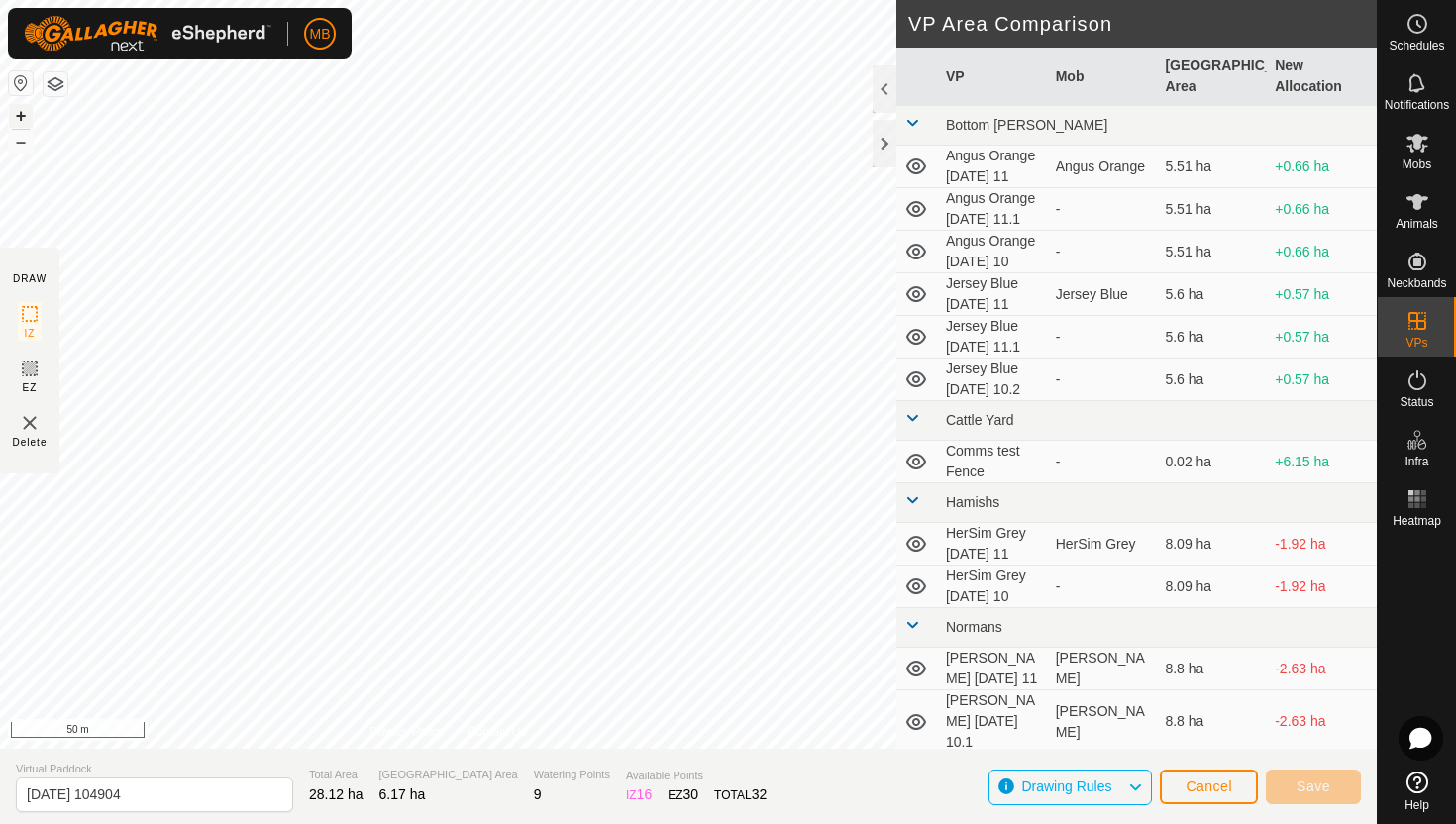 click on "+" at bounding box center (21, 116) 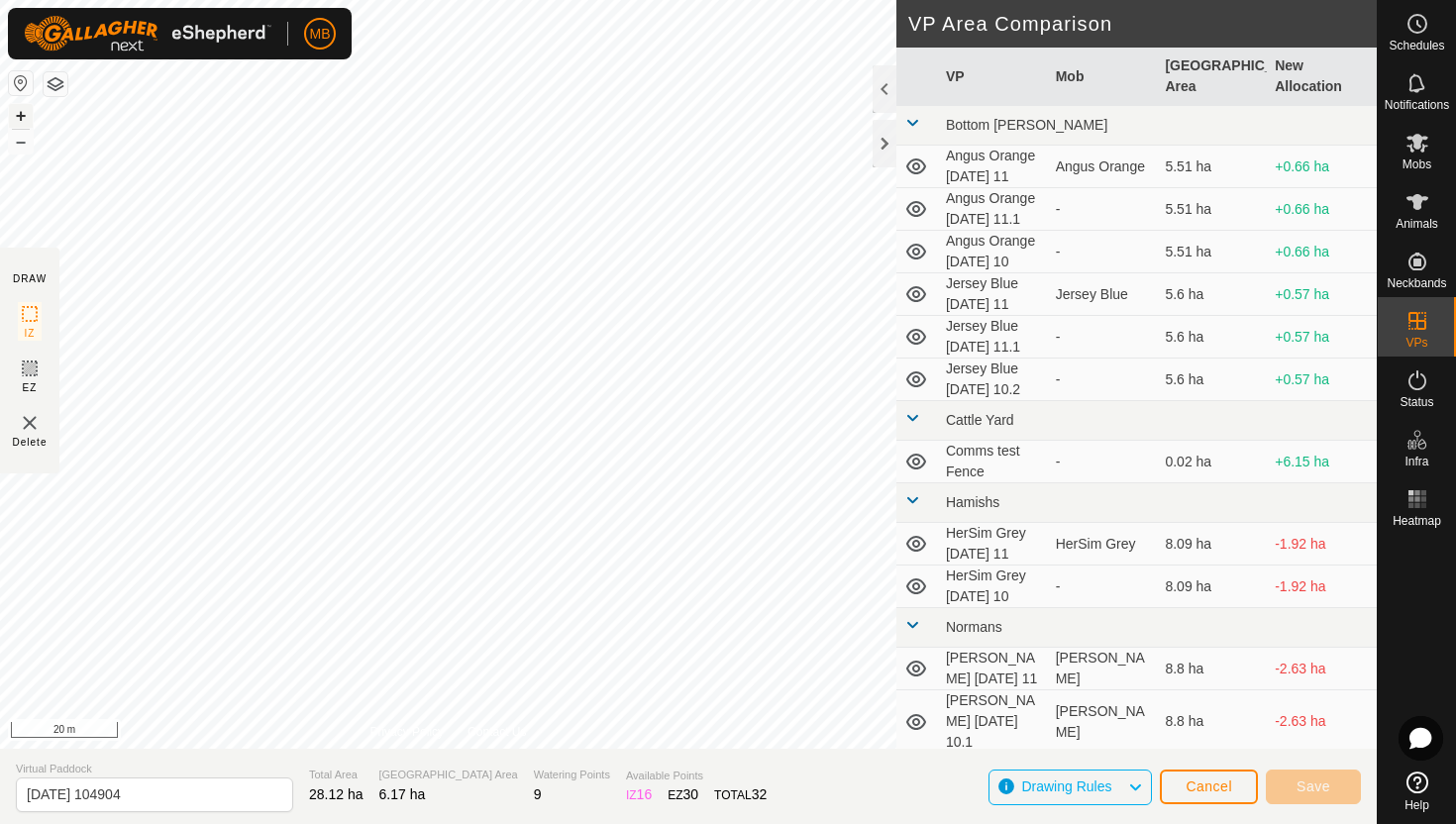 click on "+" at bounding box center [21, 116] 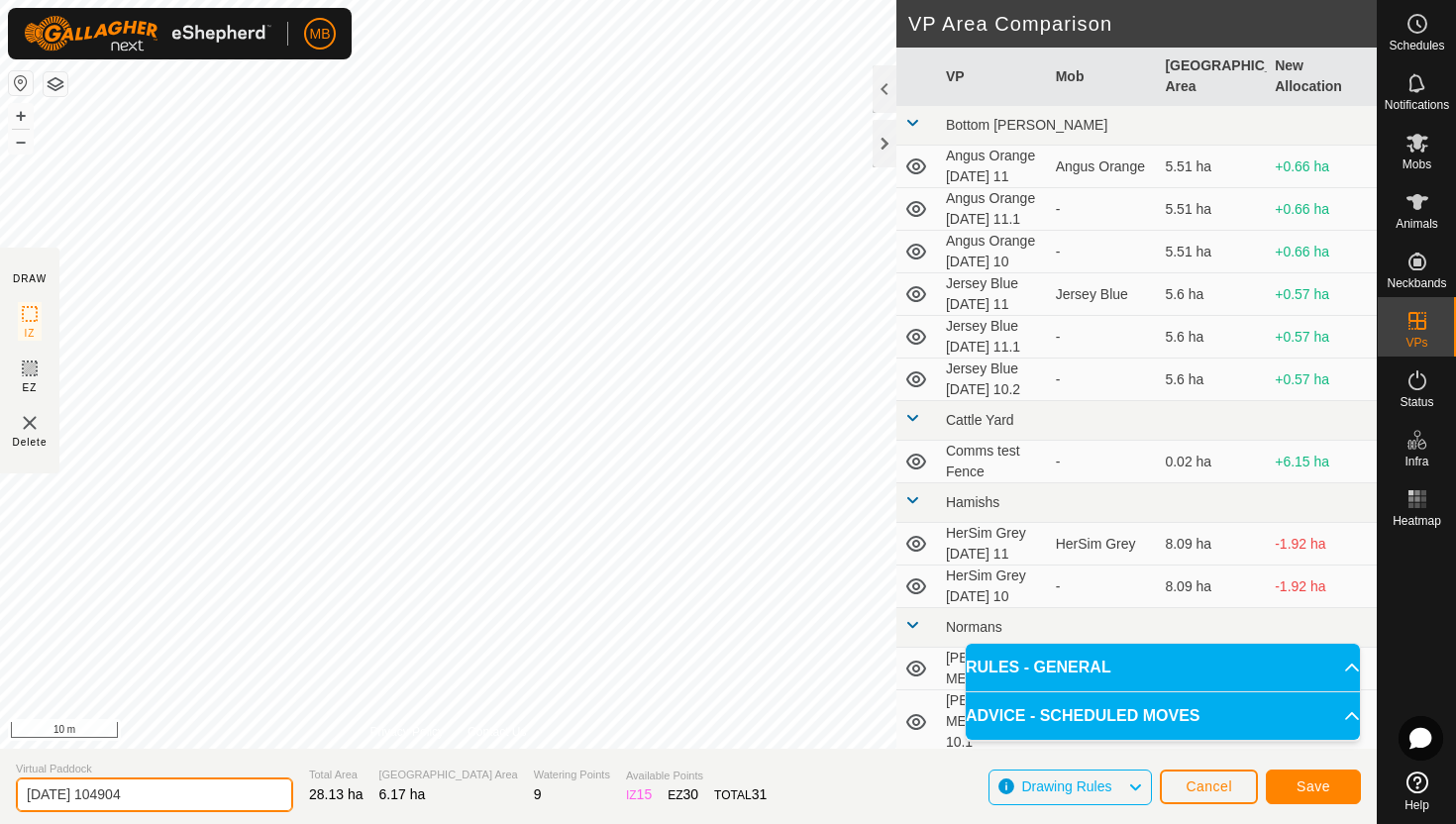 click on "2025-07-11 104904" 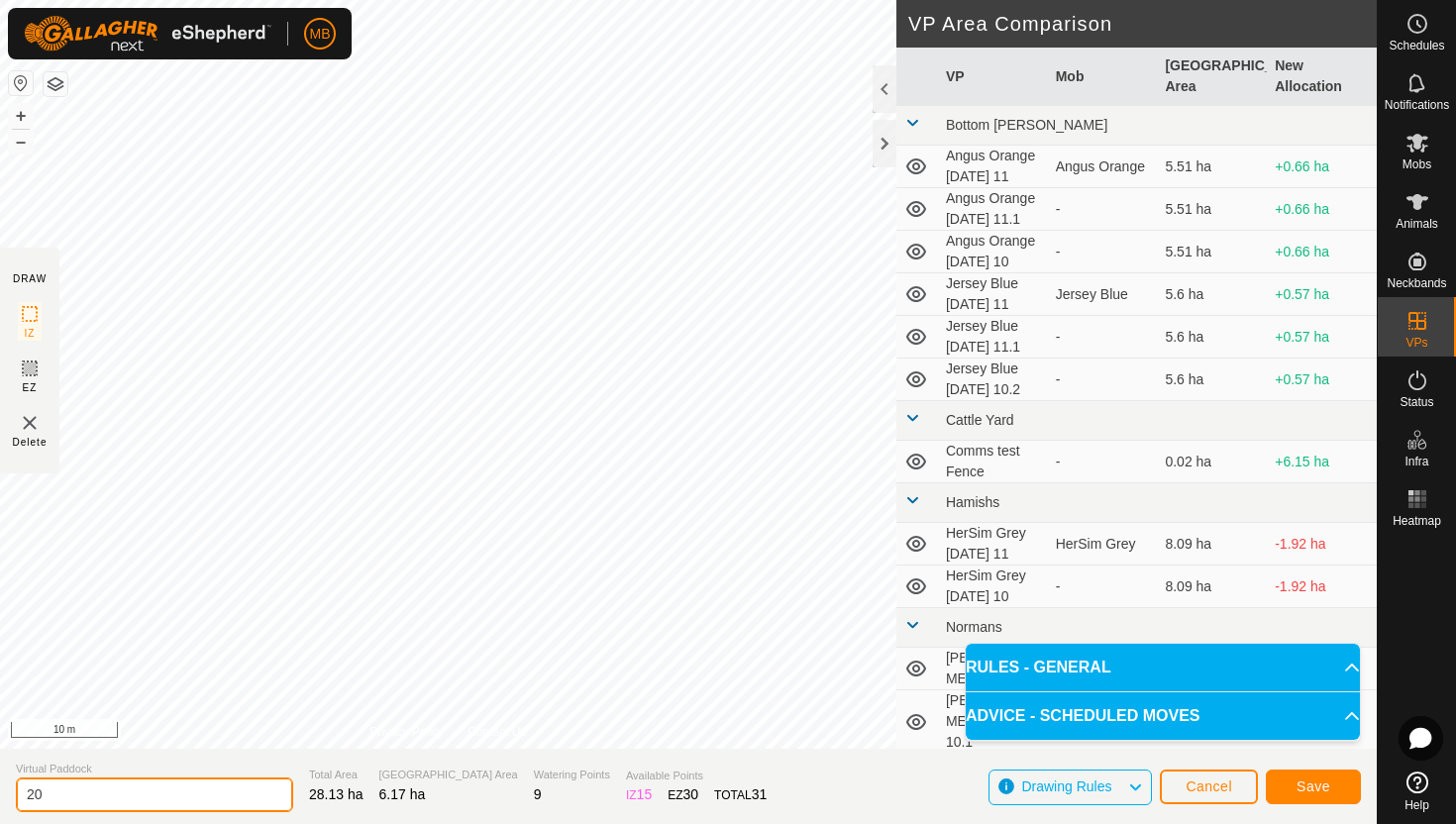 type on "2" 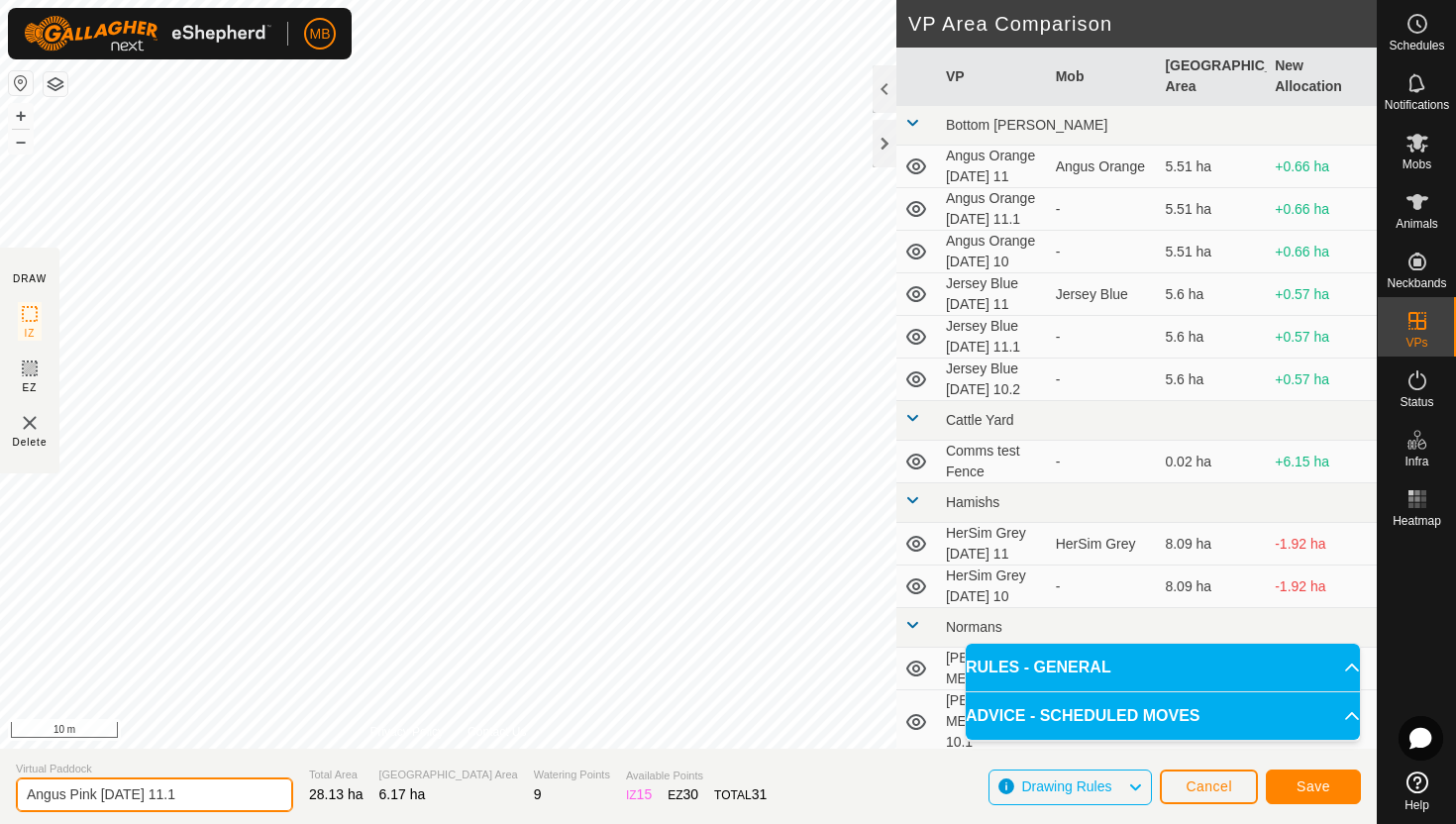 type on "Angus Pink Friday 11.1" 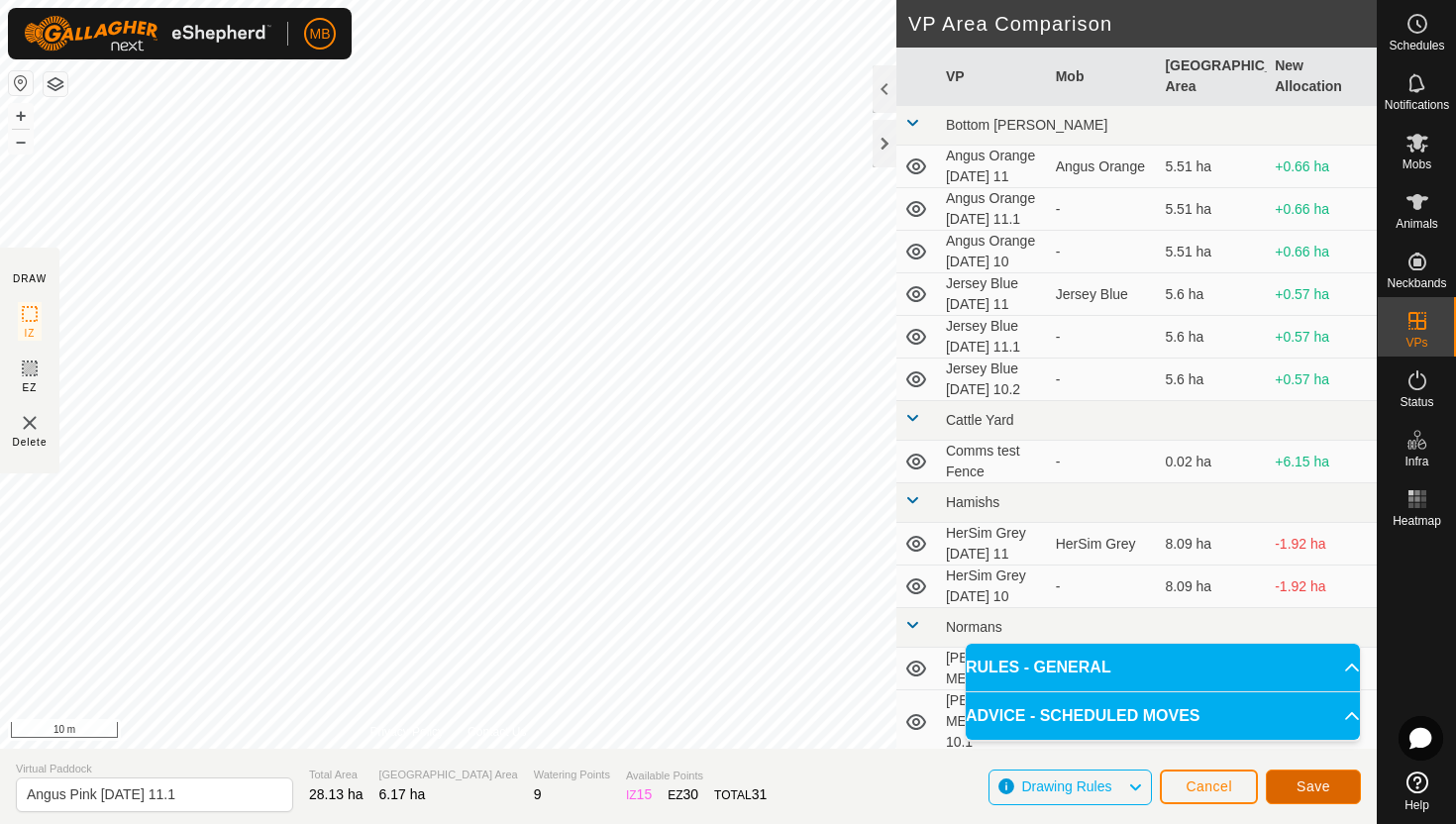 click on "Save" 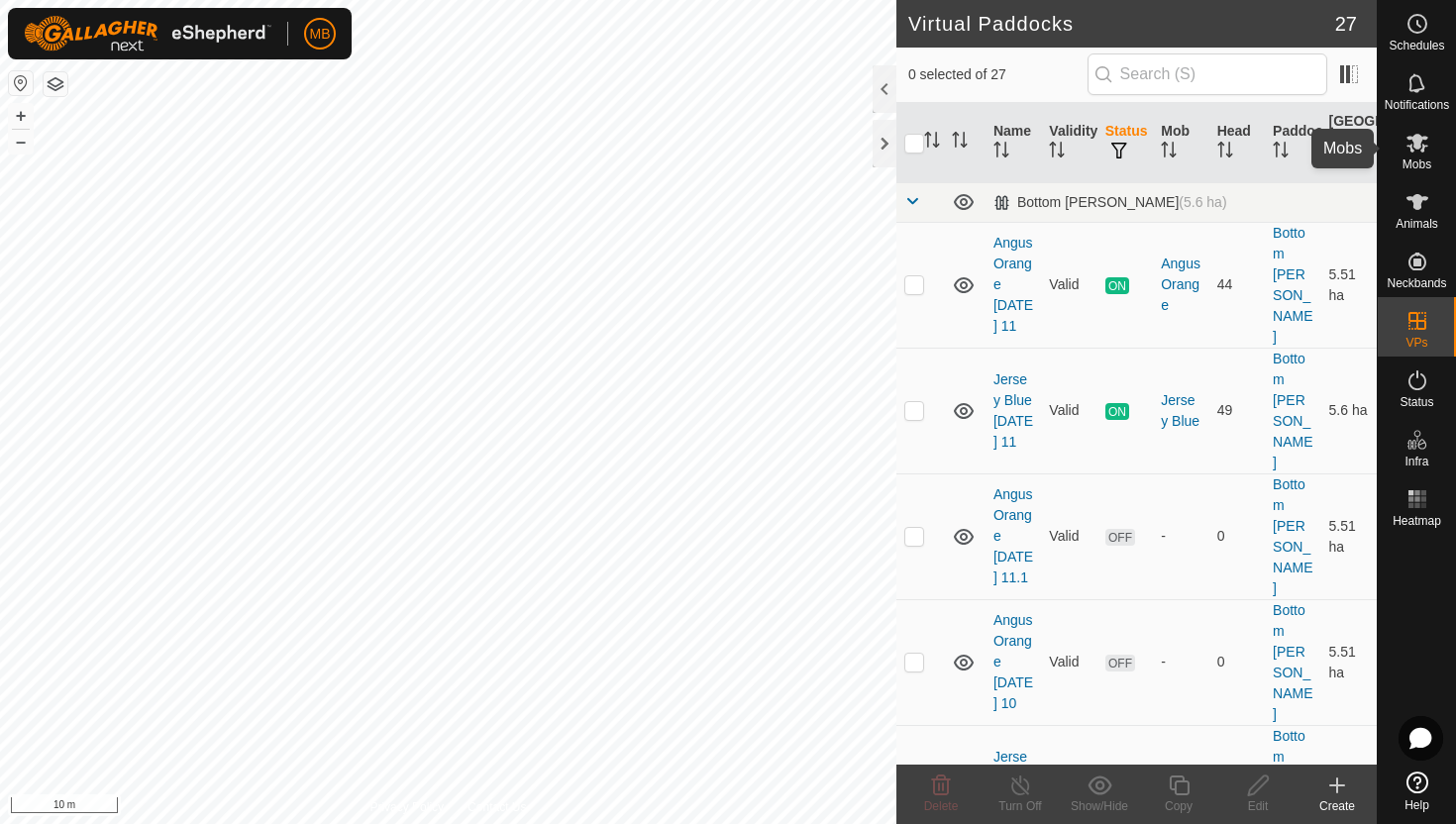 click 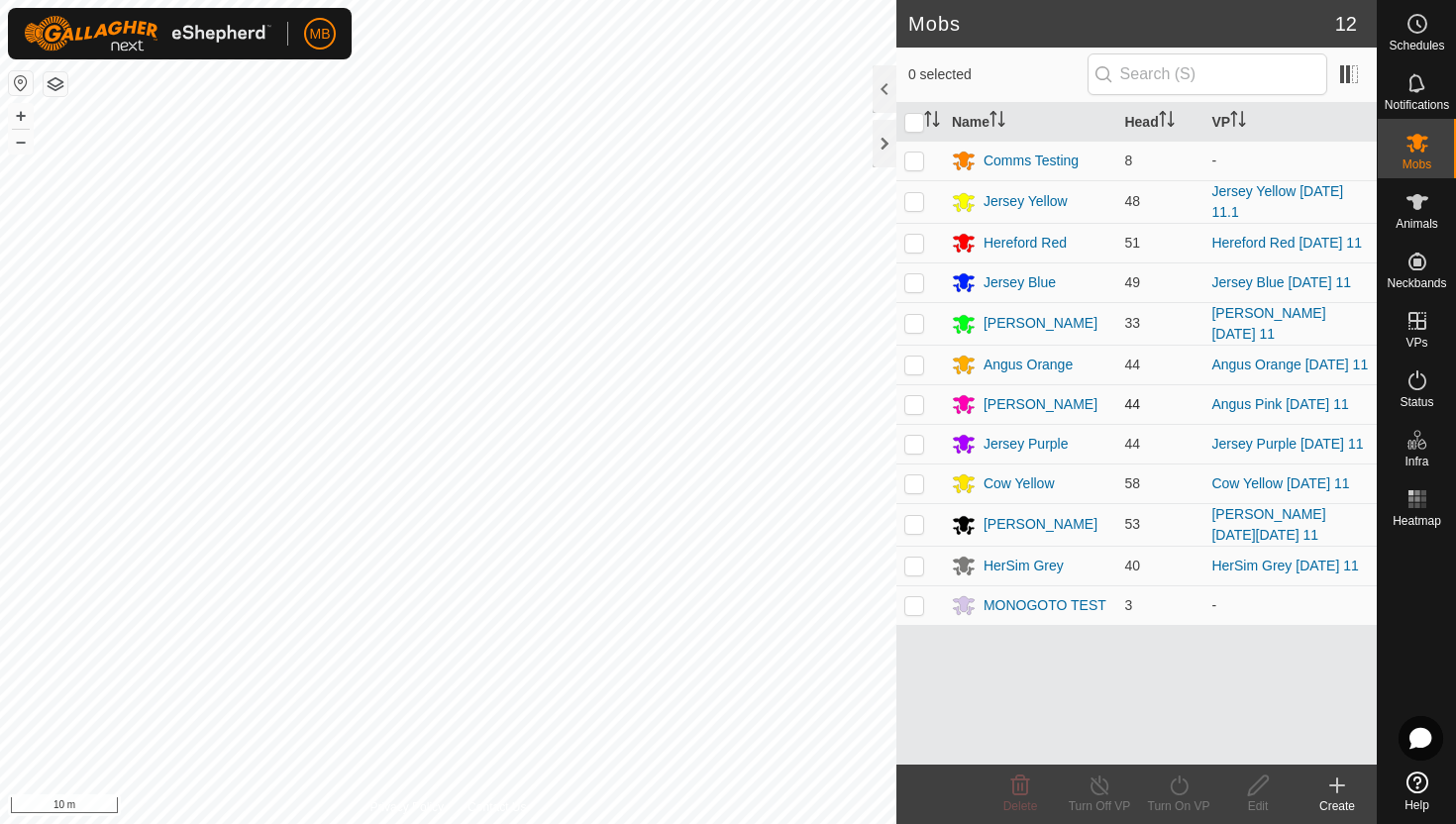 click at bounding box center [914, 404] 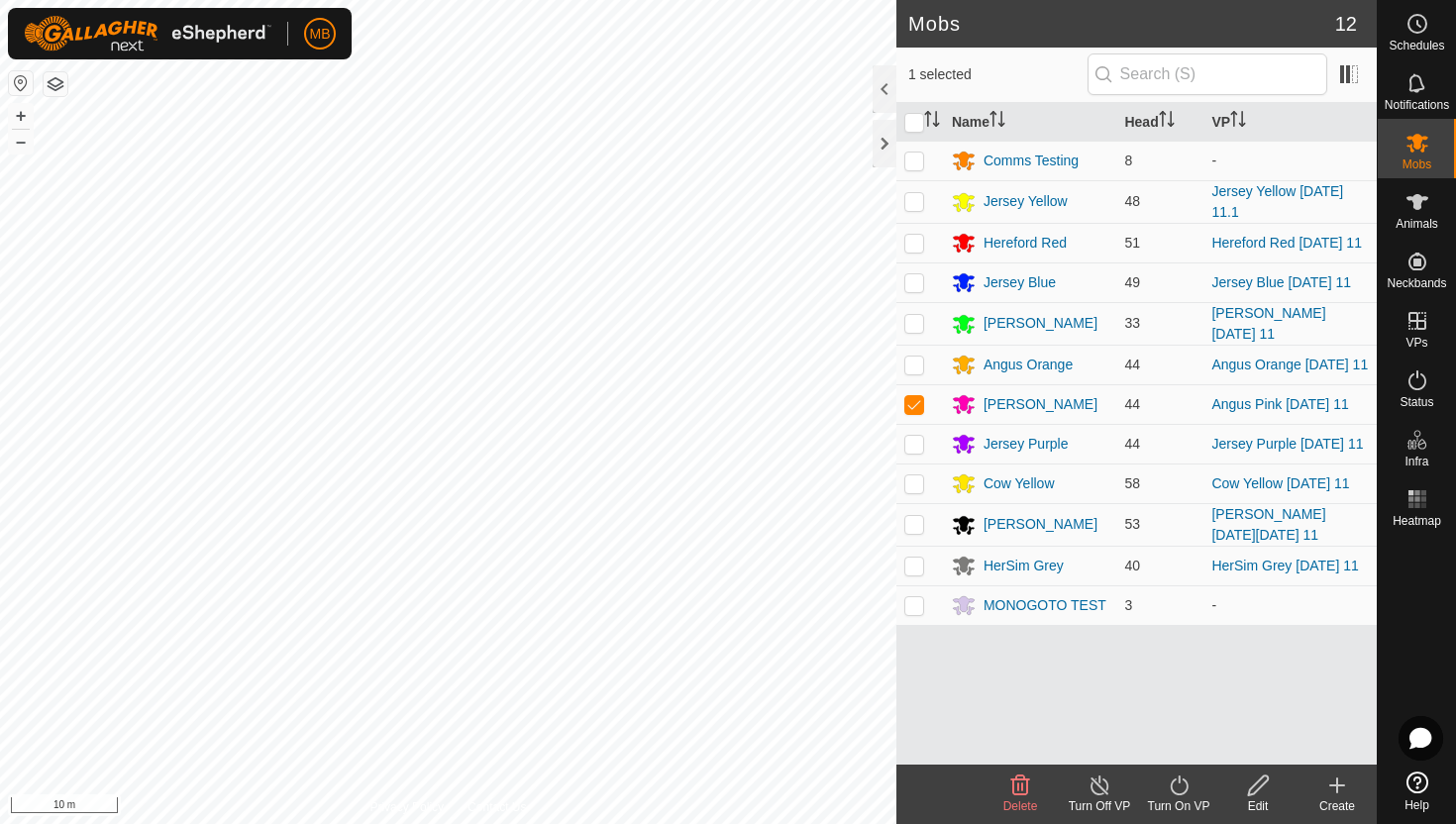 click 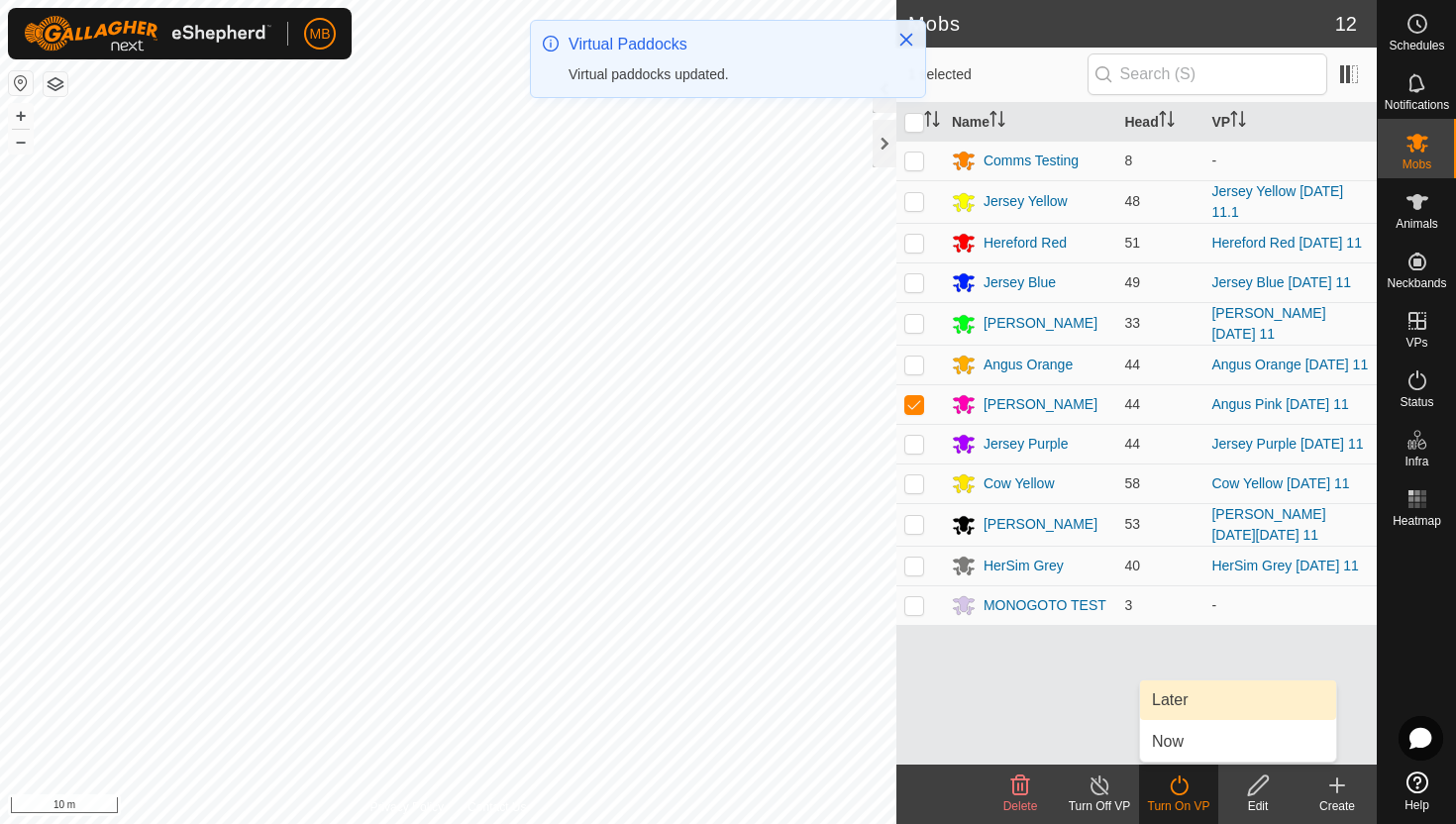 click on "Later" at bounding box center (1238, 700) 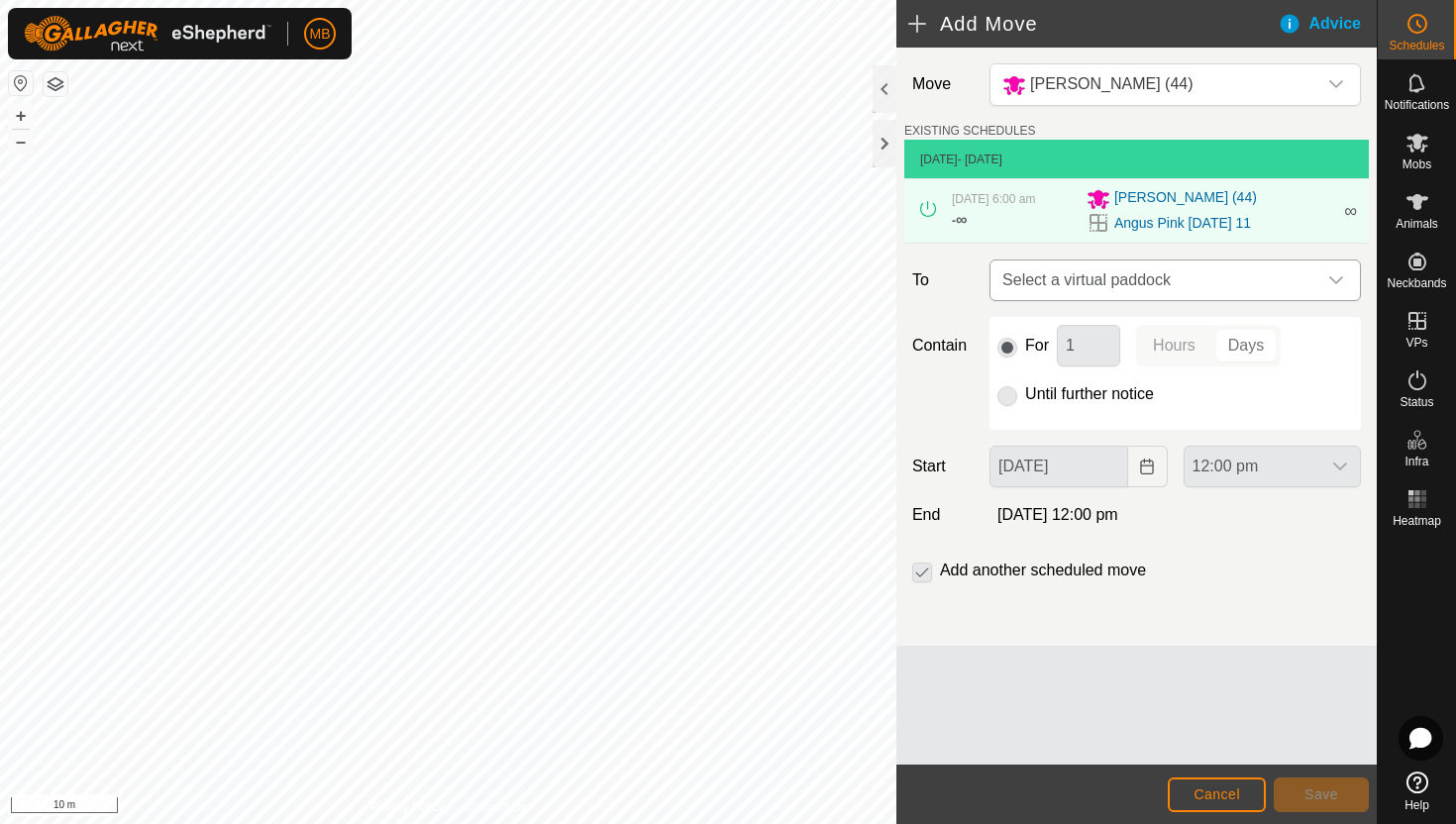 click 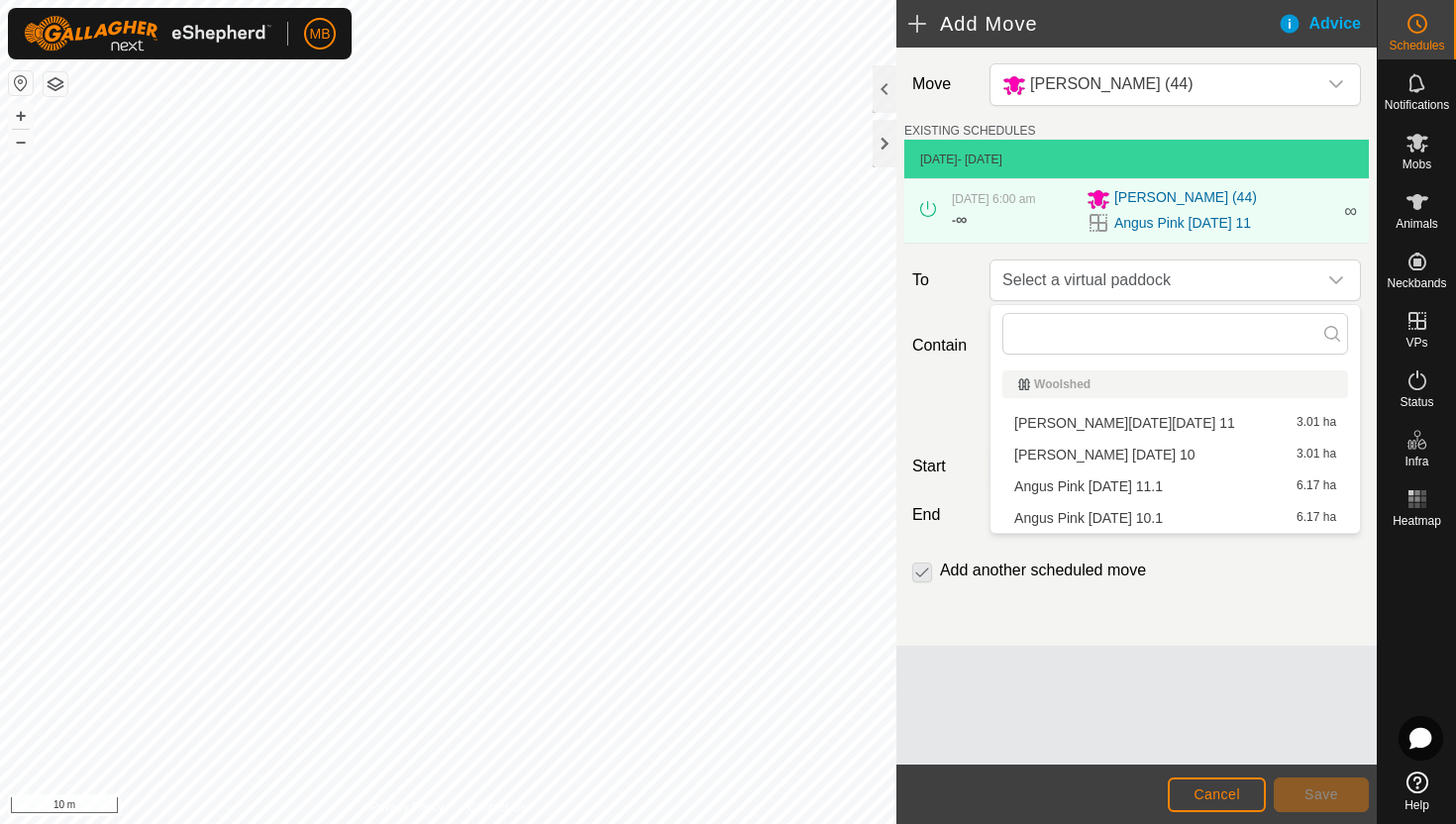 click on "Angus Pink Friday 11.1  6.17 ha" at bounding box center (1175, 486) 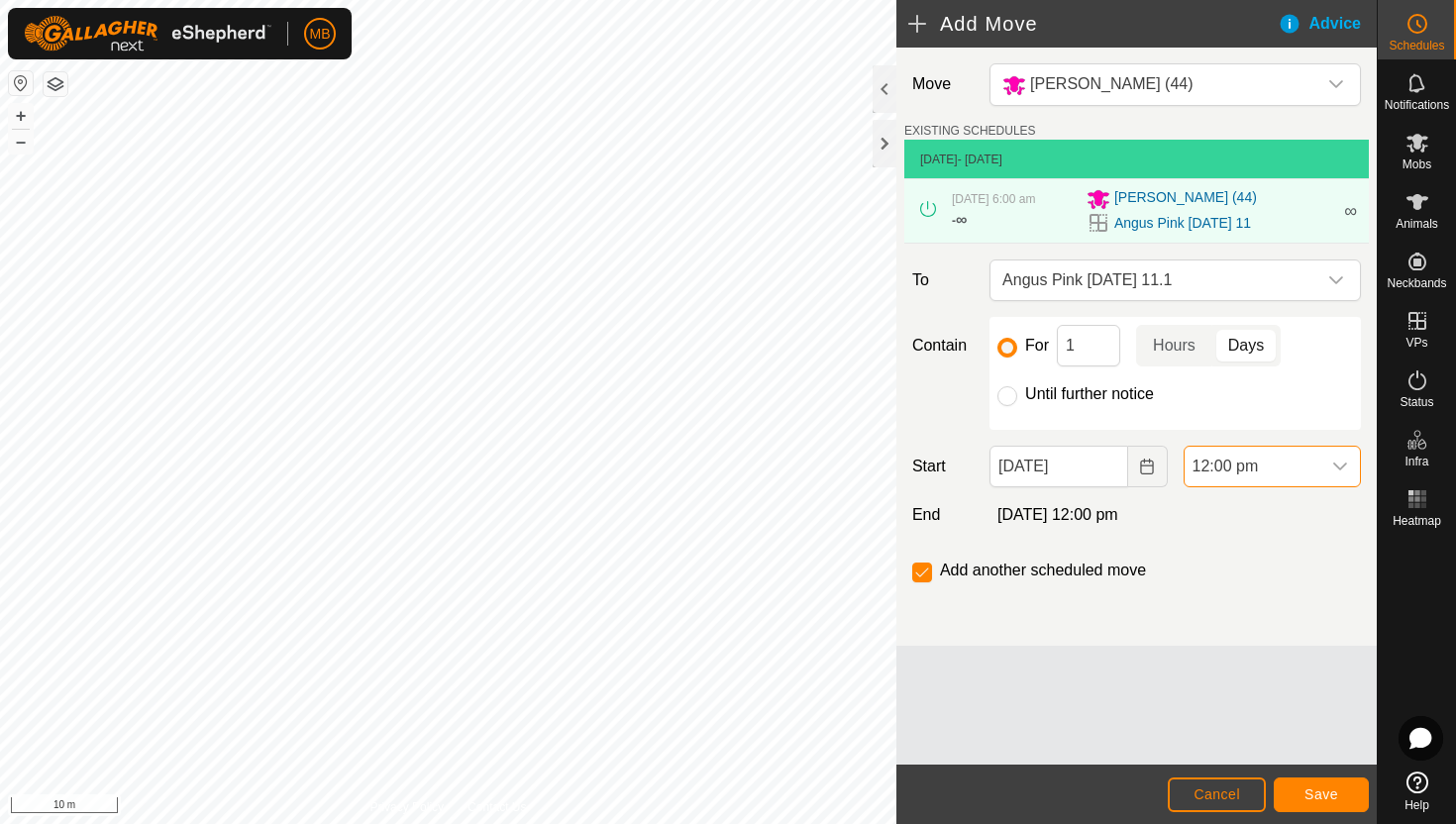 click on "12:00 pm" at bounding box center (1252, 466) 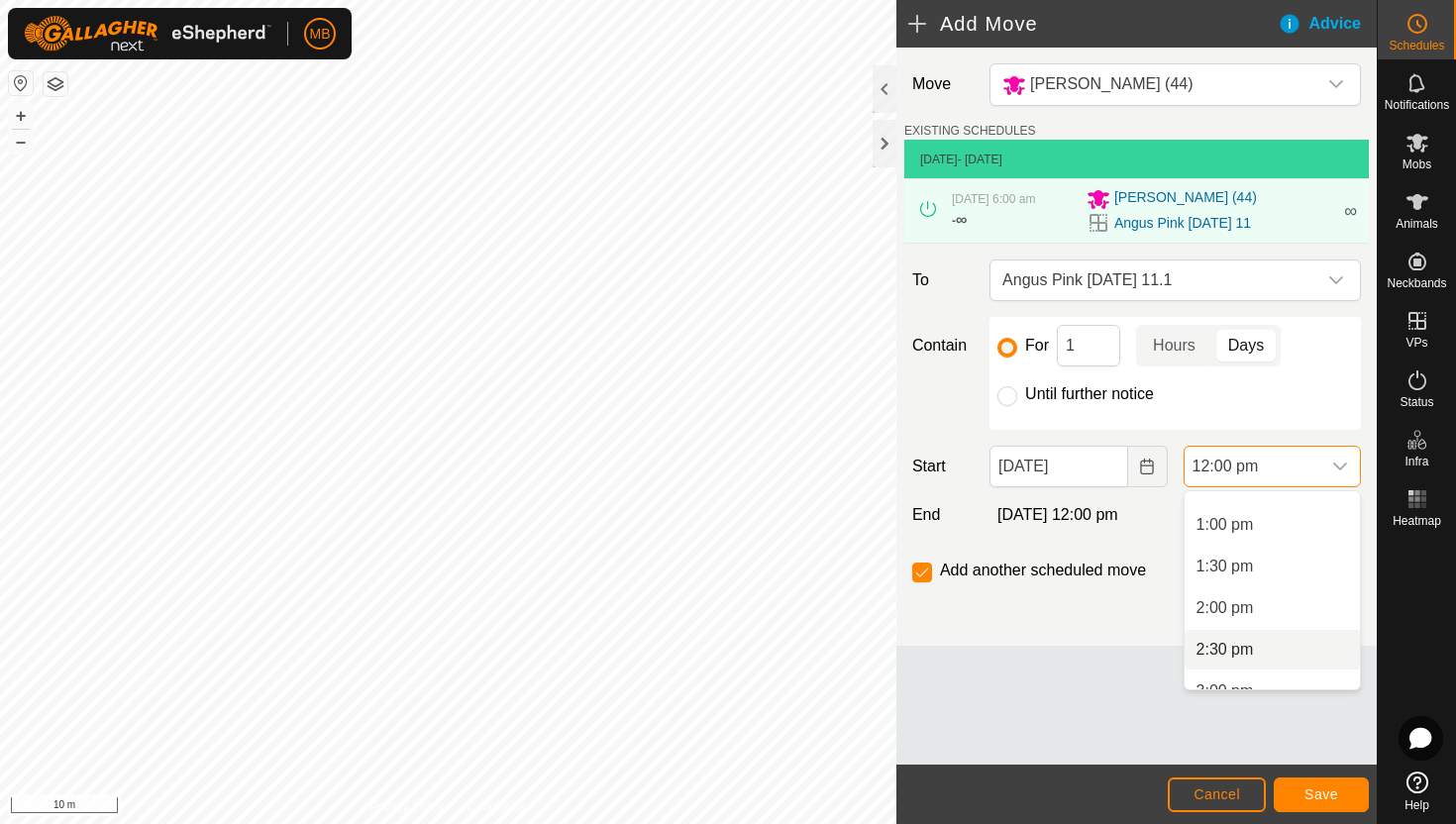 scroll, scrollTop: 1059, scrollLeft: 0, axis: vertical 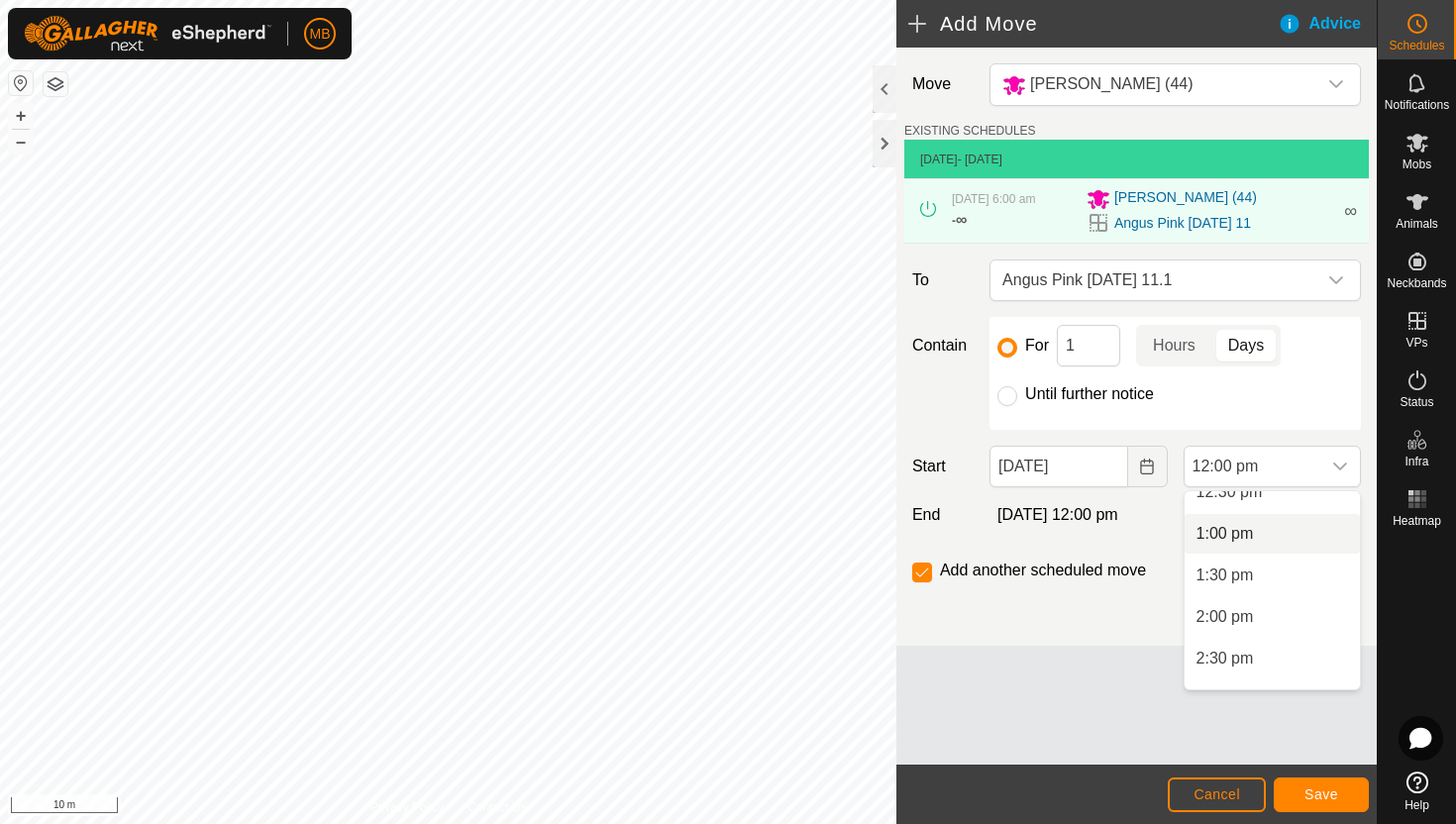 click on "1:00 pm" at bounding box center [1272, 534] 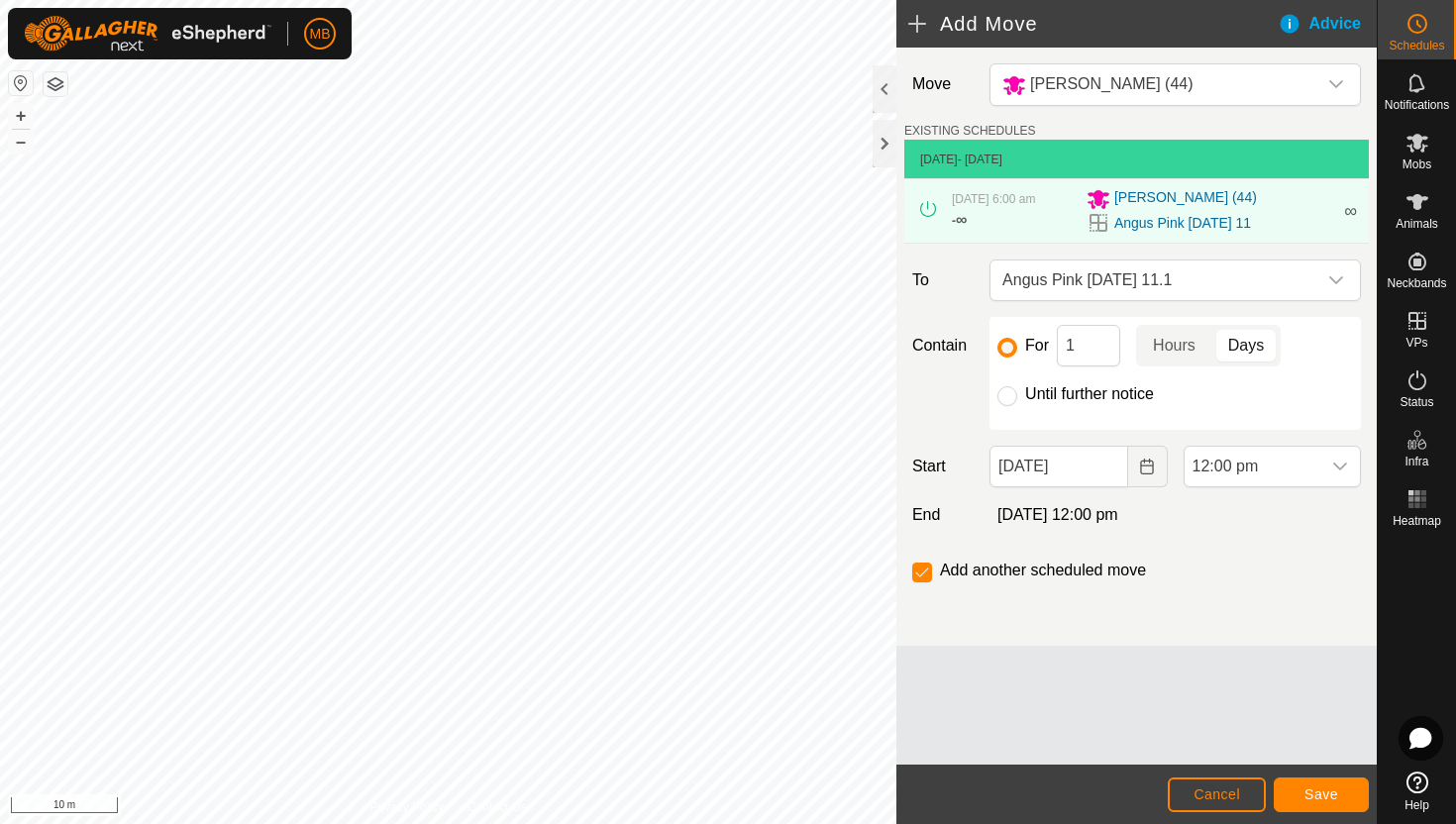 scroll, scrollTop: 998, scrollLeft: 0, axis: vertical 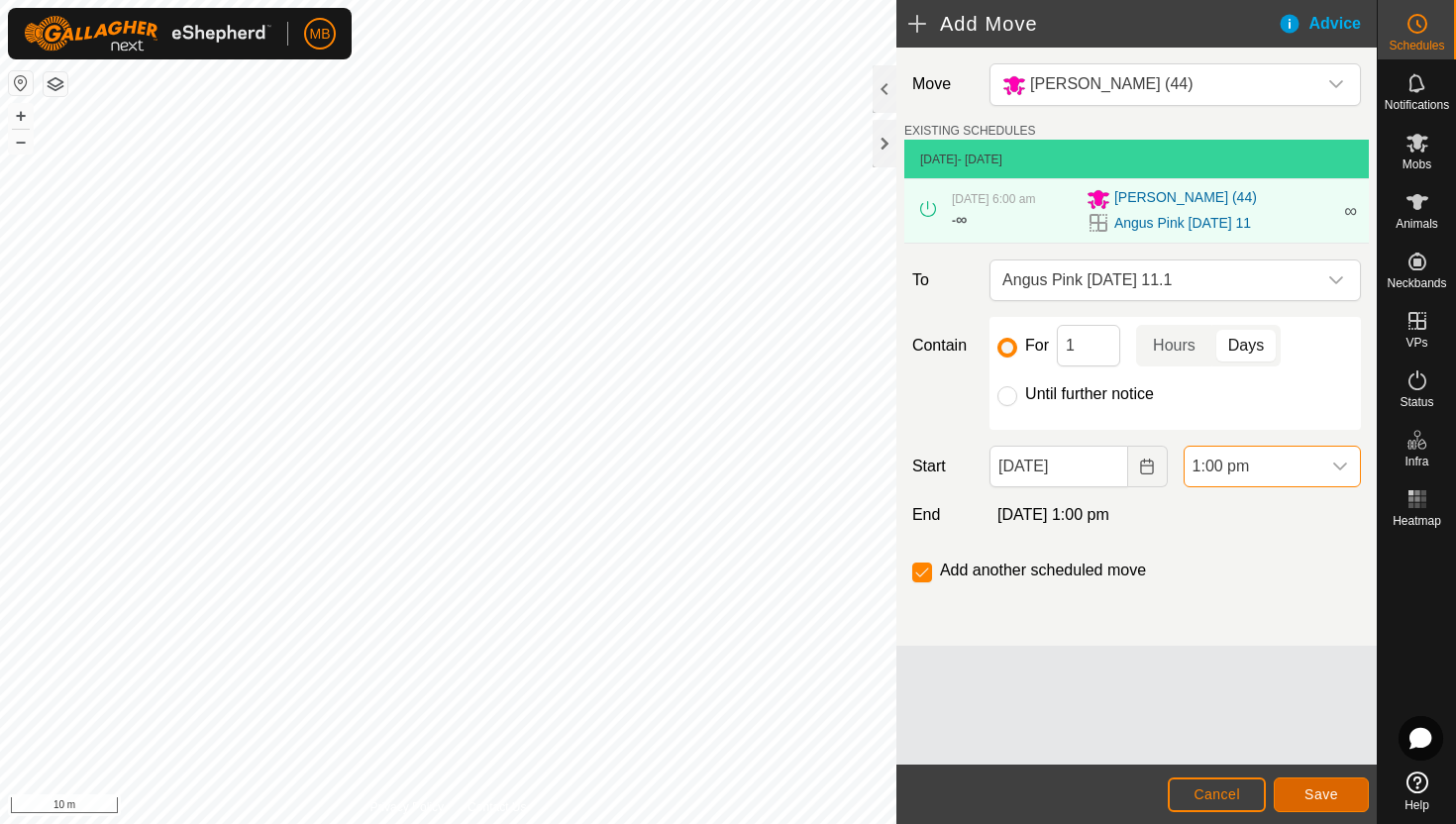 click on "Save" 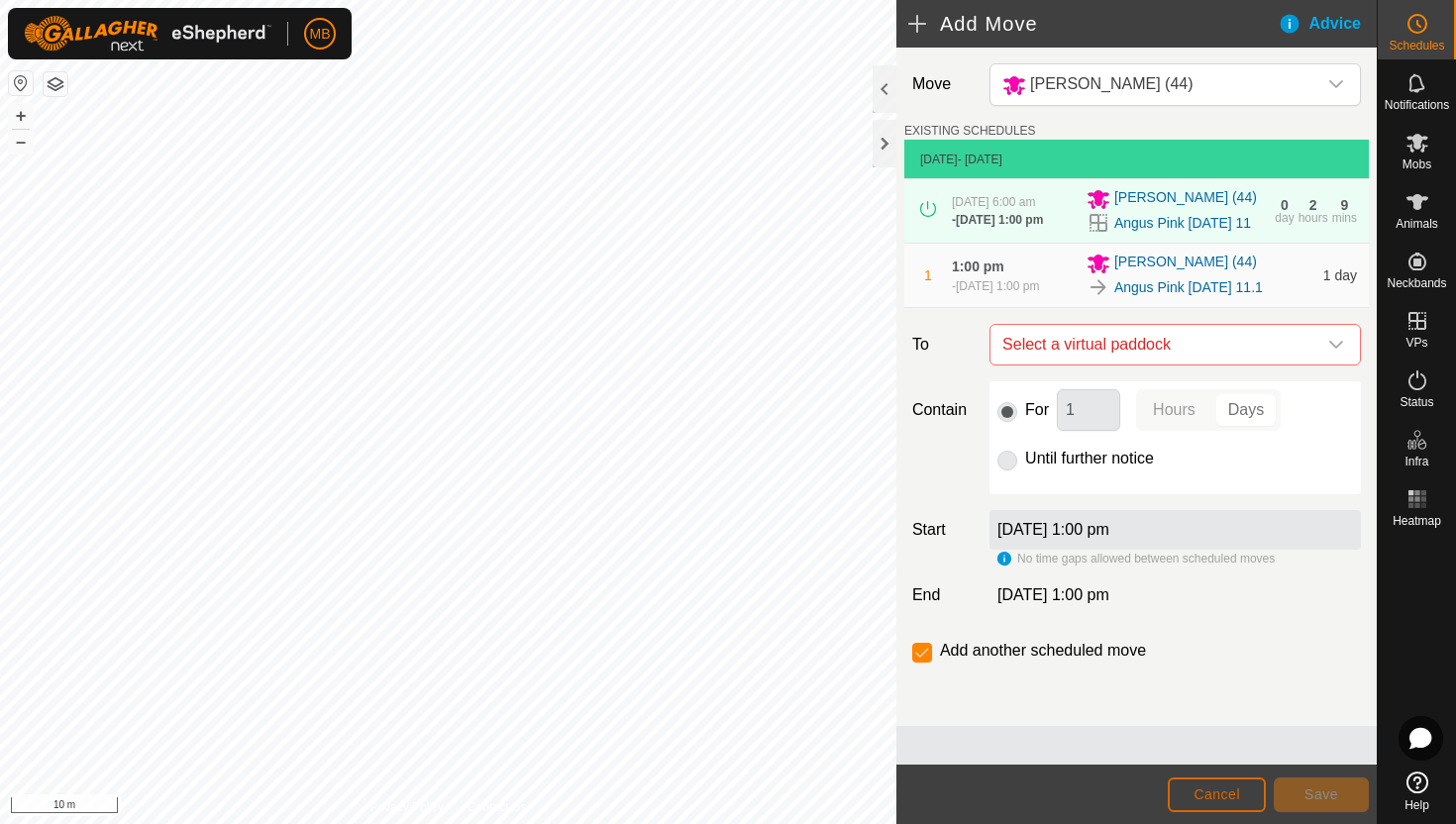 click on "Cancel" 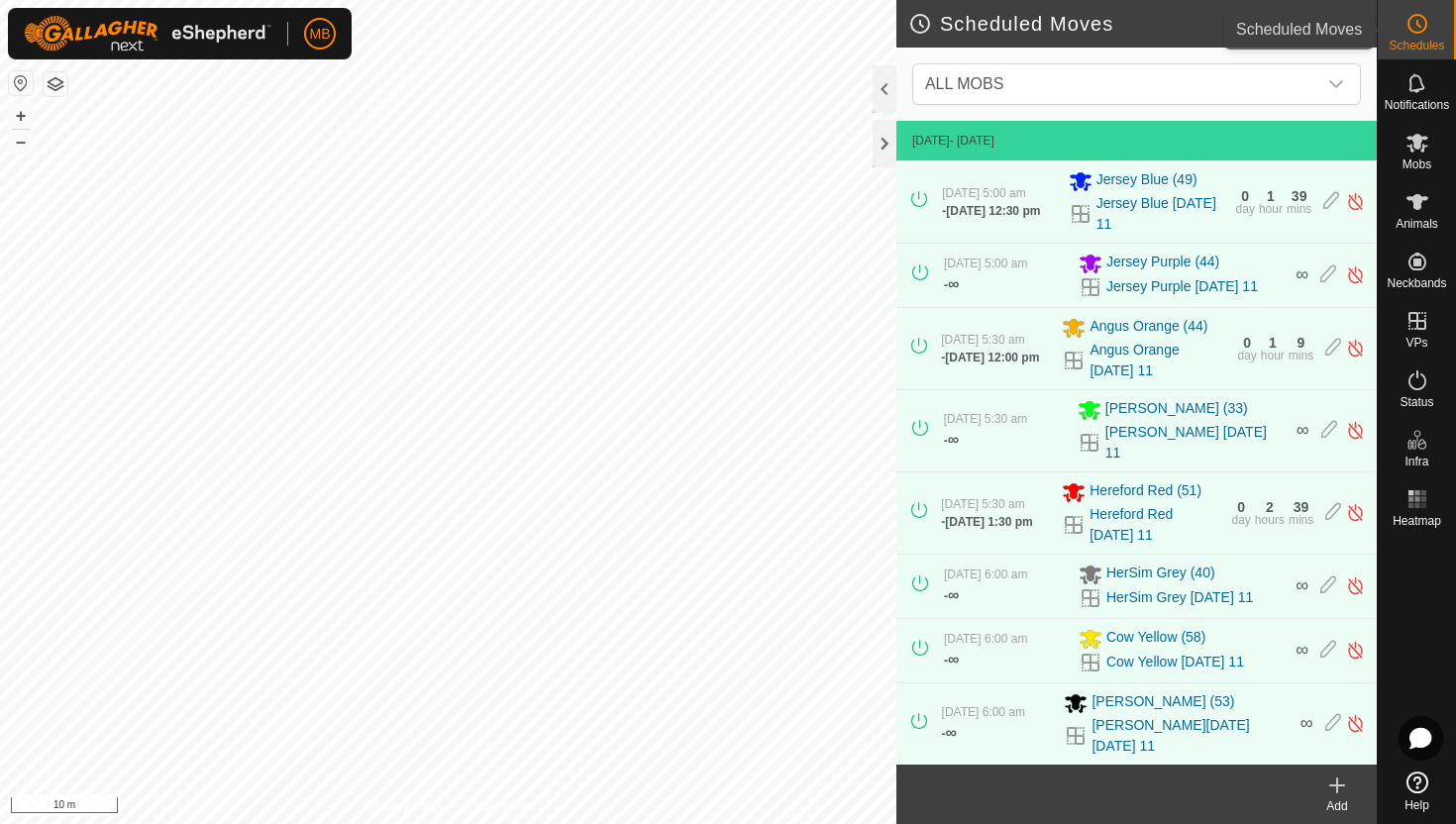 click 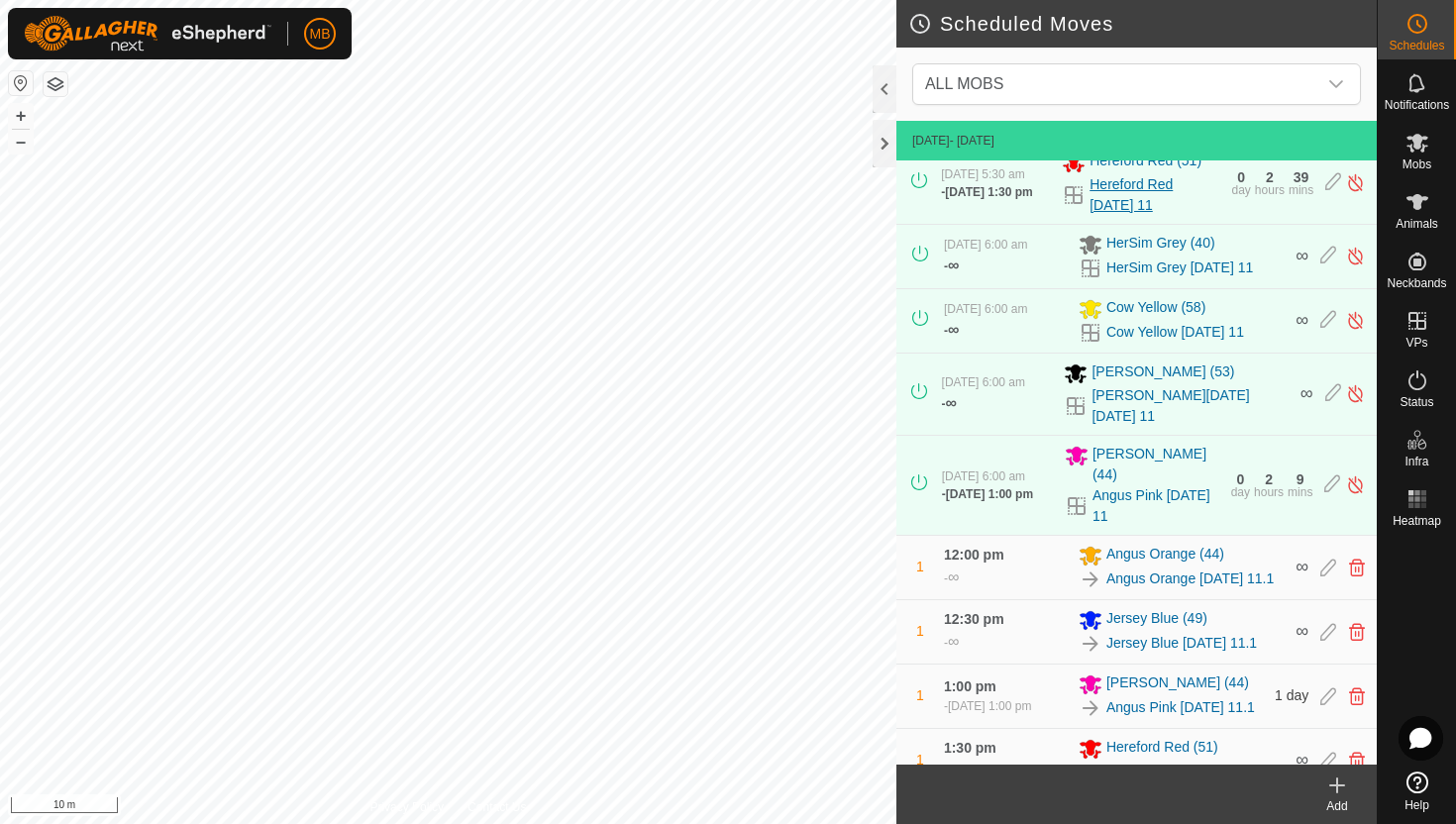 scroll, scrollTop: 331, scrollLeft: 0, axis: vertical 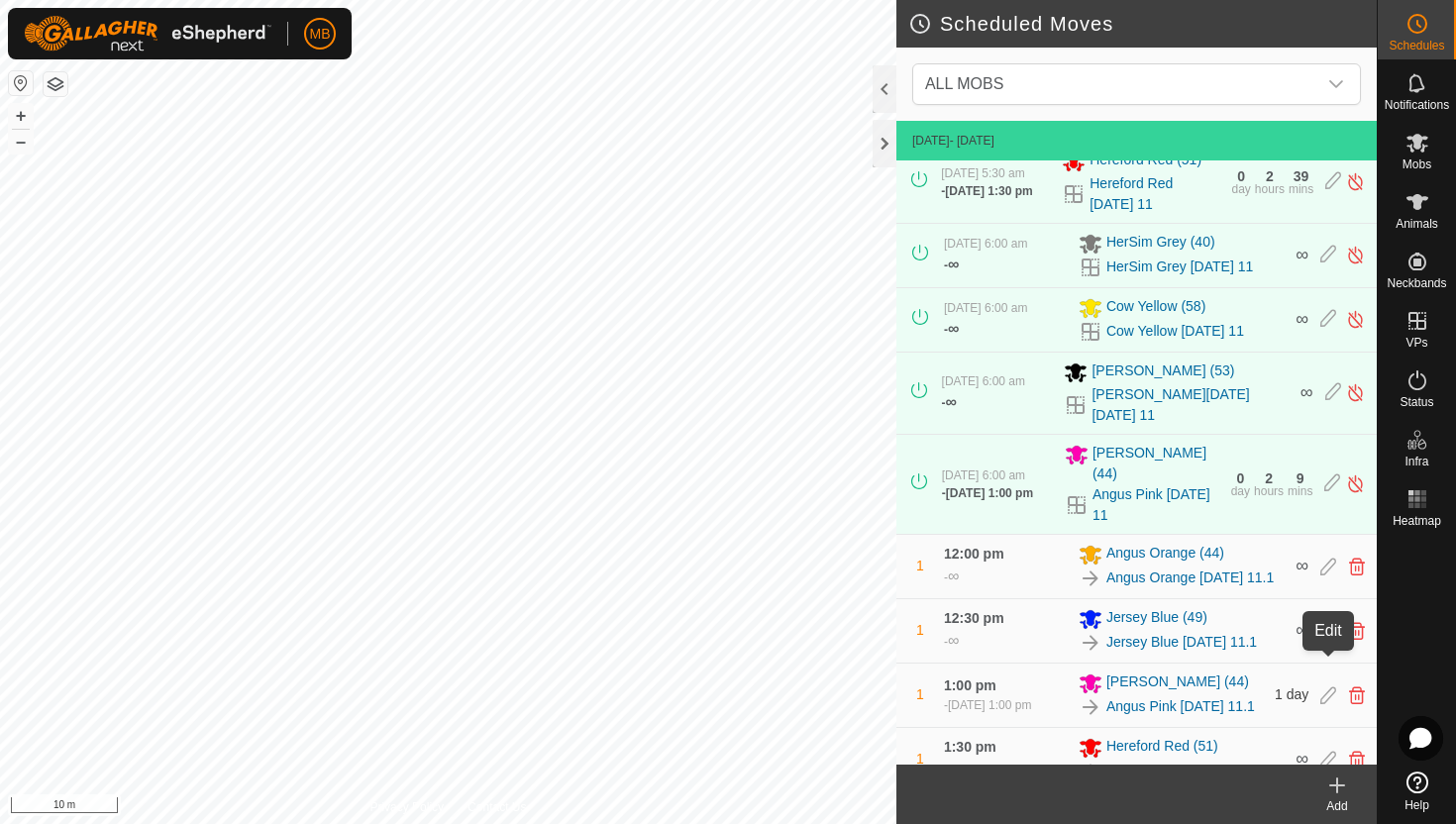 click at bounding box center [1328, 695] 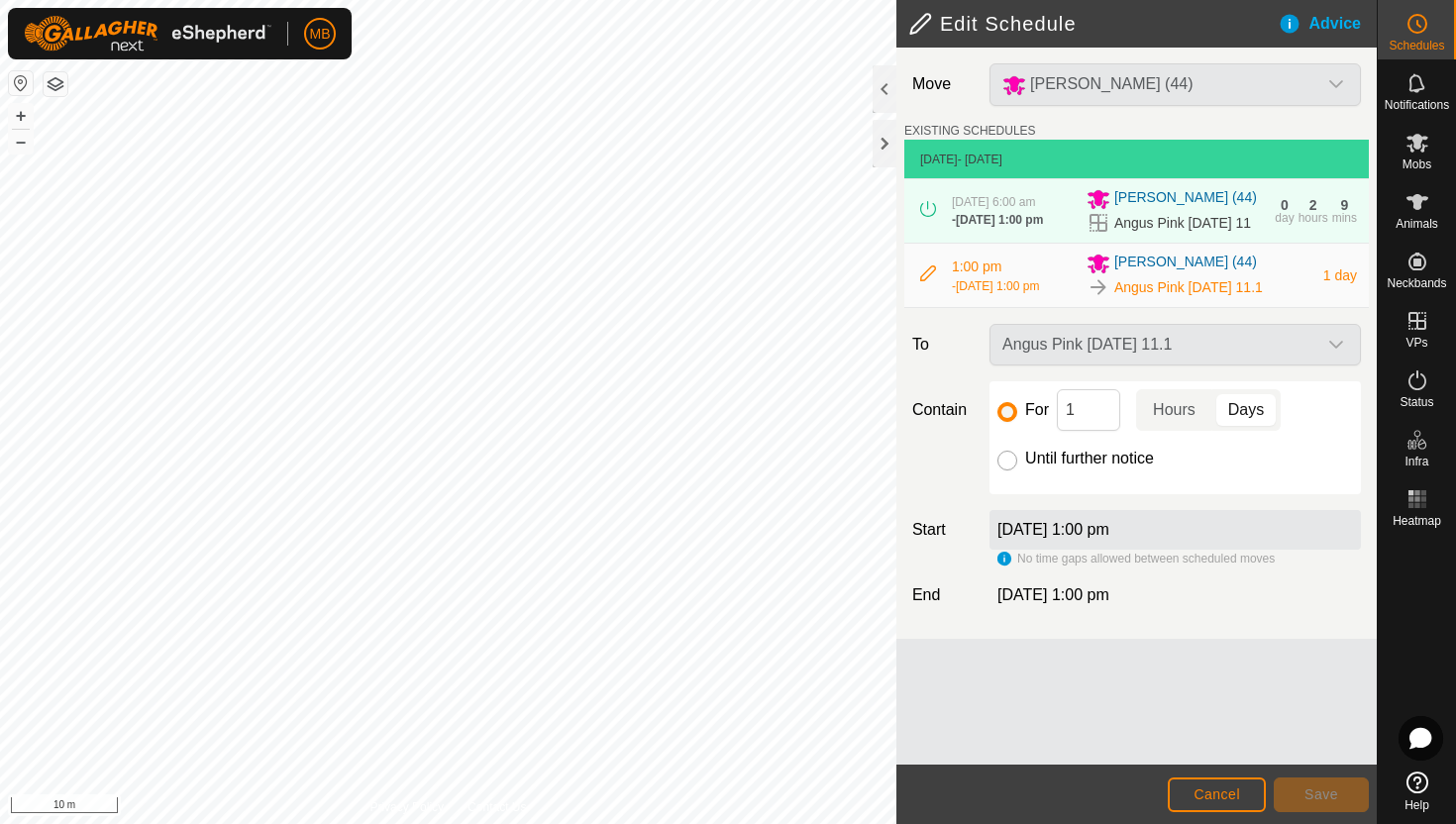 click on "Until further notice" at bounding box center [1007, 461] 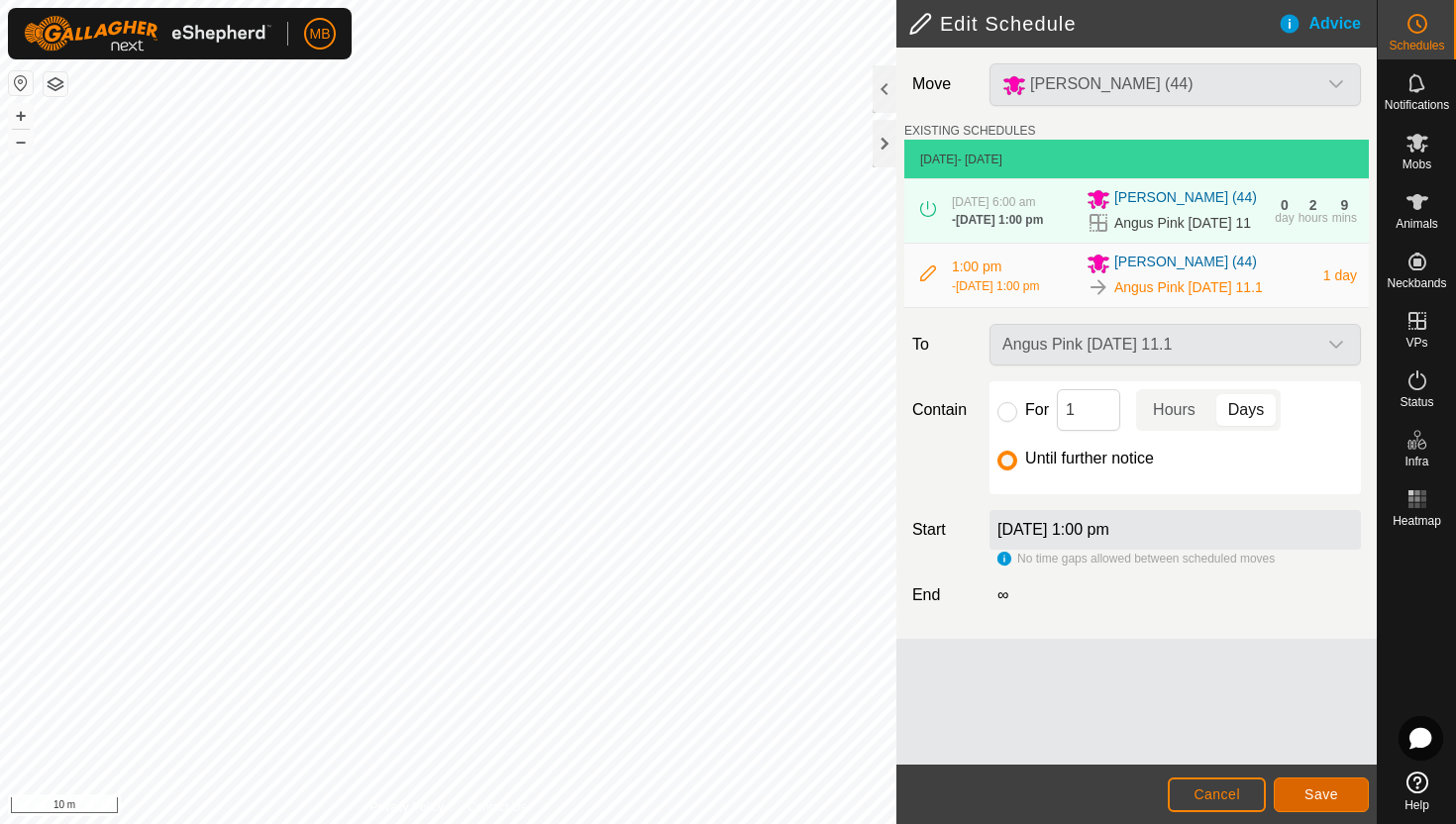 click on "Save" 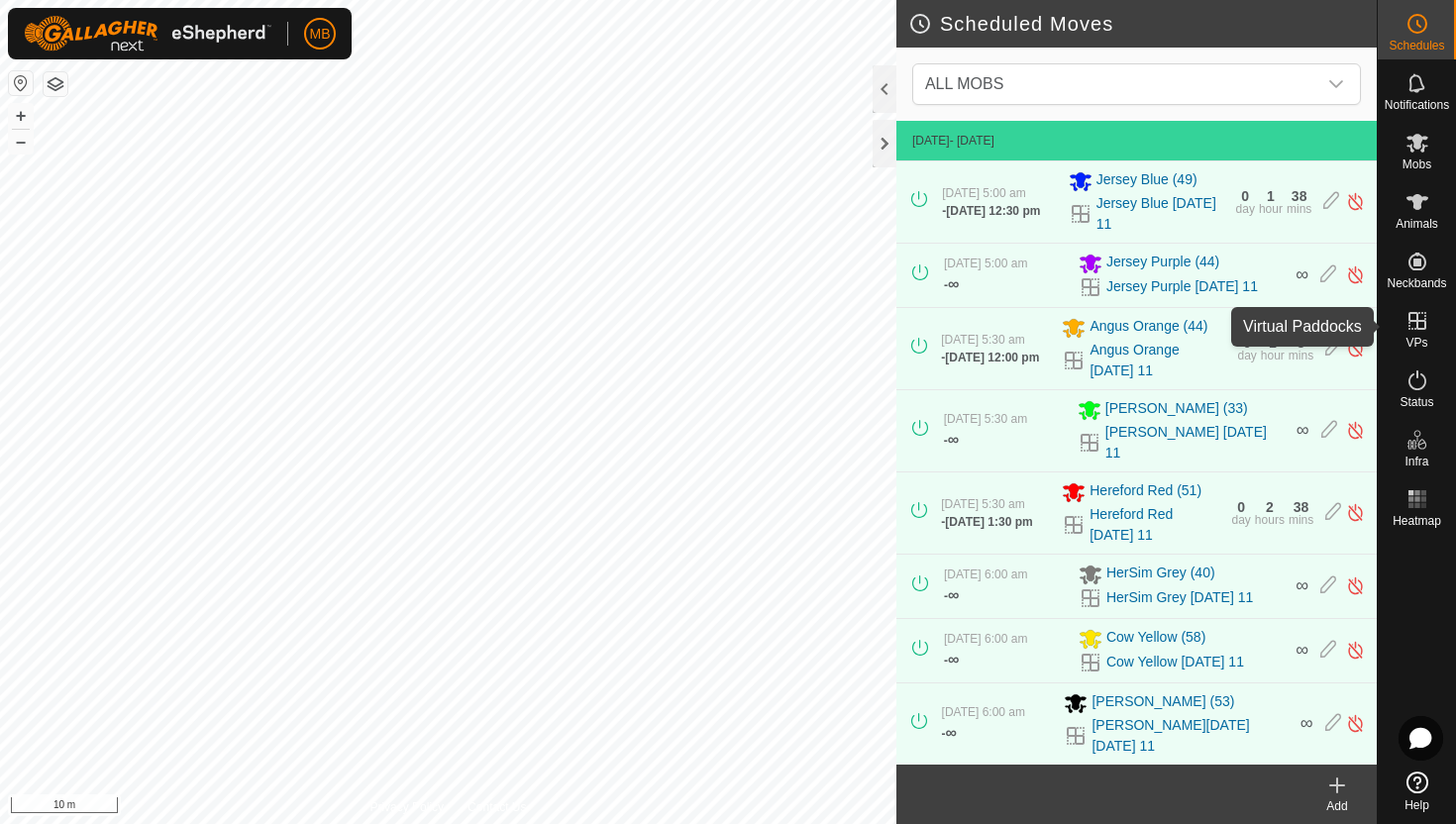 click 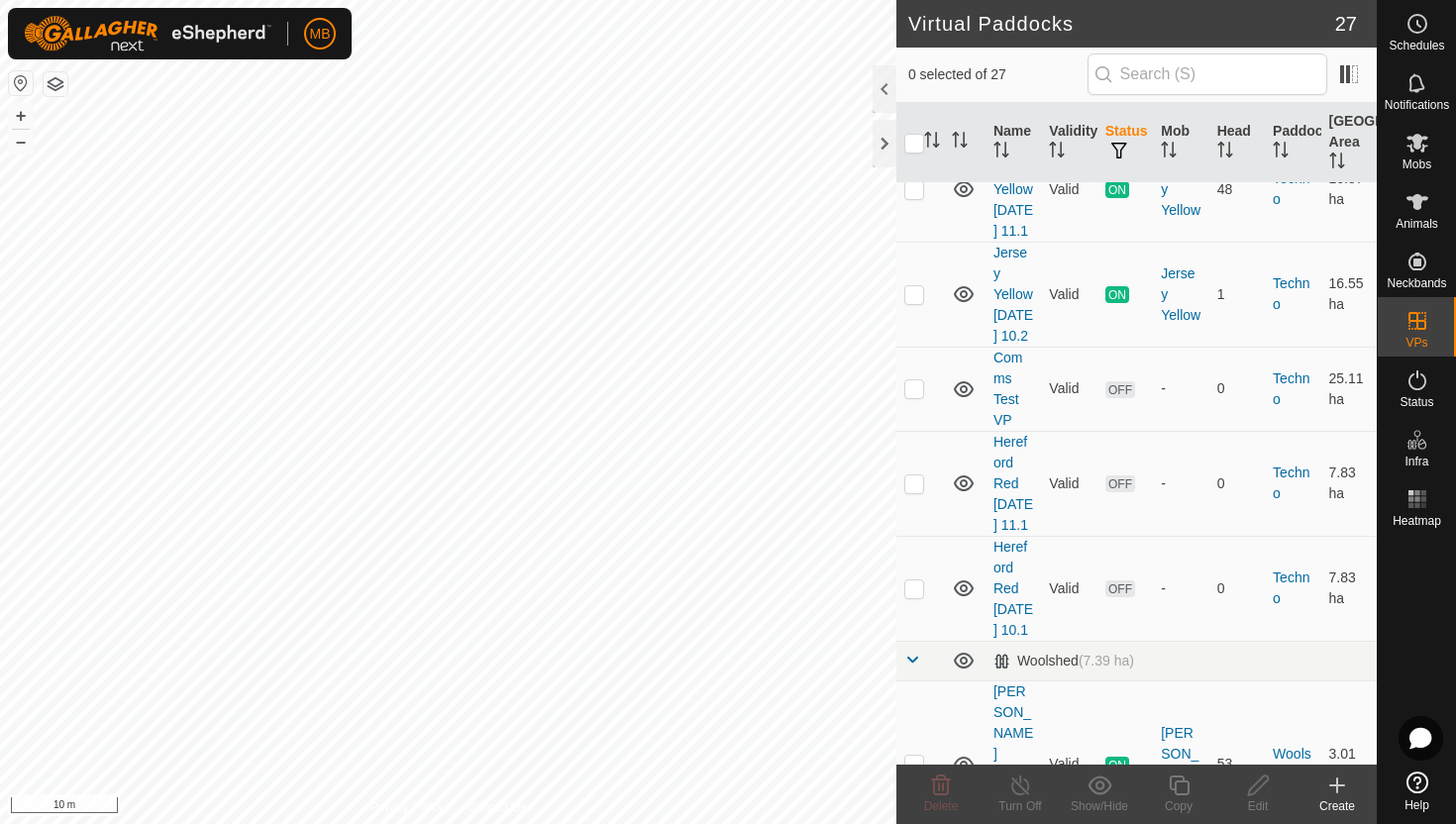 scroll, scrollTop: 2548, scrollLeft: 0, axis: vertical 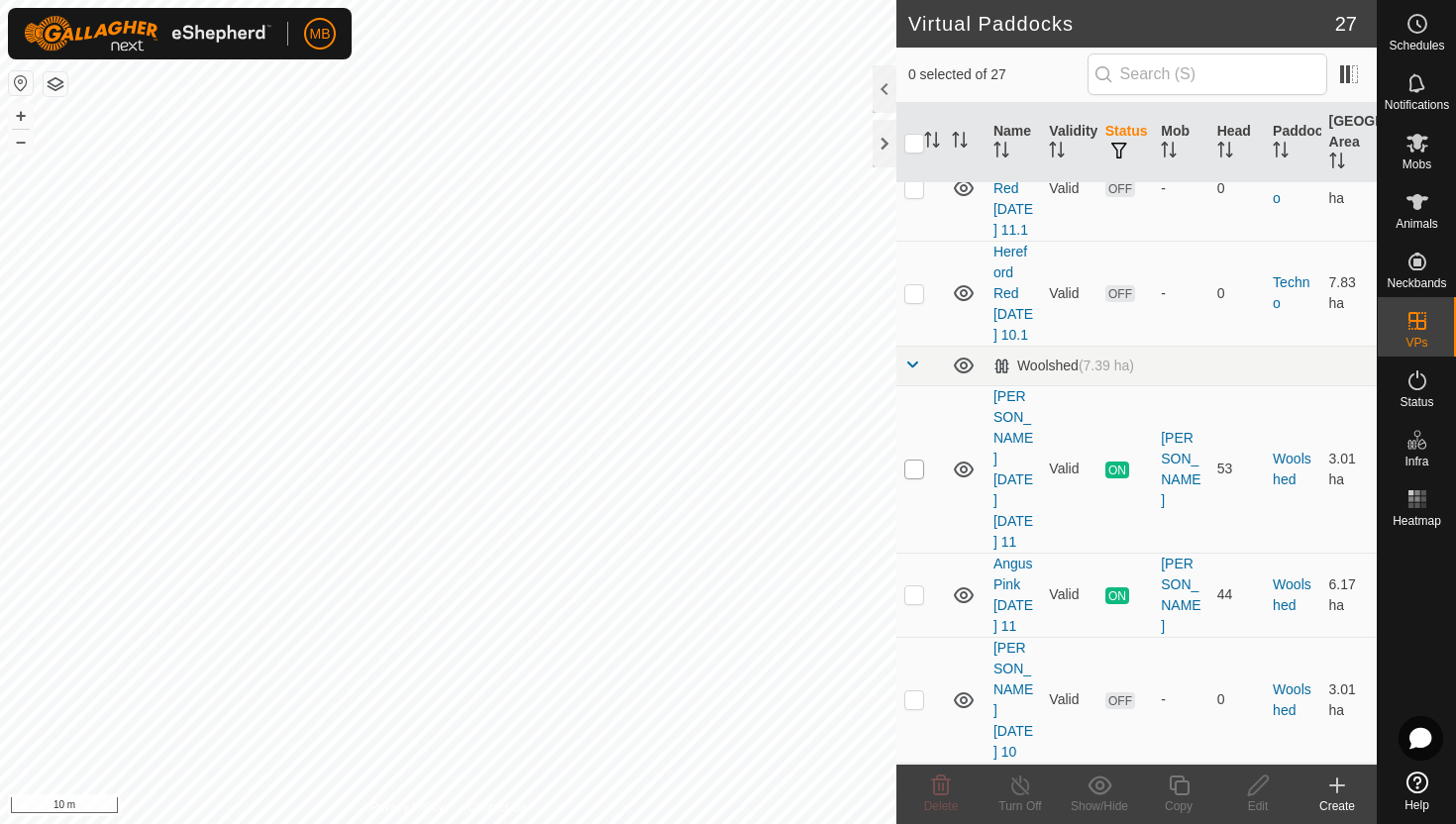 click at bounding box center (914, 469) 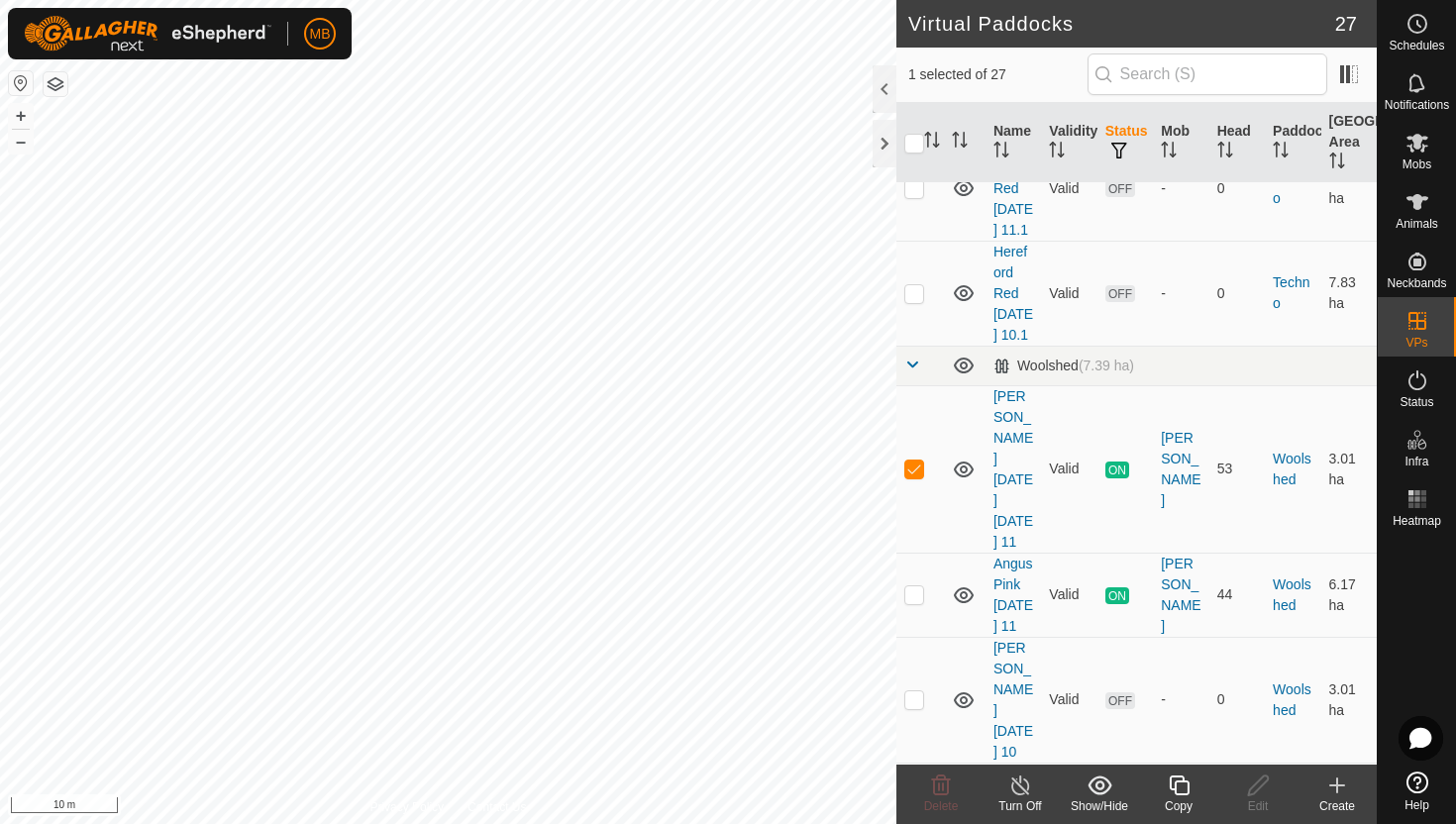click 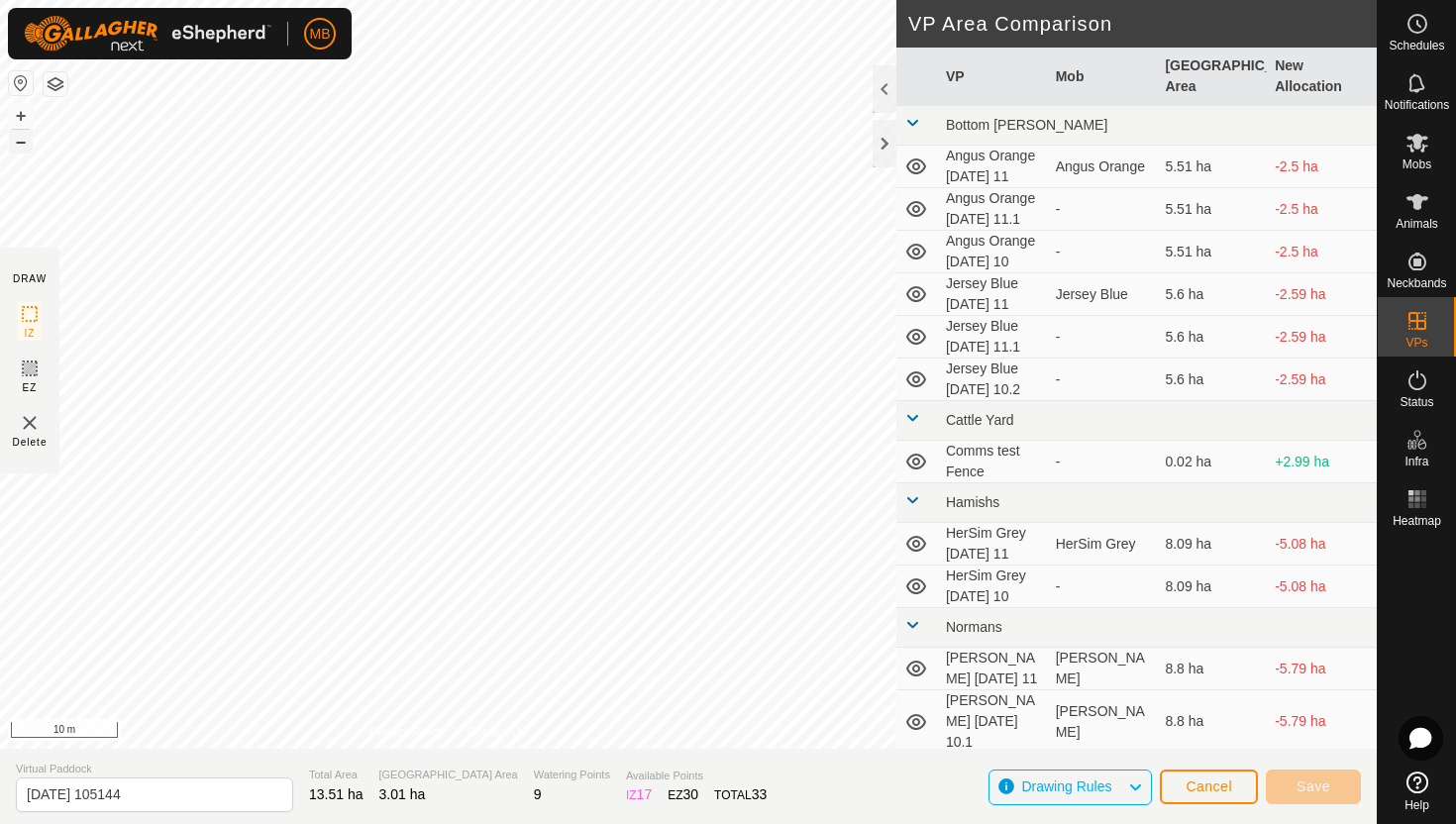click on "–" at bounding box center [21, 142] 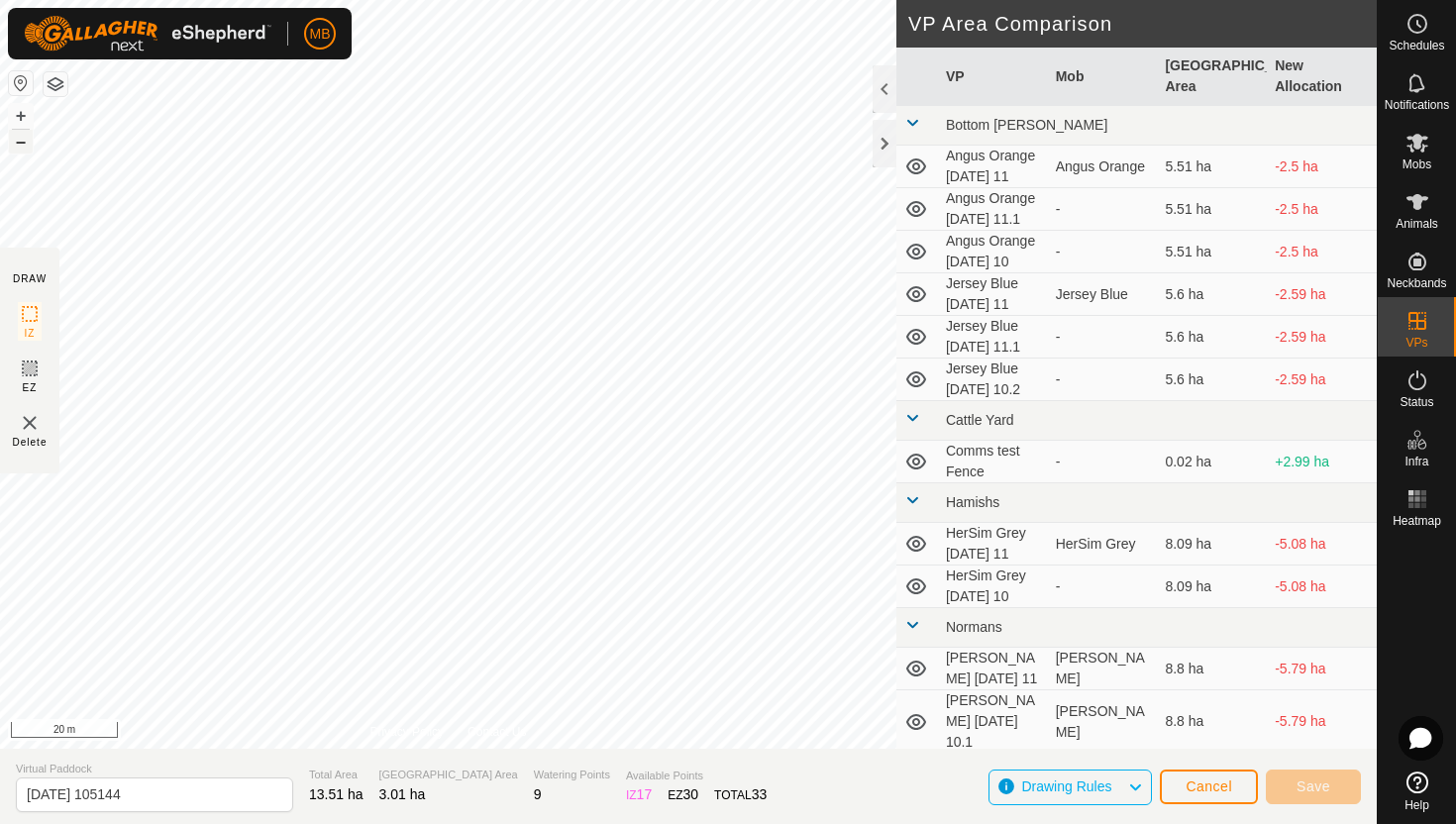 click on "–" at bounding box center (21, 142) 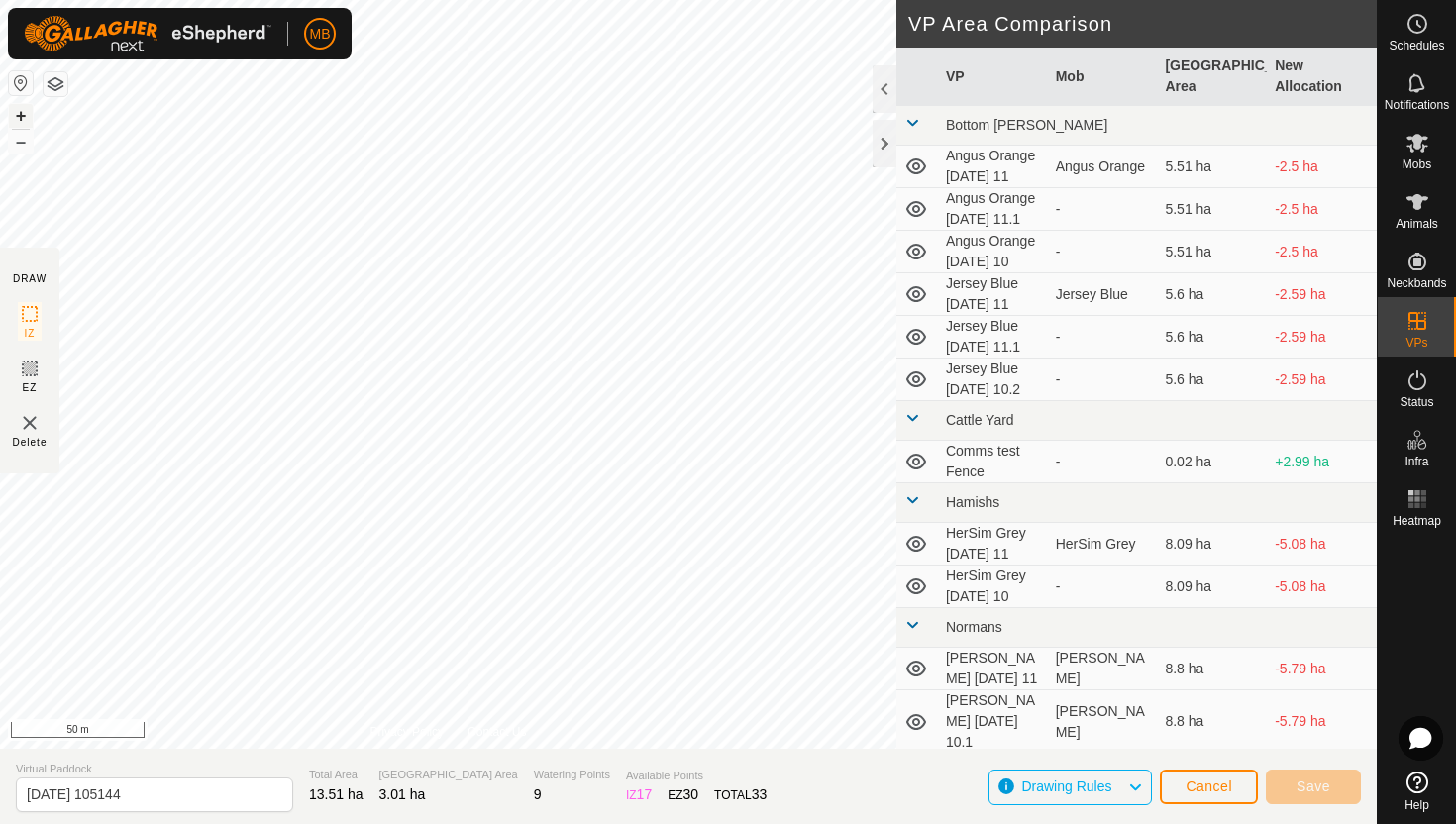 click on "+" at bounding box center [21, 116] 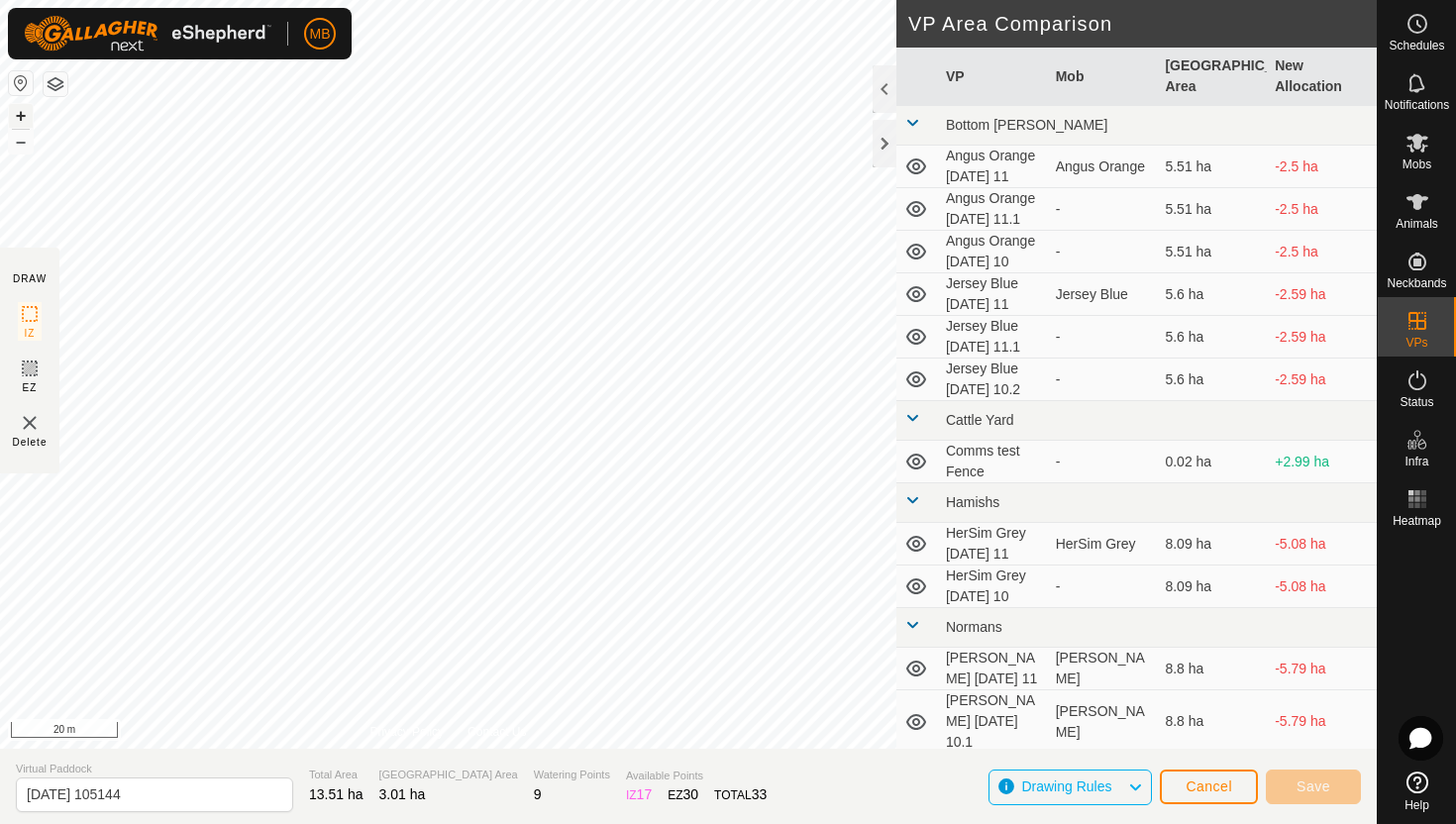 click on "+" at bounding box center (21, 116) 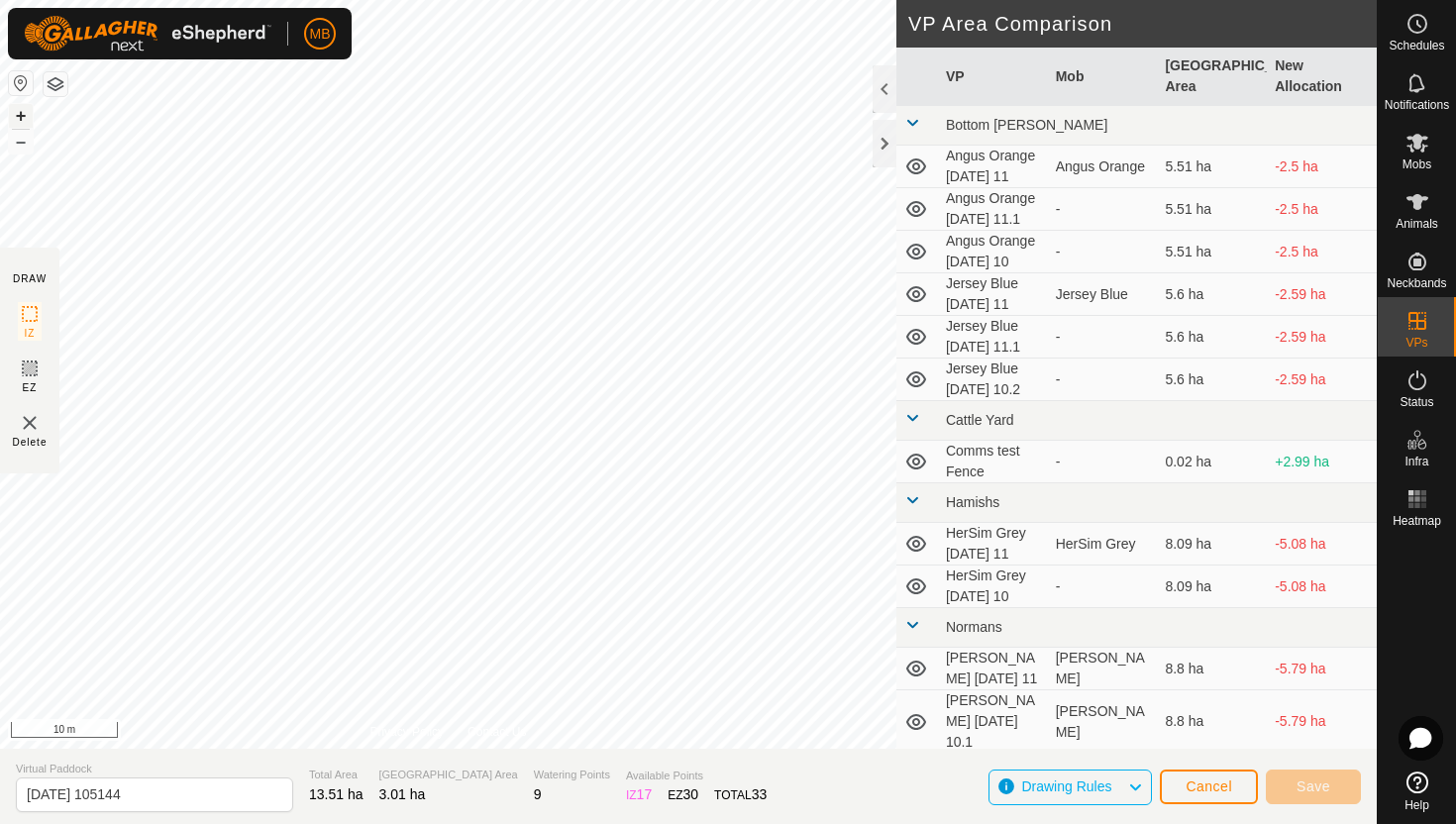 click on "+" at bounding box center (21, 116) 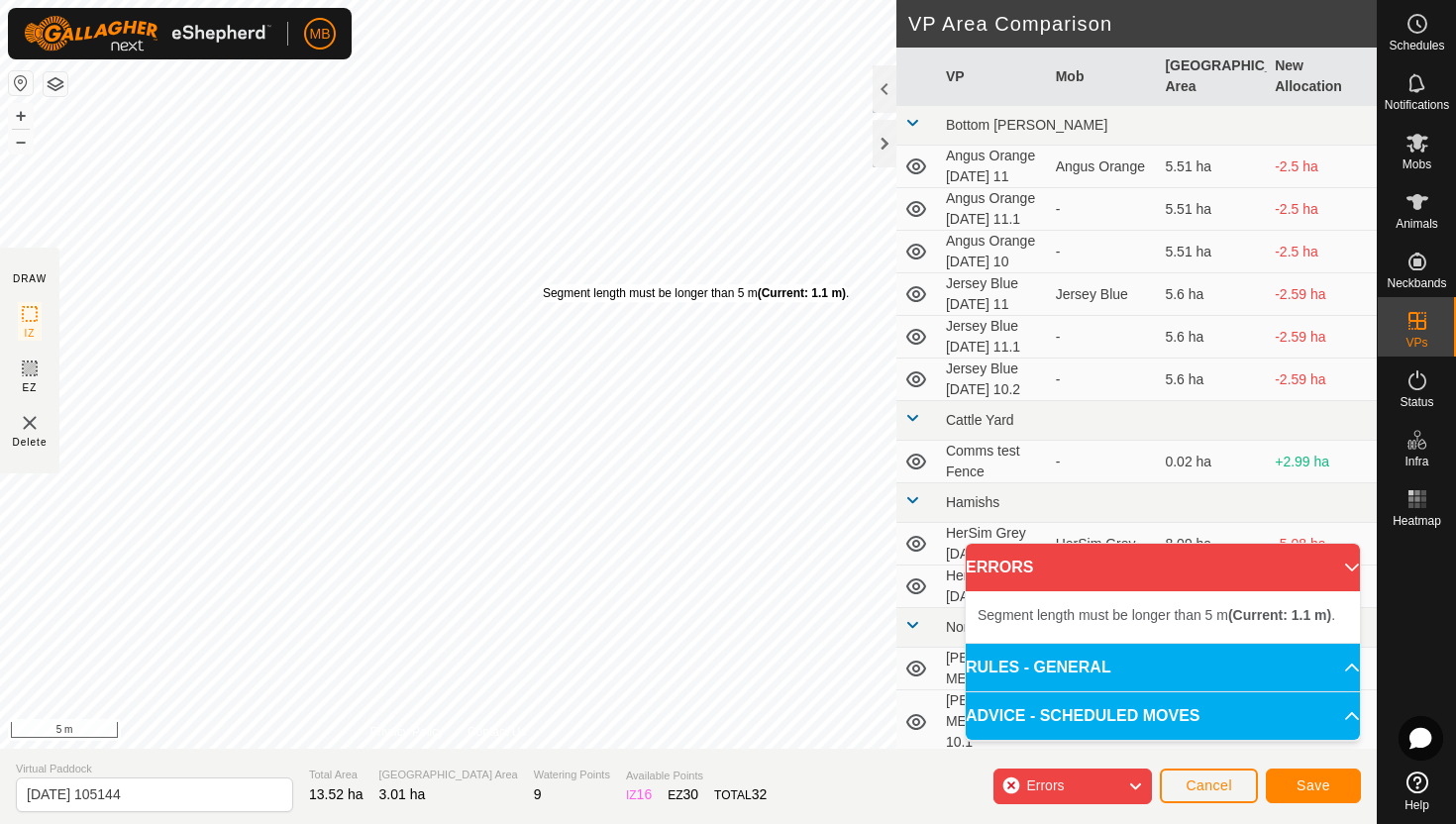 click on "Segment length must be longer than 5 m  (Current: 1.1 m) ." at bounding box center (695, 293) 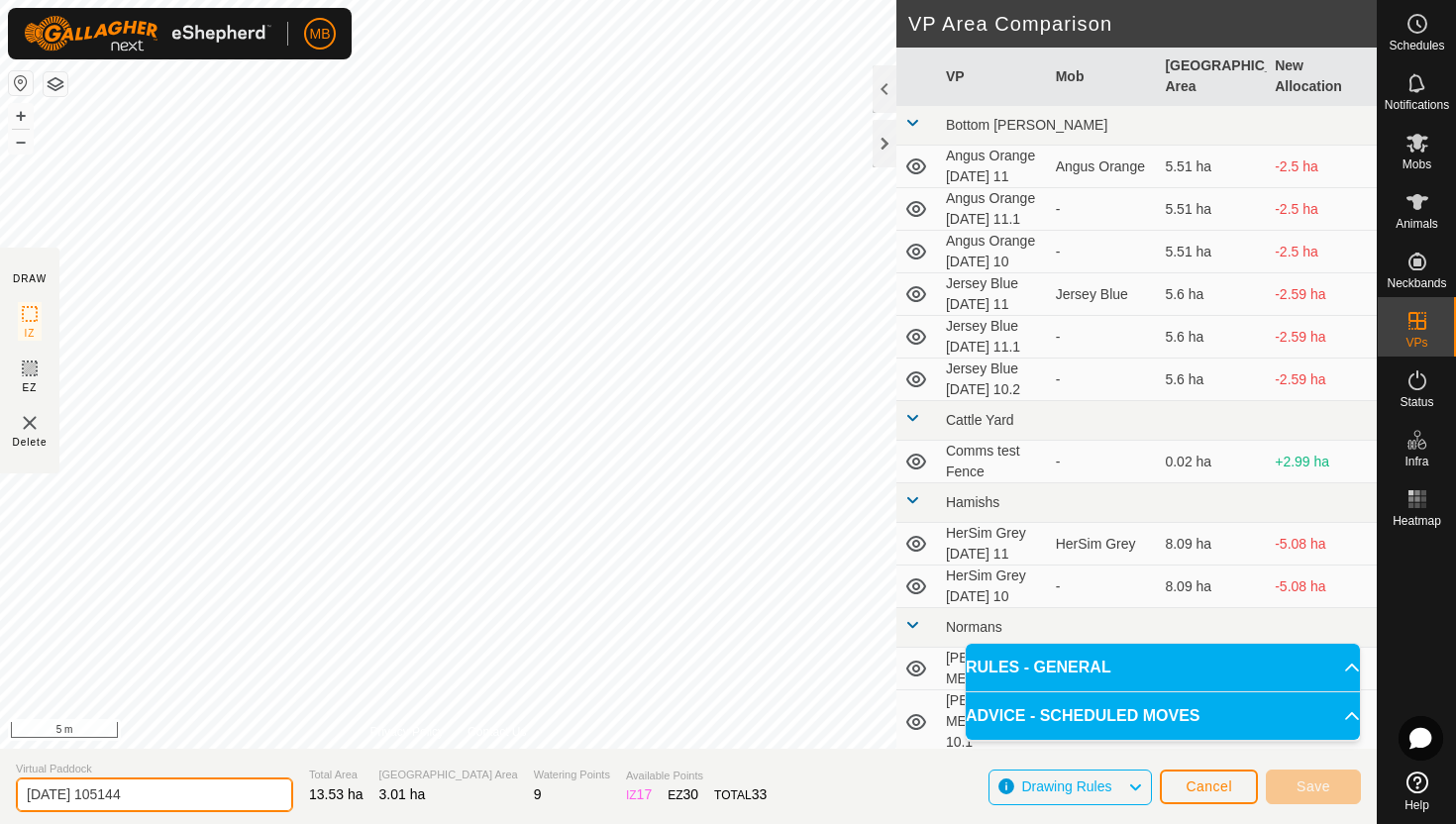 click on "2025-07-11 105144" 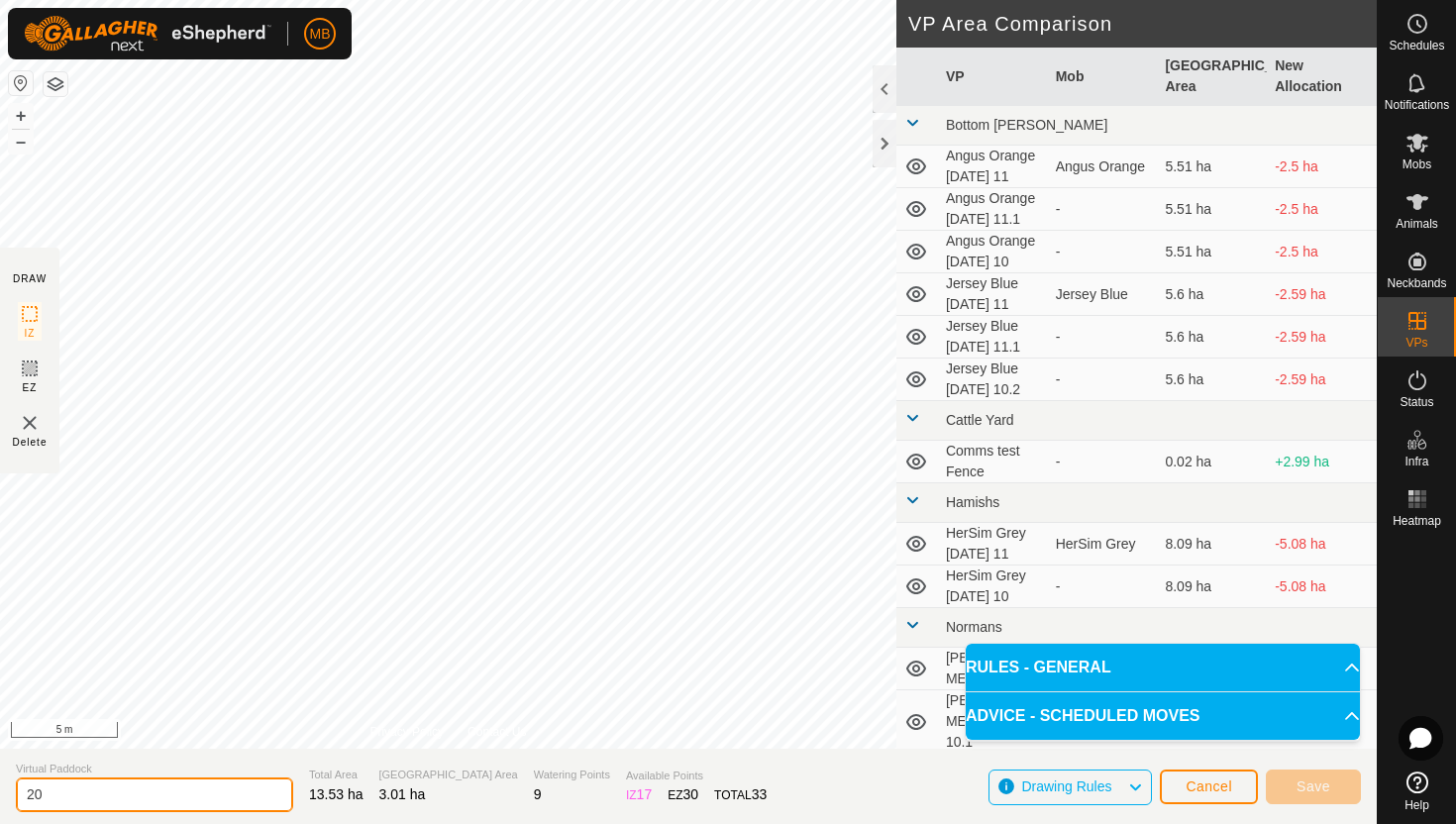 type on "2" 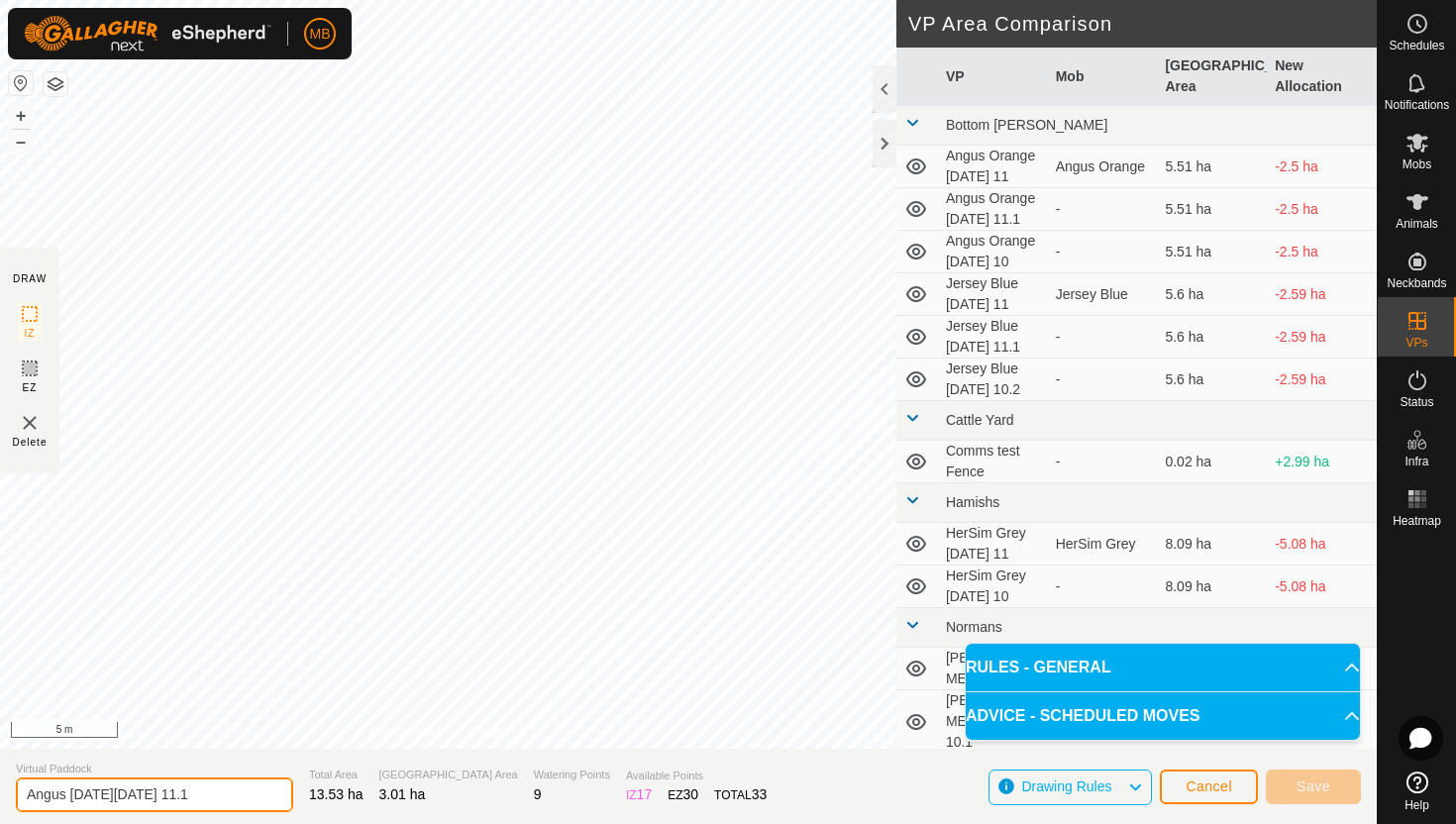 type on "Angus Black Friday 11.1" 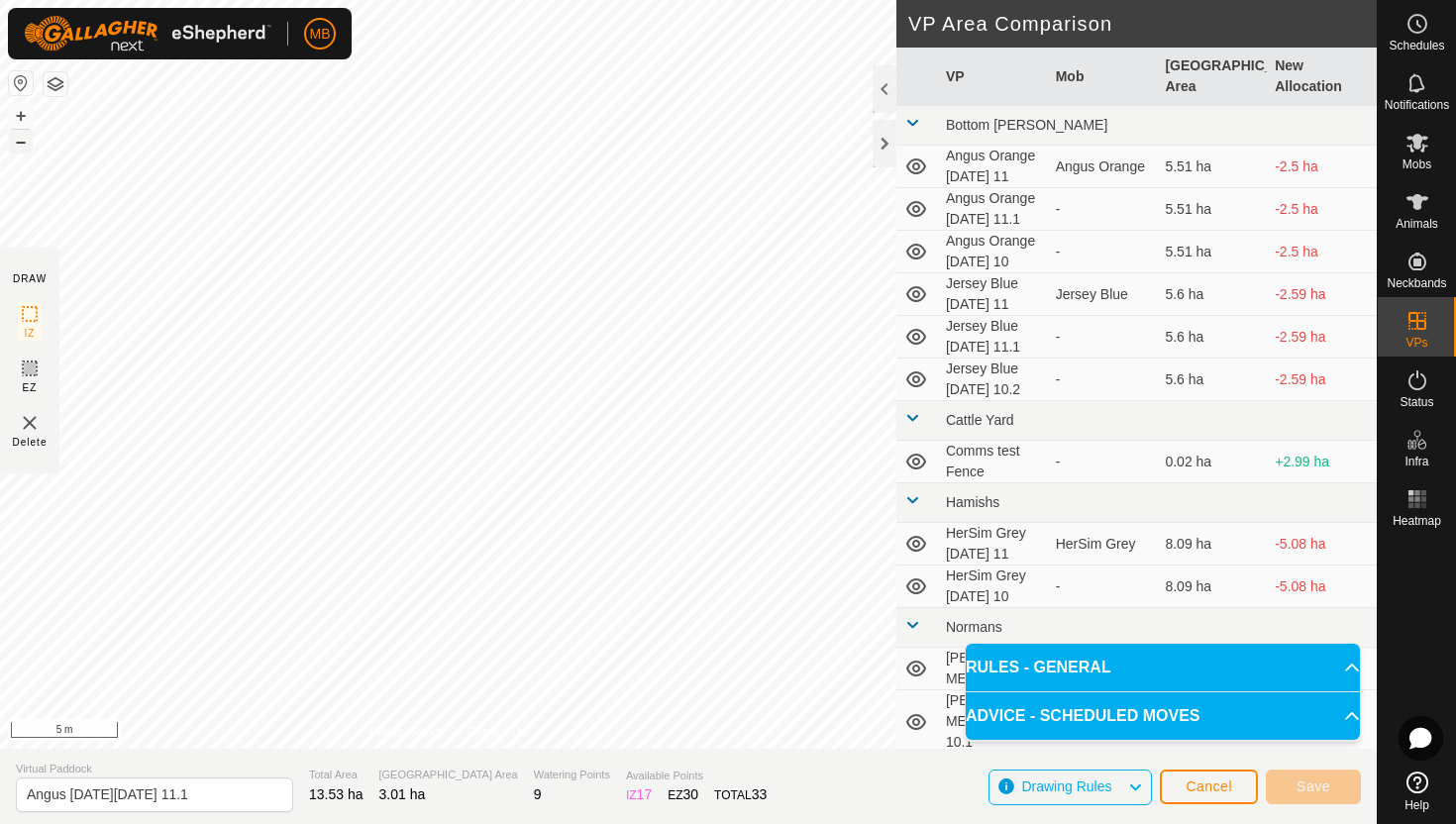 click on "–" at bounding box center [21, 142] 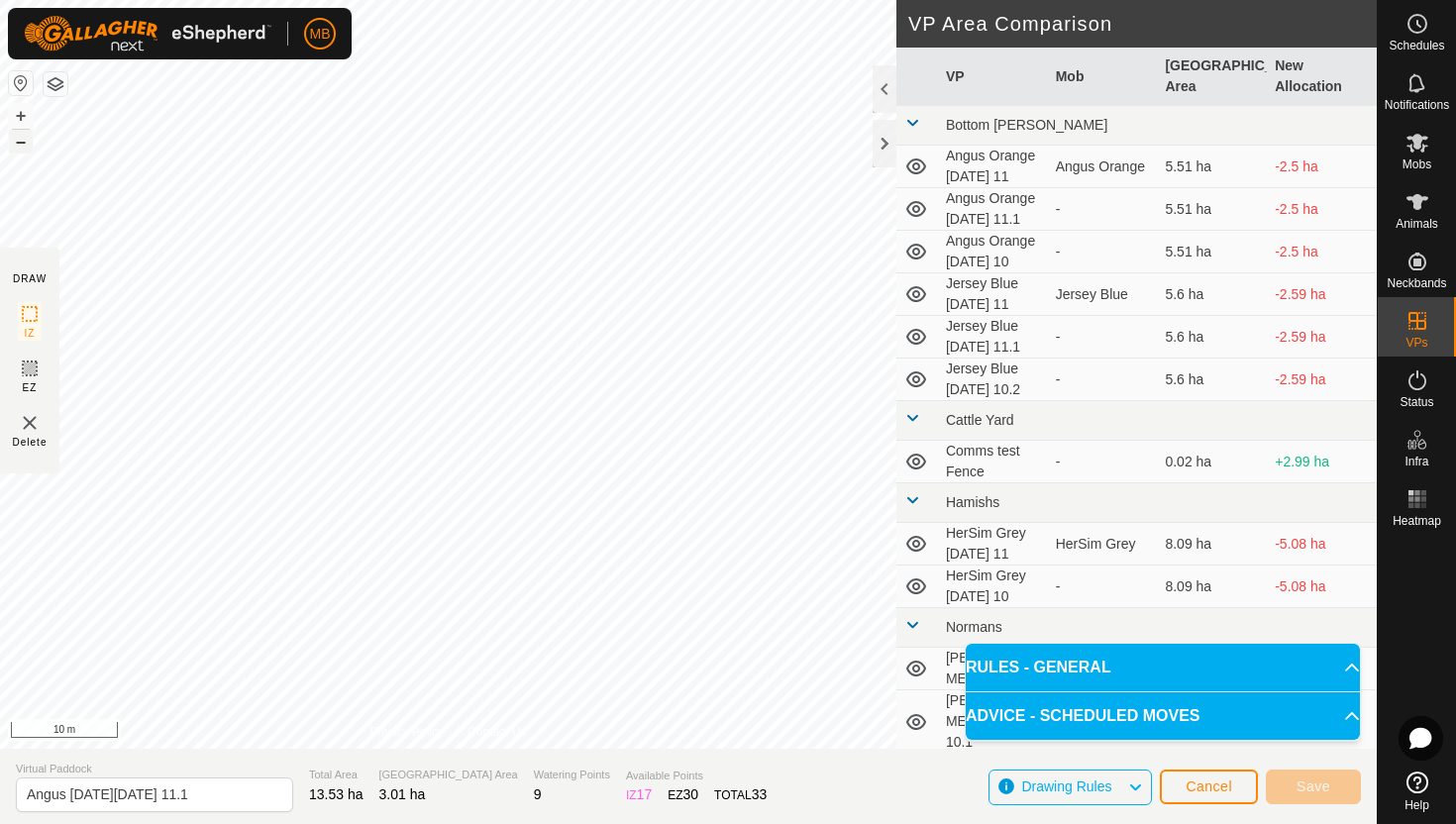 click on "–" at bounding box center (21, 142) 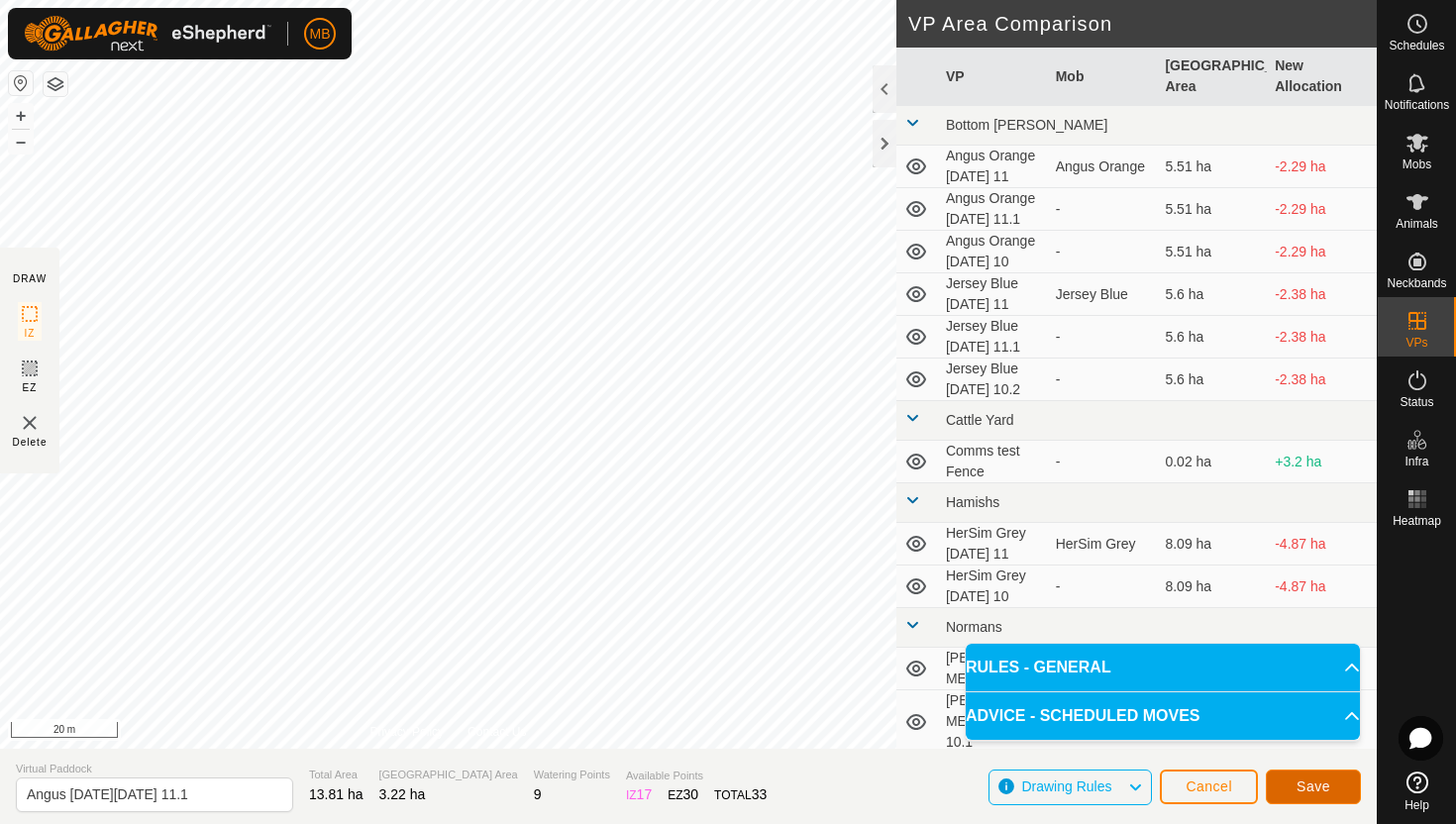 click on "Save" 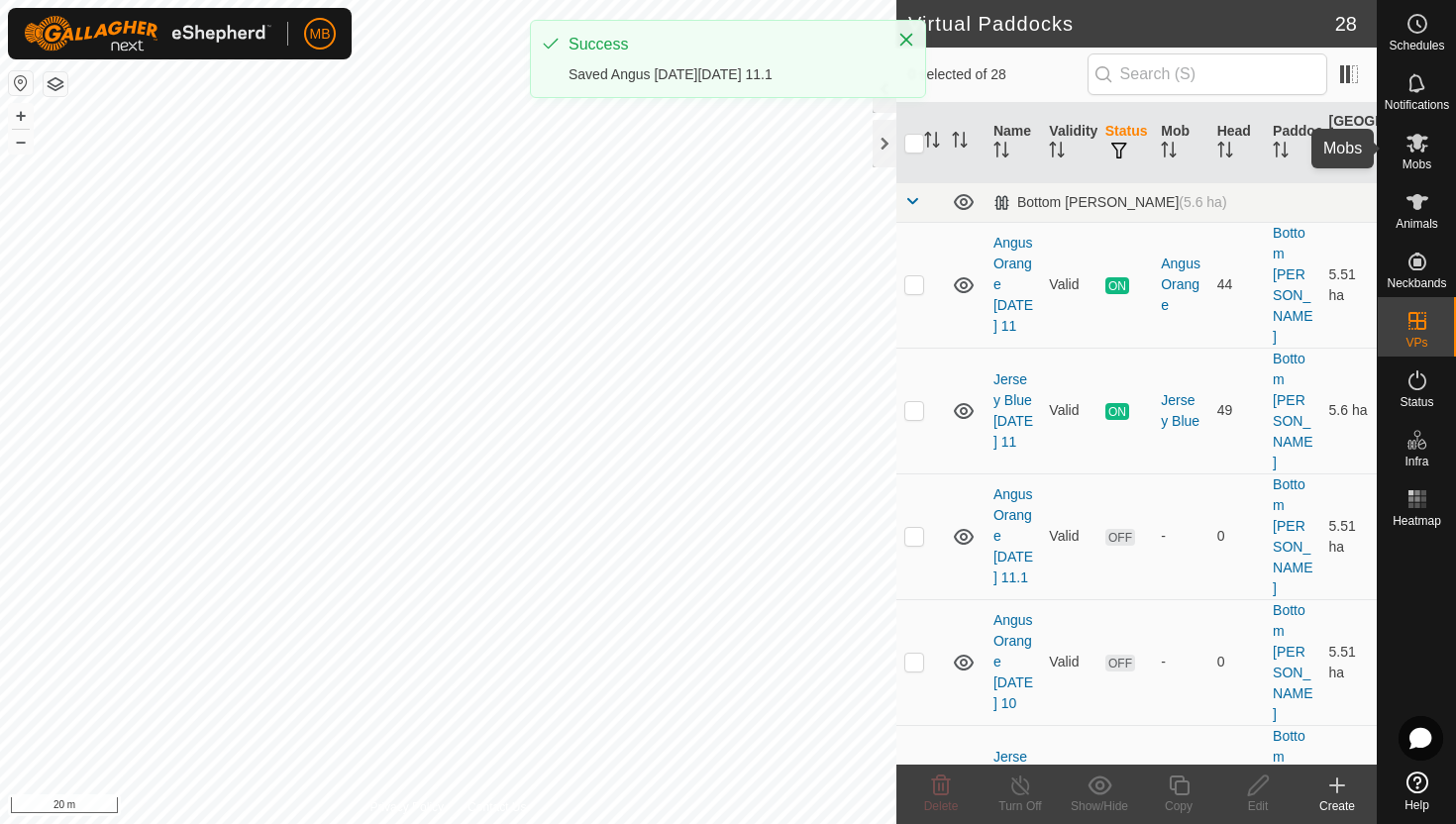click 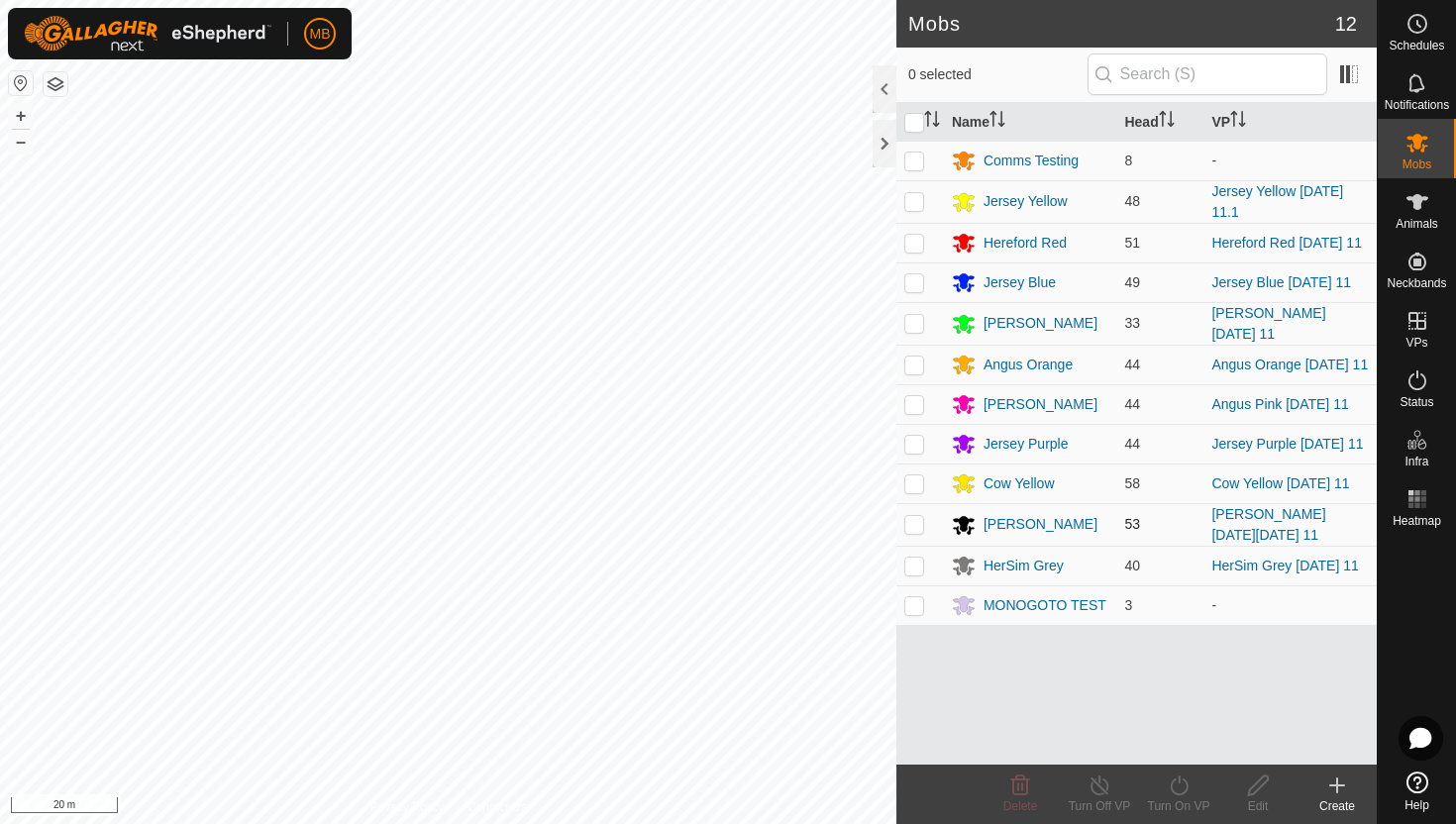 click at bounding box center (914, 524) 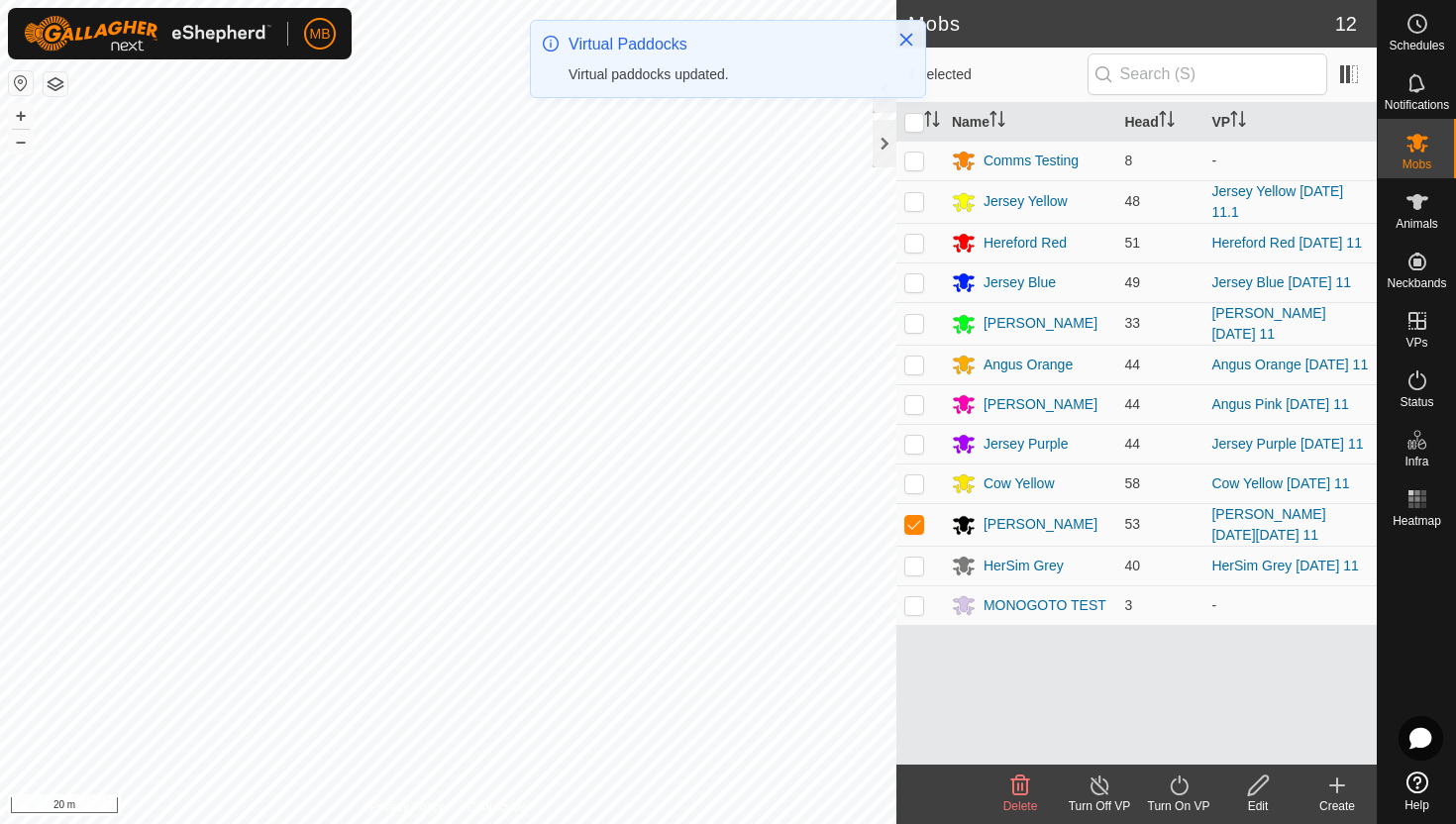 click 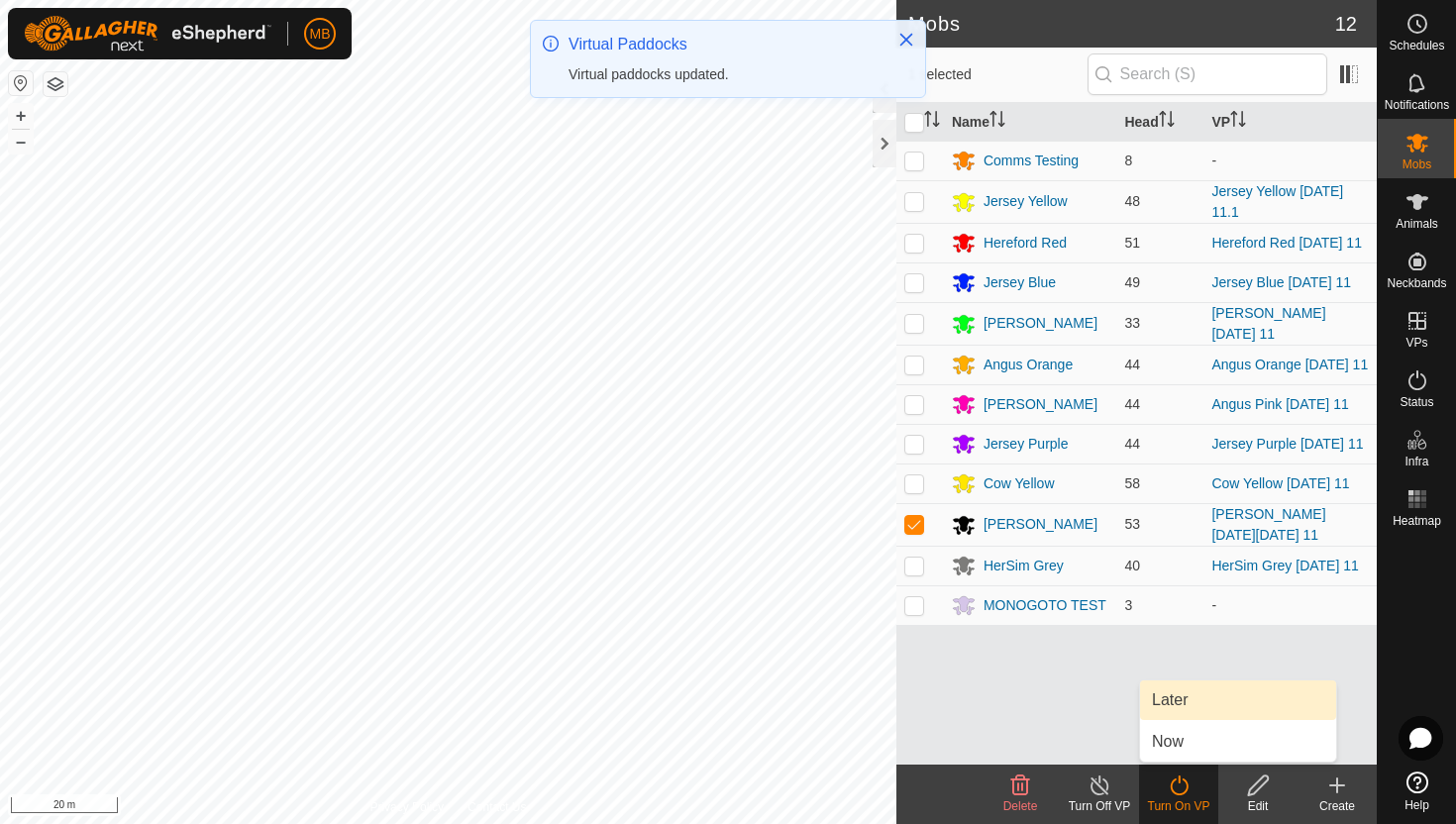 click on "Later" at bounding box center (1238, 700) 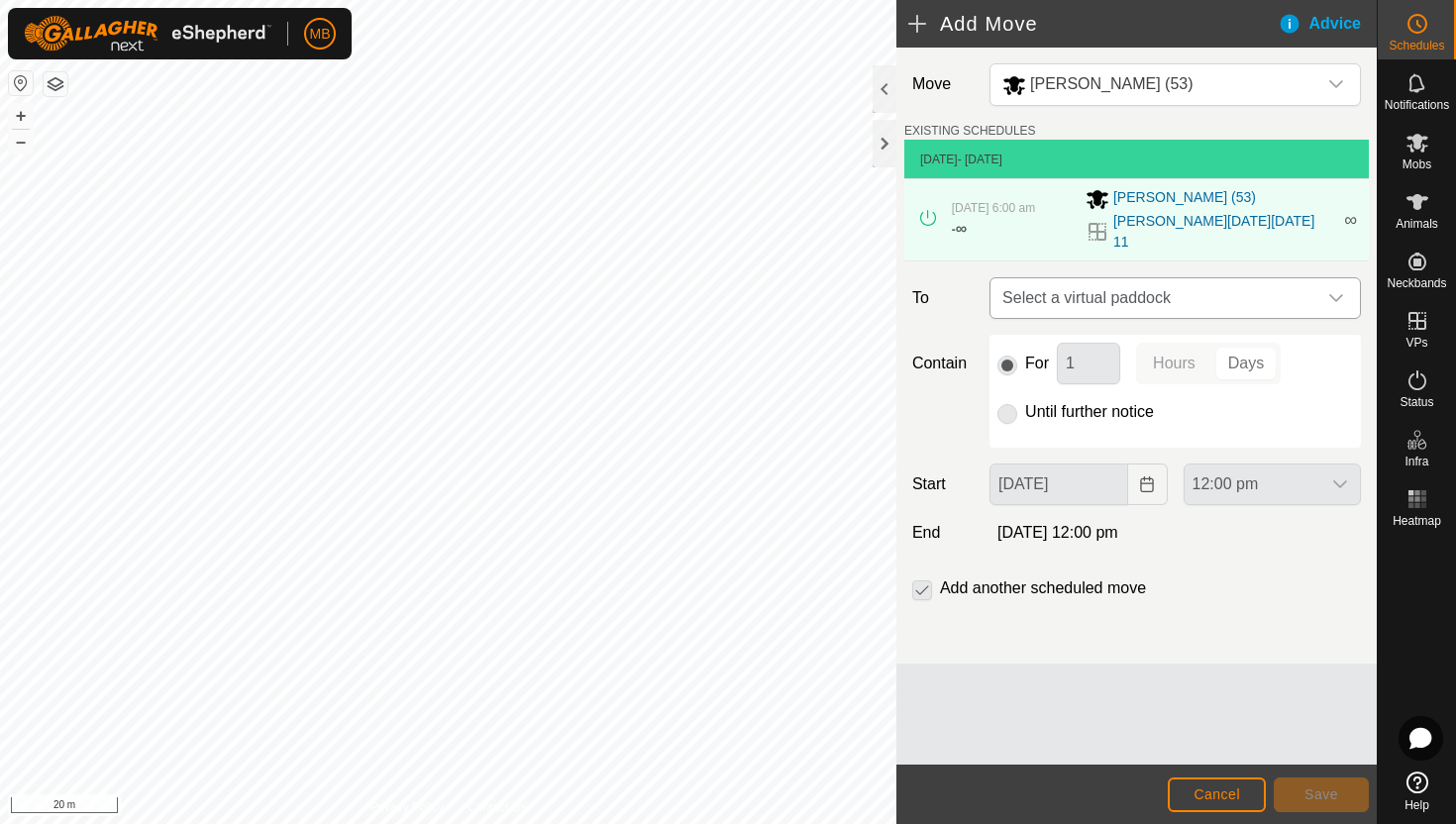click 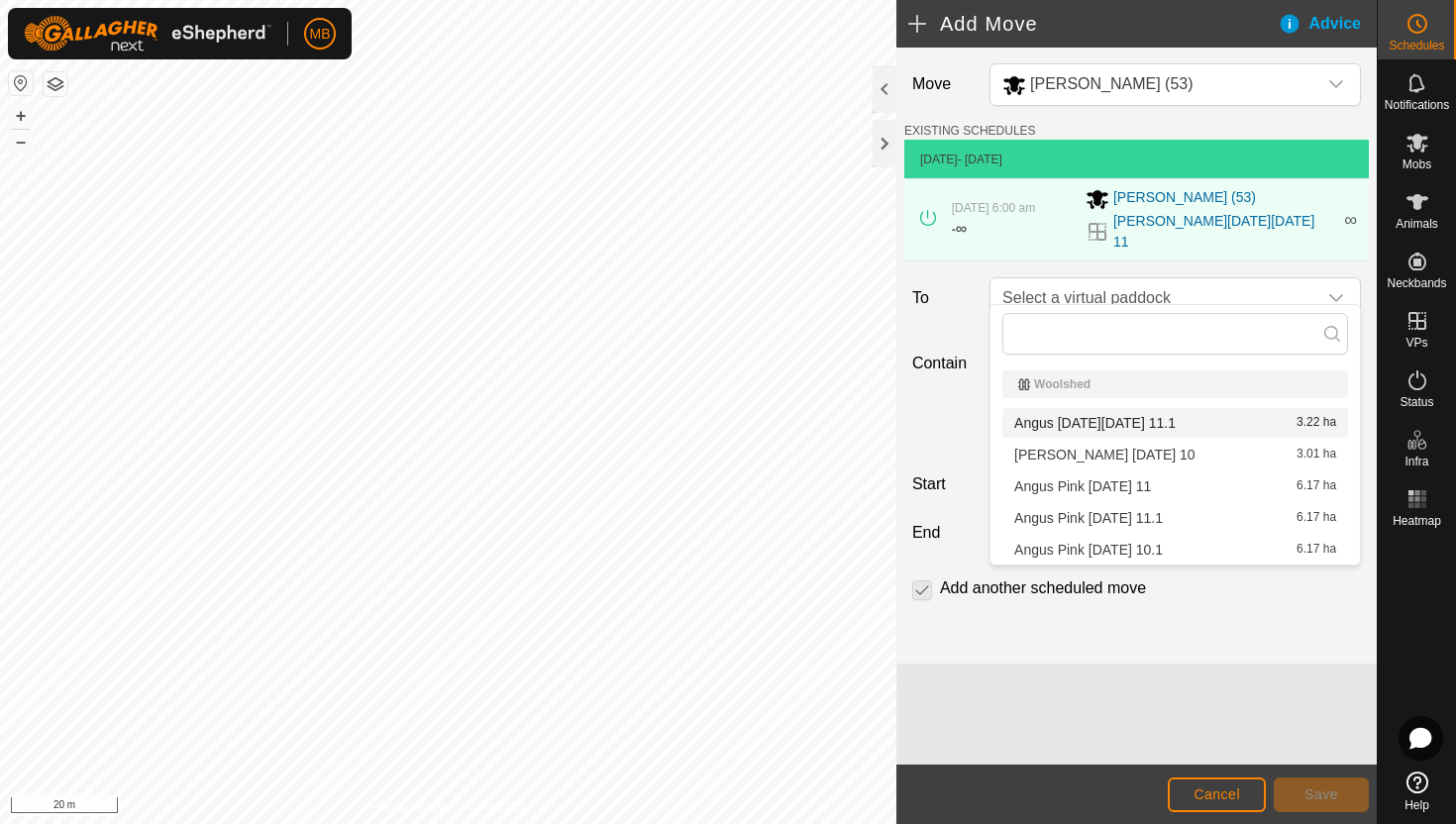 click on "Angus Black Friday 11.1  3.22 ha" at bounding box center (1175, 423) 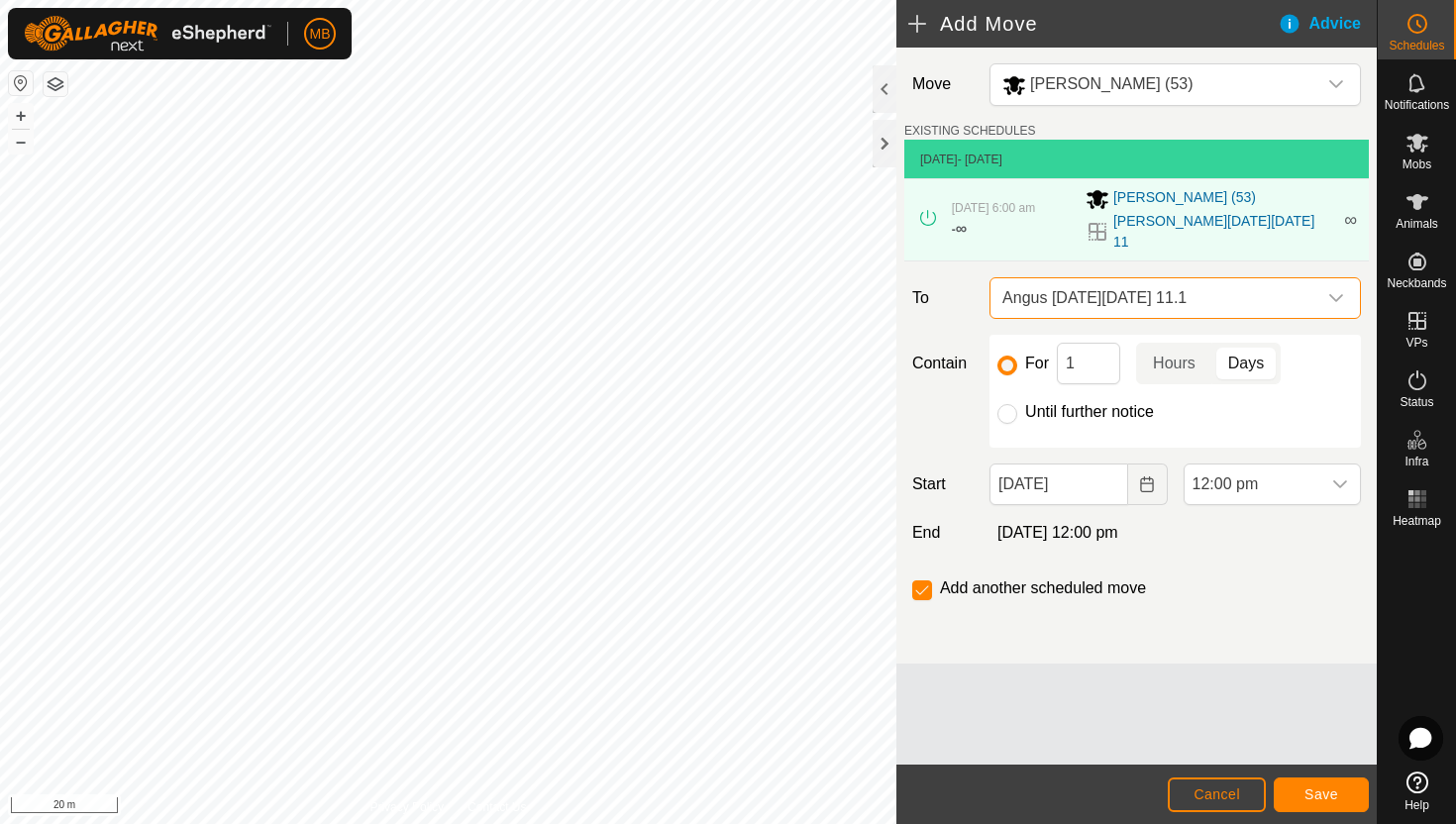 click on "Until further notice" 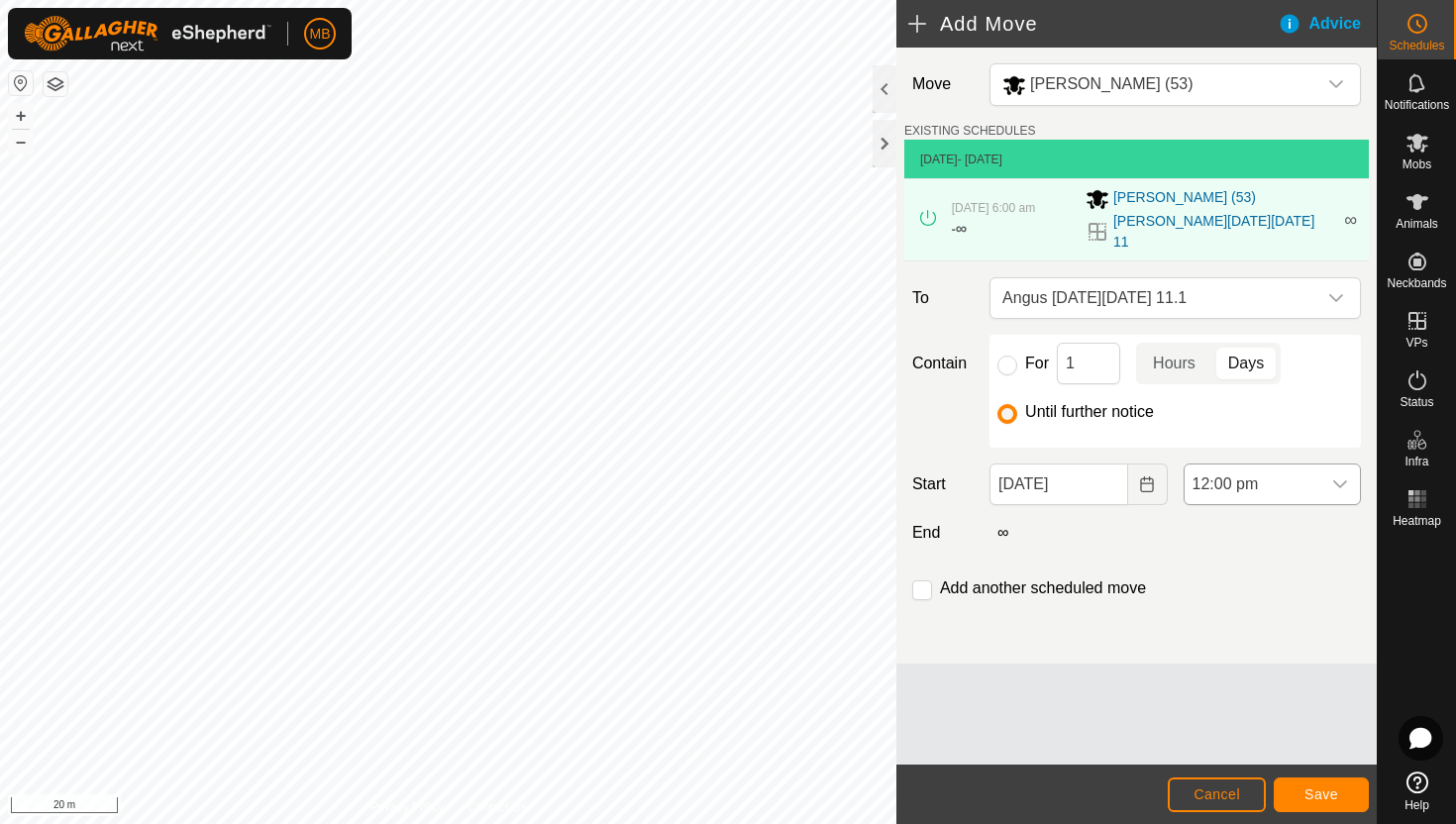 click at bounding box center (1340, 484) 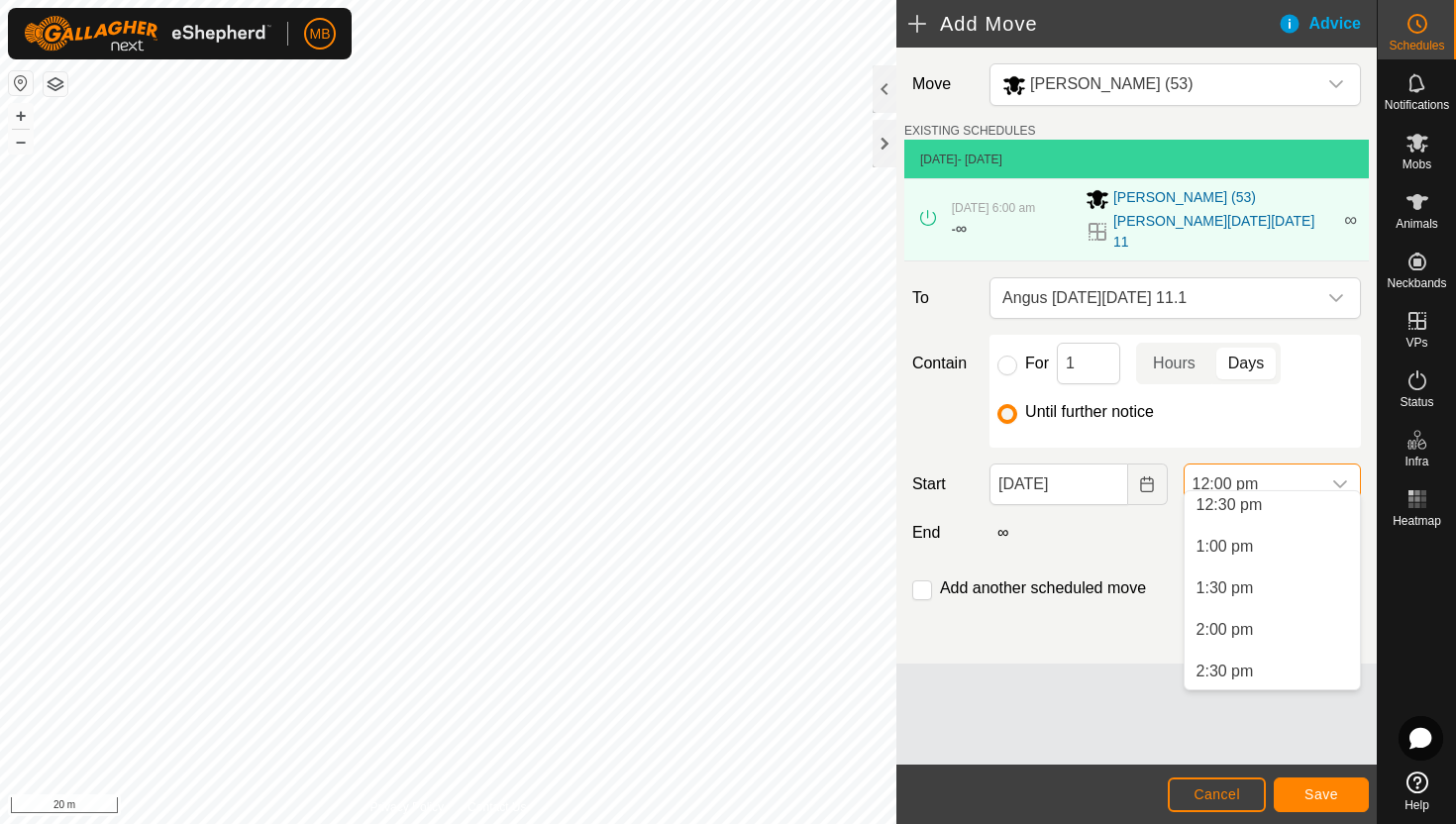 scroll, scrollTop: 1054, scrollLeft: 0, axis: vertical 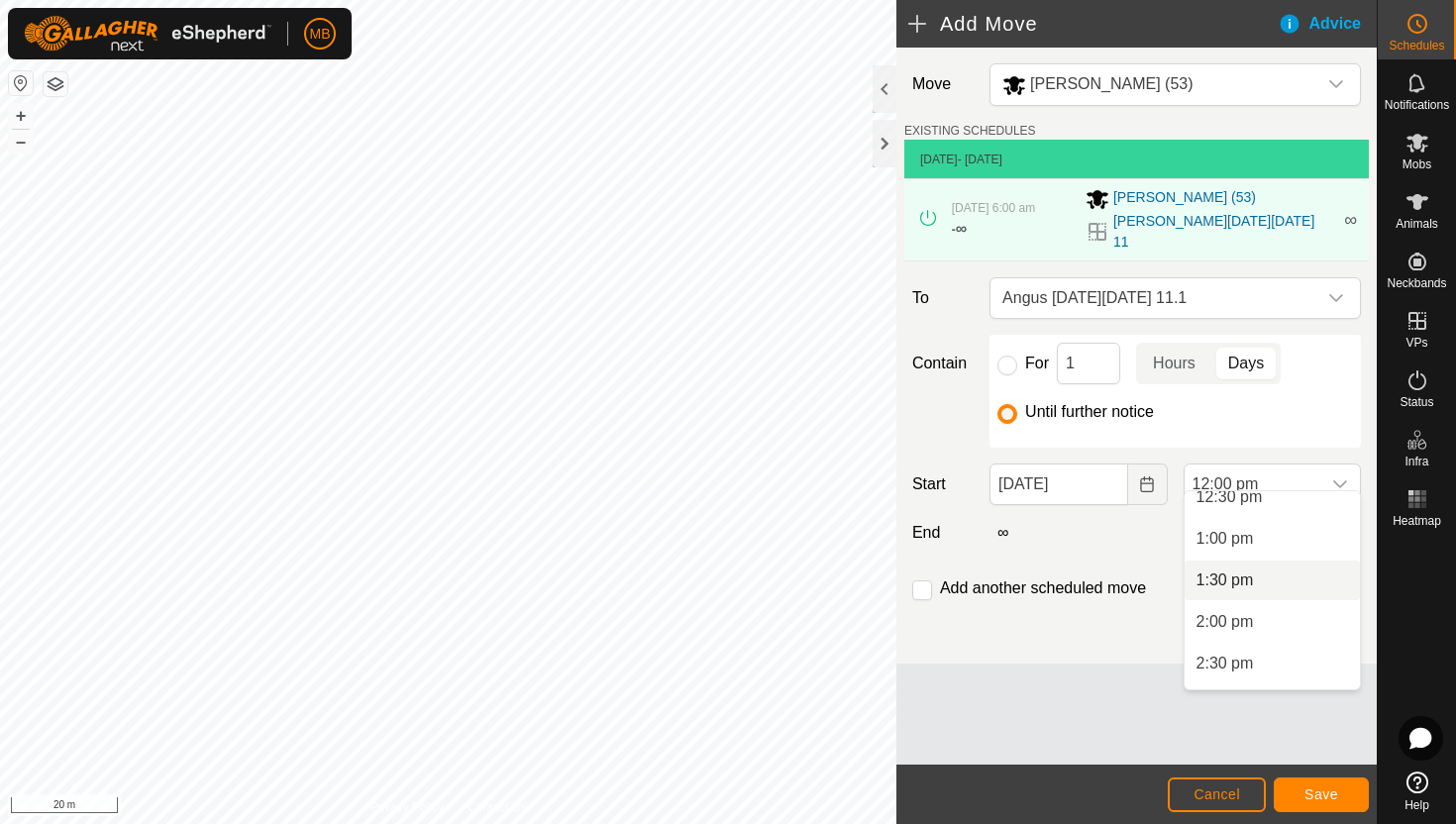click on "1:30 pm" at bounding box center [1272, 580] 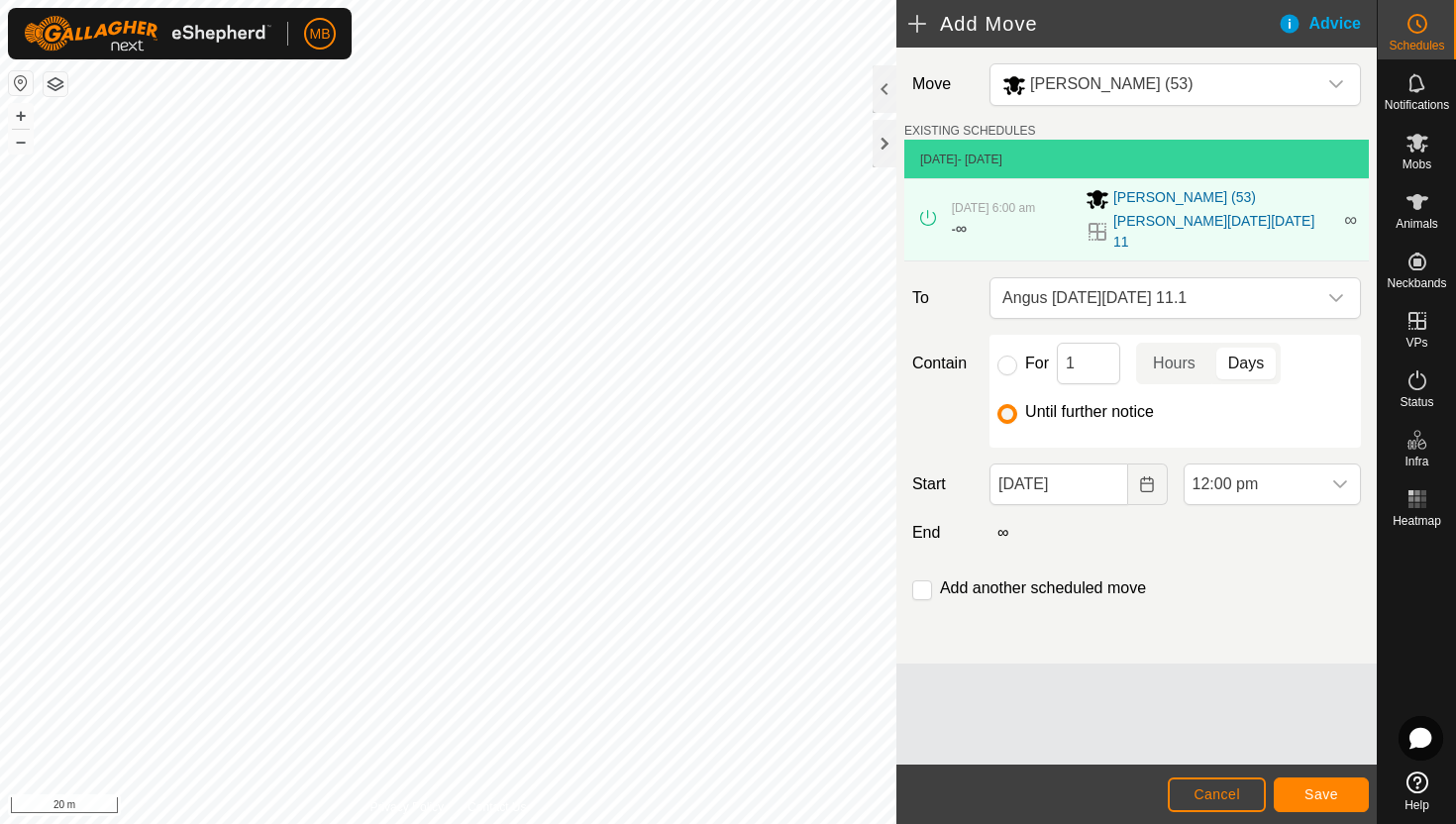 scroll, scrollTop: 998, scrollLeft: 0, axis: vertical 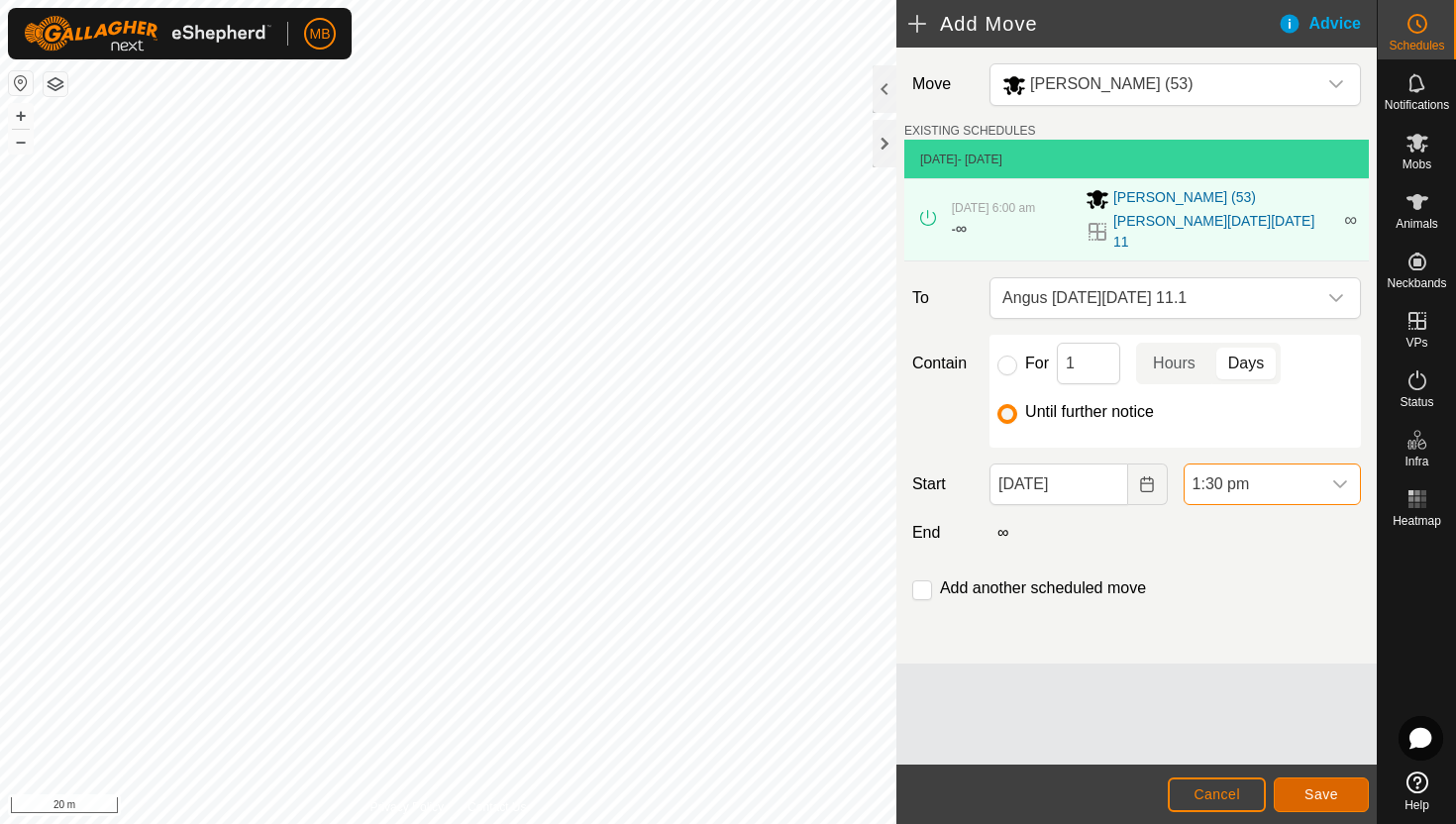 click on "Save" 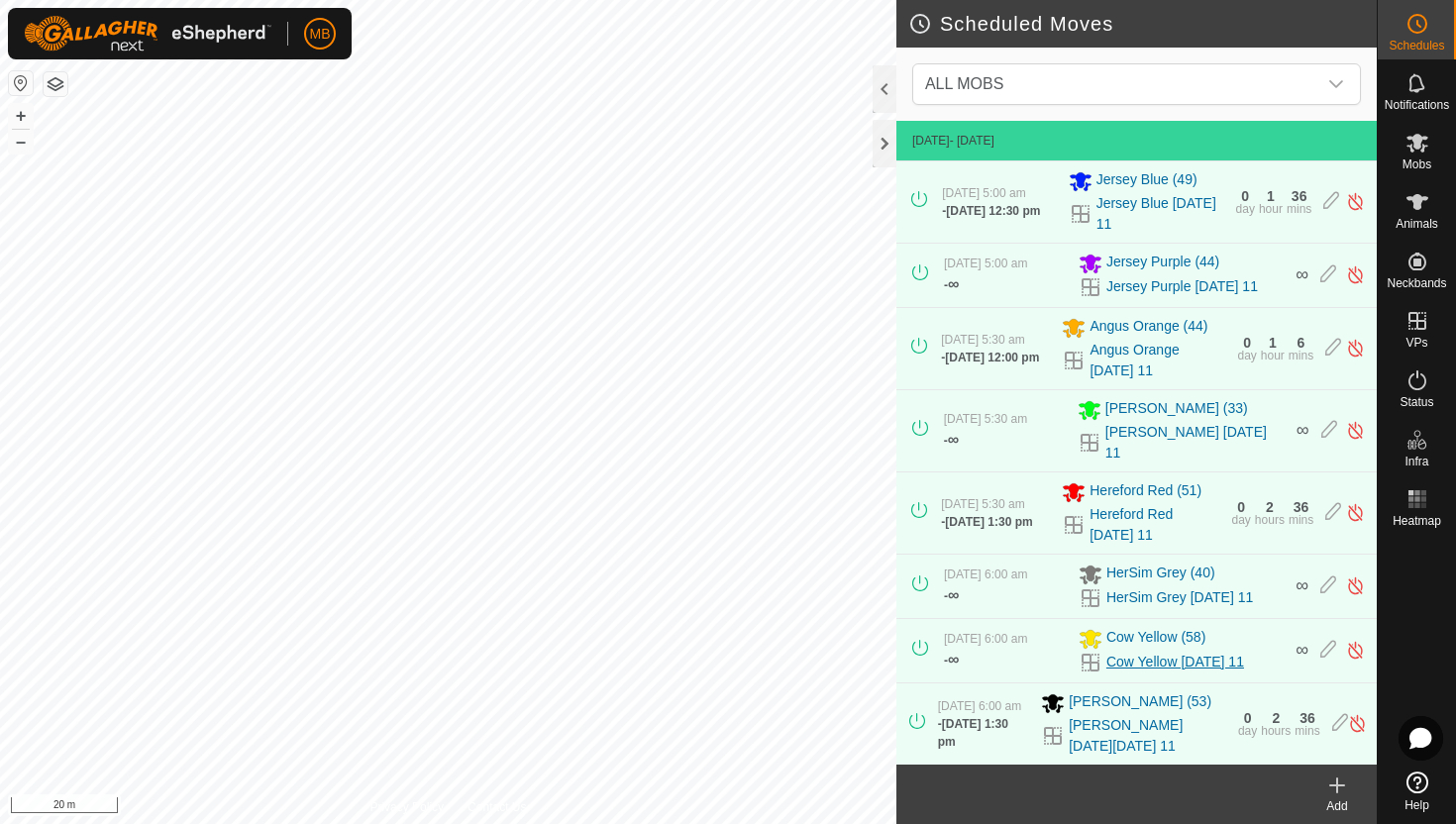 scroll, scrollTop: 410, scrollLeft: 0, axis: vertical 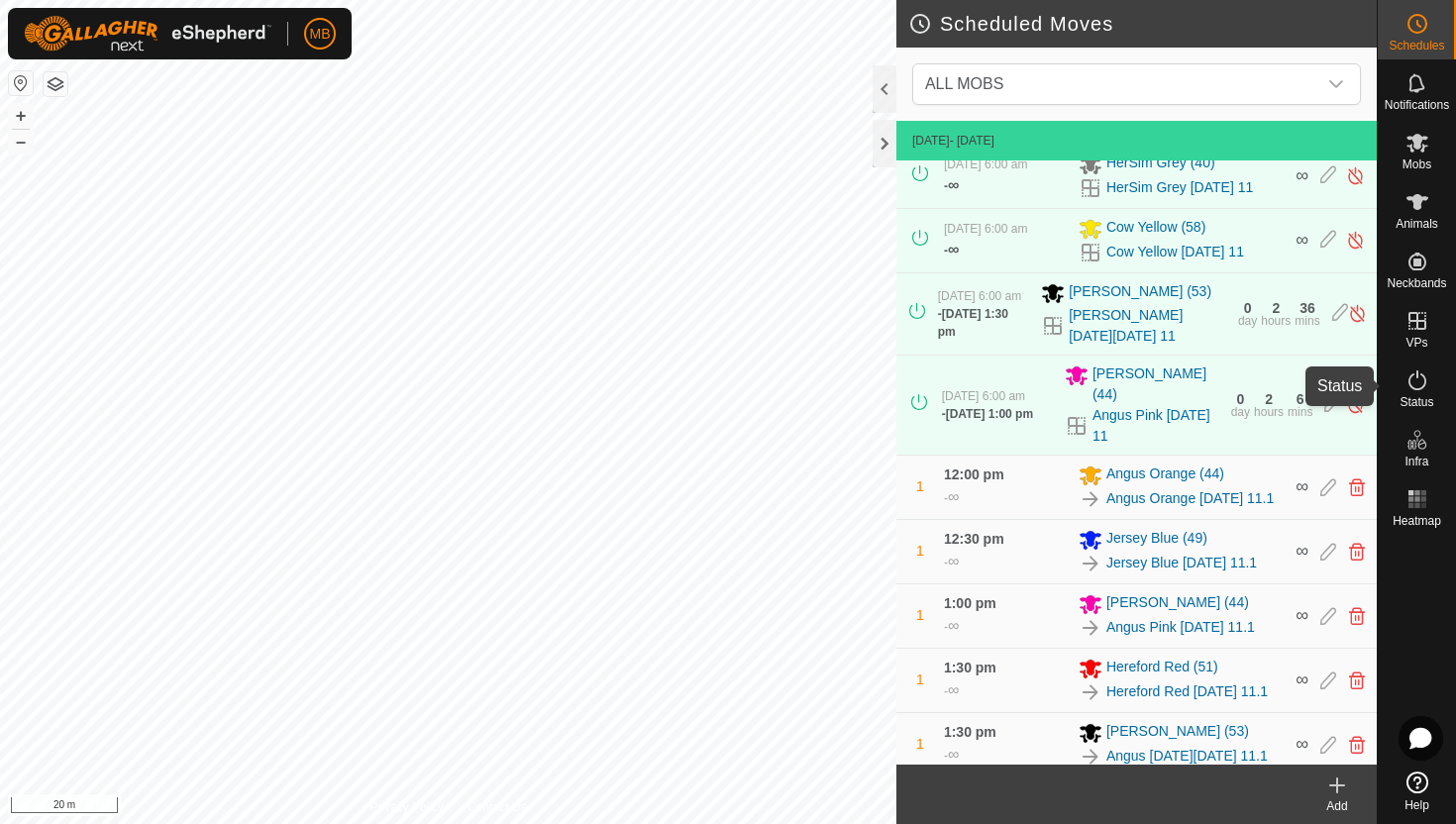 click 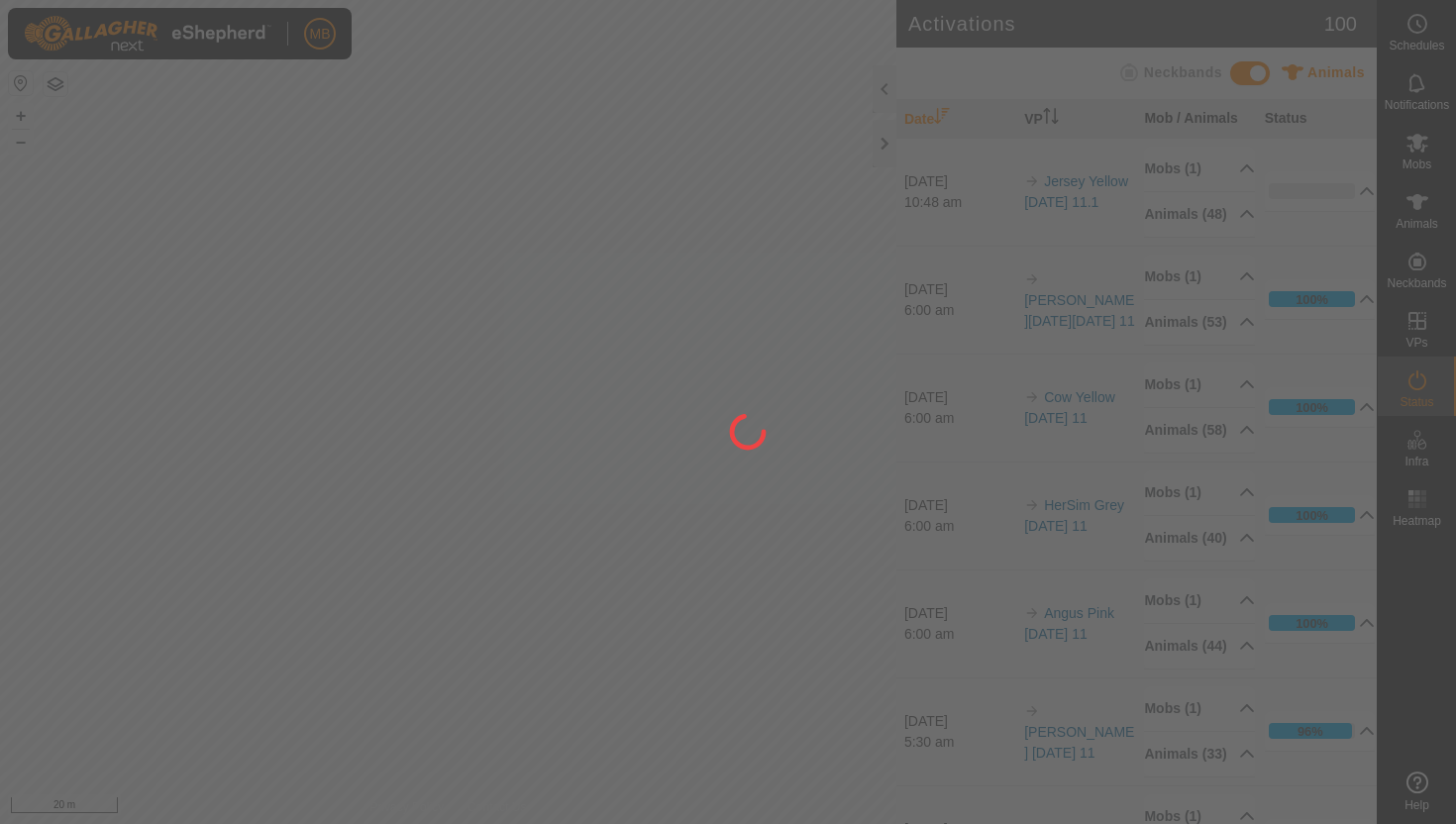 scroll, scrollTop: 0, scrollLeft: 0, axis: both 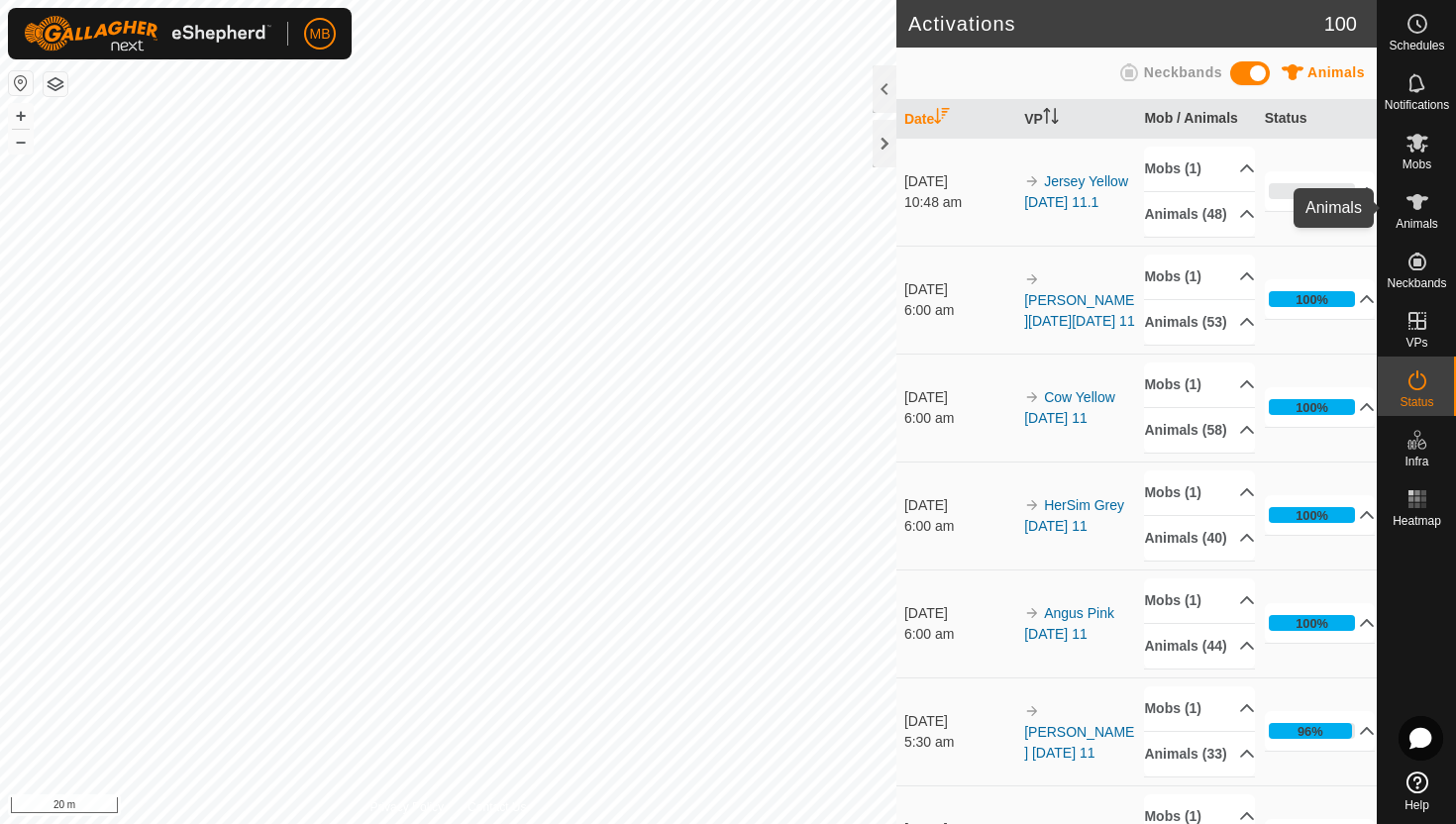 click 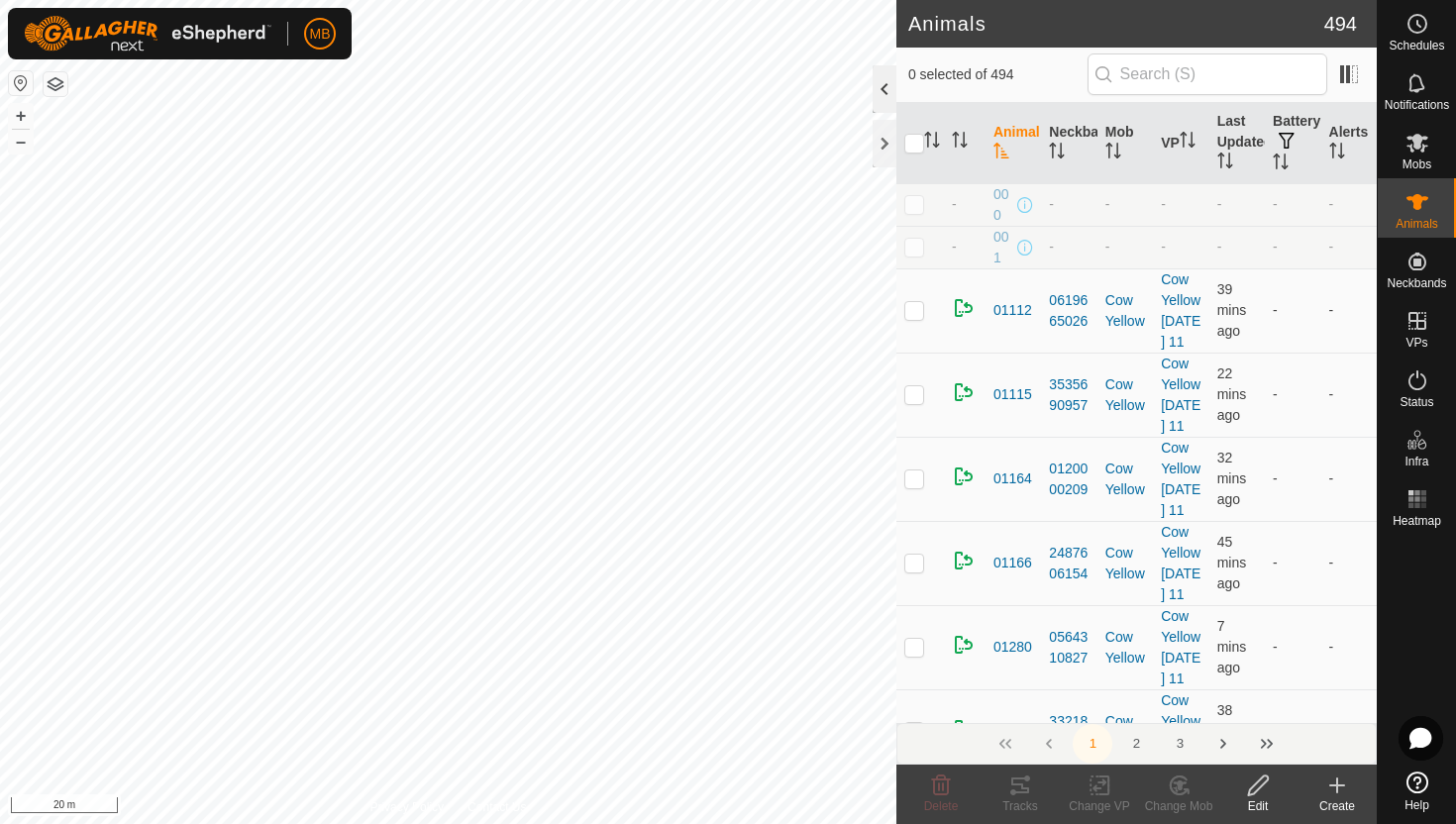 click 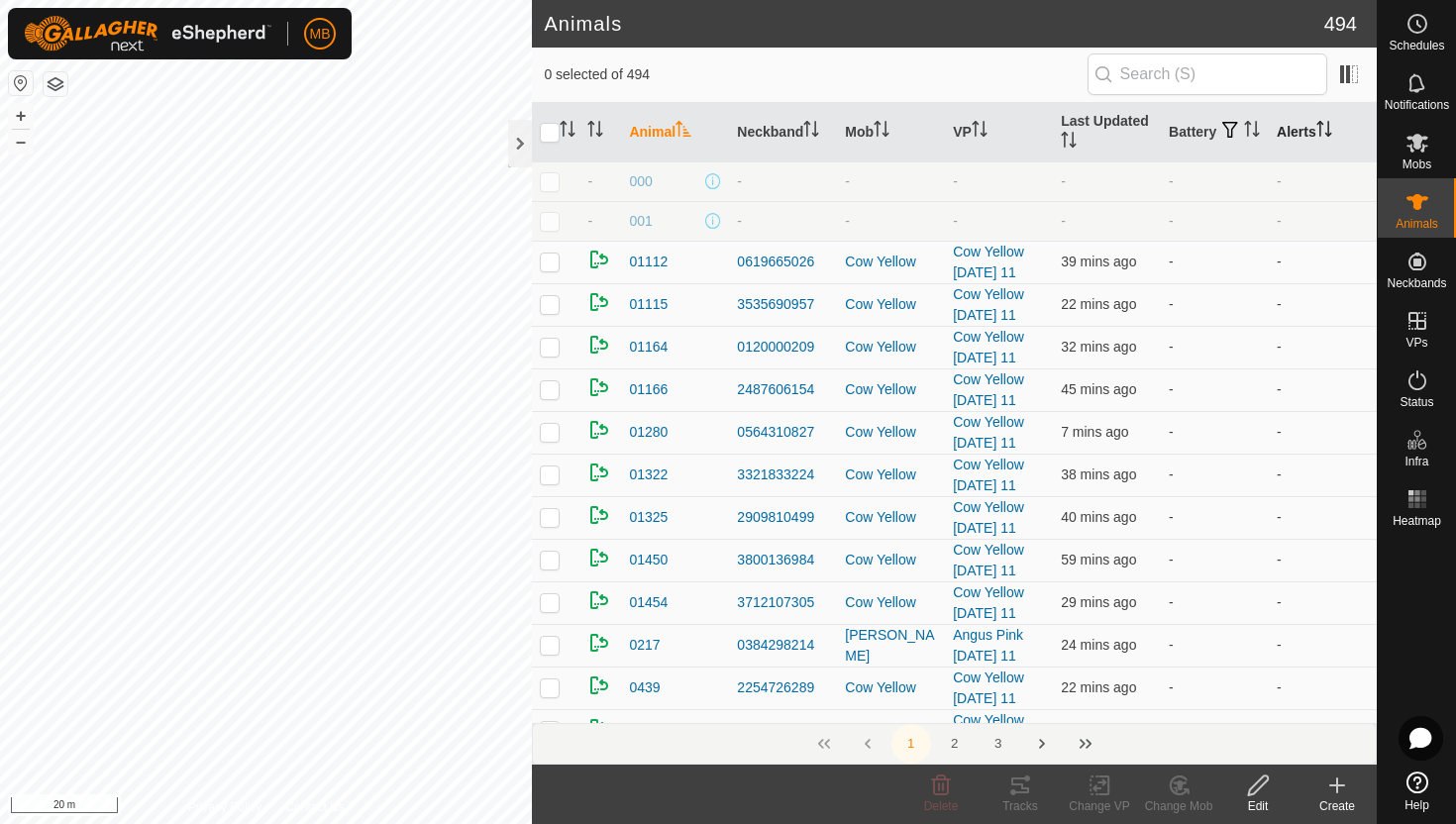 click 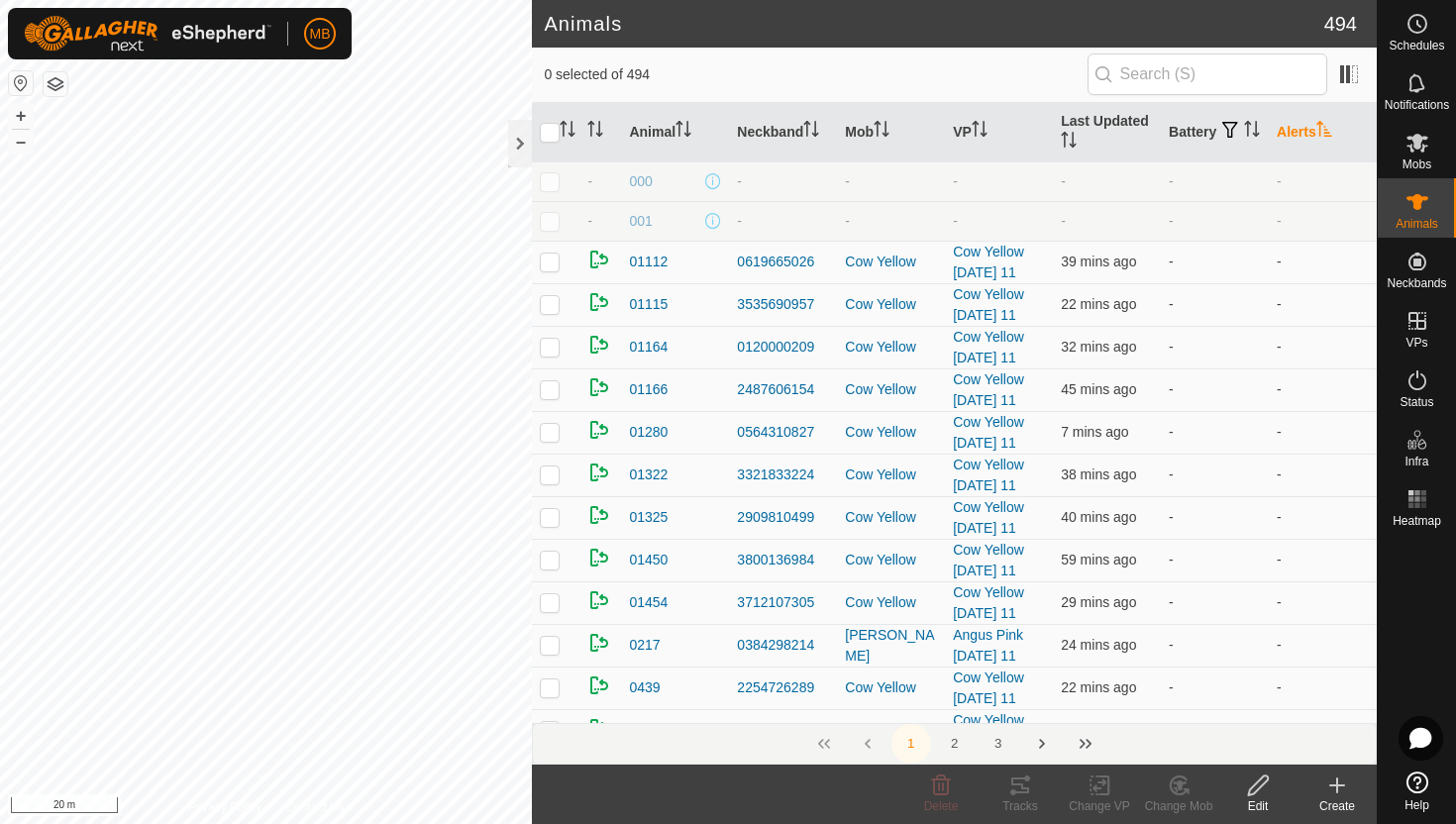click 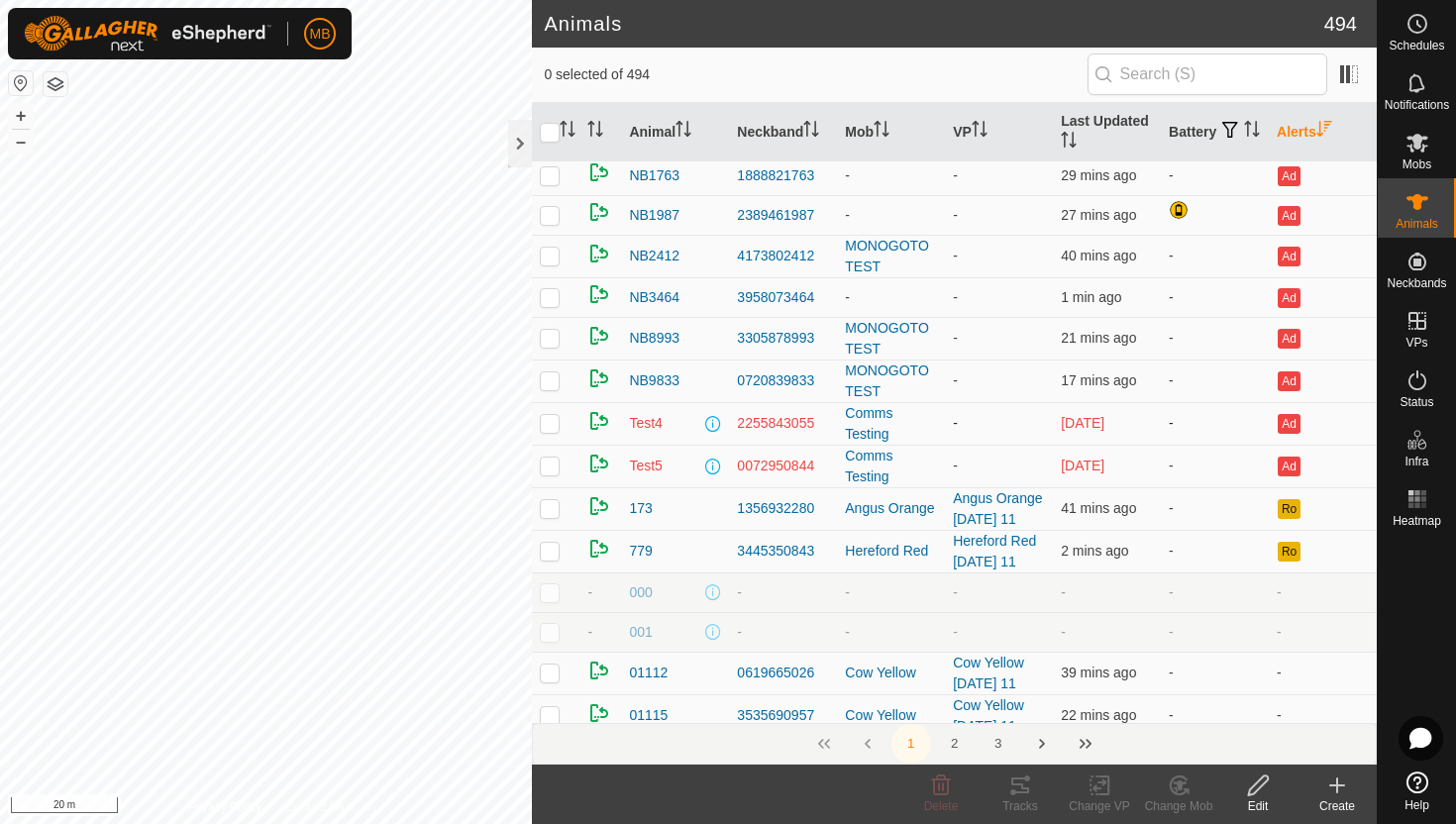 scroll, scrollTop: 53, scrollLeft: 0, axis: vertical 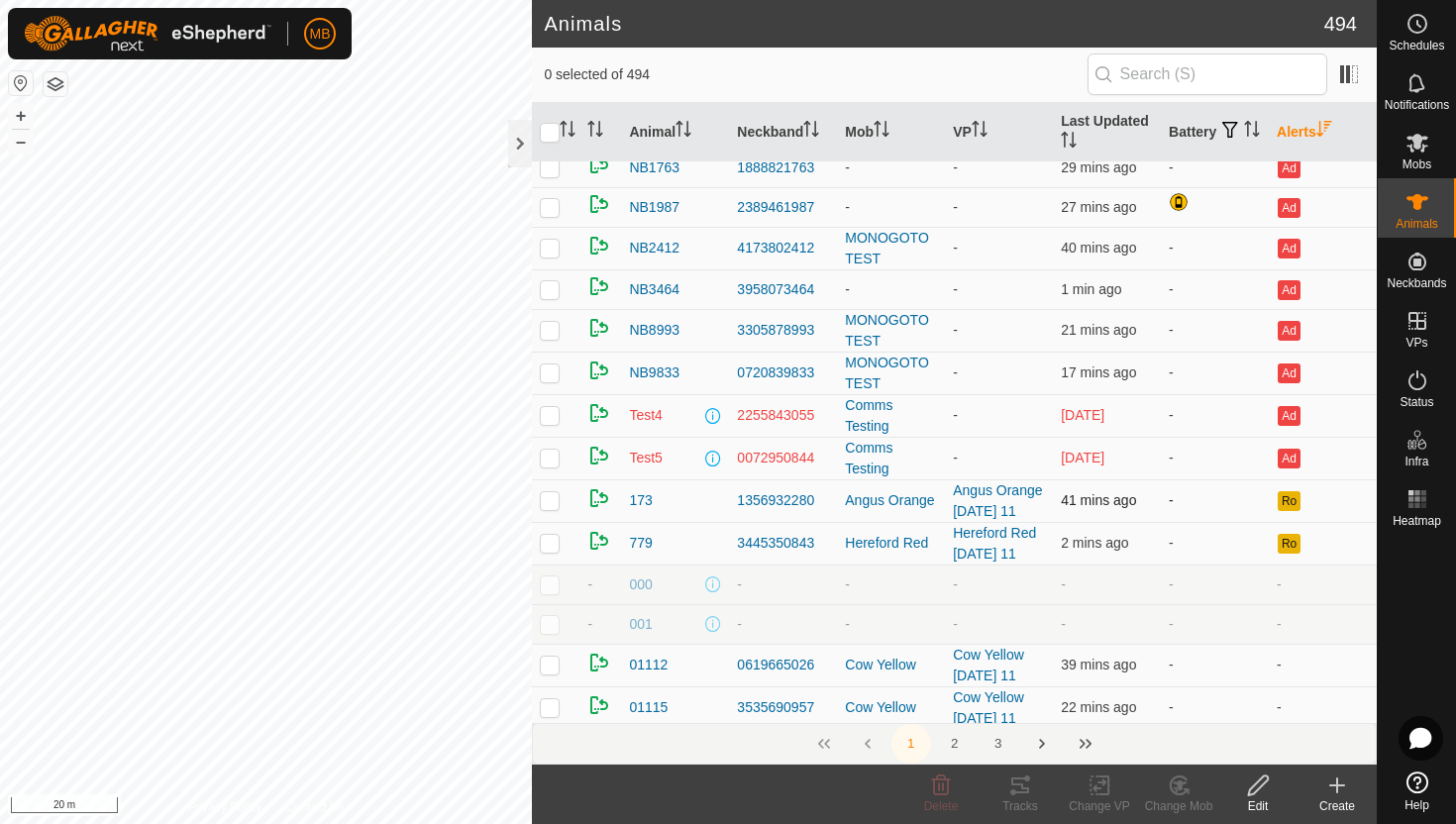 click at bounding box center (550, 500) 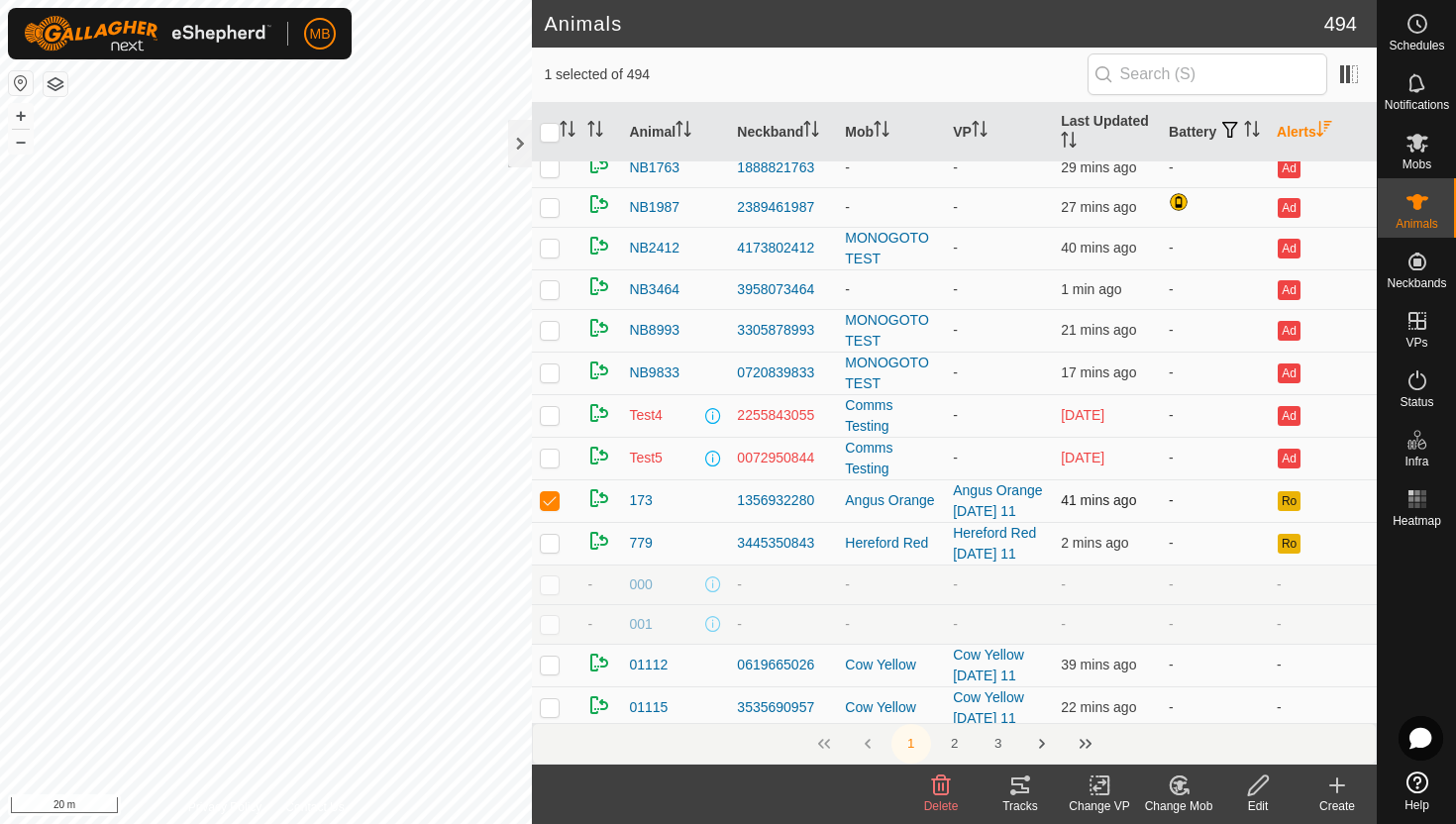 click at bounding box center [550, 500] 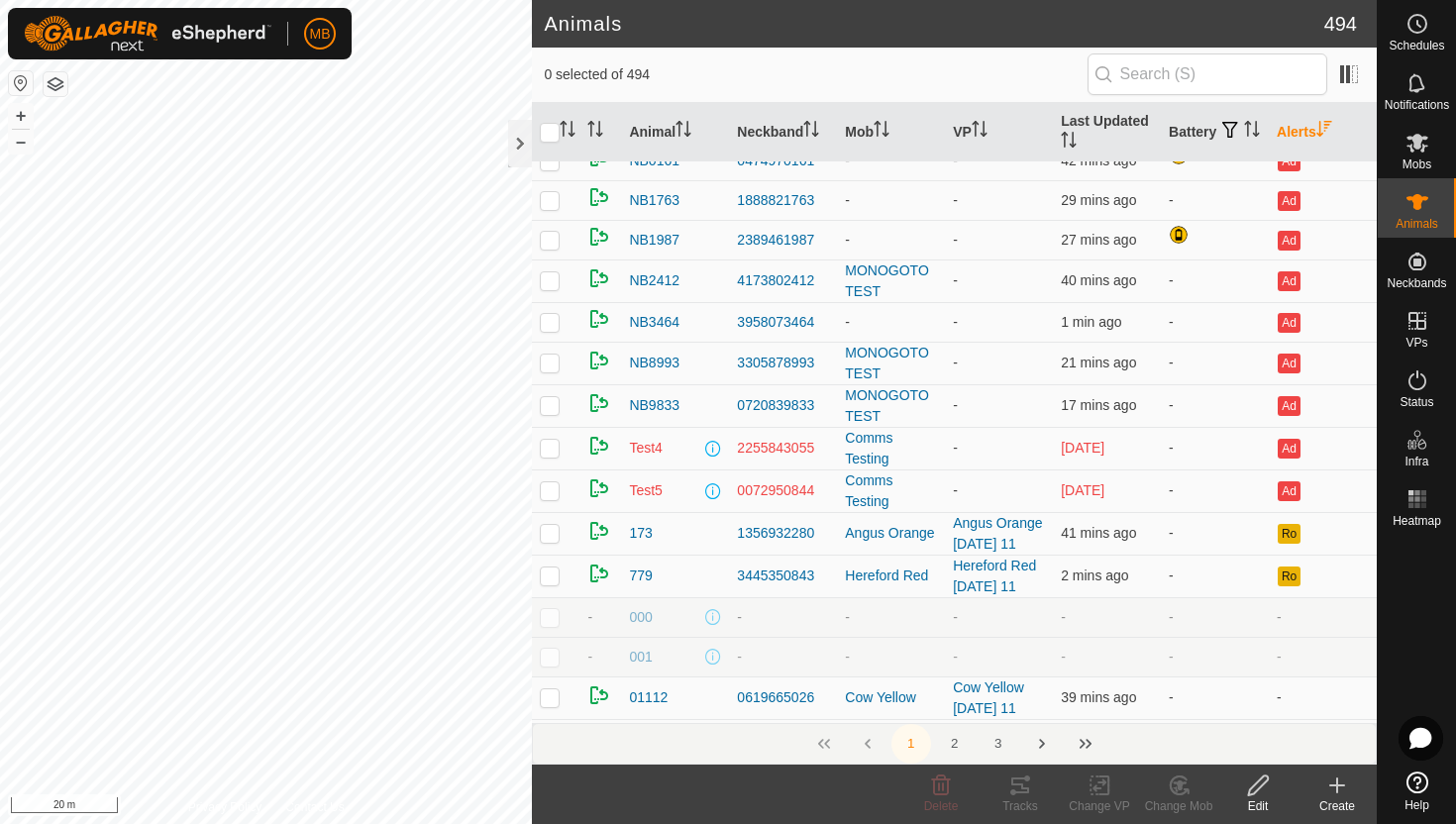 scroll, scrollTop: 0, scrollLeft: 0, axis: both 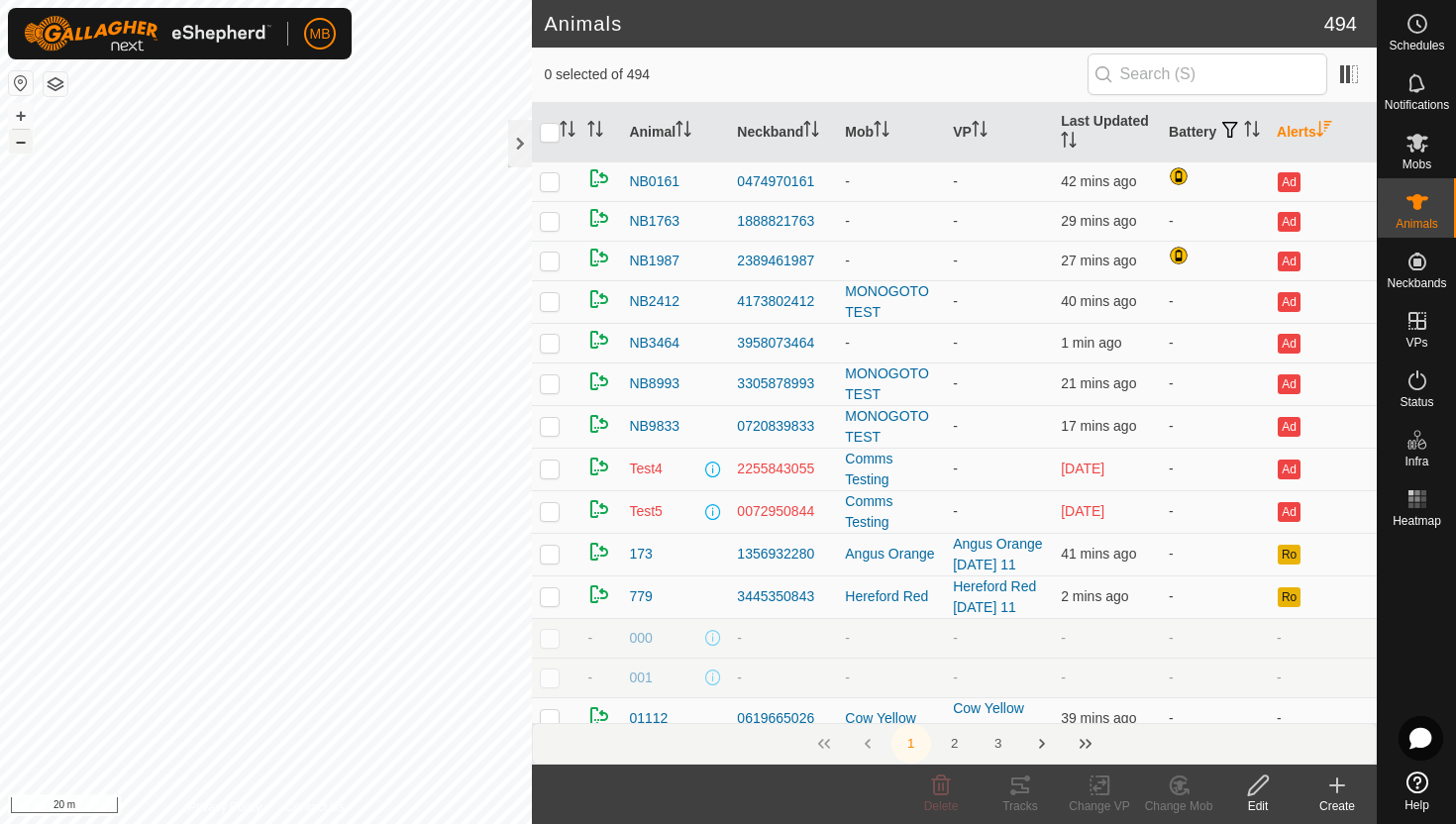 click on "–" at bounding box center [21, 142] 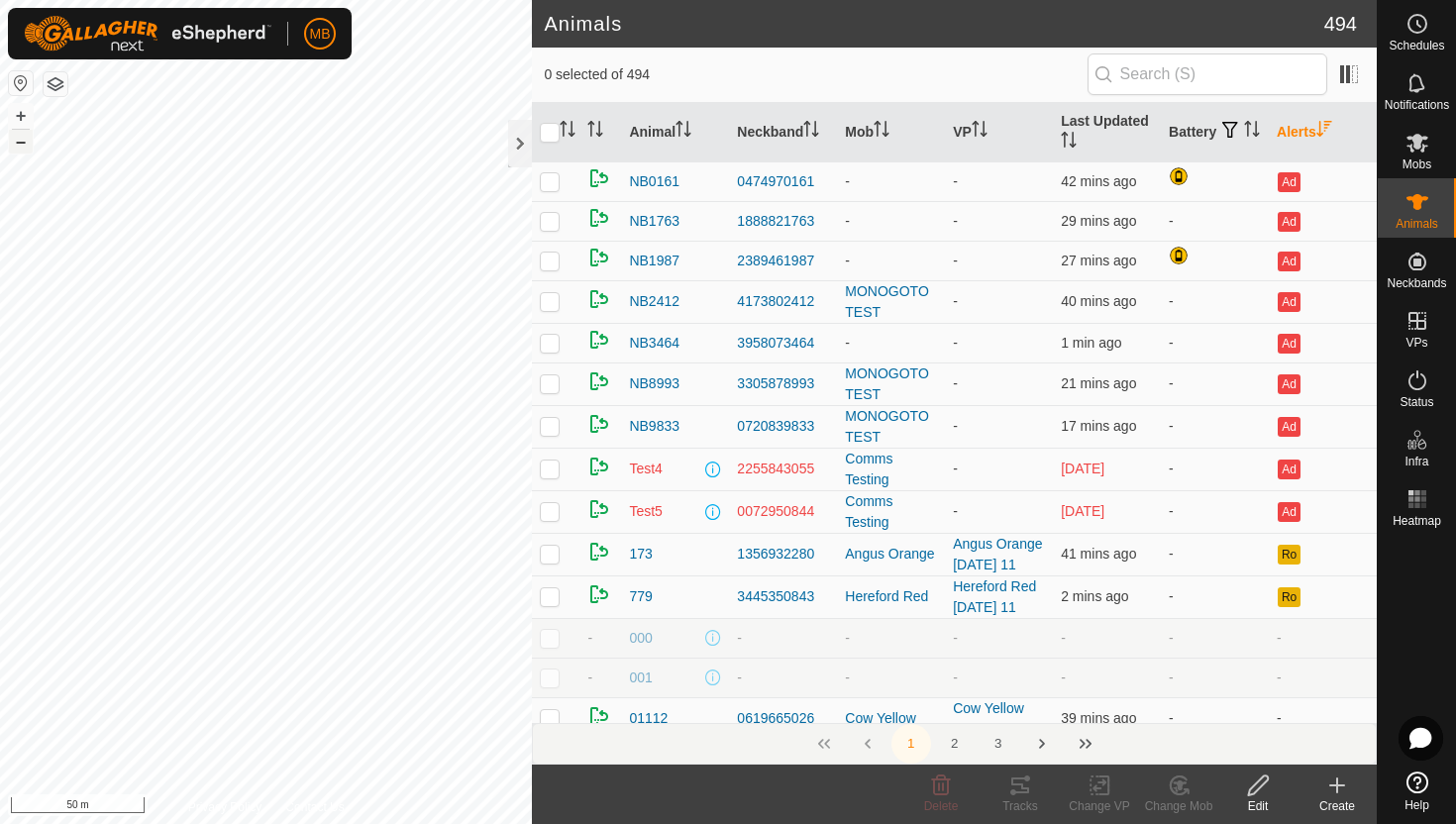 click on "–" at bounding box center [21, 142] 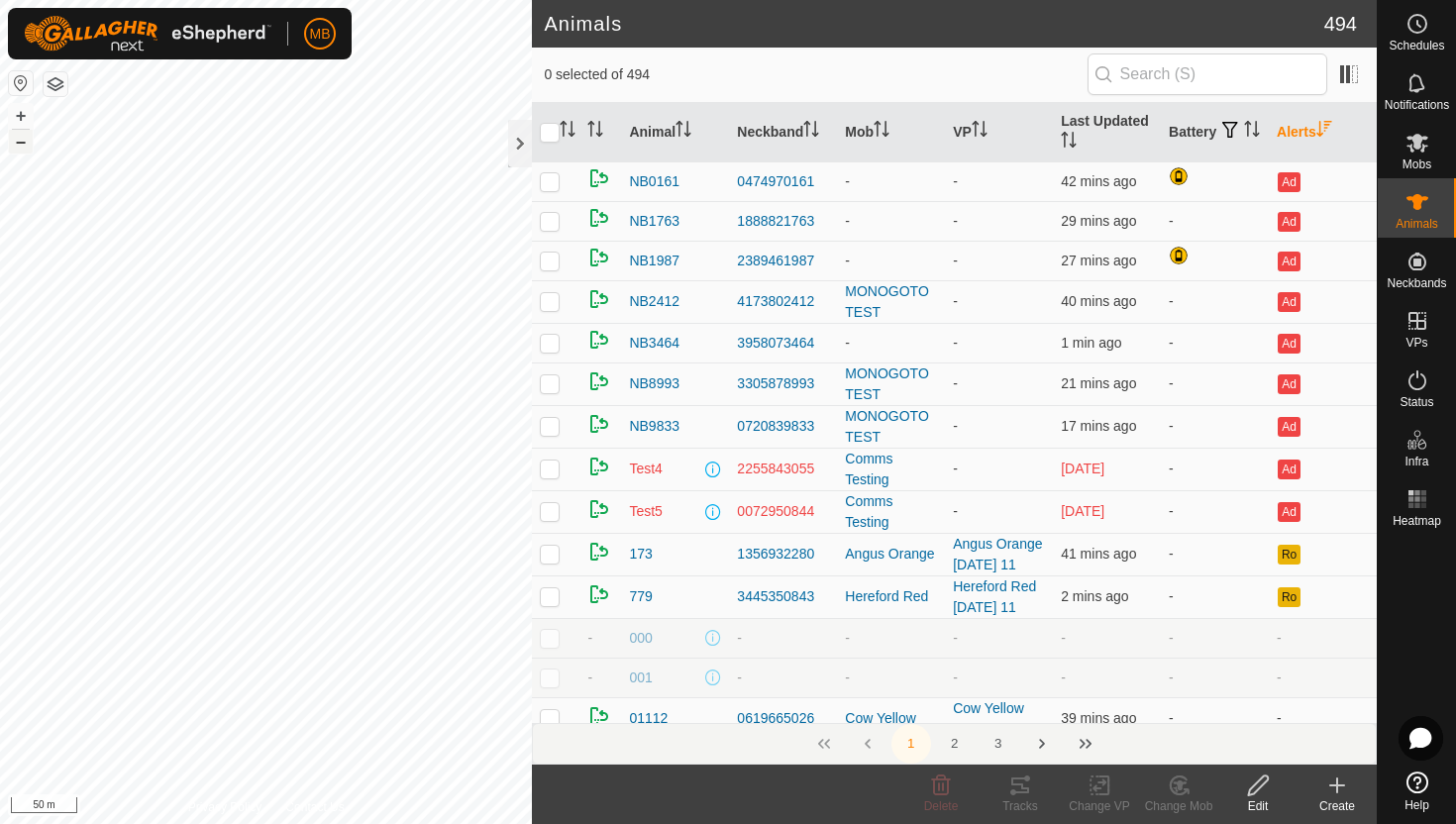 click on "–" at bounding box center [21, 142] 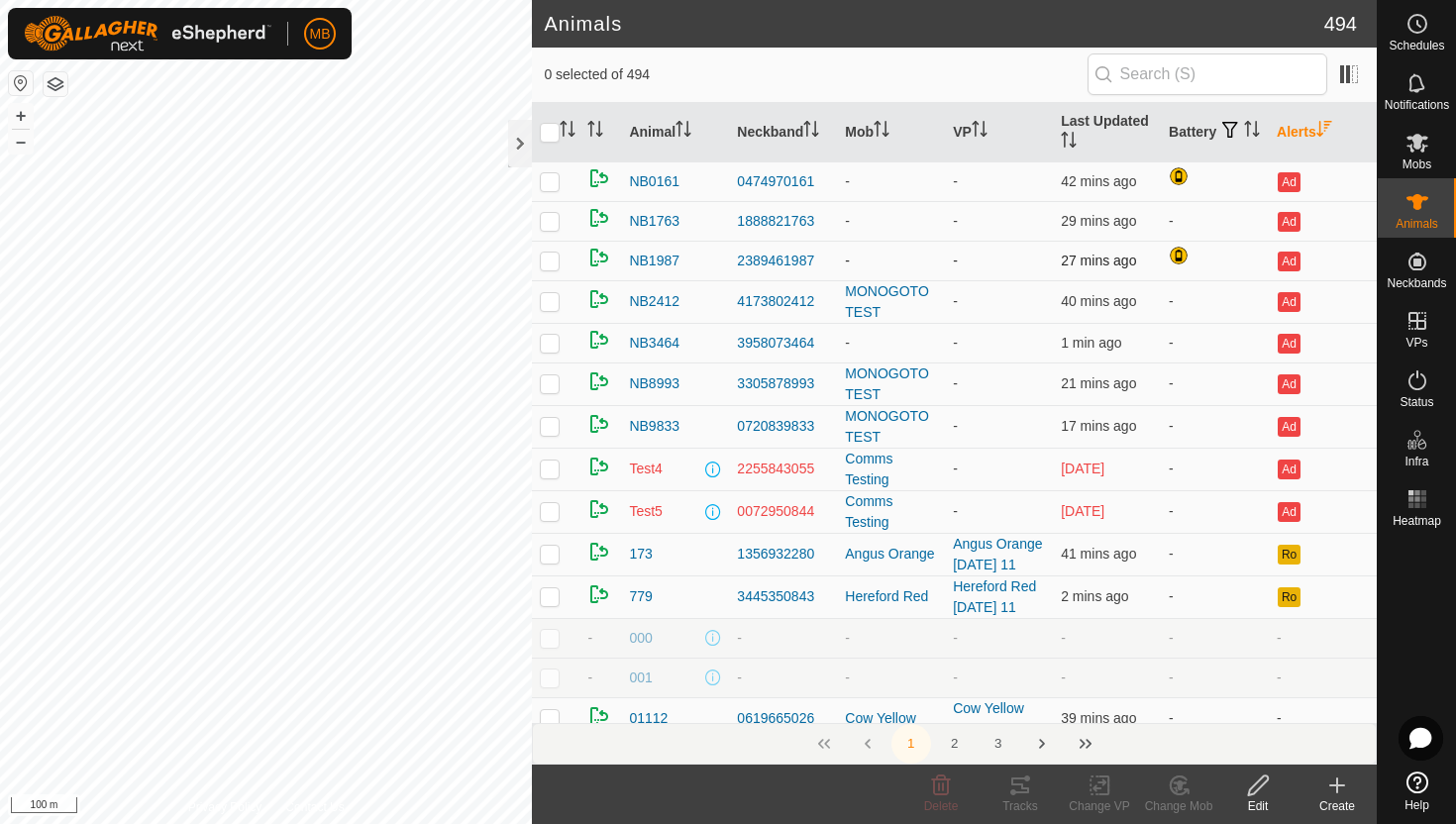 click on "Animals 494  0 selected of 494      Animal   Neckband   Mob   VP   Last Updated   Battery   Alerts   NB0161   0474970161   -  -  42 mins ago  Ad   NB1763   1888821763   -  -  29 mins ago -  Ad   NB1987   2389461987   -  -  27 mins ago  Ad   NB2412   4173802412   MONOGOTO TEST  -  40 mins ago -  Ad   NB3464   3958073464   -  -  1 min ago -  Ad   NB8993   3305878993   MONOGOTO TEST  -  21 mins ago -  Ad   NB9833   0720839833   MONOGOTO TEST  -  17 mins ago -  Ad   Test4   2255843055   Comms Testing  -  6 days ago -  Ad   Test5   0072950844   Comms Testing  -  21 days ago -  Ad   173   1356932280   Angus Orange  Angus Orange Friday 11  41 mins ago -  Ro   779   3445350843   Hereford Red  Hereford Red Friday 11  2 mins ago -  Ro   -   000   -   -  -  - -  -   -   001   -   -  -  - -  -   01112   0619665026   Cow Yellow  Cow Yellow Friday 11  39 mins ago -  -   01115   3535690957   Cow Yellow  Cow Yellow Friday 11  22 mins ago -  -   01164   0120000209   Cow Yellow  Cow Yellow Friday 11  32 mins ago -  -   01166" 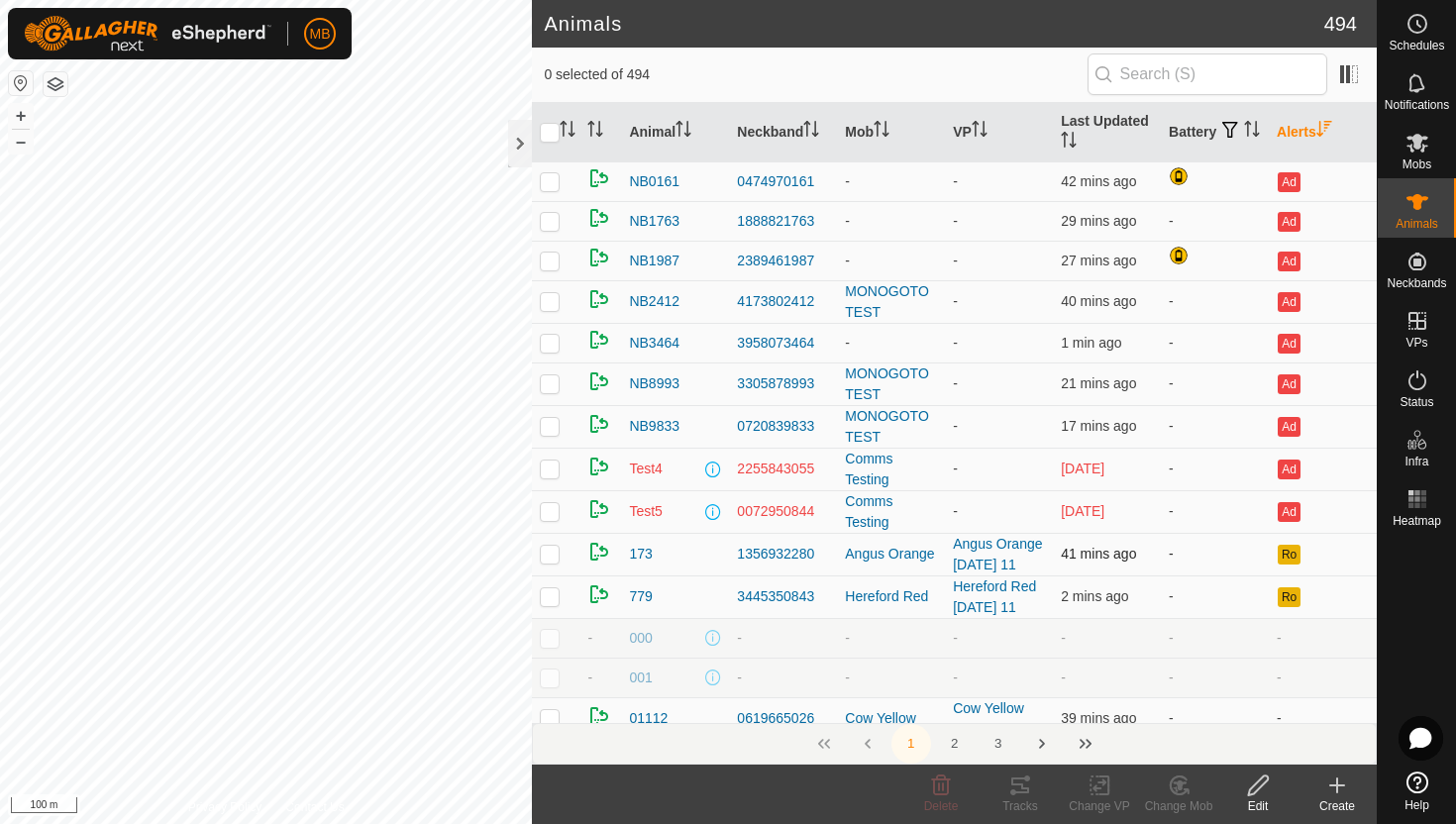 click at bounding box center [550, 554] 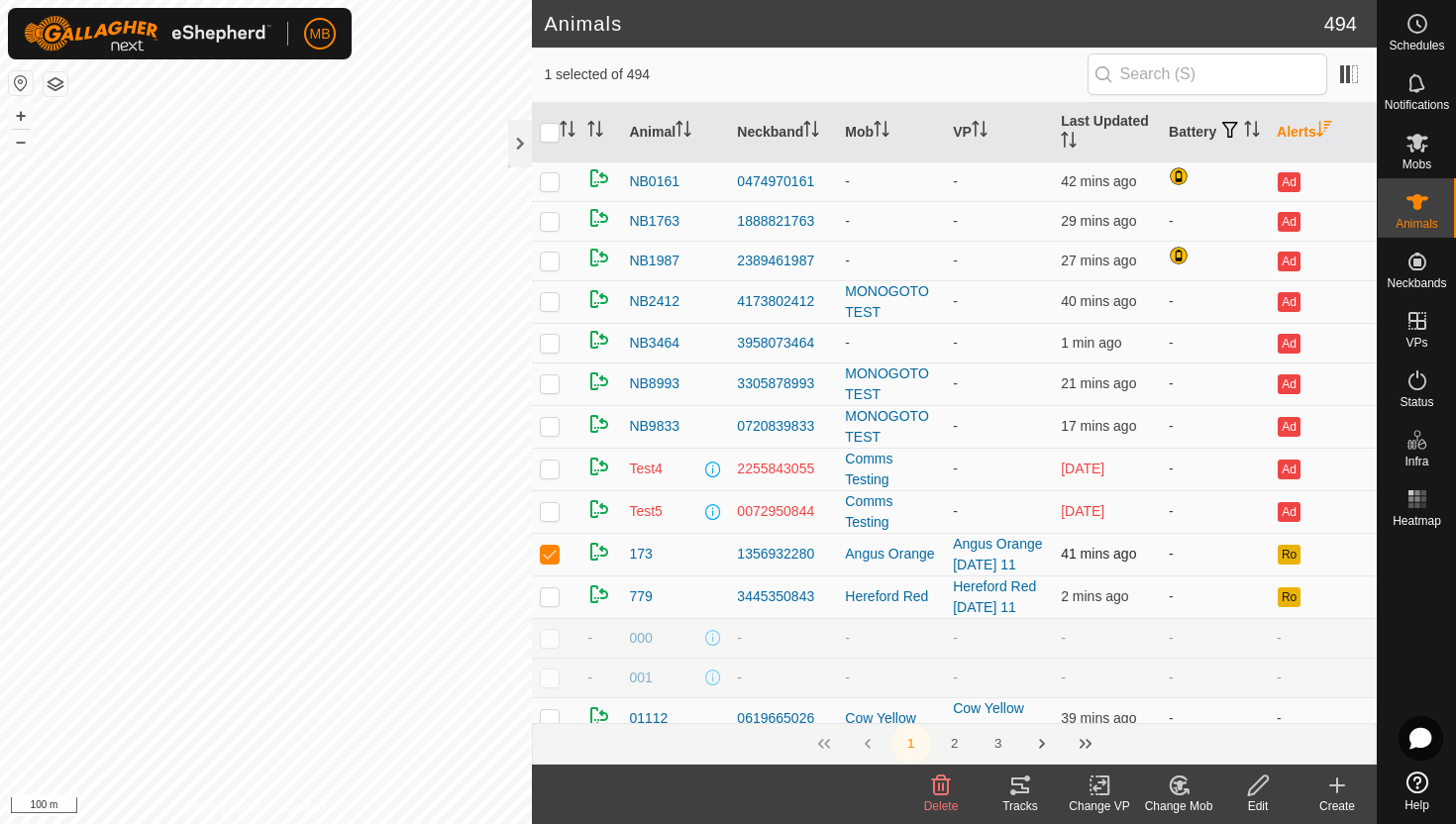 click at bounding box center [550, 554] 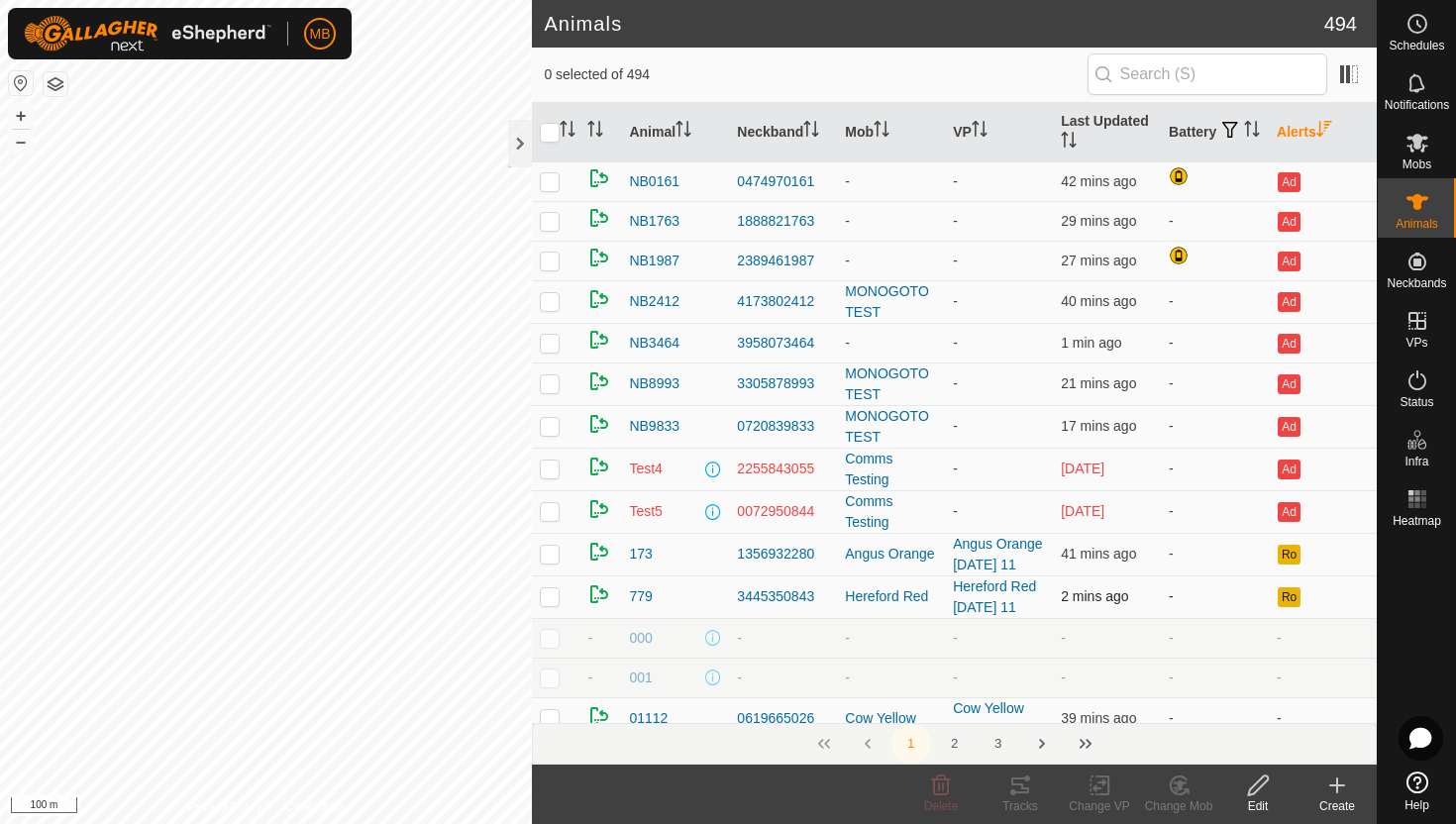 click at bounding box center [550, 596] 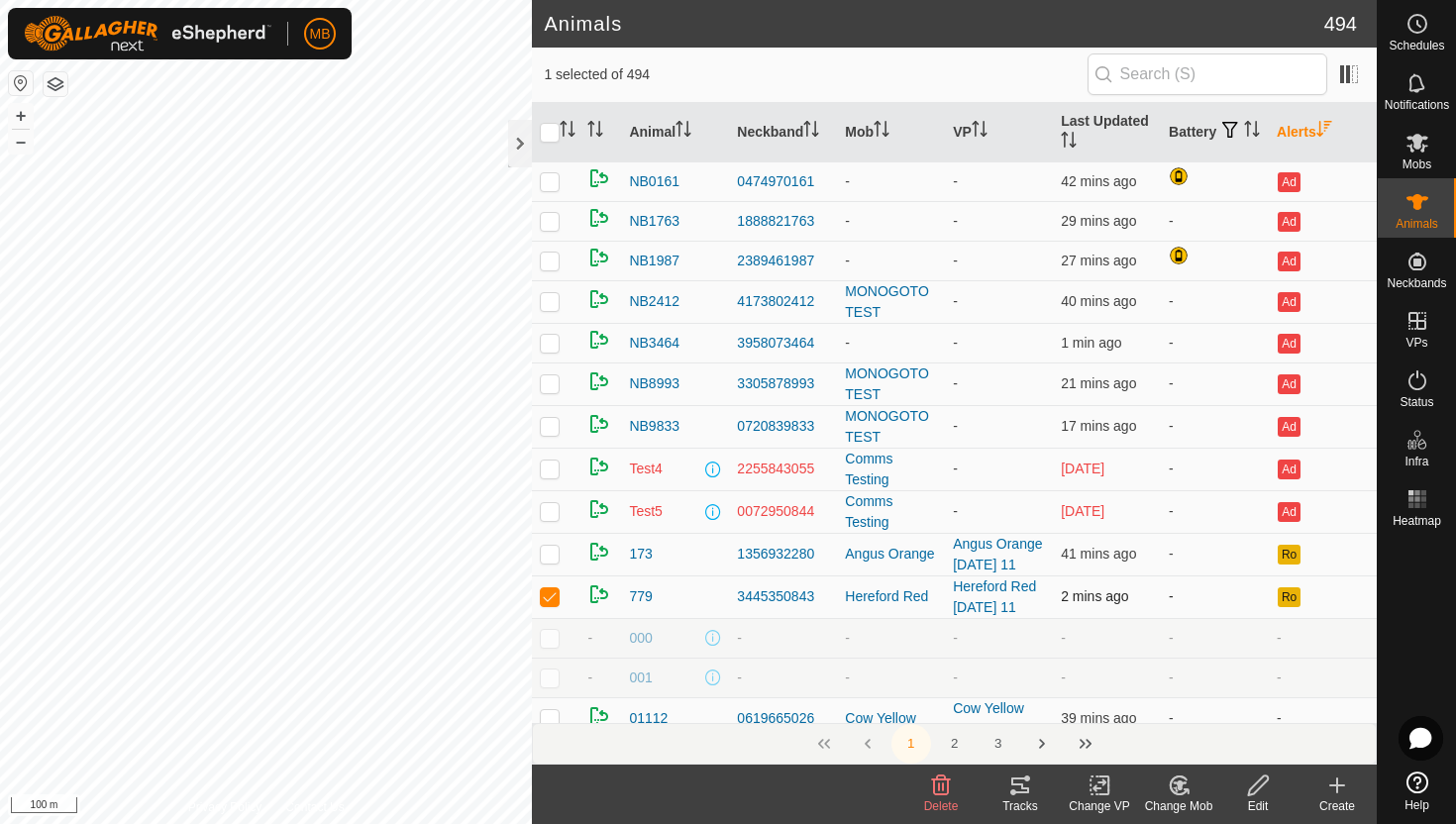 click at bounding box center [550, 596] 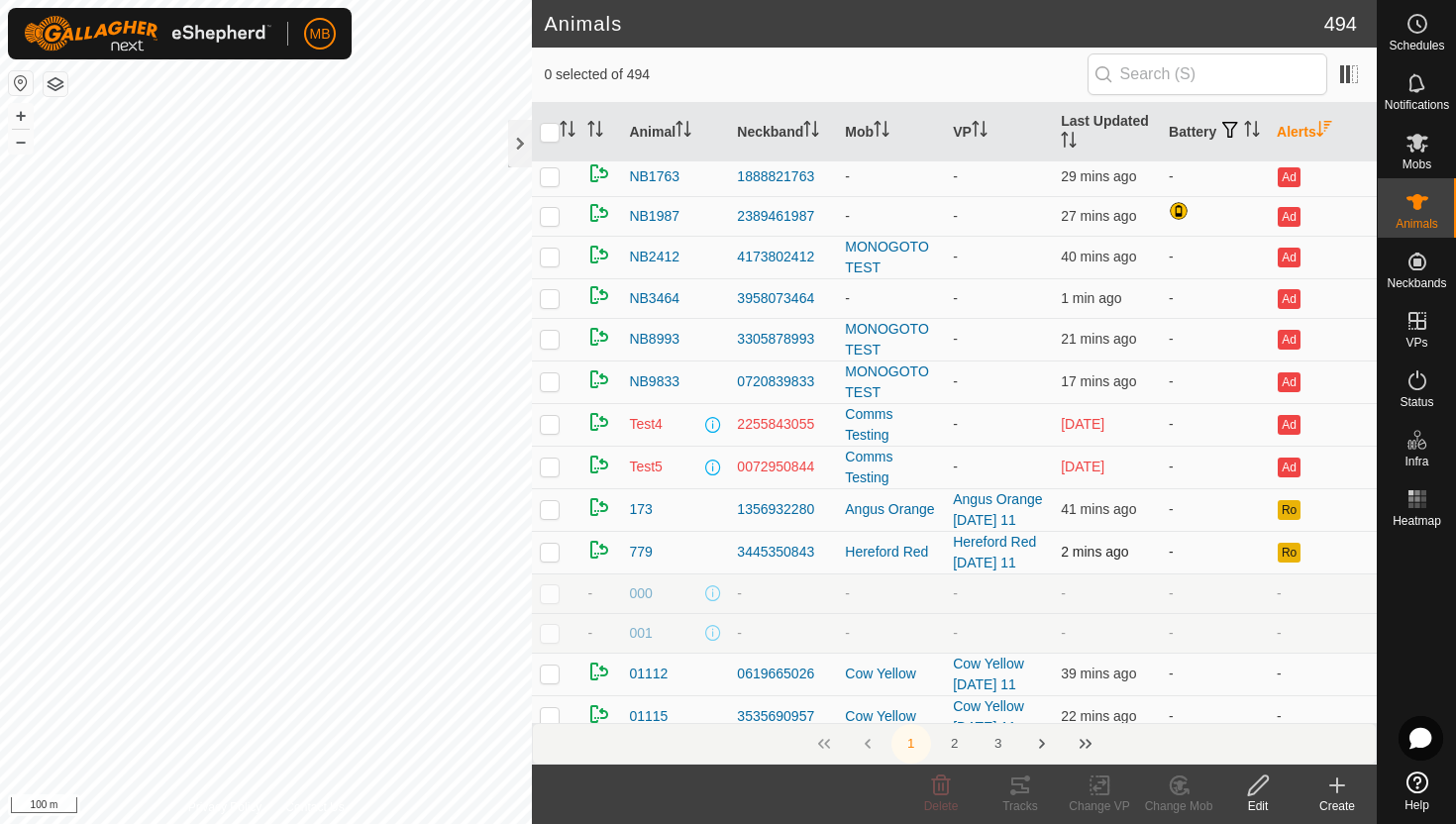 scroll, scrollTop: 0, scrollLeft: 0, axis: both 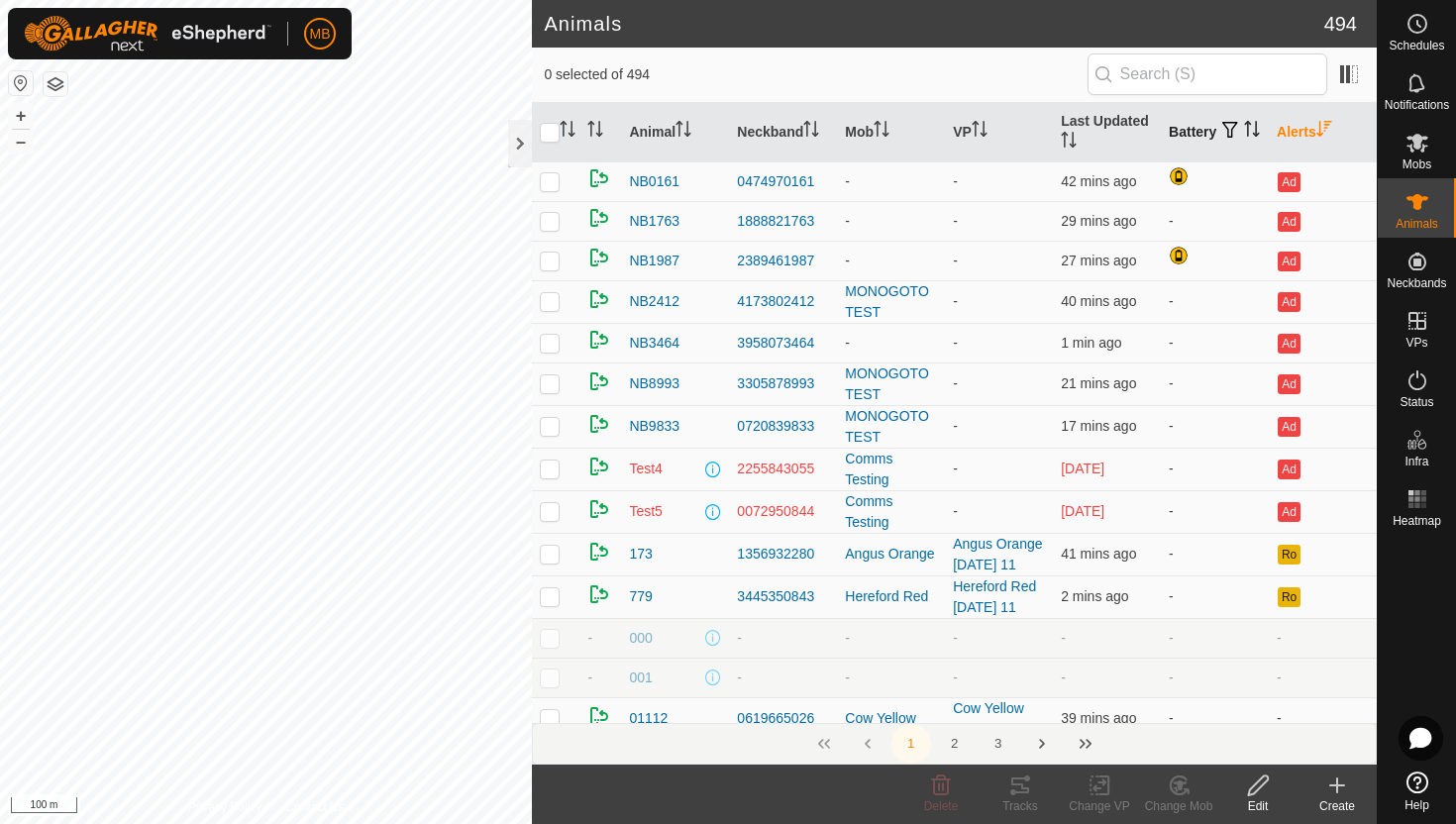 click 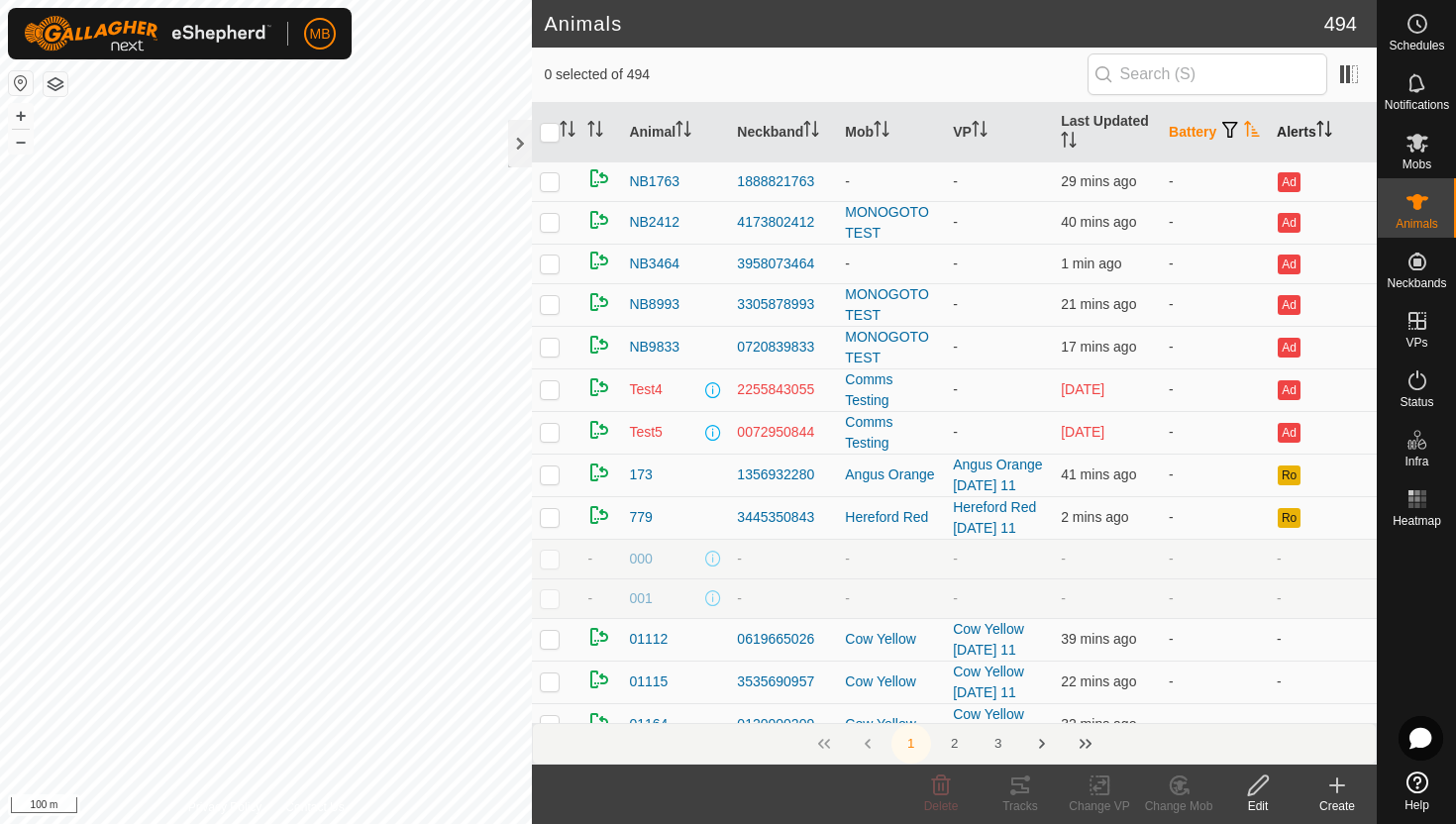click 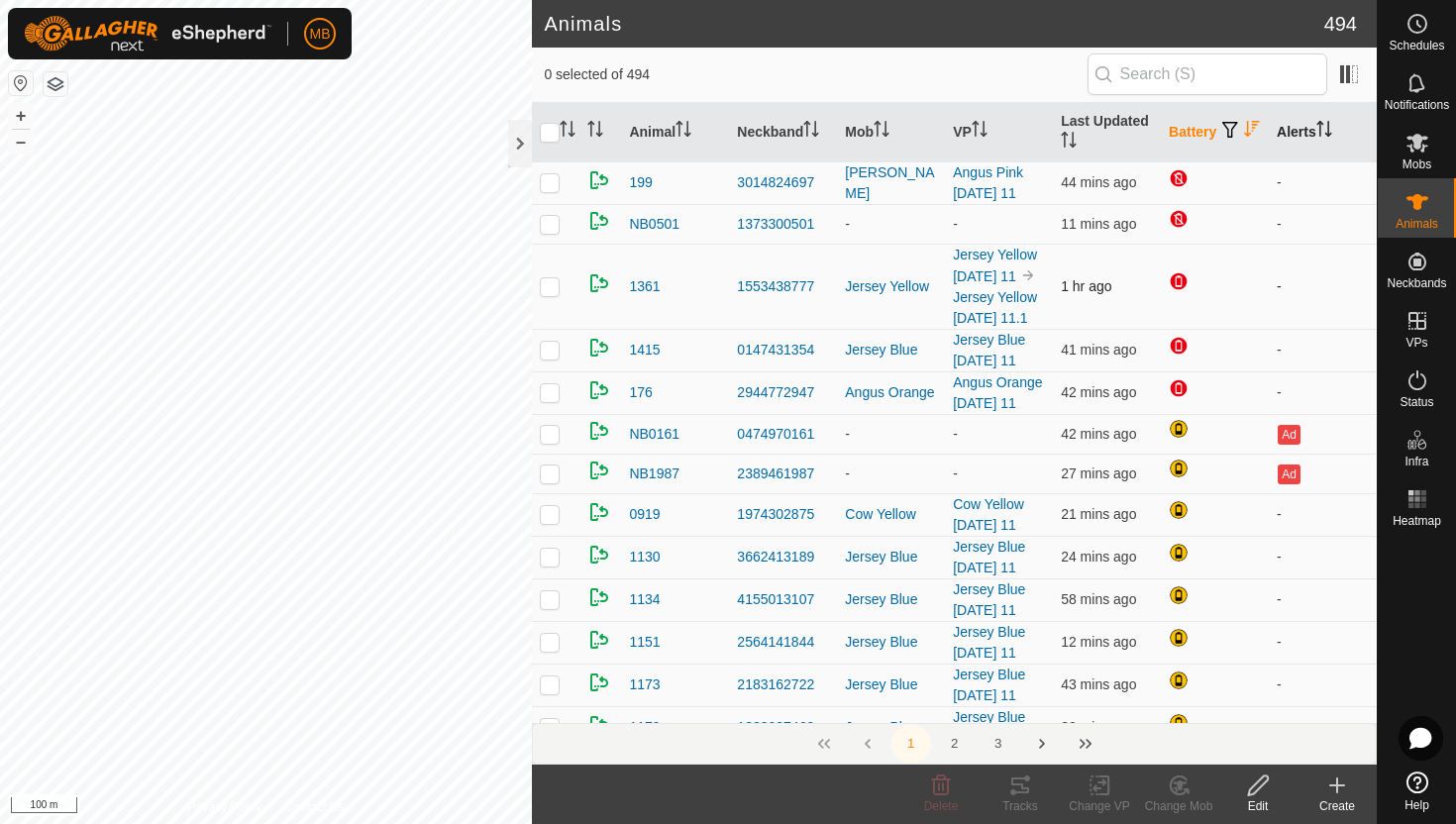 click at bounding box center [550, 286] 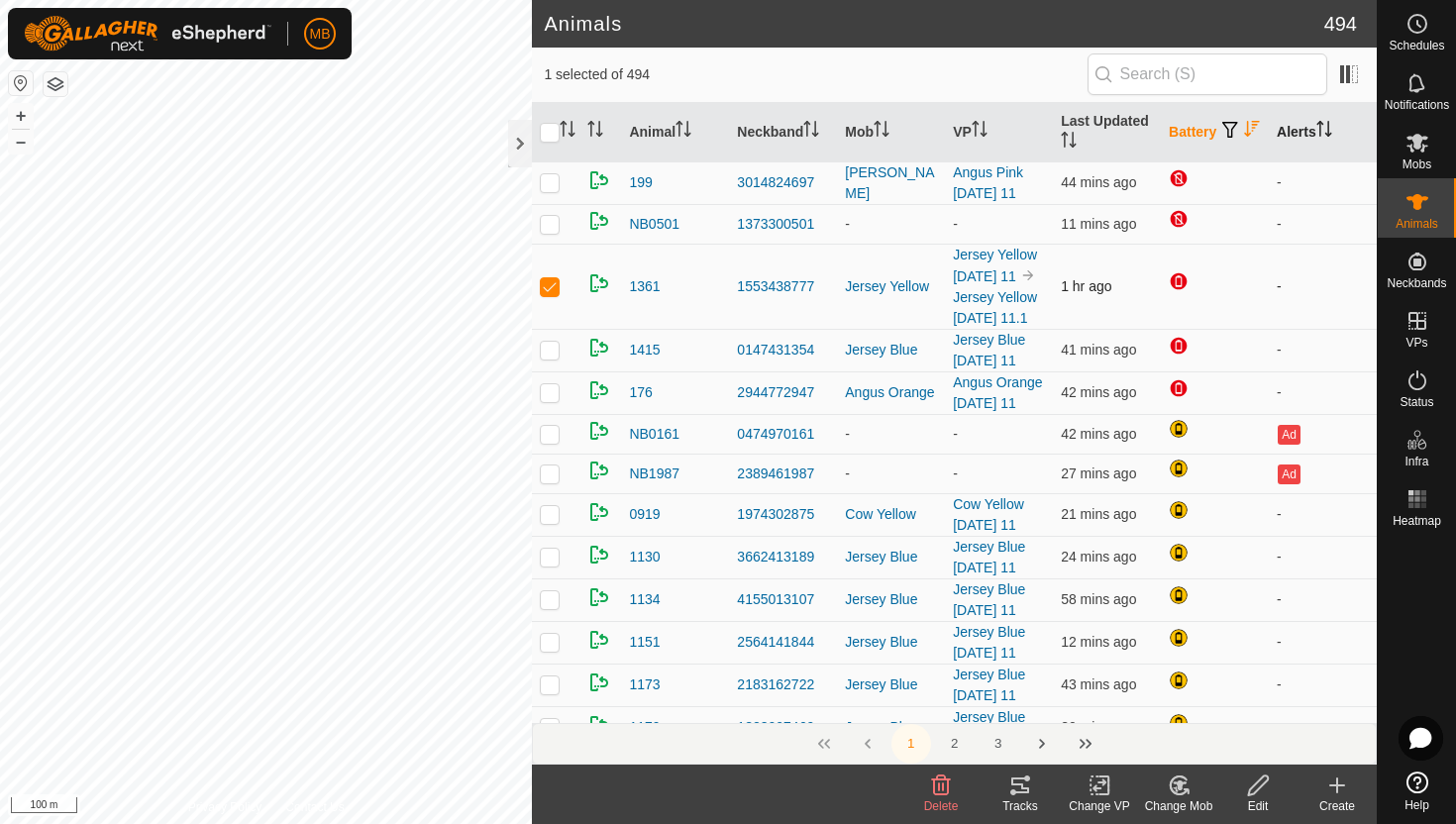 click at bounding box center [550, 286] 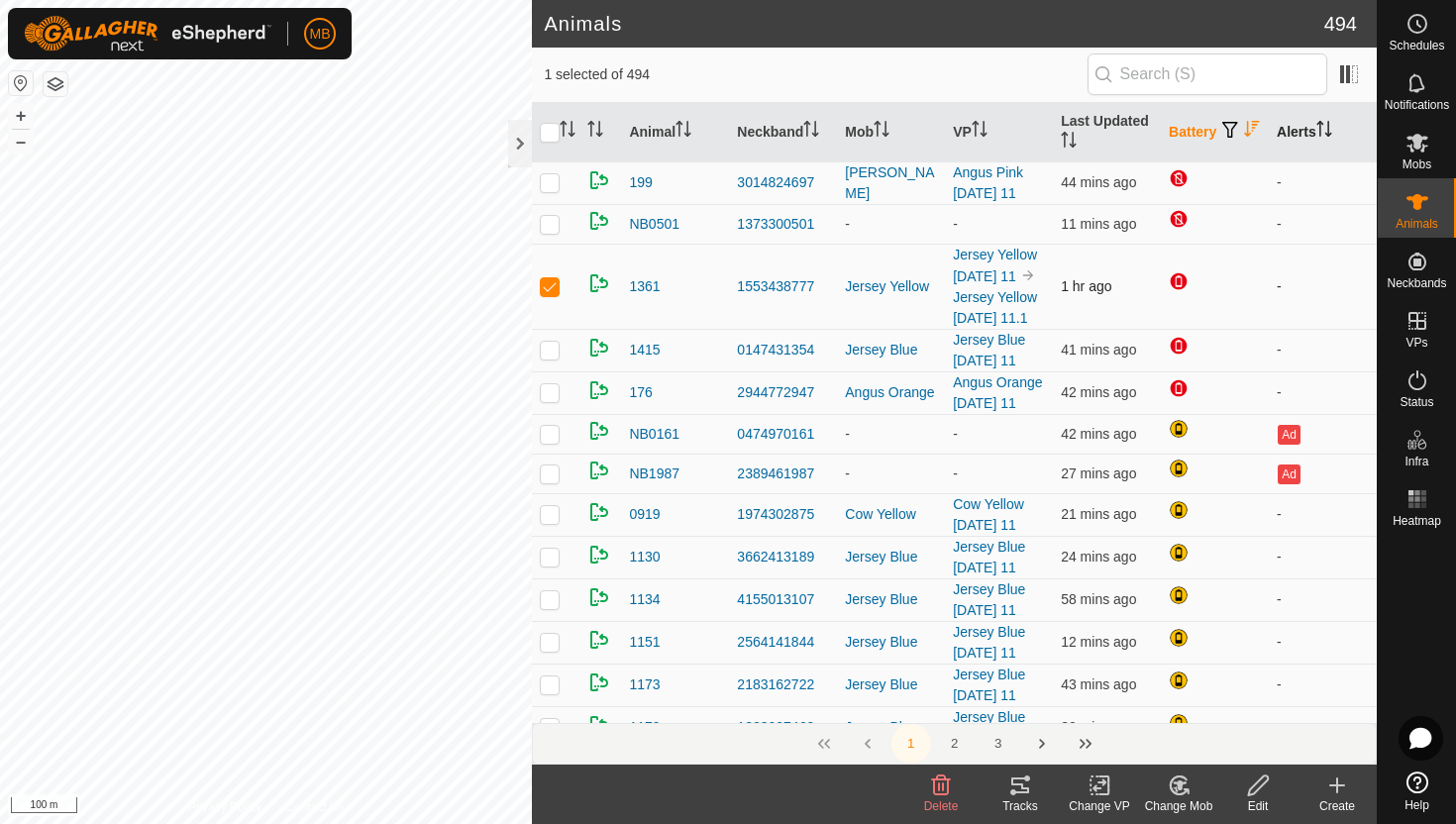 checkbox on "false" 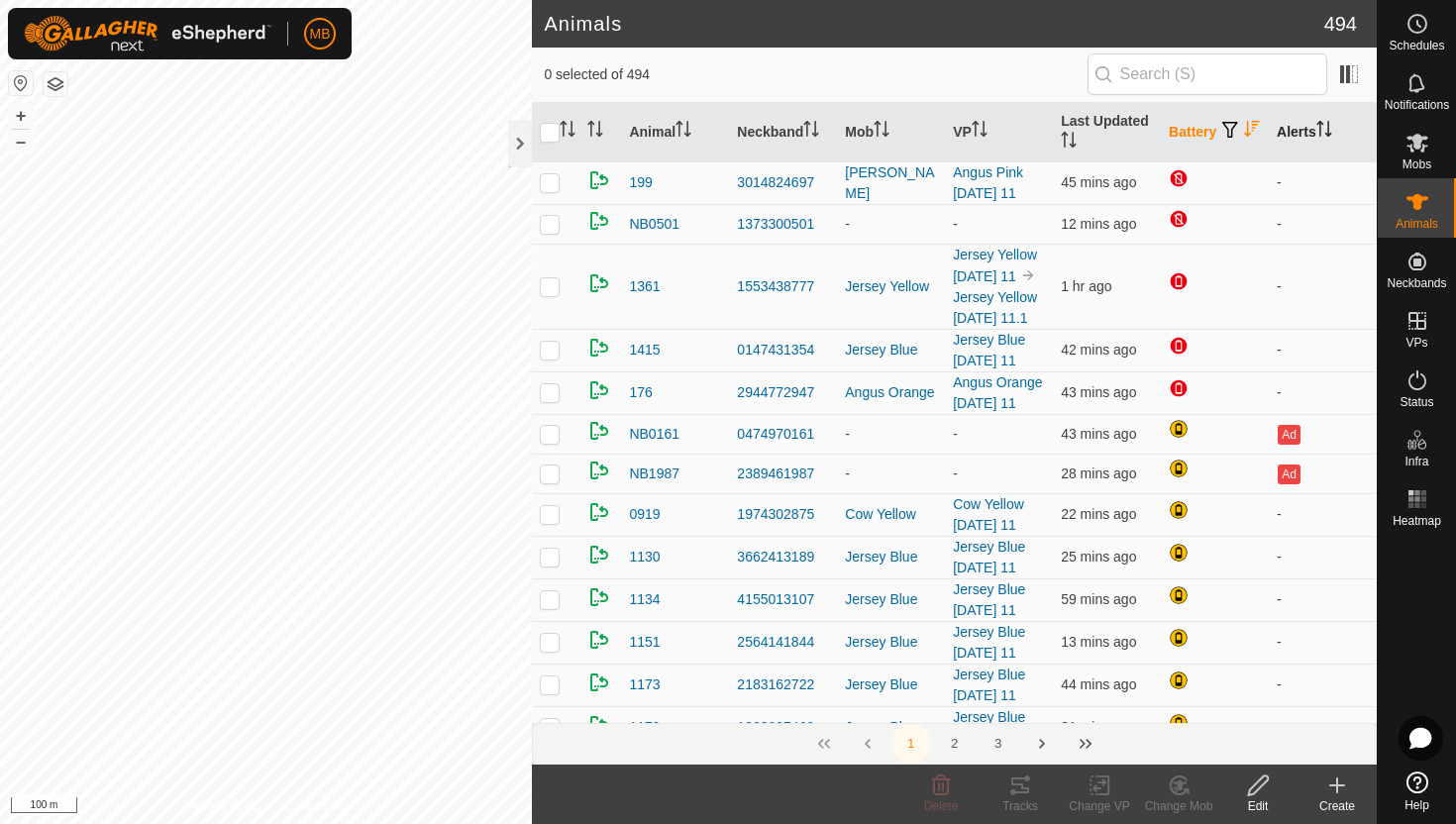 click on "Animals 494  0 selected of 494      Animal   Neckband   Mob   VP   Last Updated   Battery   Alerts   199   3014824697   Angus Pink  Angus Pink Friday 11  45 mins ago  -   NB0501   1373300501   -  -  12 mins ago  -   1361   1553438777   Jersey Yellow  Jersey Yellow Friday 11 Jersey Yellow Friday 11.1  1 hr ago  -   1415   0147431354   Jersey Blue  Jersey Blue Friday 11  42 mins ago  -   176   2944772947   Angus Orange  Angus Orange Friday 11  43 mins ago  -   NB0161   0474970161   -  -  43 mins ago  Ad   NB1987   2389461987   -  -  28 mins ago  Ad   0919   1974302875   Cow Yellow  Cow Yellow Friday 11  22 mins ago  -   1130   3662413189   Jersey Blue  Jersey Blue Friday 11  25 mins ago  -   1134   4155013107   Jersey Blue  Jersey Blue Friday 11  59 mins ago  -   1151   2564141844   Jersey Blue  Jersey Blue Friday 11  13 mins ago  -   1173   2183162722   Jersey Blue  Jersey Blue Friday 11  44 mins ago  -   1179   1823007469   Jersey Blue  Jersey Blue Friday 11  31 mins ago  -   1186   3886183158   Jersey Blue" 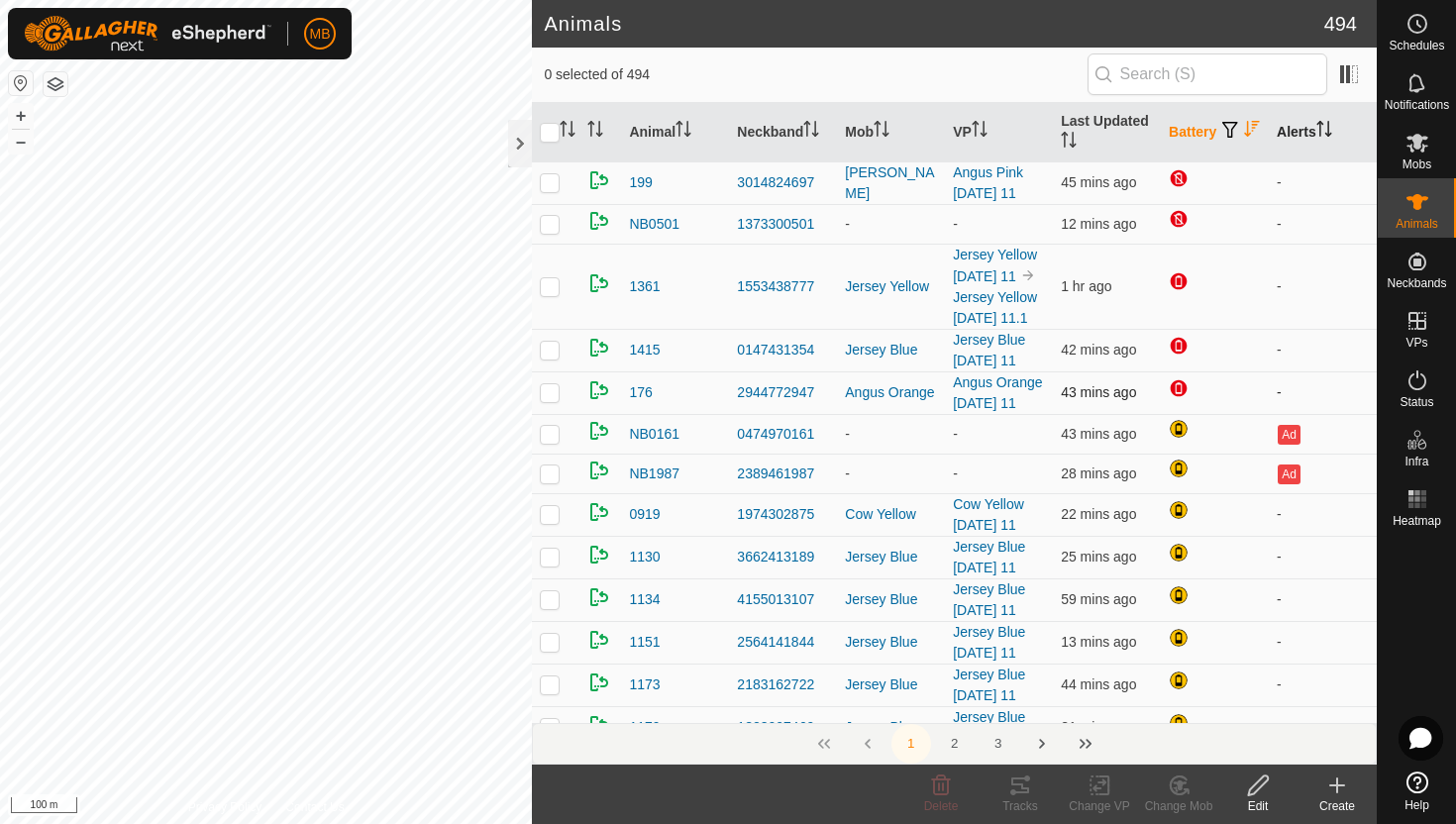 click at bounding box center [550, 392] 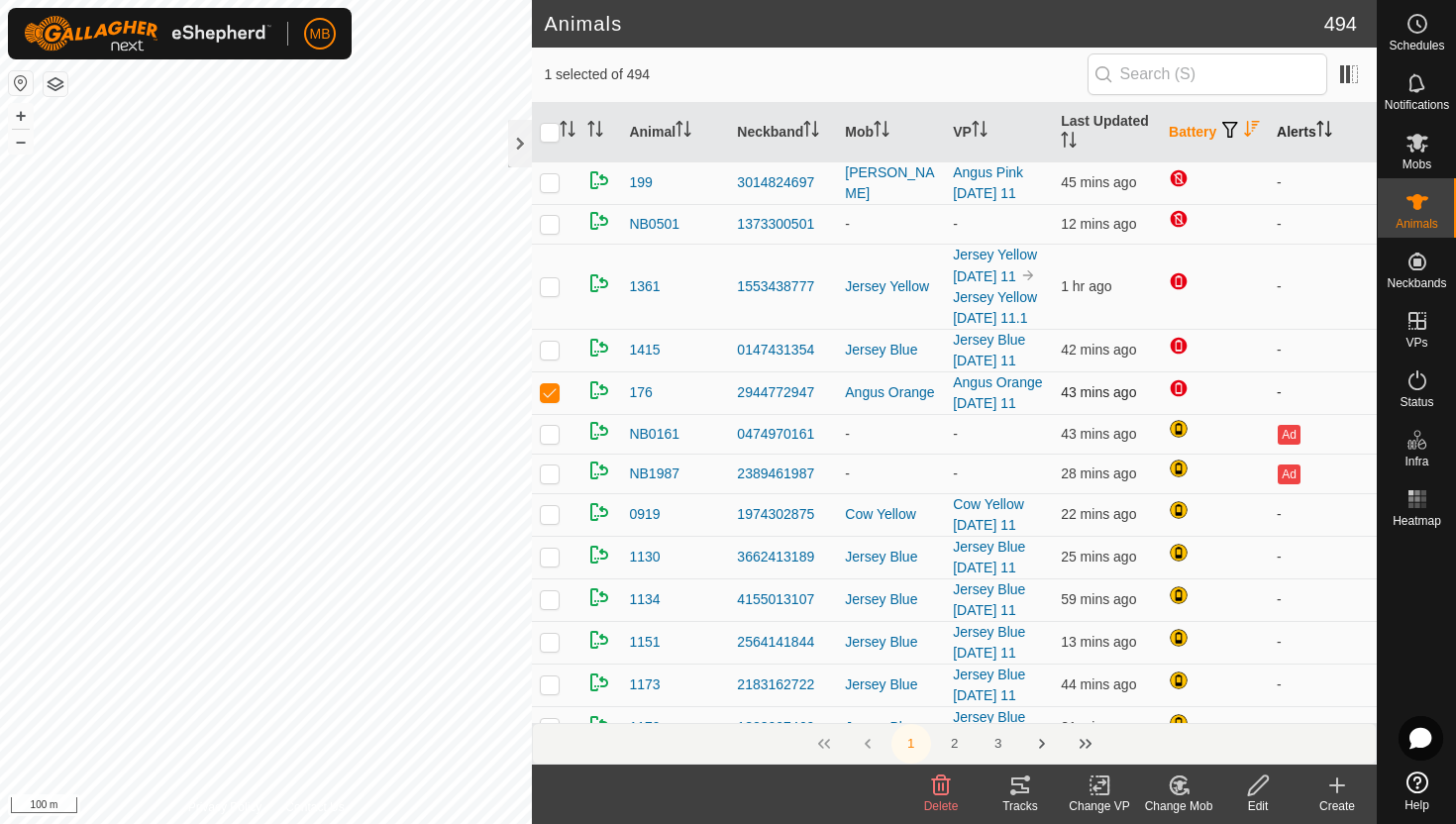 click at bounding box center (550, 392) 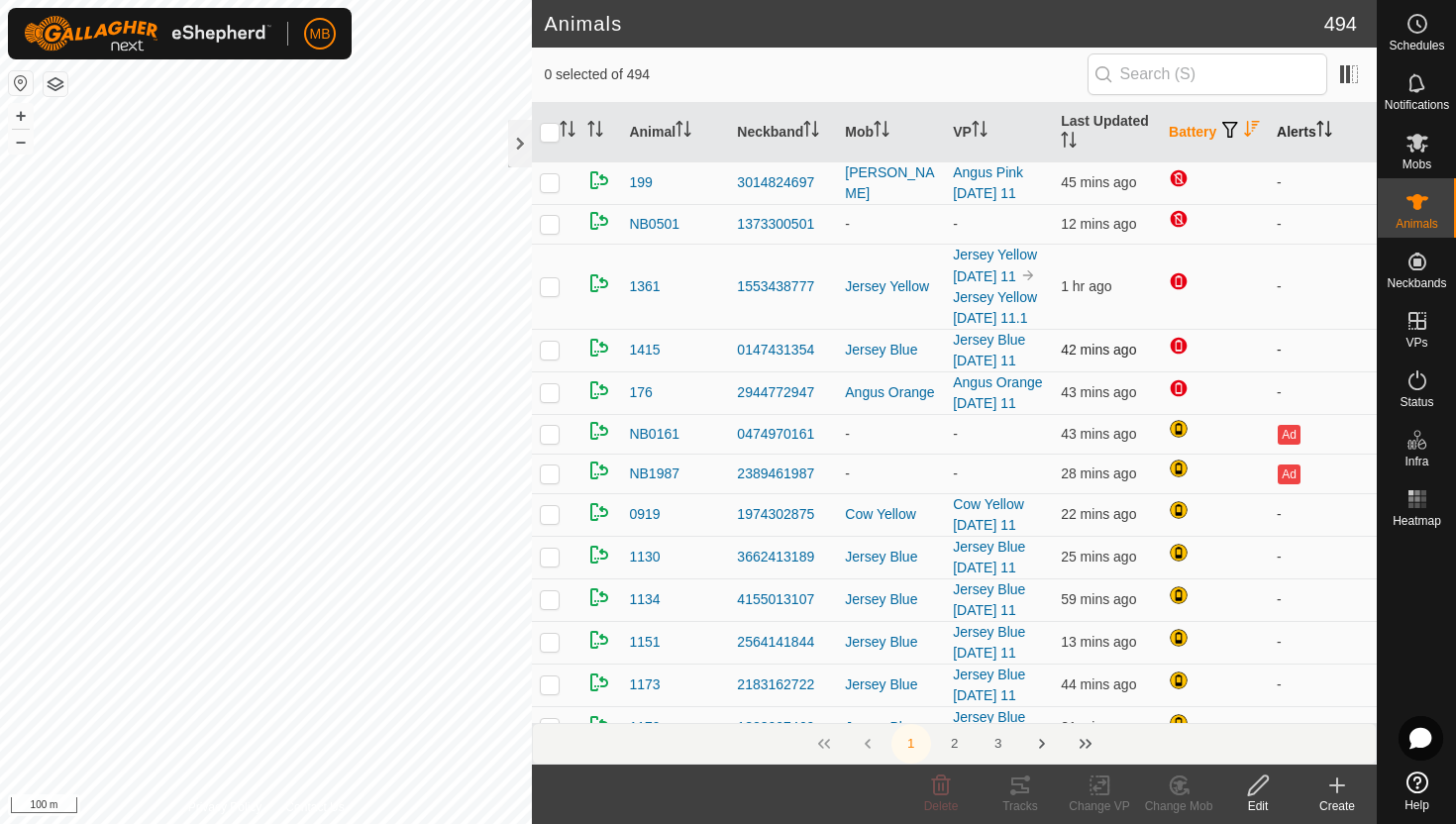 click at bounding box center [550, 350] 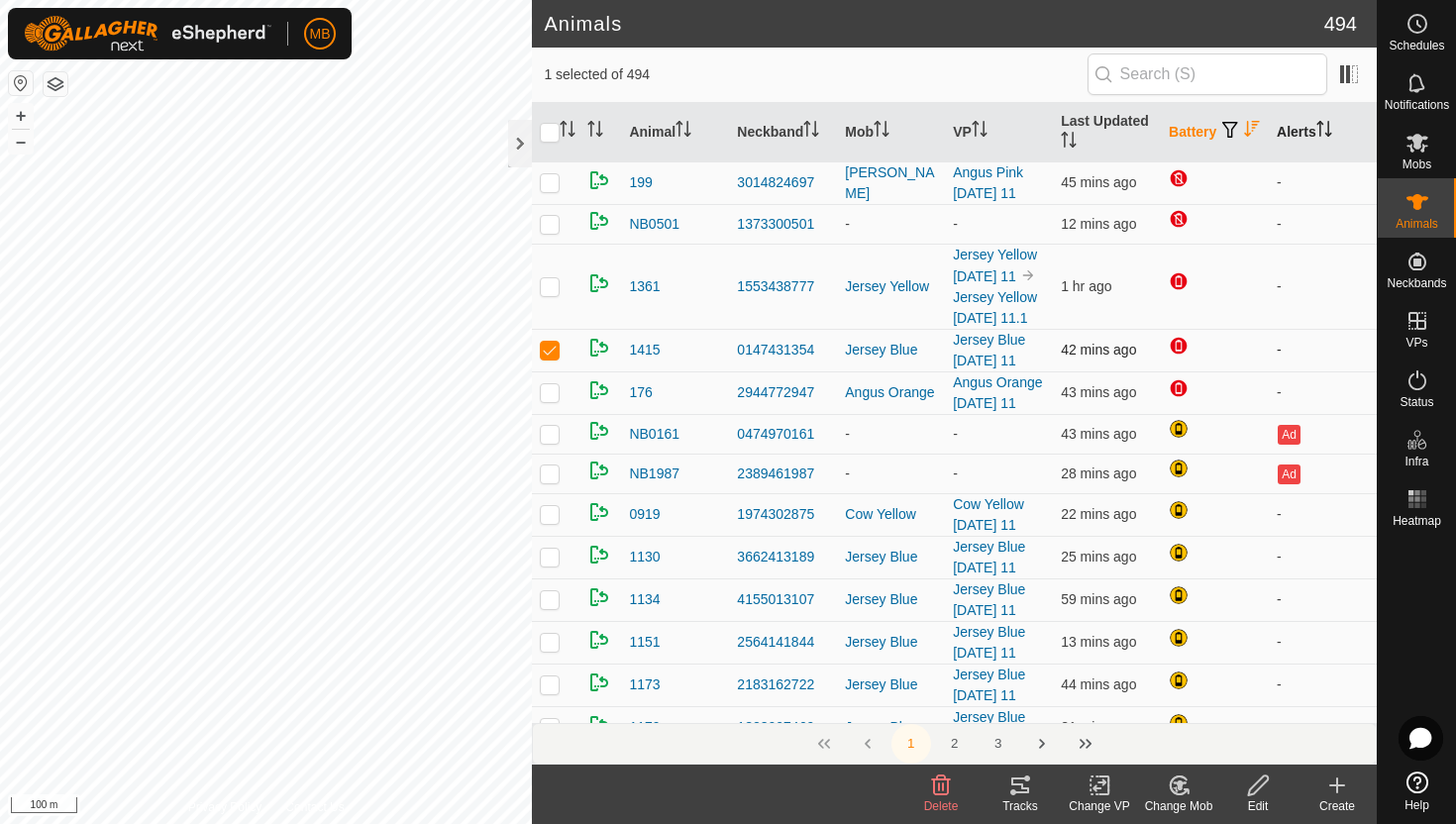 click at bounding box center [550, 350] 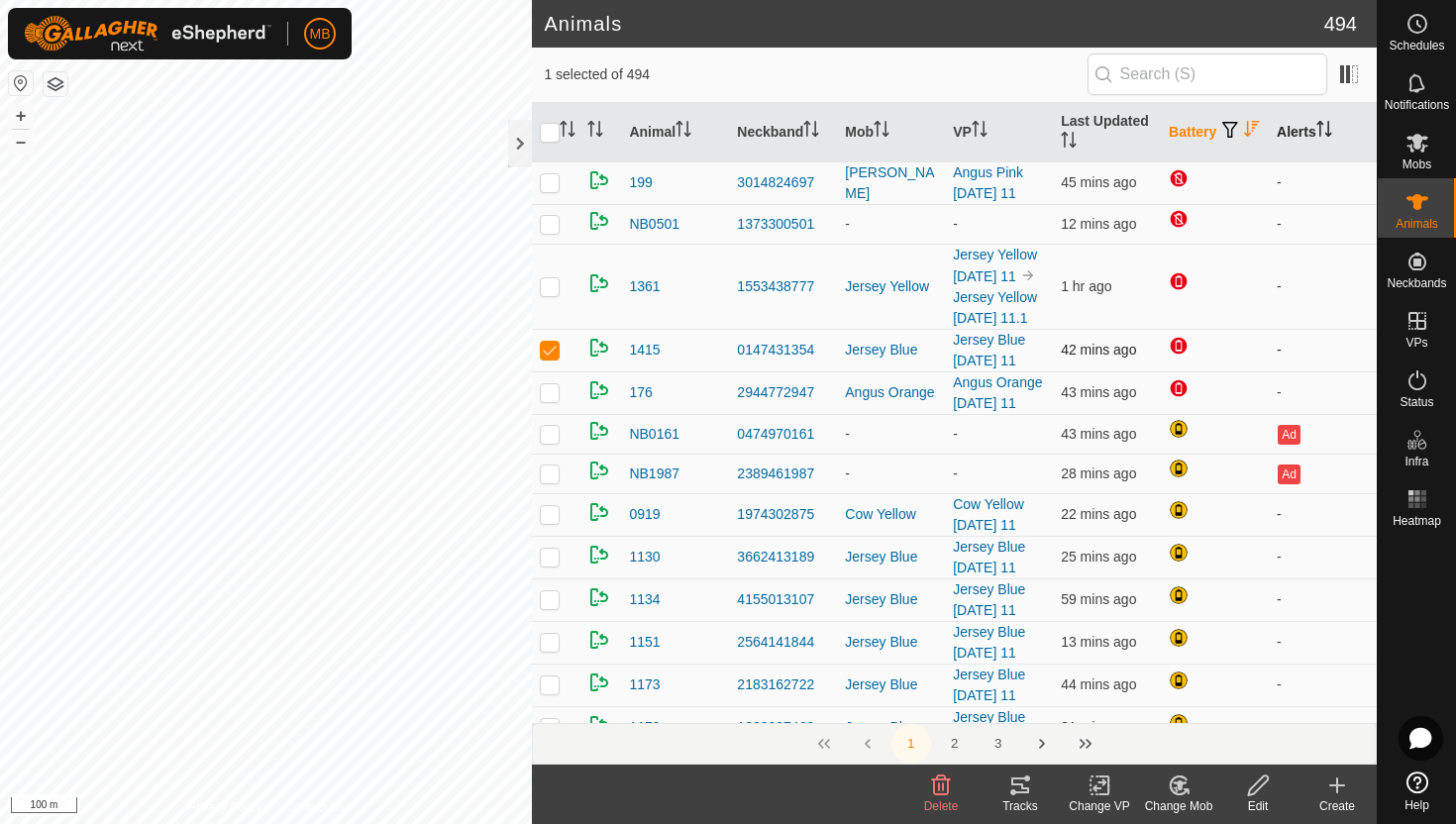 checkbox on "false" 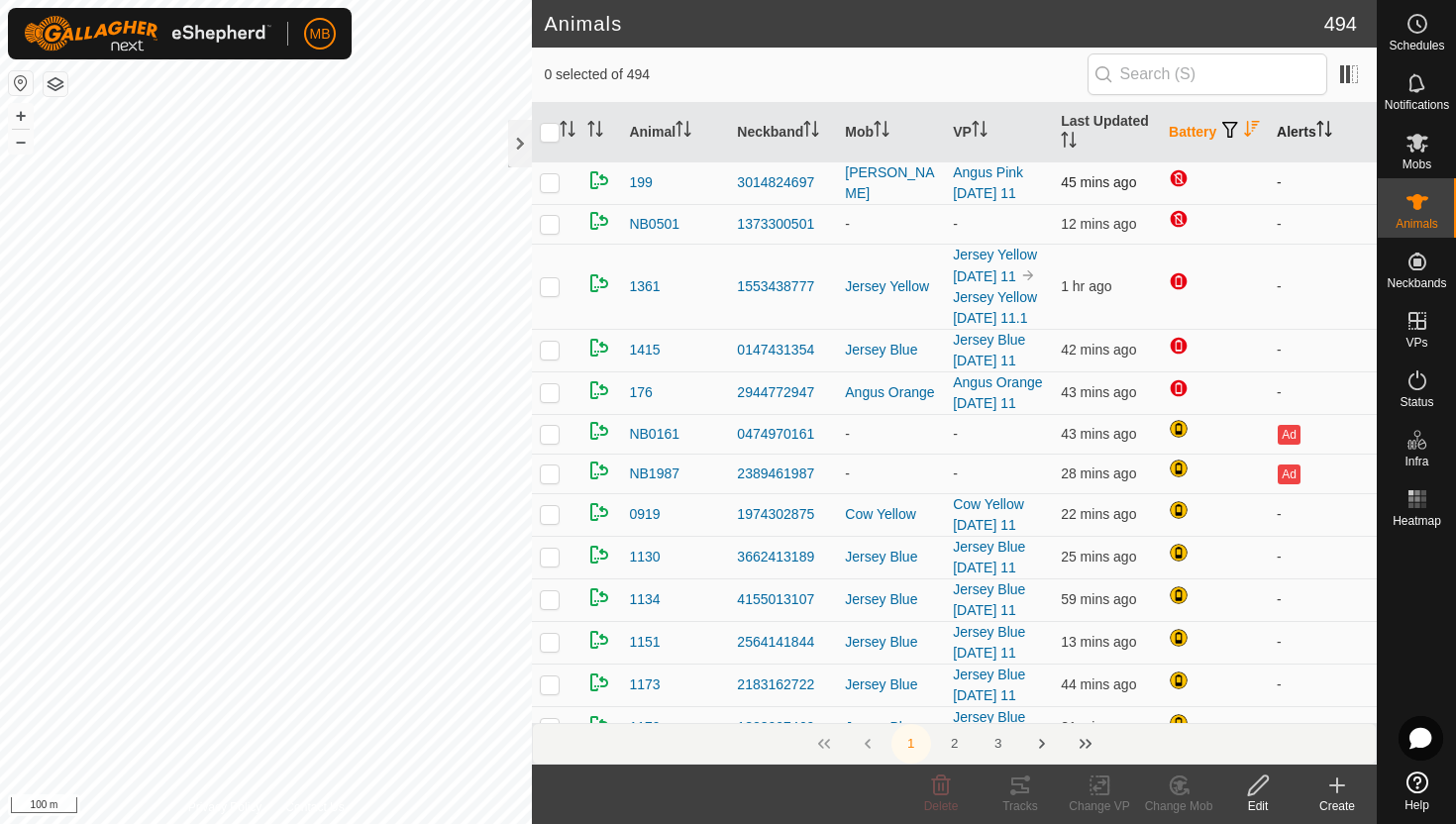 click at bounding box center (550, 182) 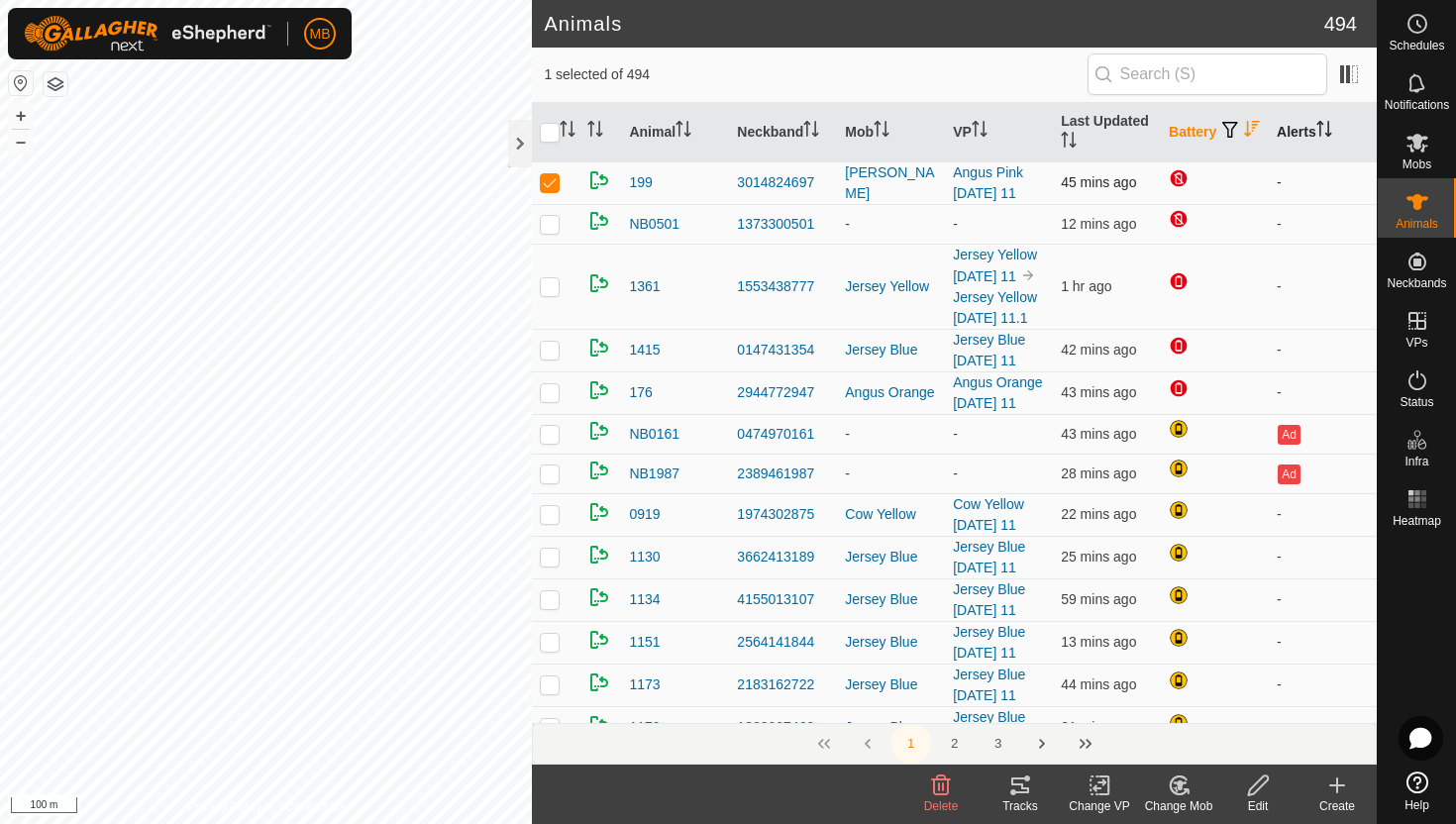 click at bounding box center (550, 182) 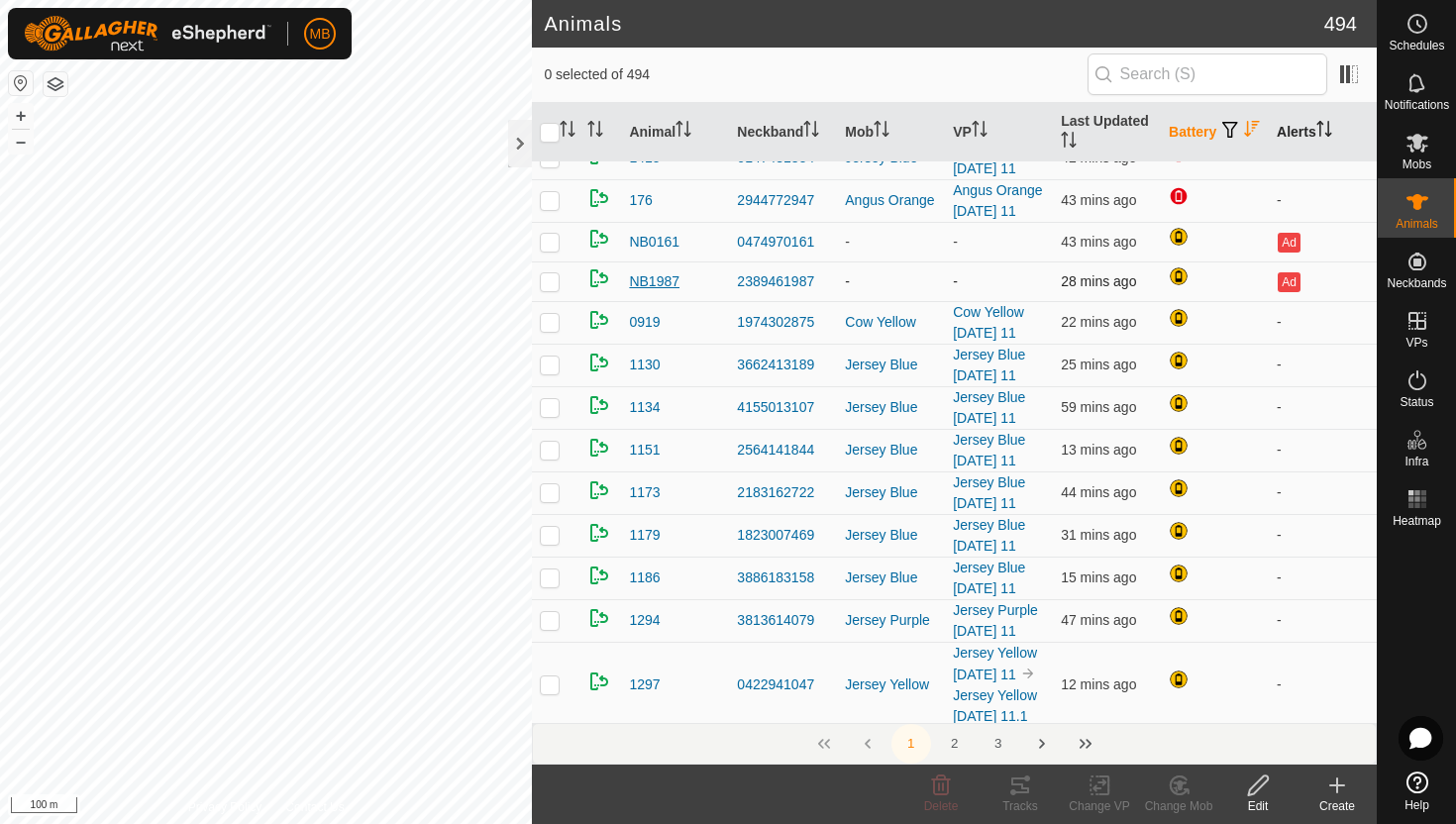 scroll, scrollTop: 0, scrollLeft: 0, axis: both 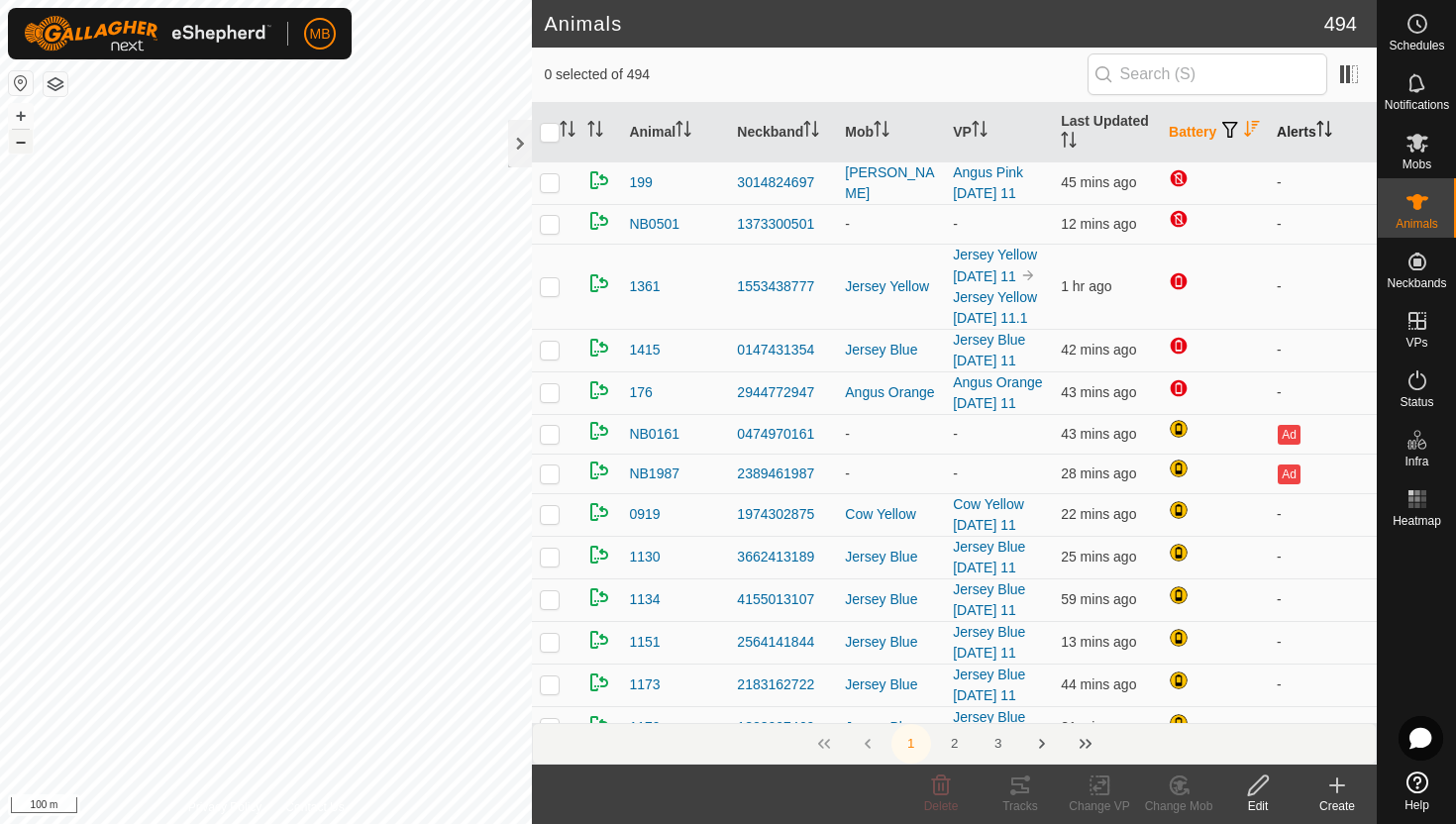 click on "–" at bounding box center (21, 142) 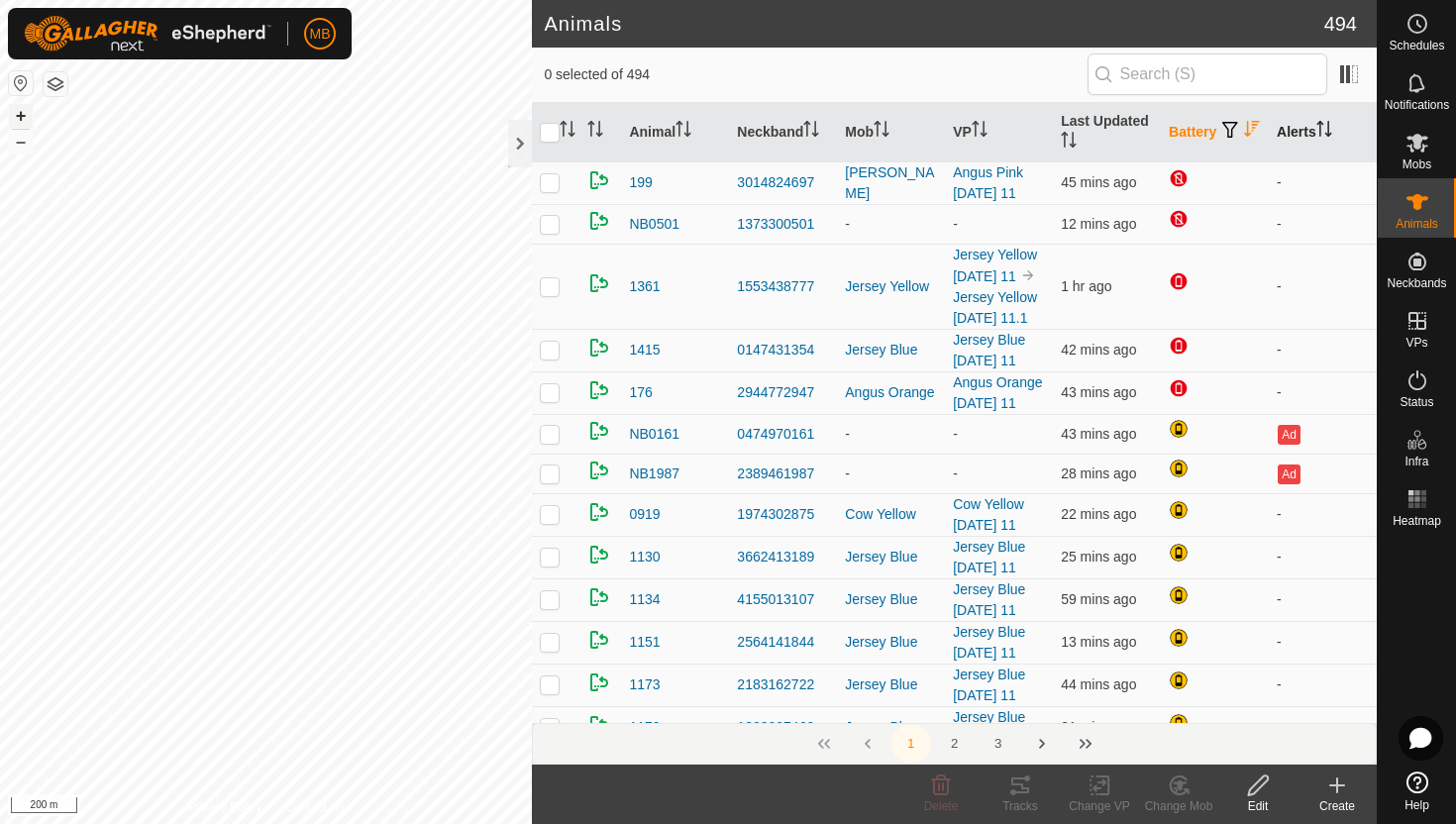 click on "+" at bounding box center [21, 116] 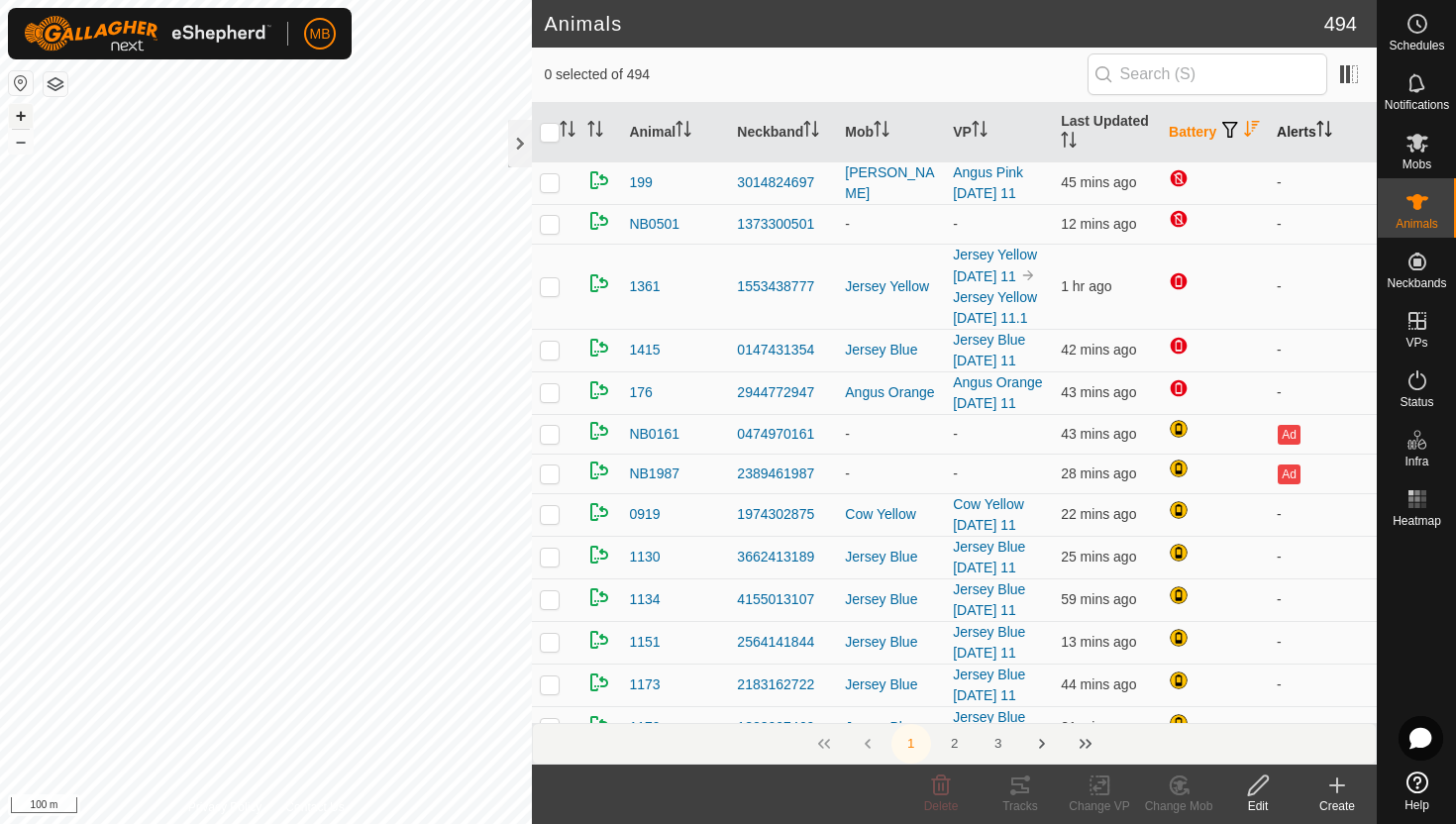 click on "+" at bounding box center [21, 116] 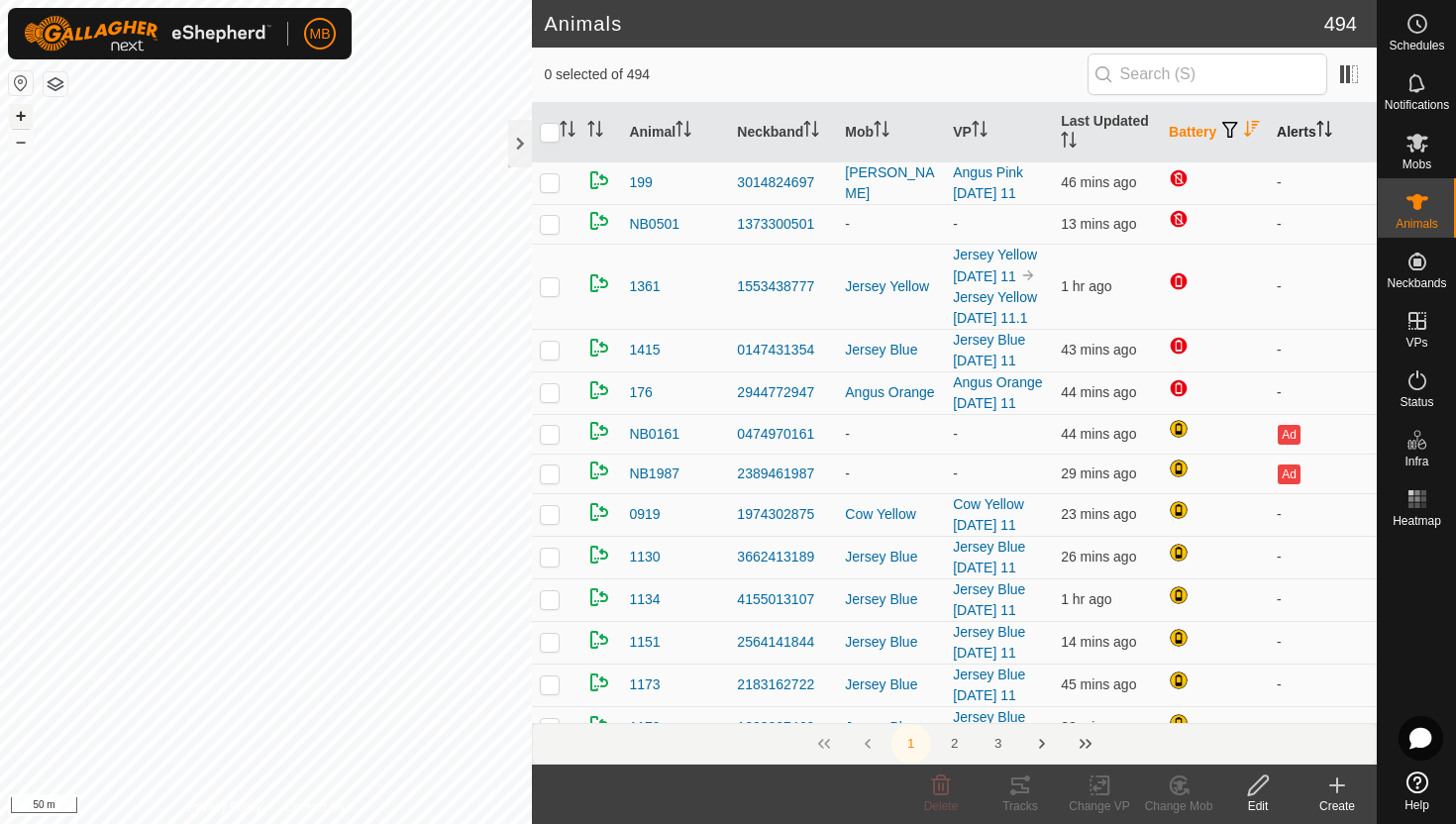 click on "+" at bounding box center [21, 116] 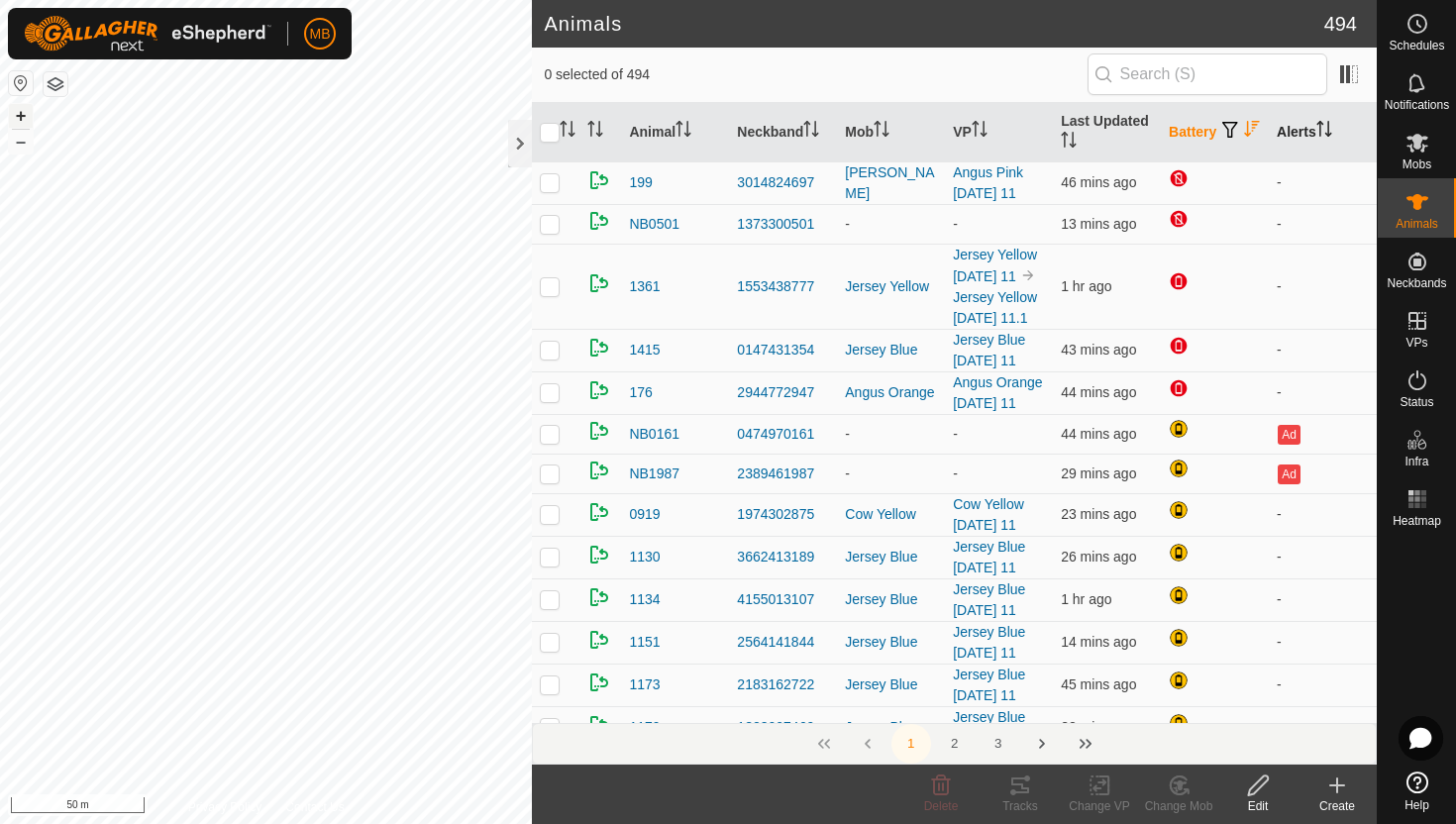 click on "+" at bounding box center (21, 116) 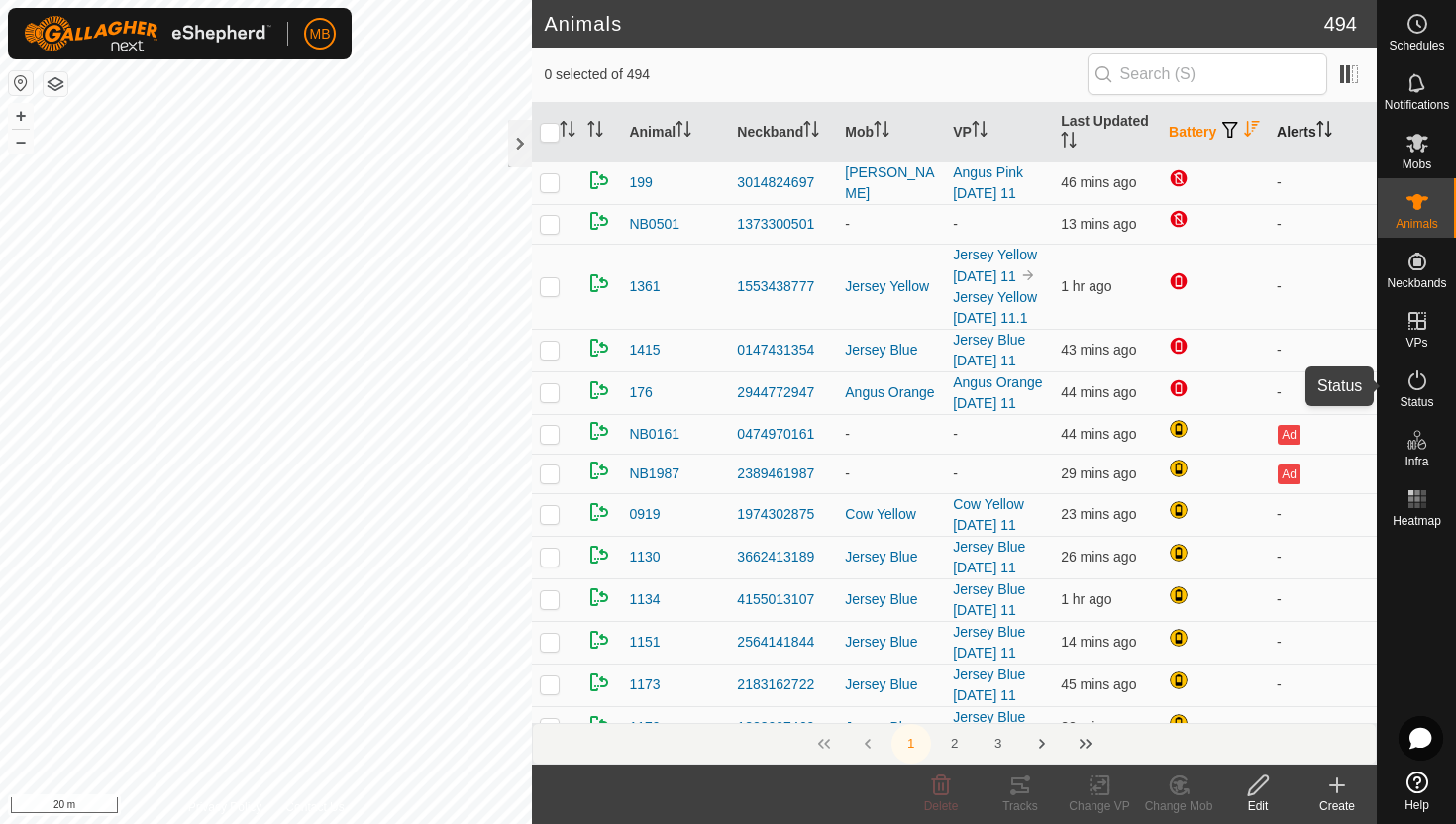 click 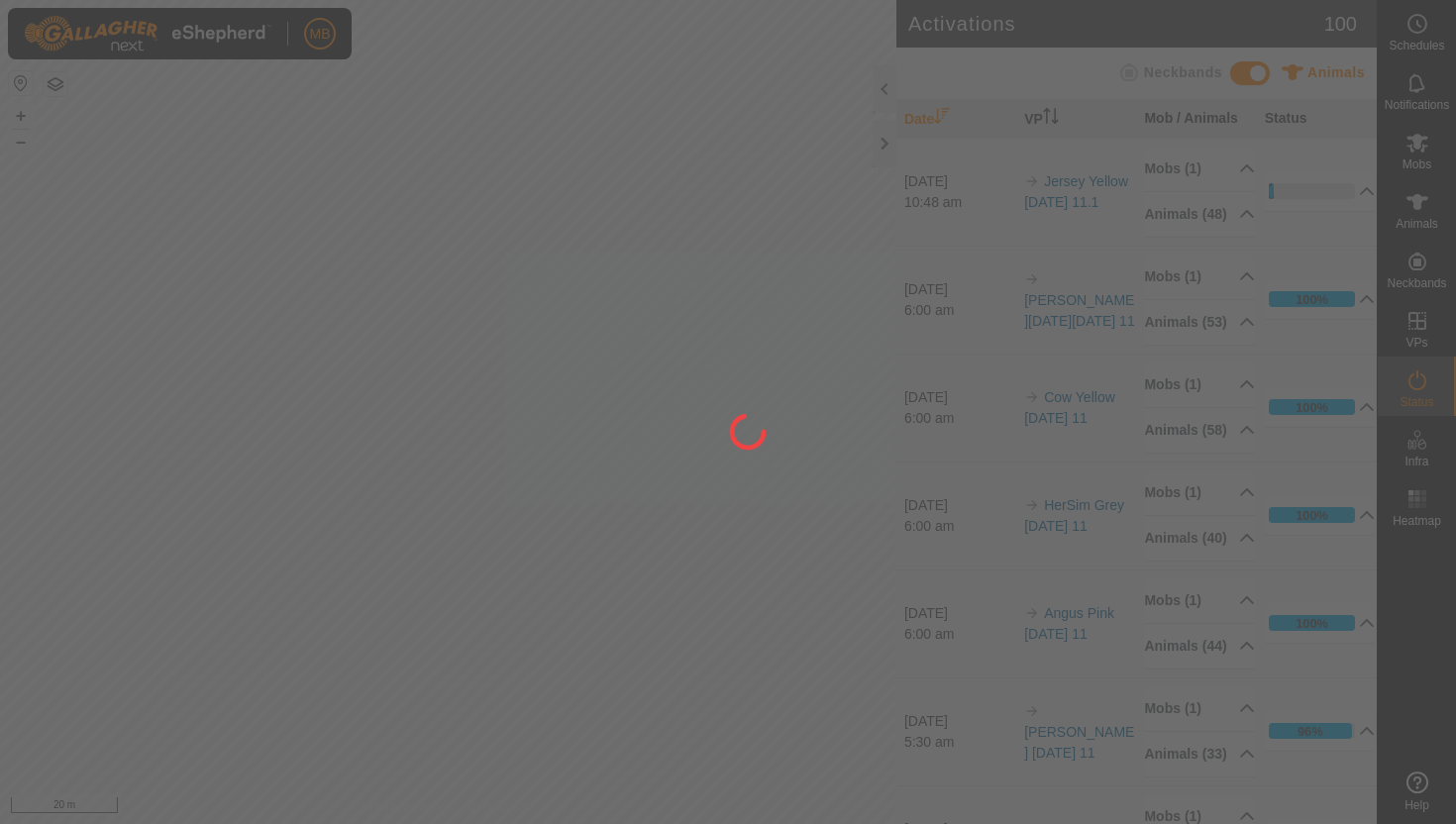 scroll, scrollTop: 0, scrollLeft: 0, axis: both 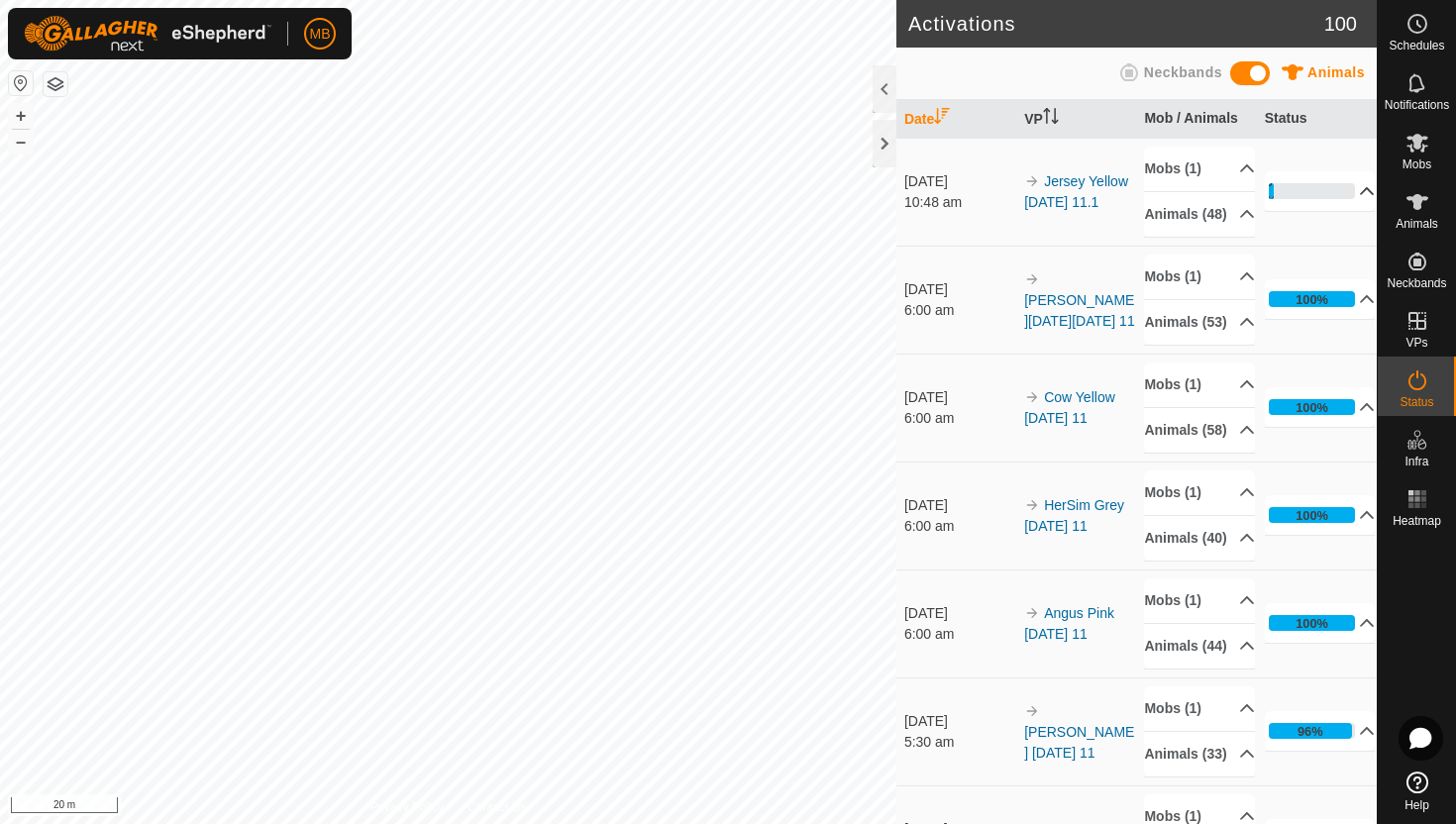 click on "6%" at bounding box center [1320, 191] 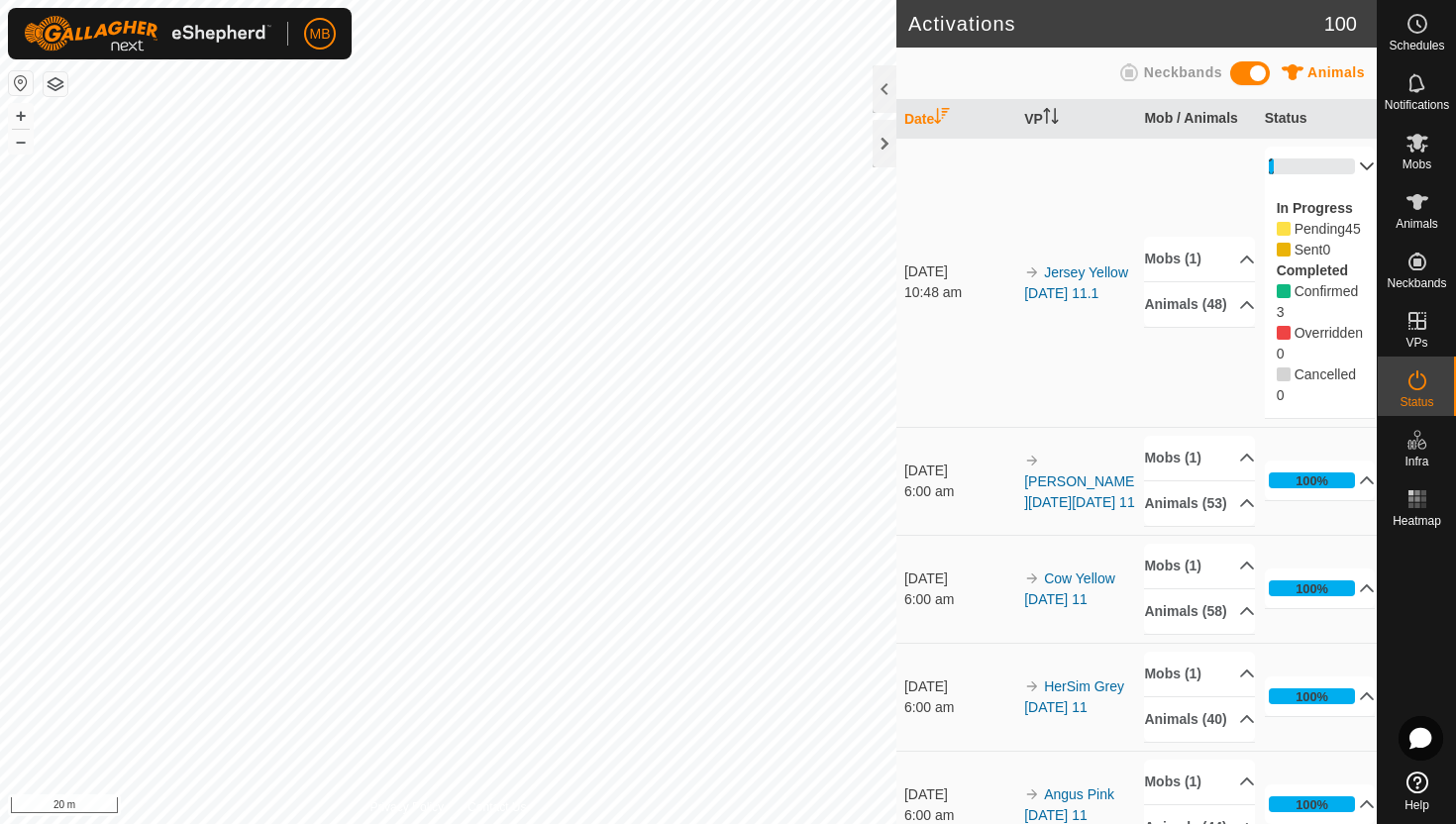 click on "6%" at bounding box center (1320, 166) 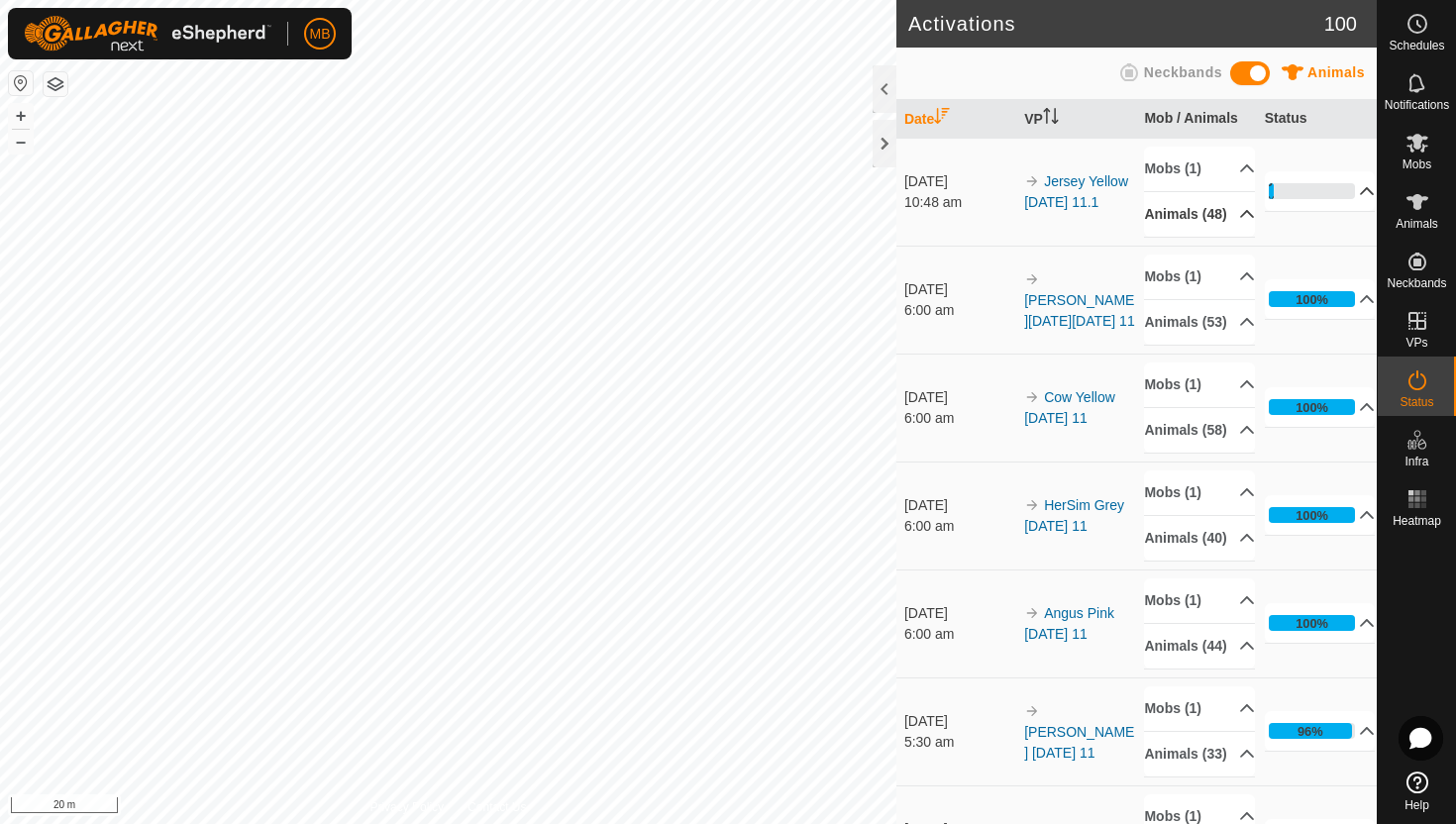 click on "Animals (48)" at bounding box center (1199, 214) 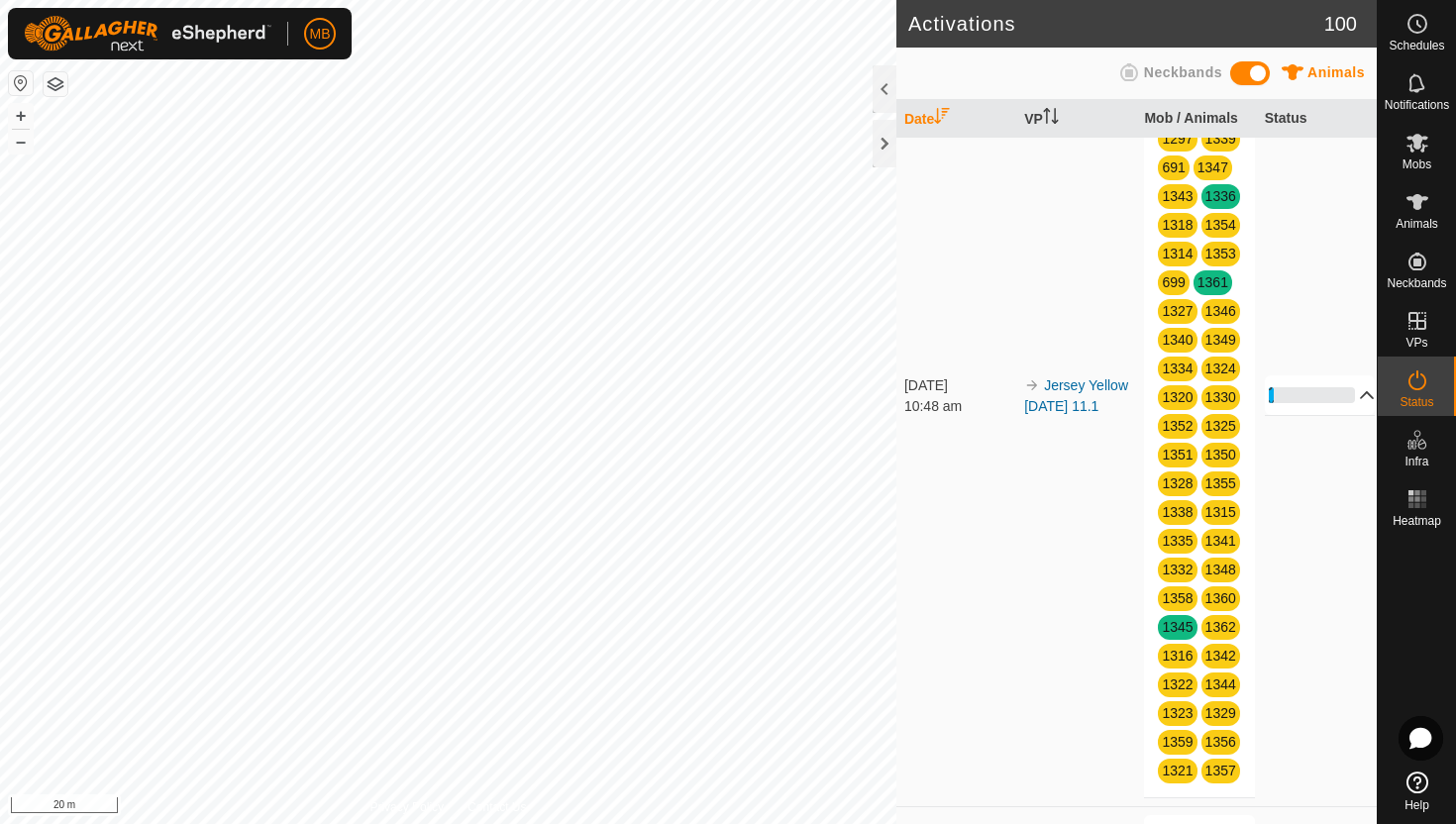 scroll, scrollTop: 0, scrollLeft: 0, axis: both 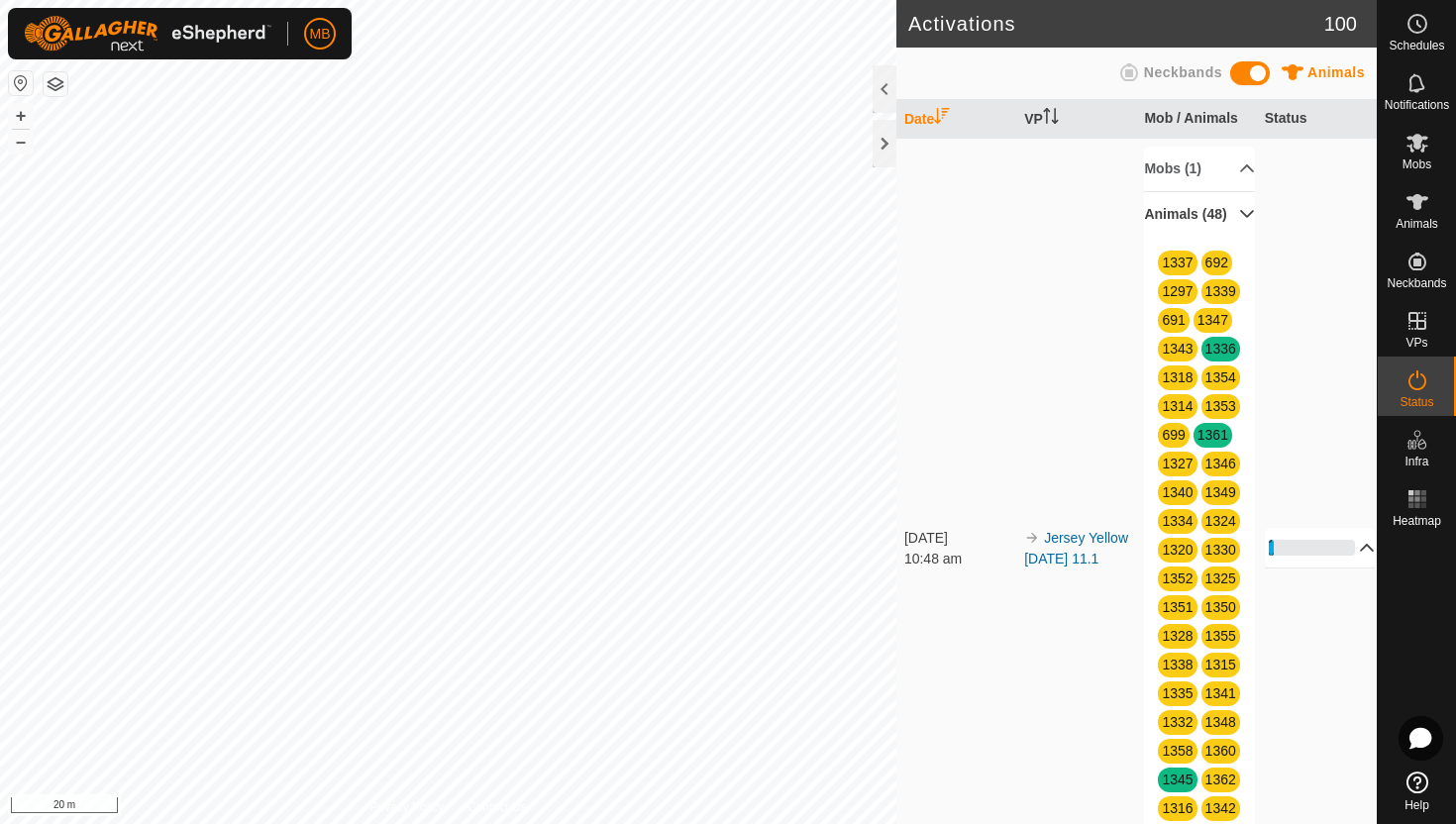click on "Animals (48)" at bounding box center [1199, 214] 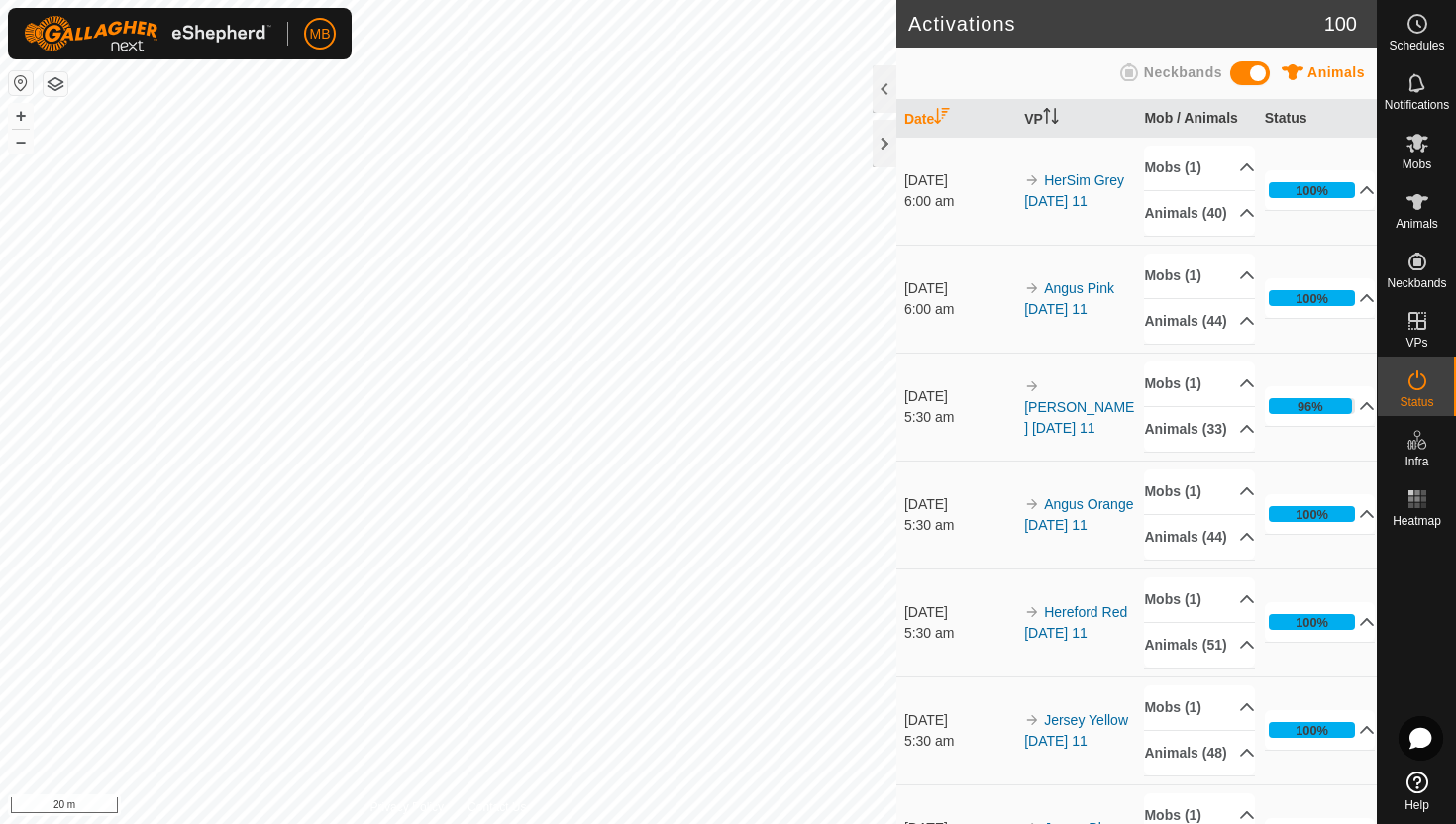 scroll, scrollTop: 0, scrollLeft: 0, axis: both 